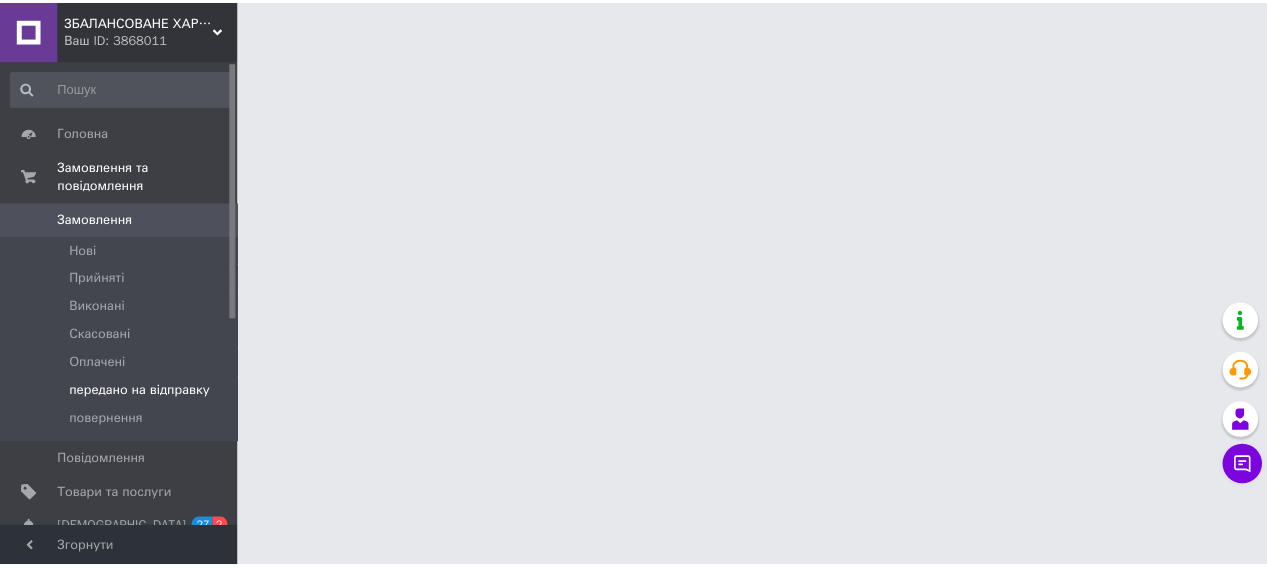 scroll, scrollTop: 0, scrollLeft: 0, axis: both 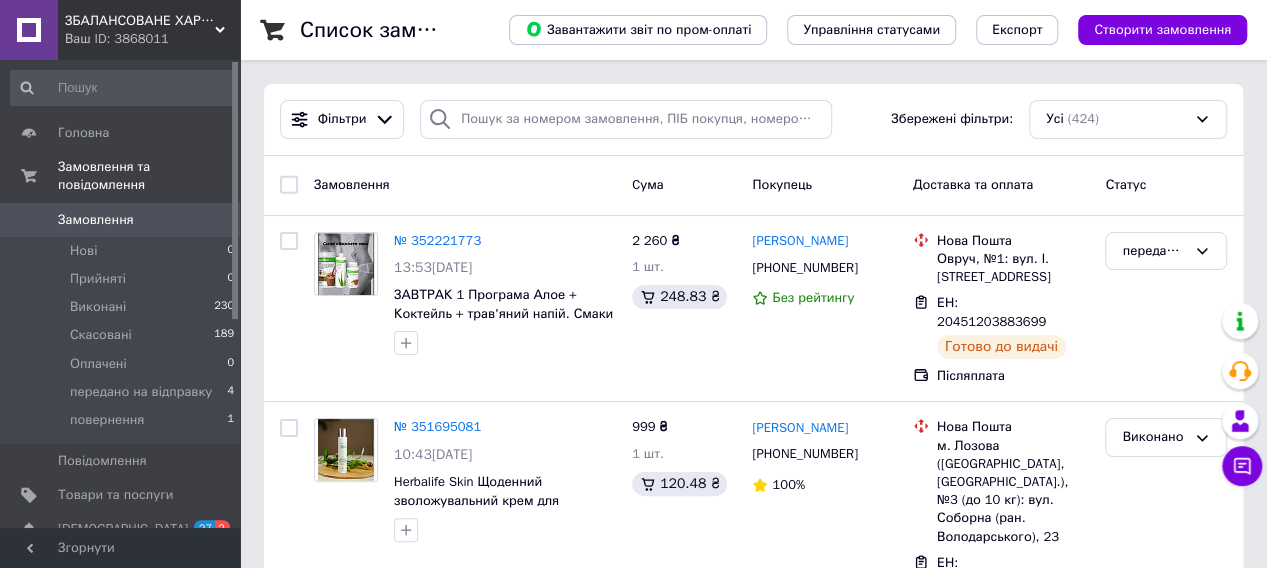 click 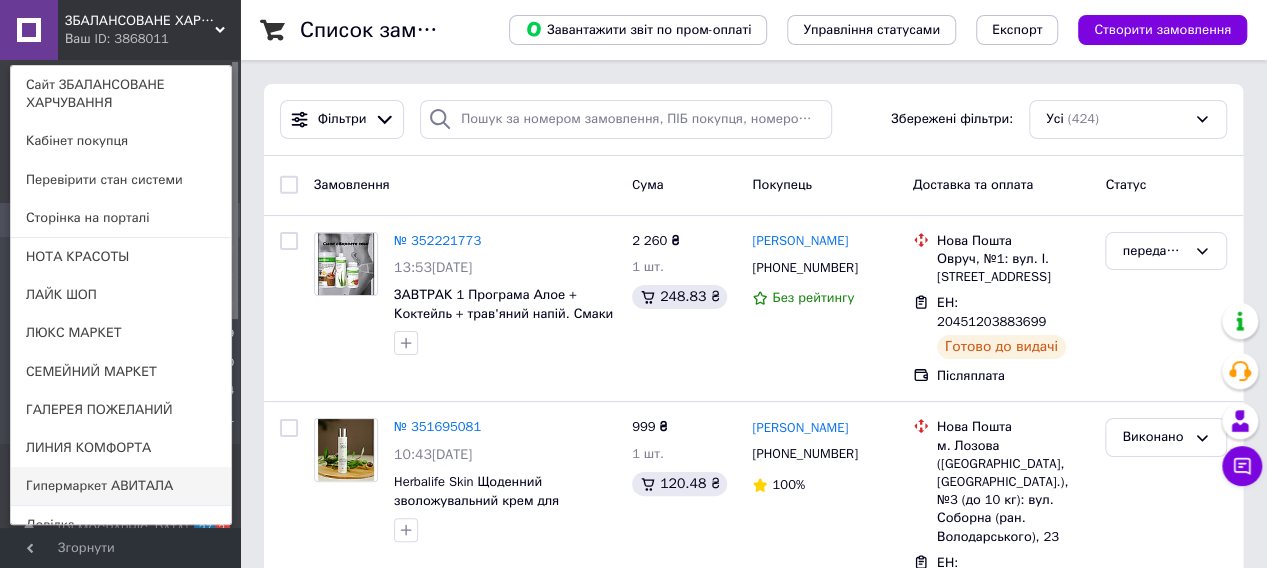 click on "Гипермаркет АВИТАЛА" at bounding box center (121, 486) 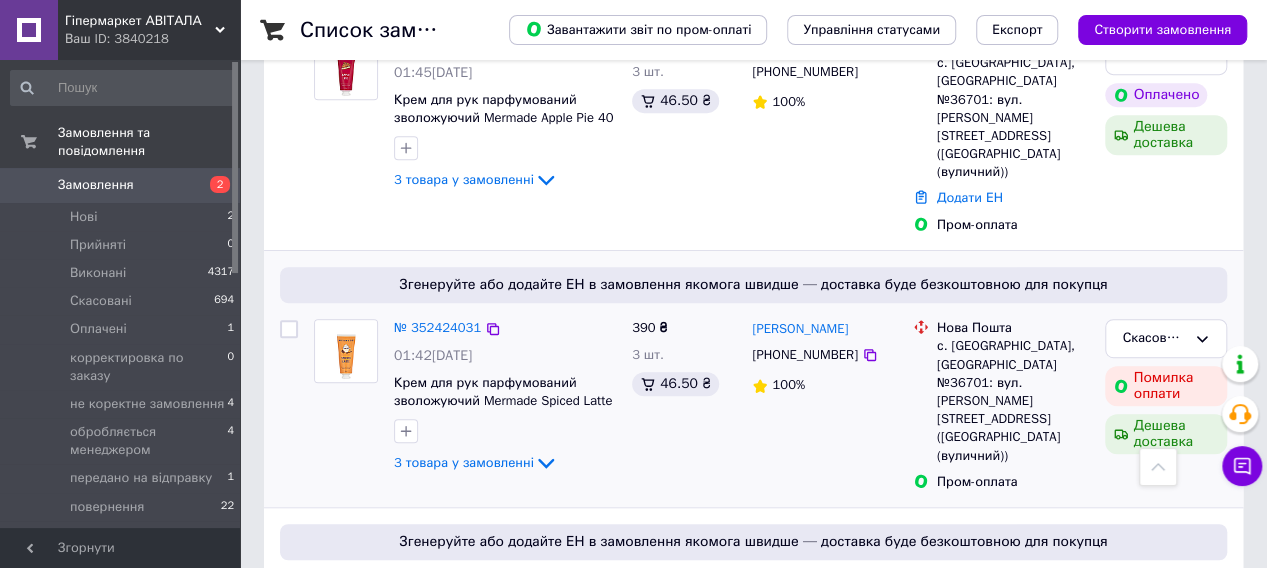 scroll, scrollTop: 300, scrollLeft: 0, axis: vertical 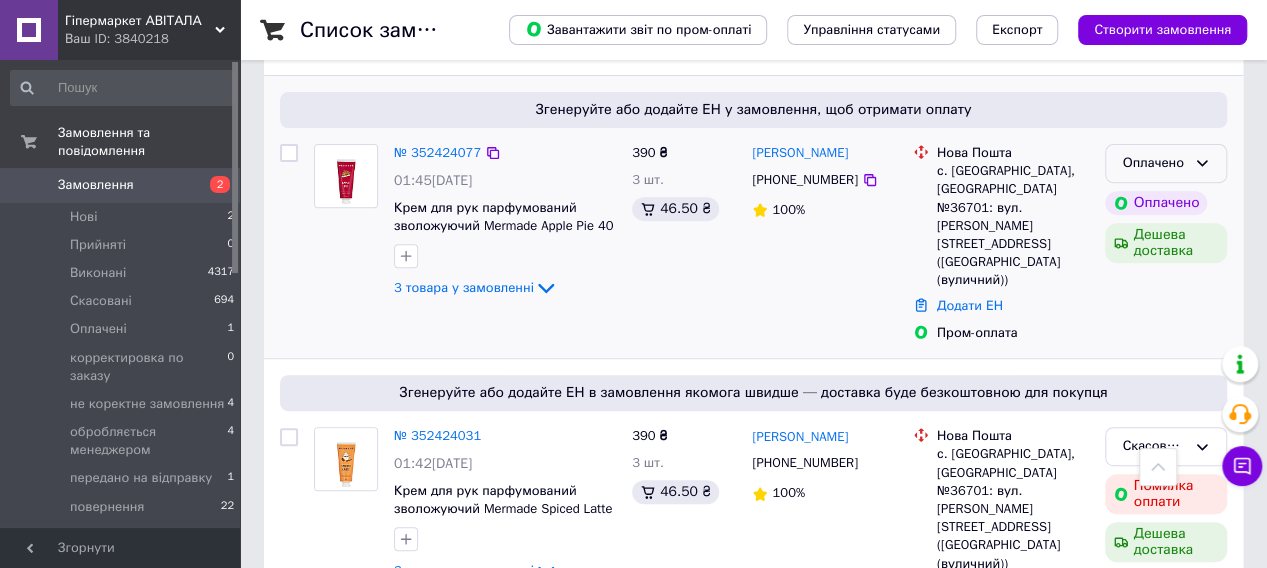 click 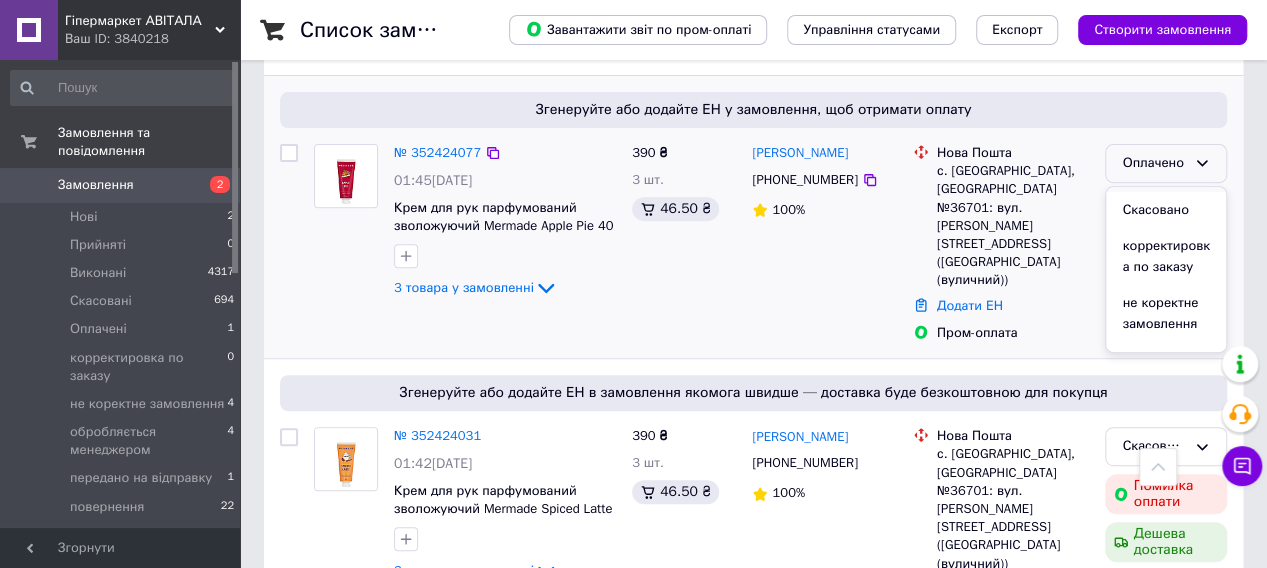 scroll, scrollTop: 100, scrollLeft: 0, axis: vertical 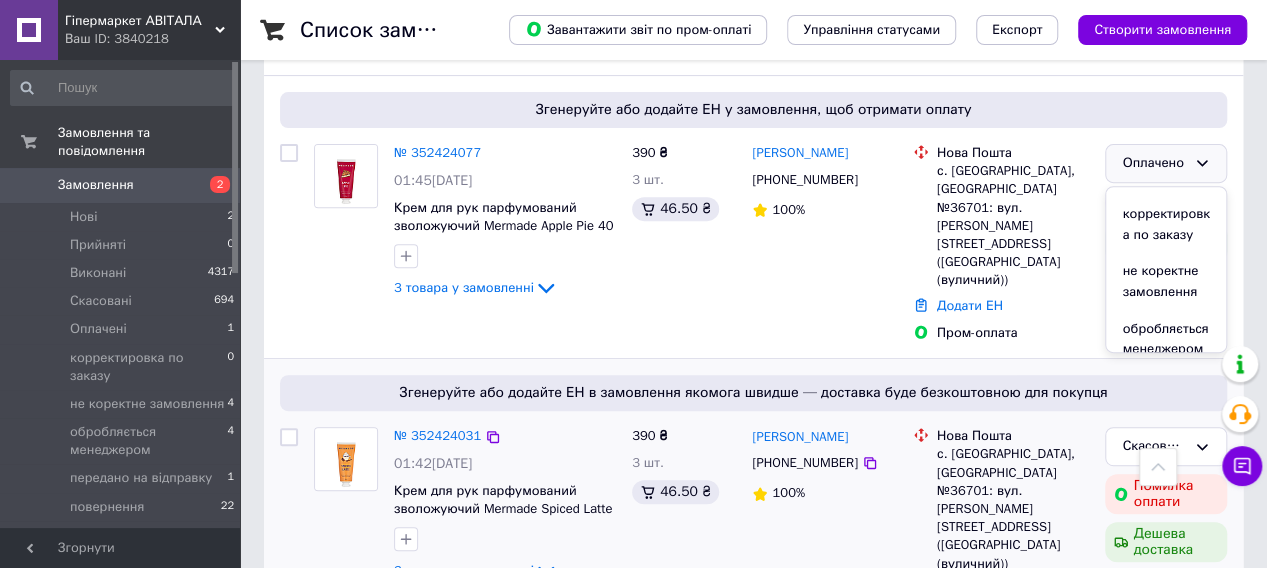 click on "обробляється менеджером" at bounding box center (1166, 339) 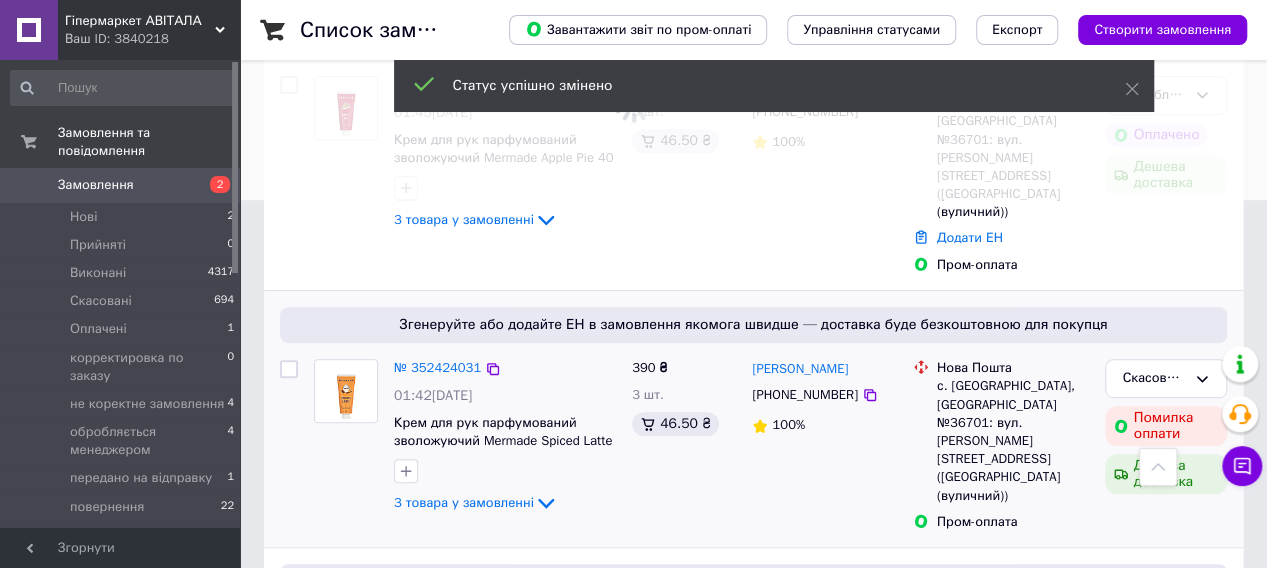 scroll, scrollTop: 400, scrollLeft: 0, axis: vertical 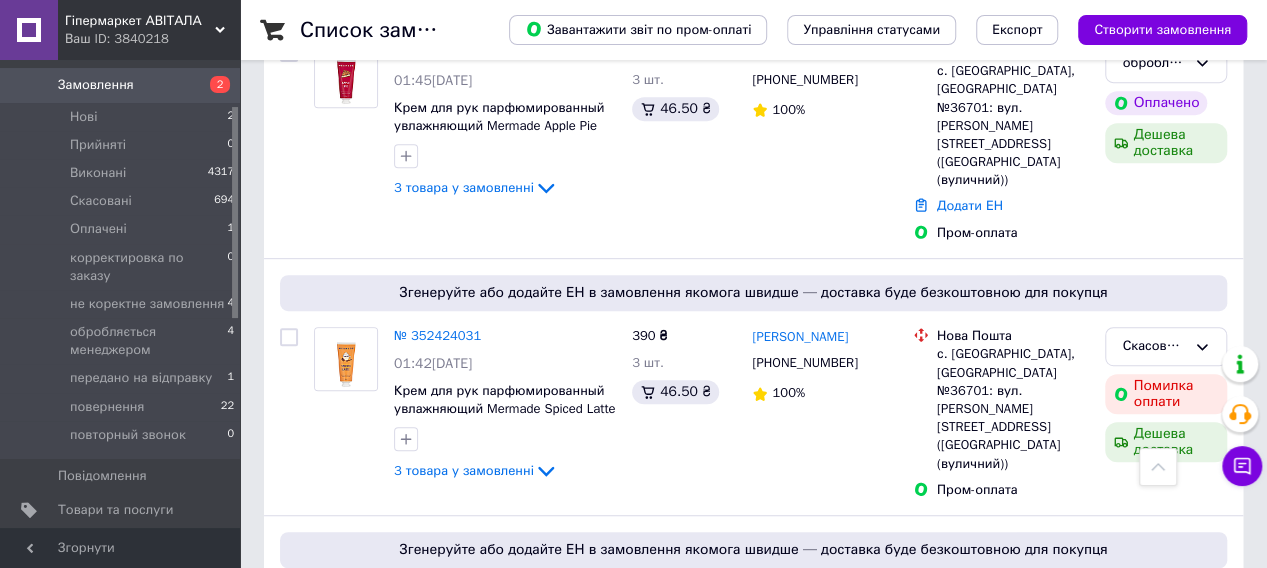 click on "[DEMOGRAPHIC_DATA]" at bounding box center (123, 544) 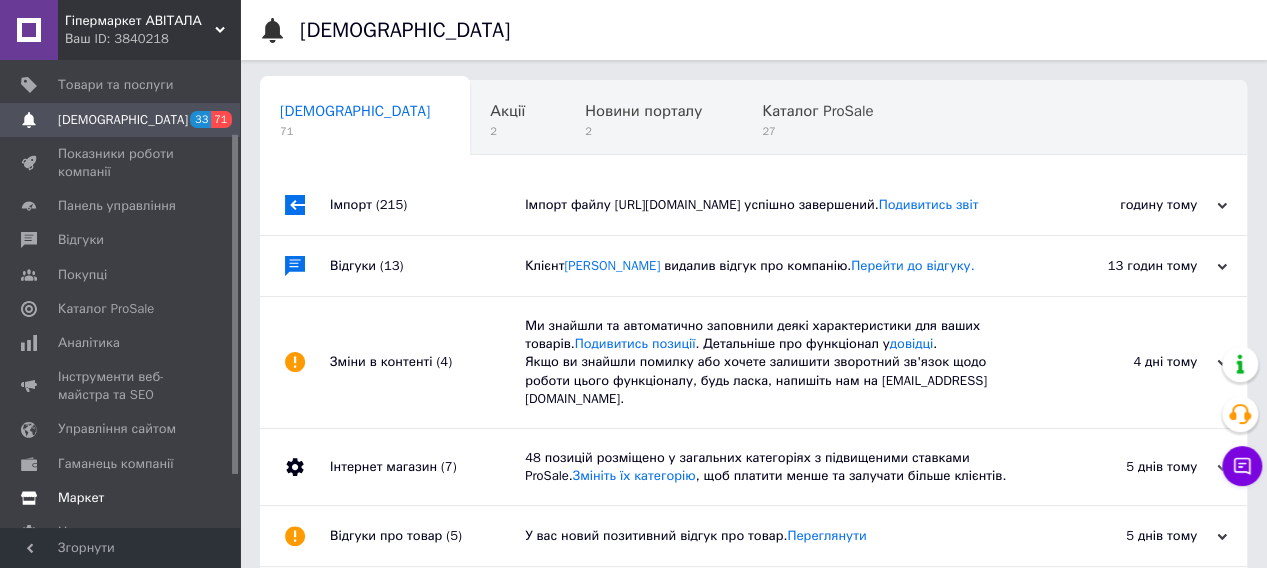 scroll, scrollTop: 174, scrollLeft: 0, axis: vertical 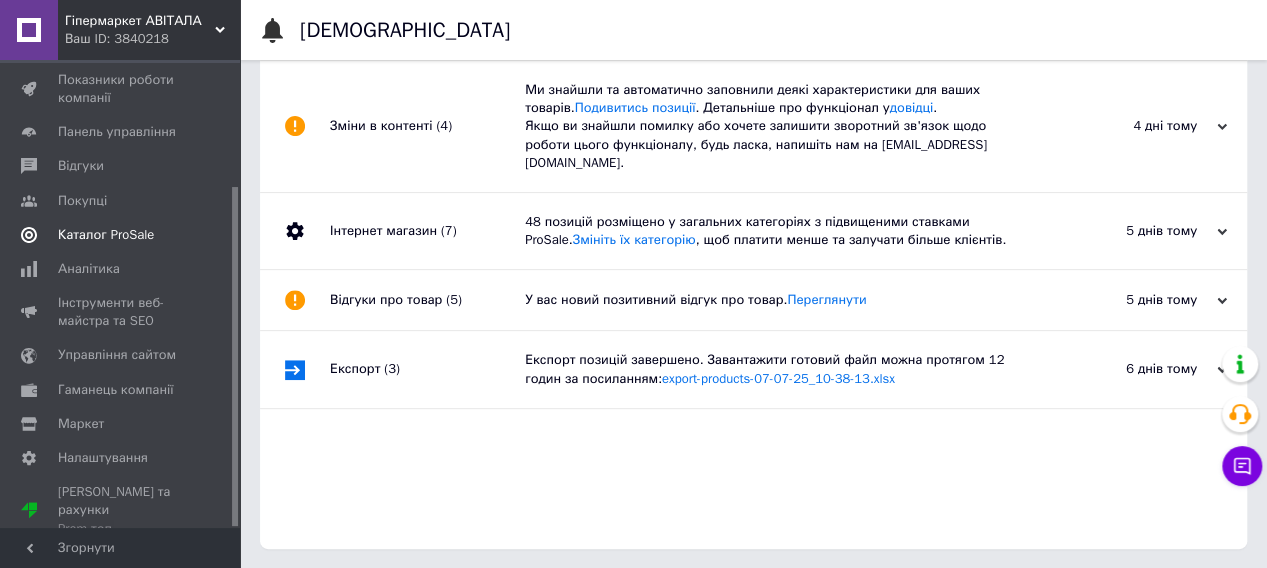 click on "Каталог ProSale" at bounding box center (106, 235) 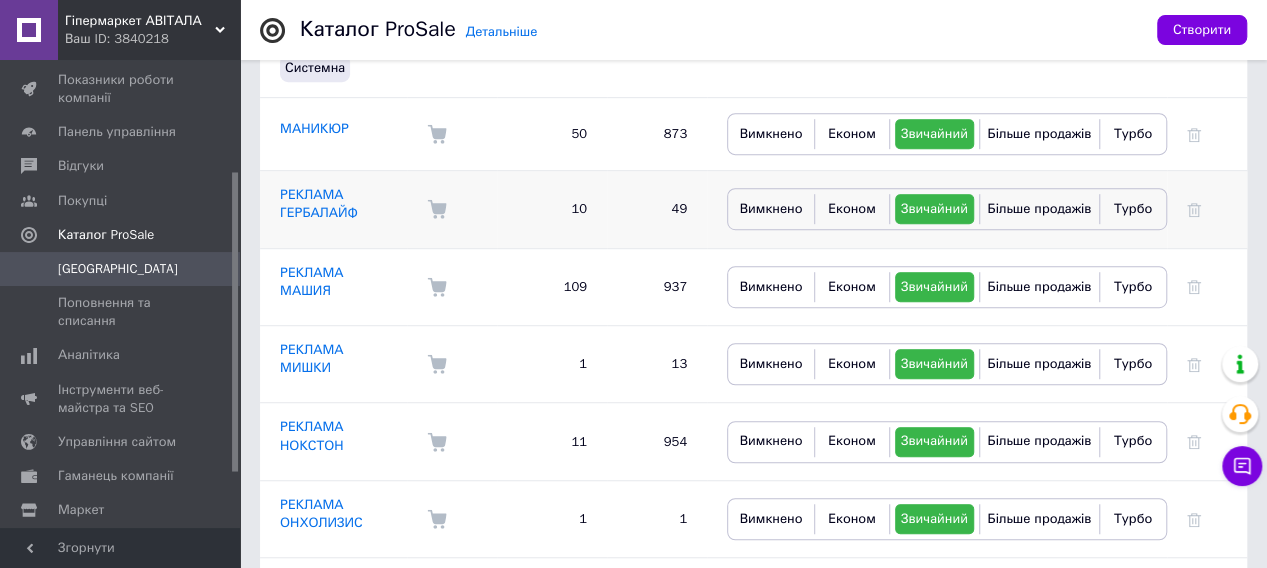 scroll, scrollTop: 578, scrollLeft: 0, axis: vertical 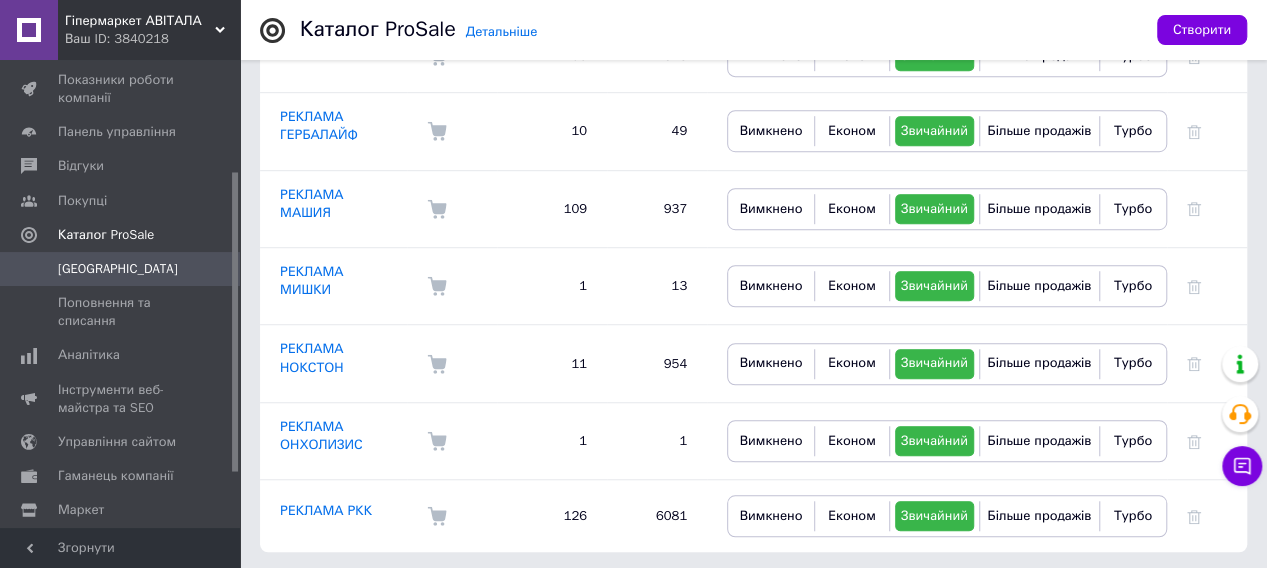 click on "Гіпермаркет АВІТАЛА" at bounding box center [140, 21] 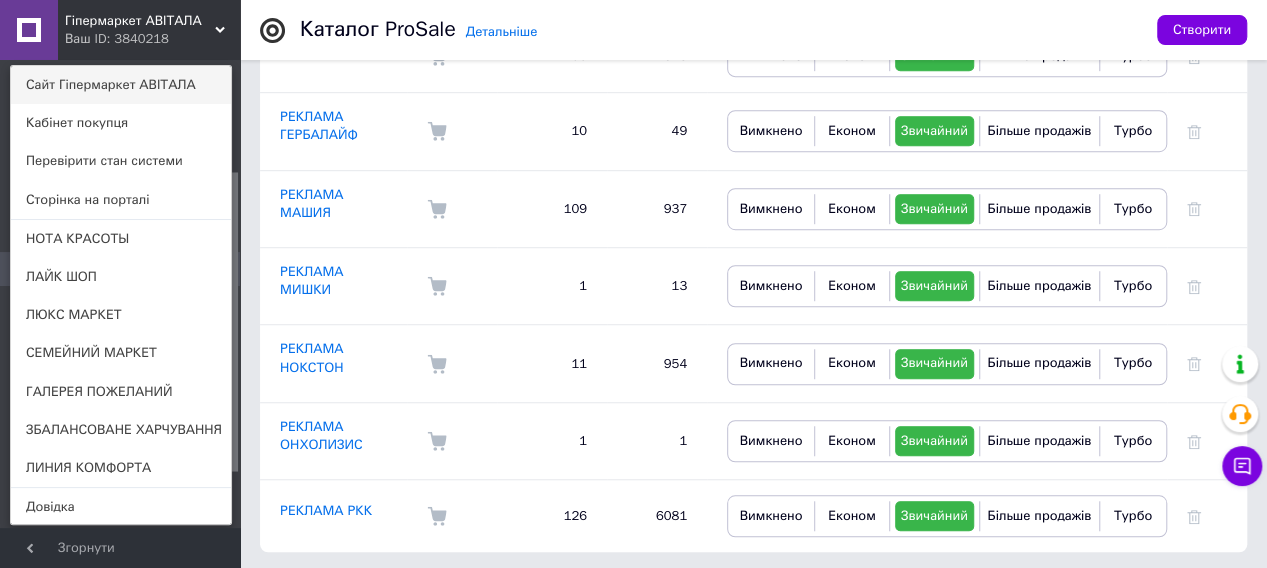 click on "Сайт Гіпермаркет АВІТАЛА" at bounding box center [121, 85] 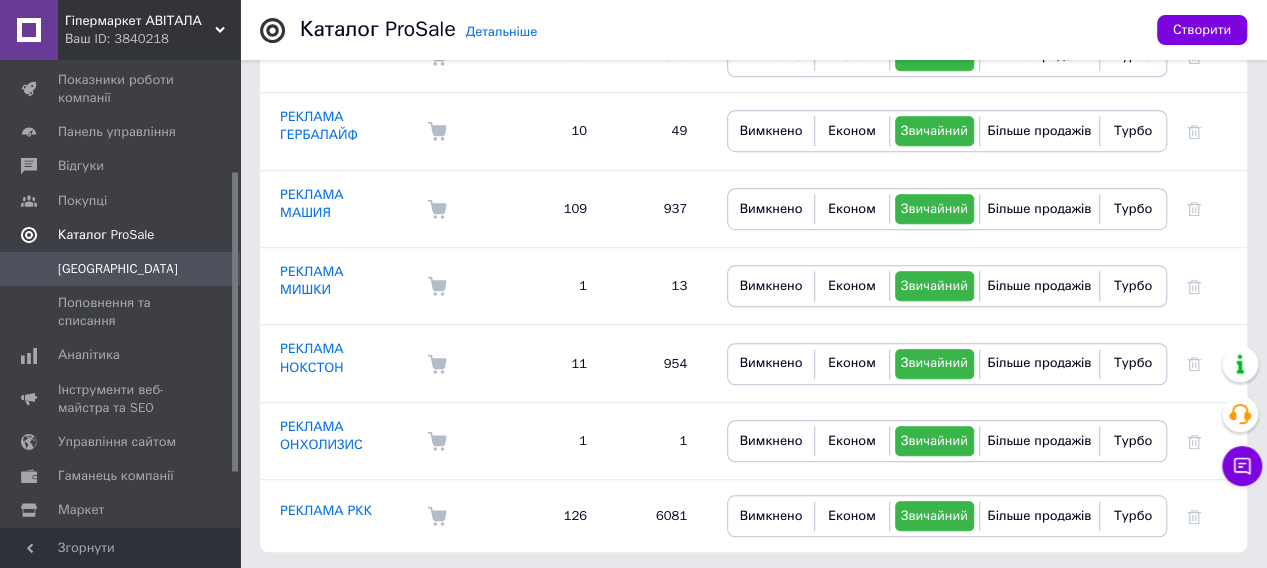 click on "Каталог ProSale" at bounding box center [106, 235] 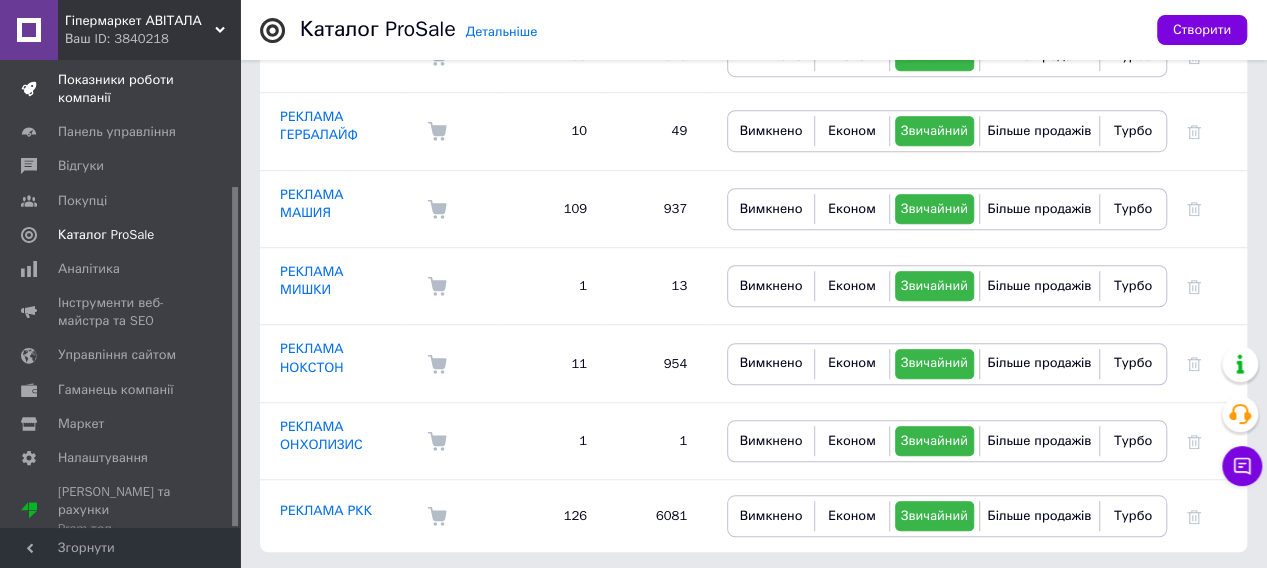 click on "Показники роботи компанії" at bounding box center [121, 89] 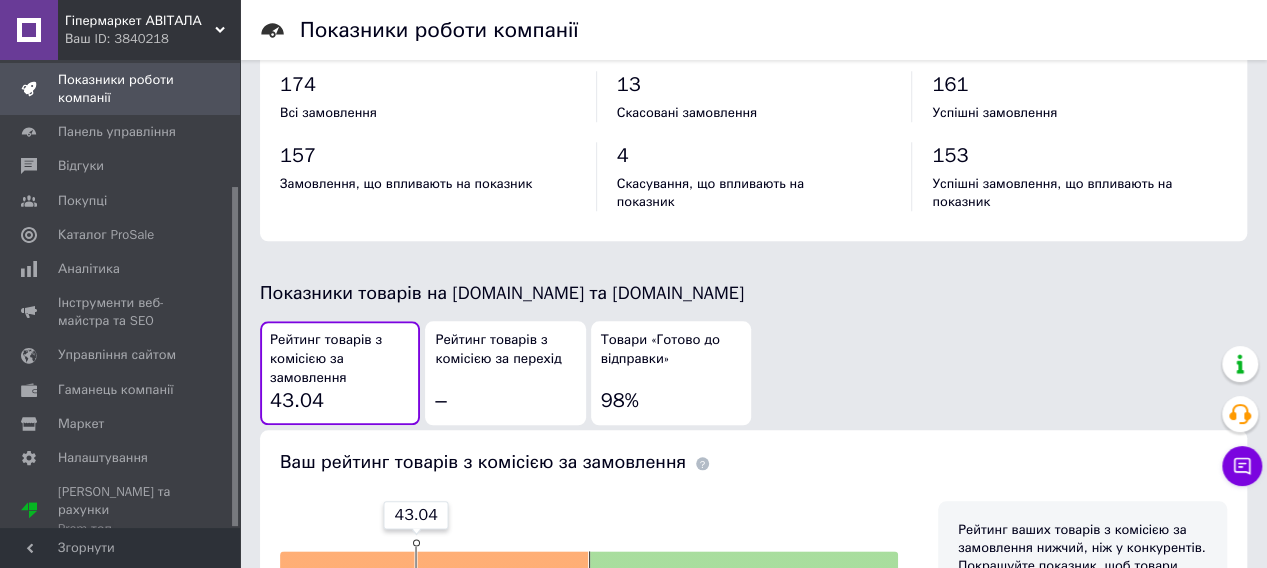 scroll, scrollTop: 1000, scrollLeft: 0, axis: vertical 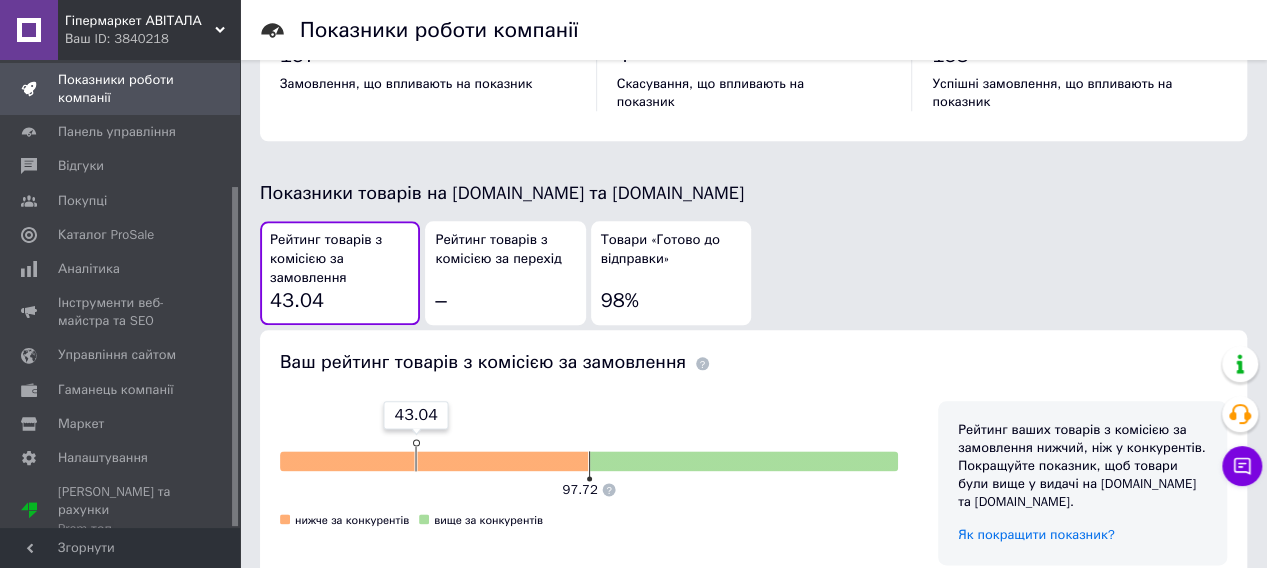 click 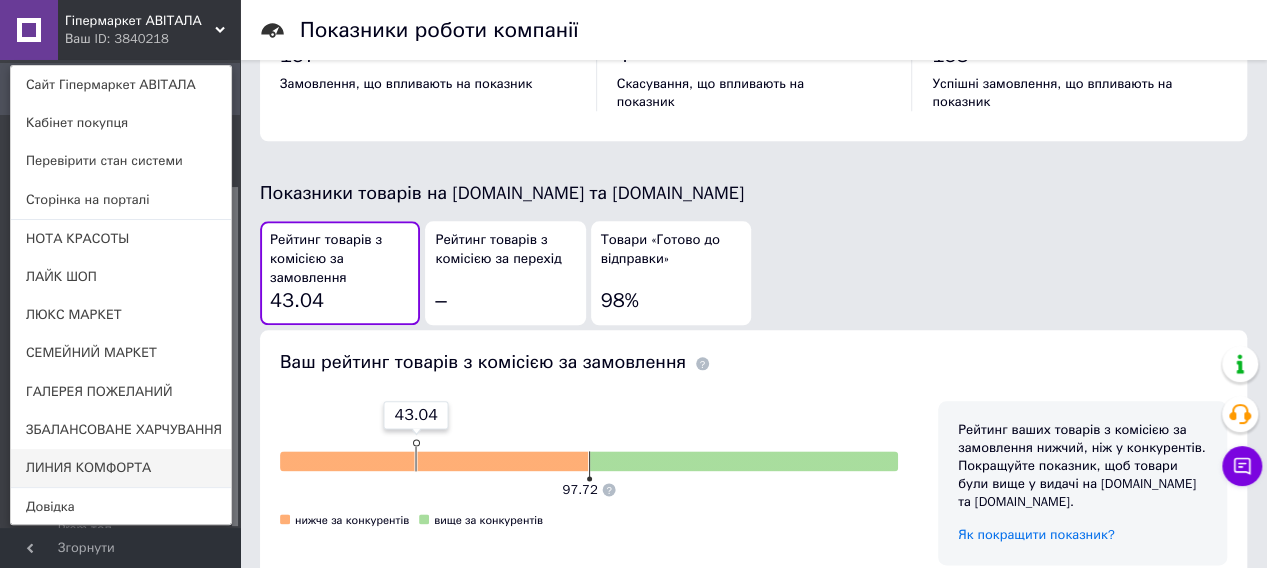 click on "ЛИНИЯ КОМФОРТА" at bounding box center (121, 468) 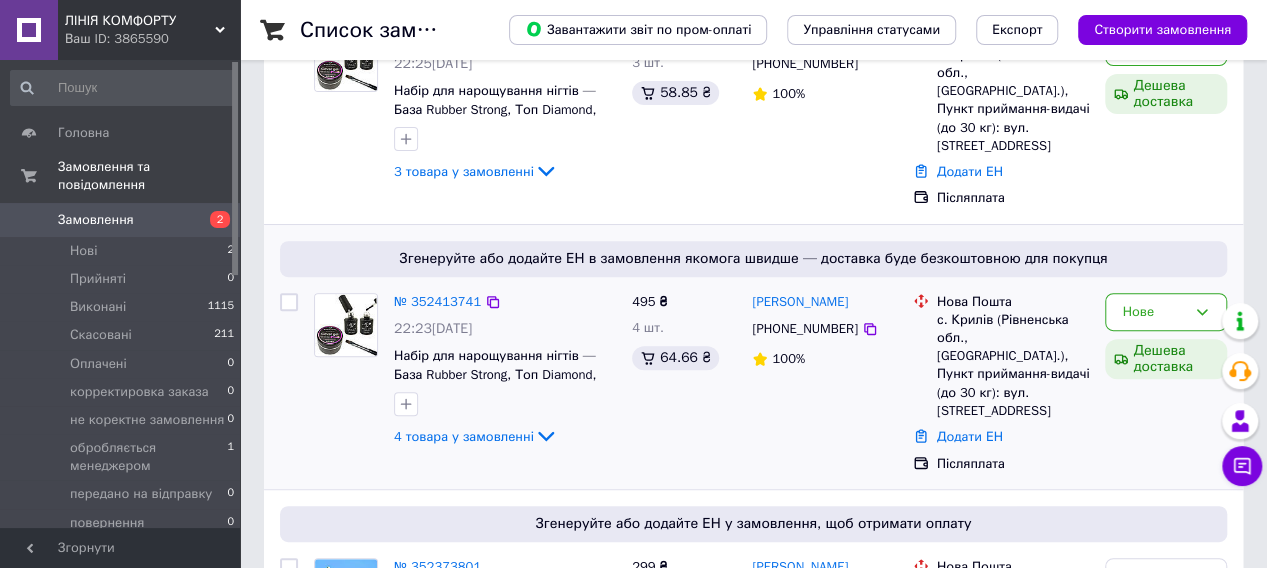 scroll, scrollTop: 300, scrollLeft: 0, axis: vertical 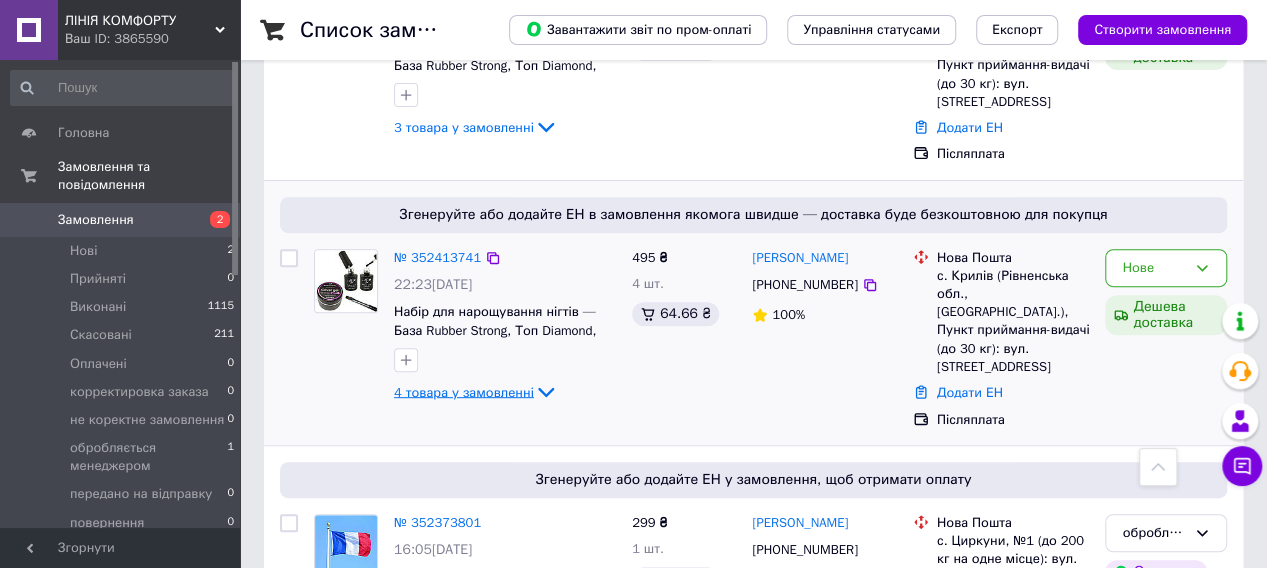 click on "4 товара у замовленні" at bounding box center (464, 391) 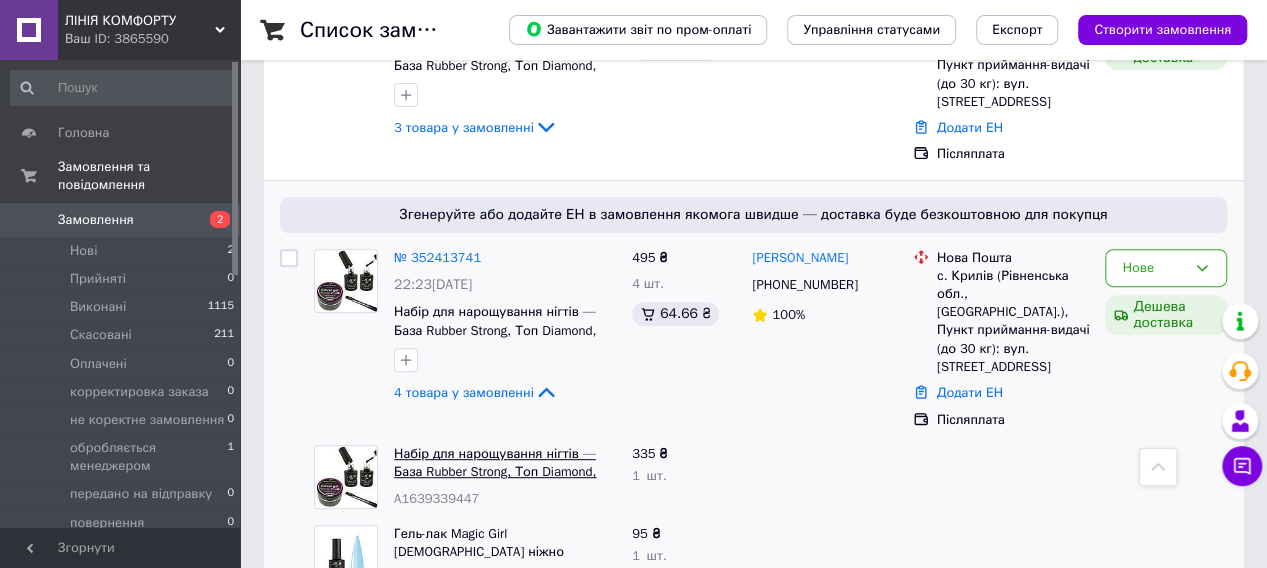 scroll, scrollTop: 200, scrollLeft: 0, axis: vertical 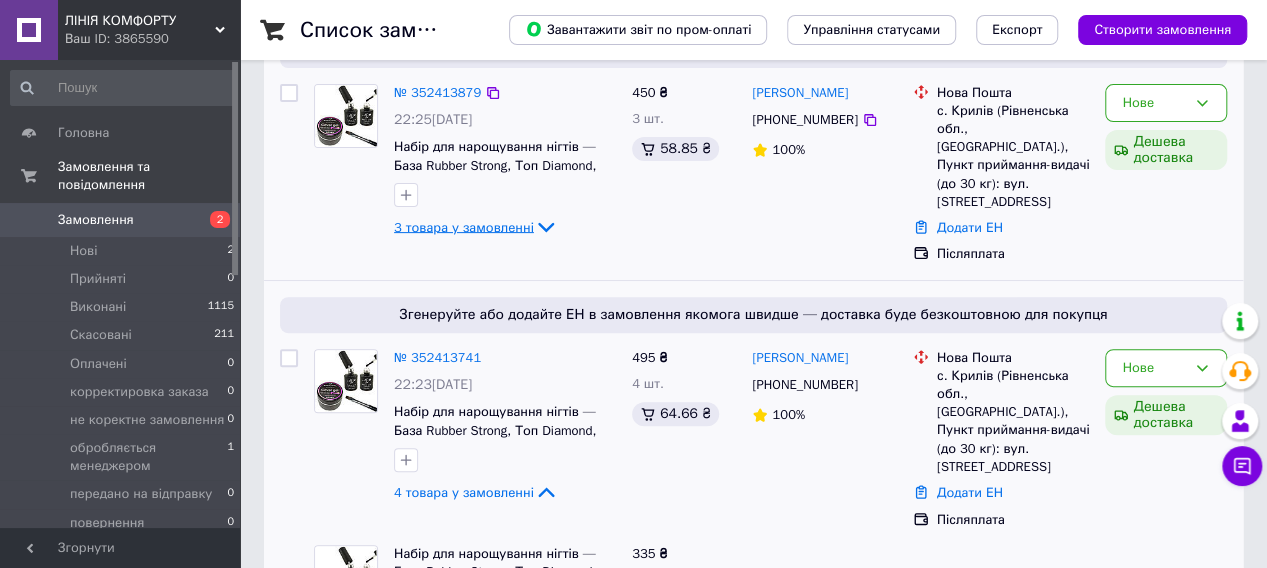 click on "3 товара у замовленні" at bounding box center (464, 226) 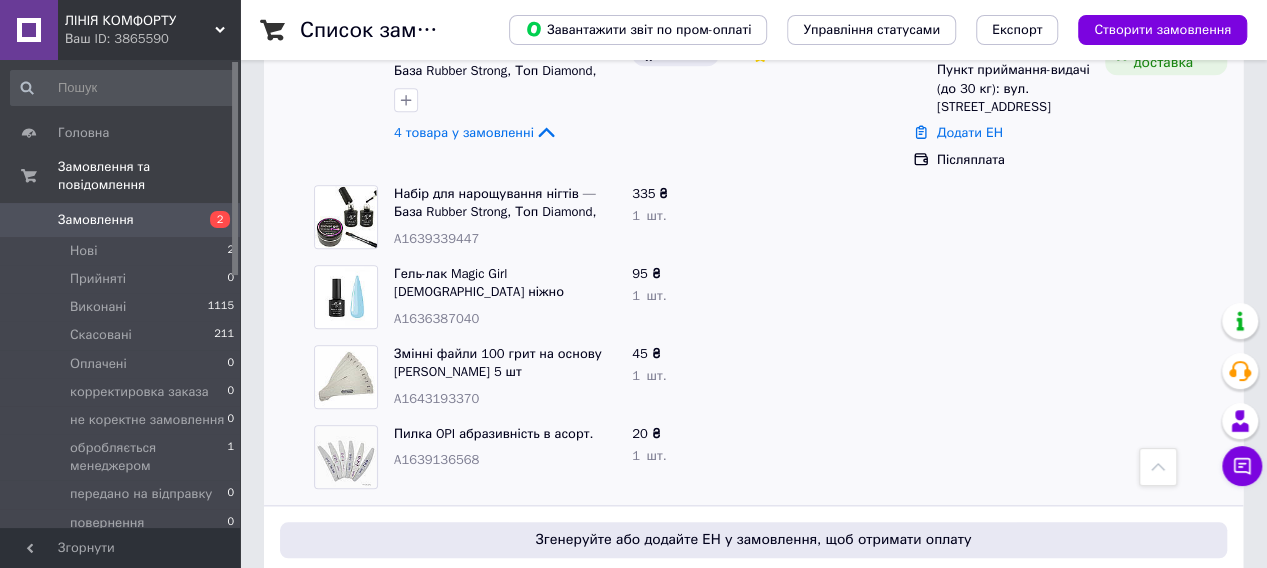 scroll, scrollTop: 900, scrollLeft: 0, axis: vertical 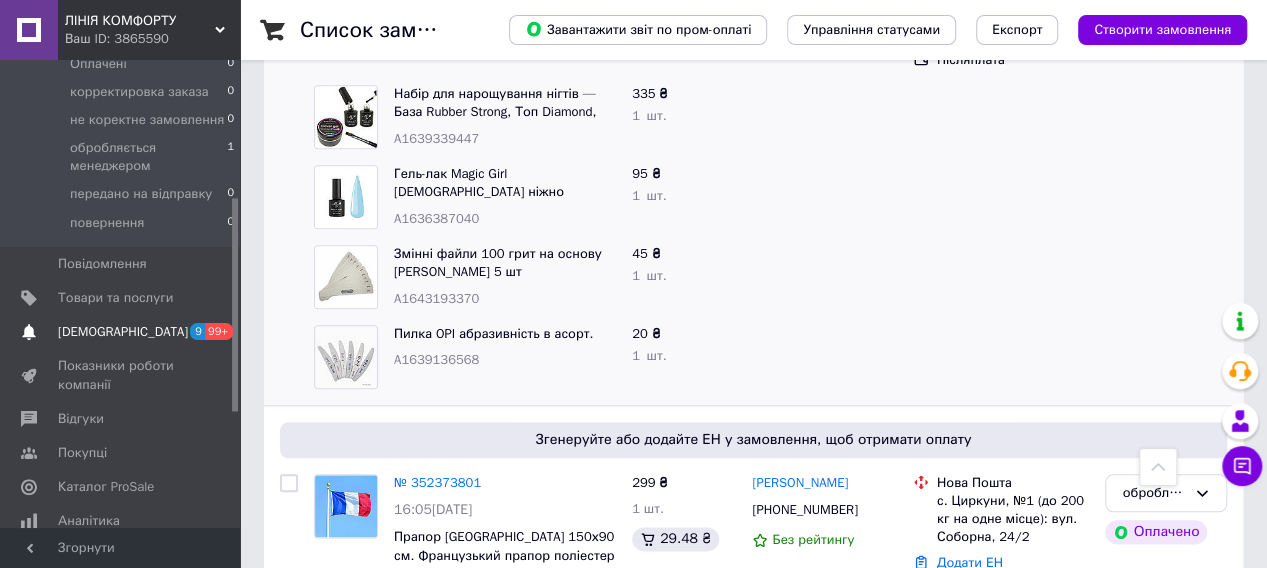 click on "[DEMOGRAPHIC_DATA]" at bounding box center [123, 332] 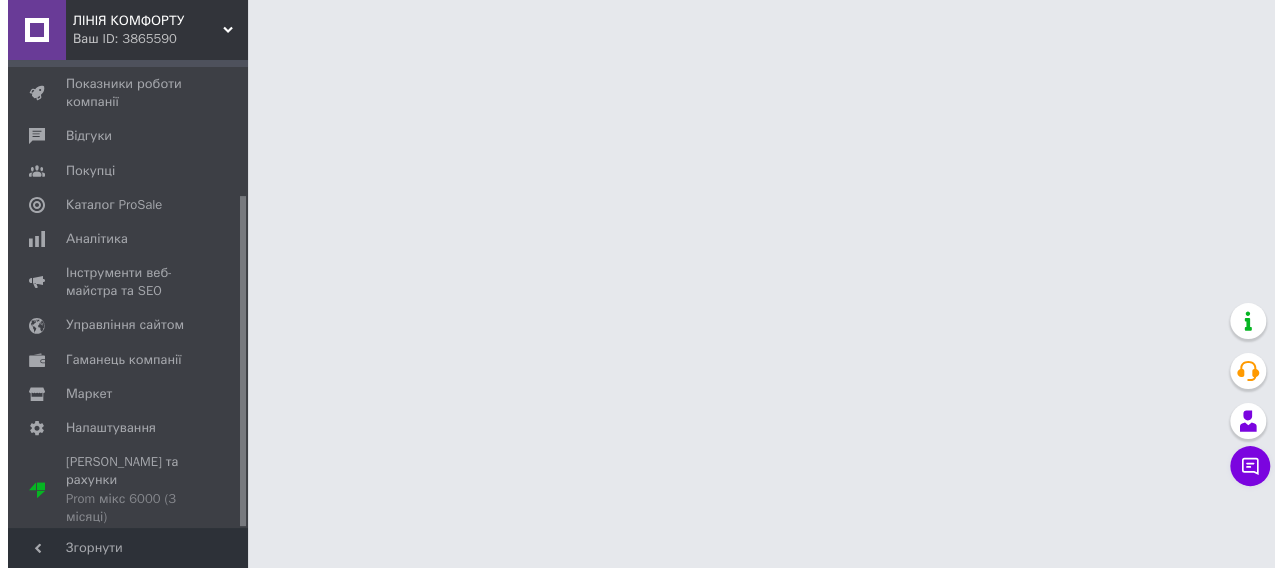 scroll, scrollTop: 0, scrollLeft: 0, axis: both 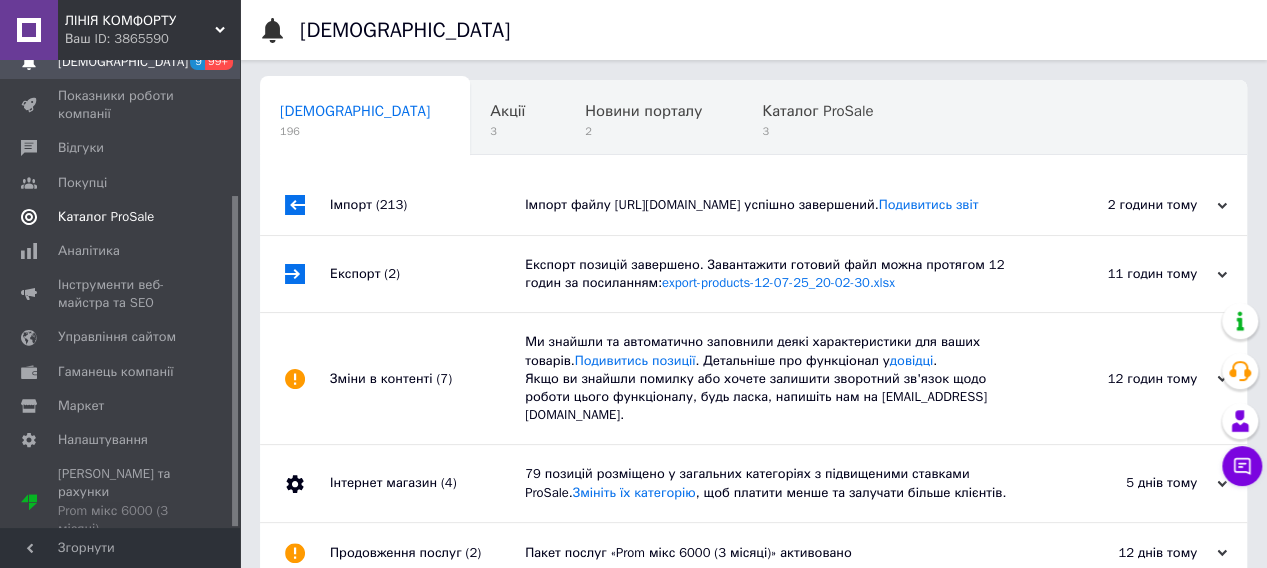 click on "Каталог ProSale" at bounding box center [106, 217] 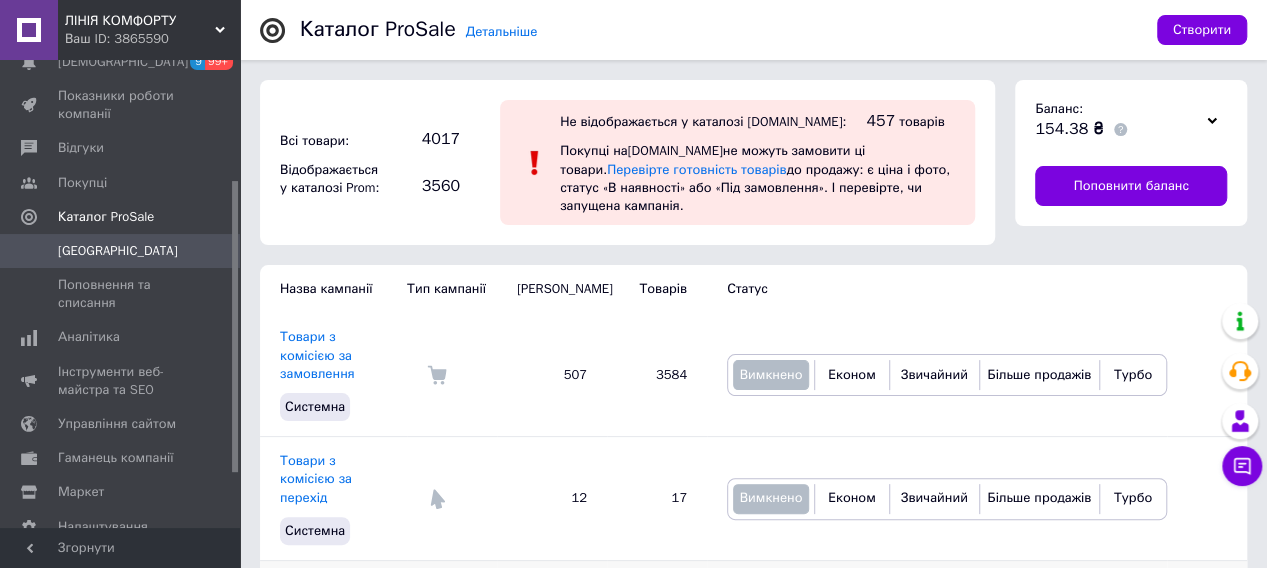 scroll, scrollTop: 296, scrollLeft: 0, axis: vertical 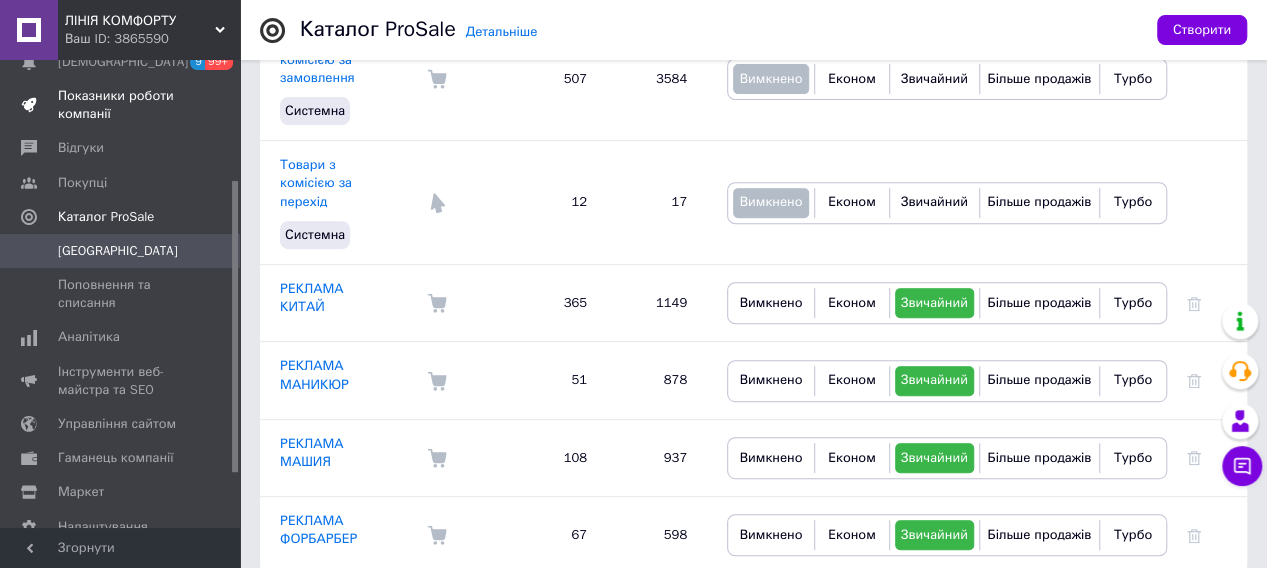 click on "Показники роботи компанії" at bounding box center [121, 105] 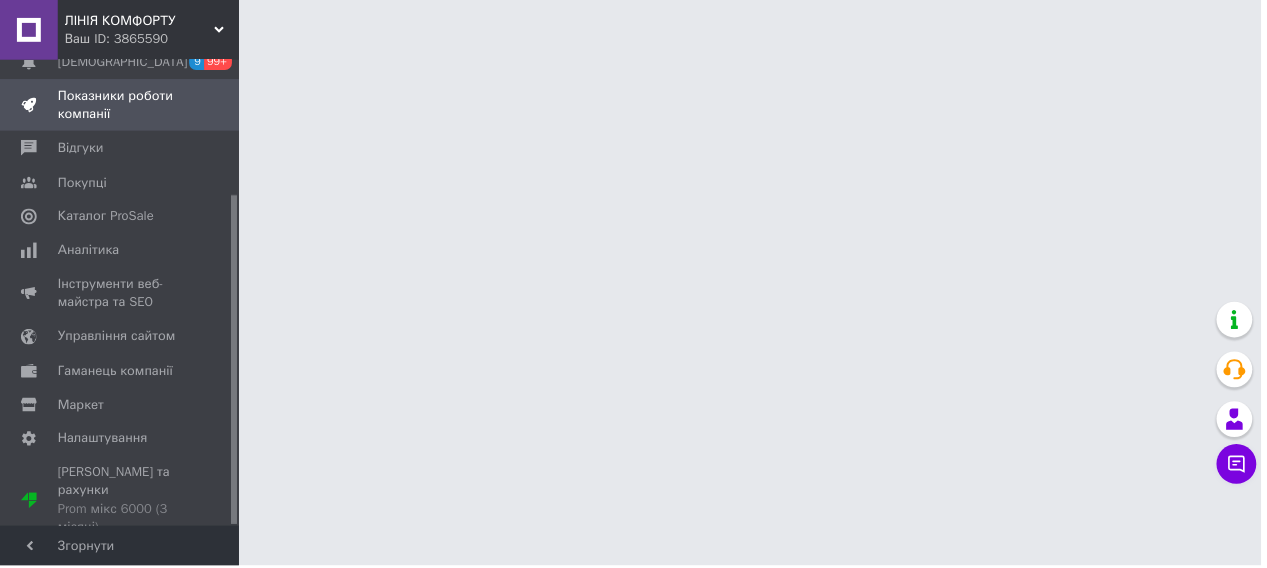 click on "Показники роботи компанії" at bounding box center [121, 105] 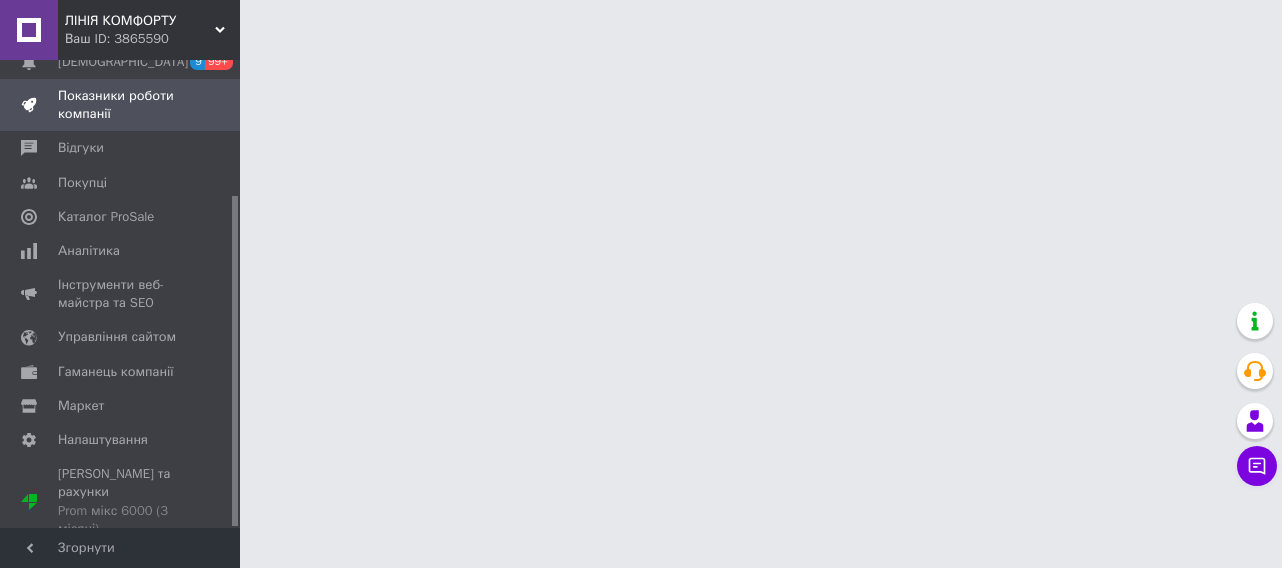 click on "Показники роботи компанії" at bounding box center [121, 105] 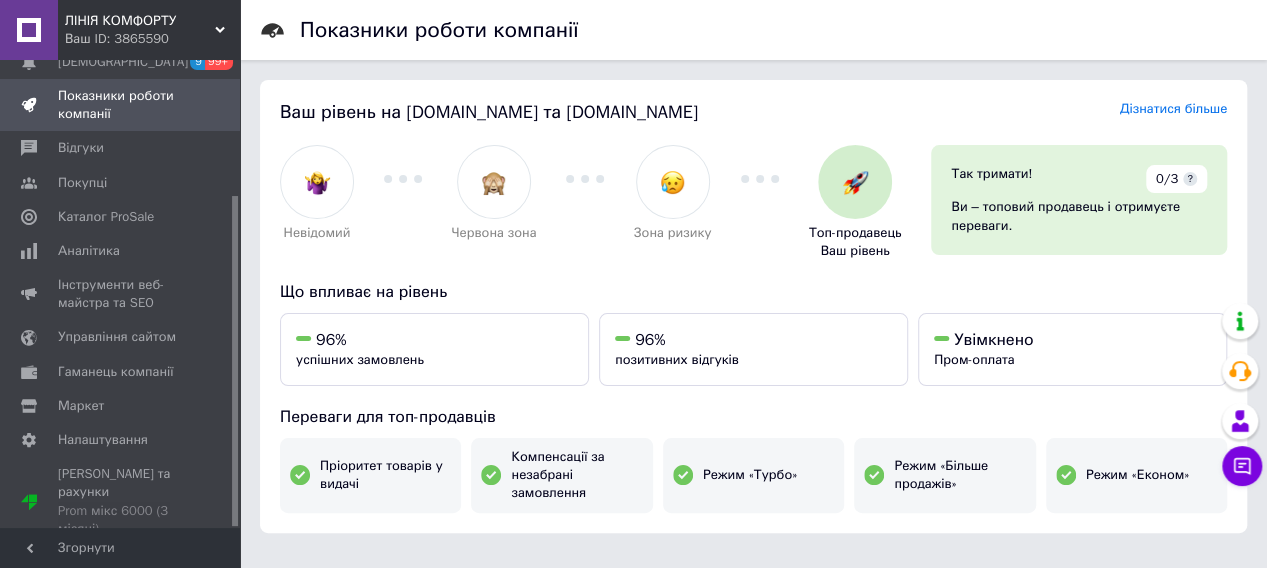 click on "Показники роботи компанії" at bounding box center (121, 105) 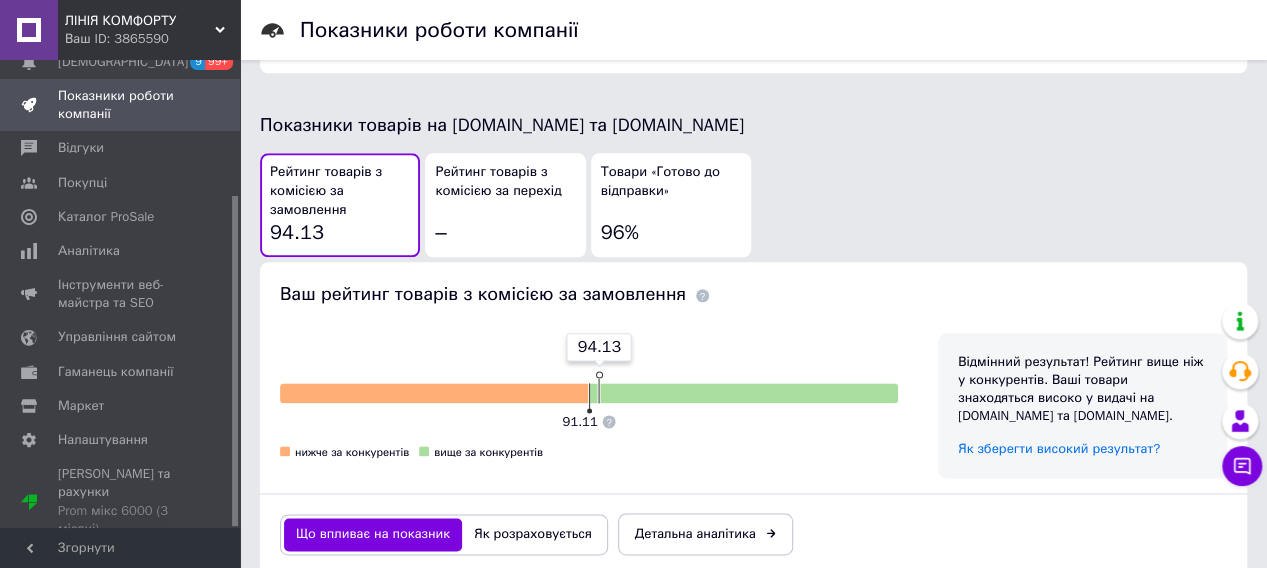 scroll, scrollTop: 1100, scrollLeft: 0, axis: vertical 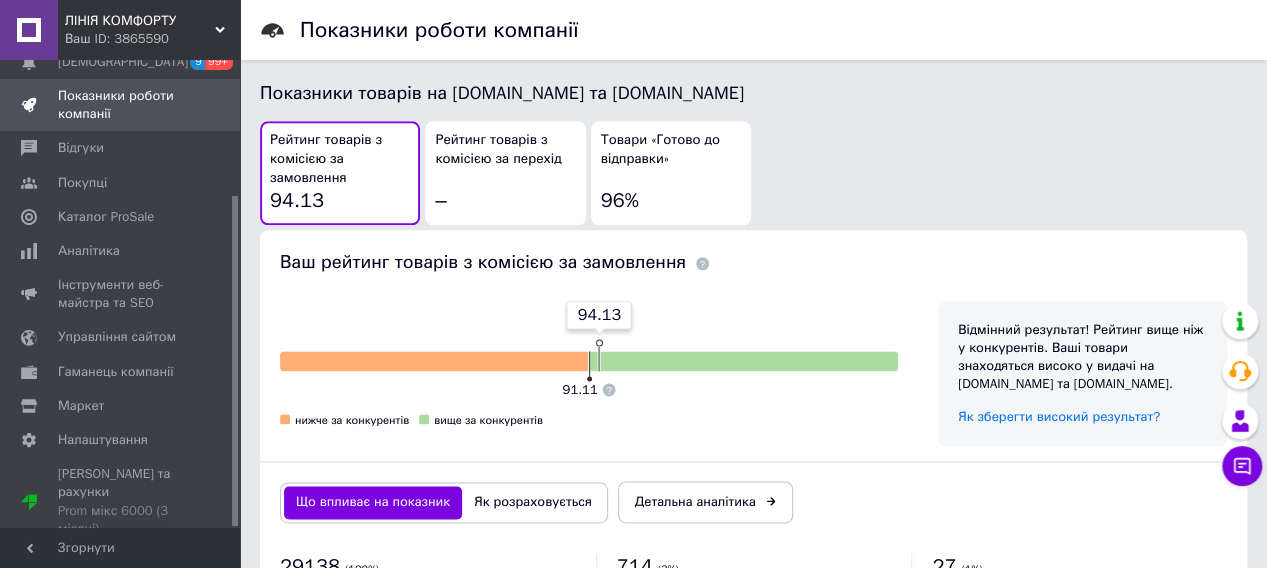click 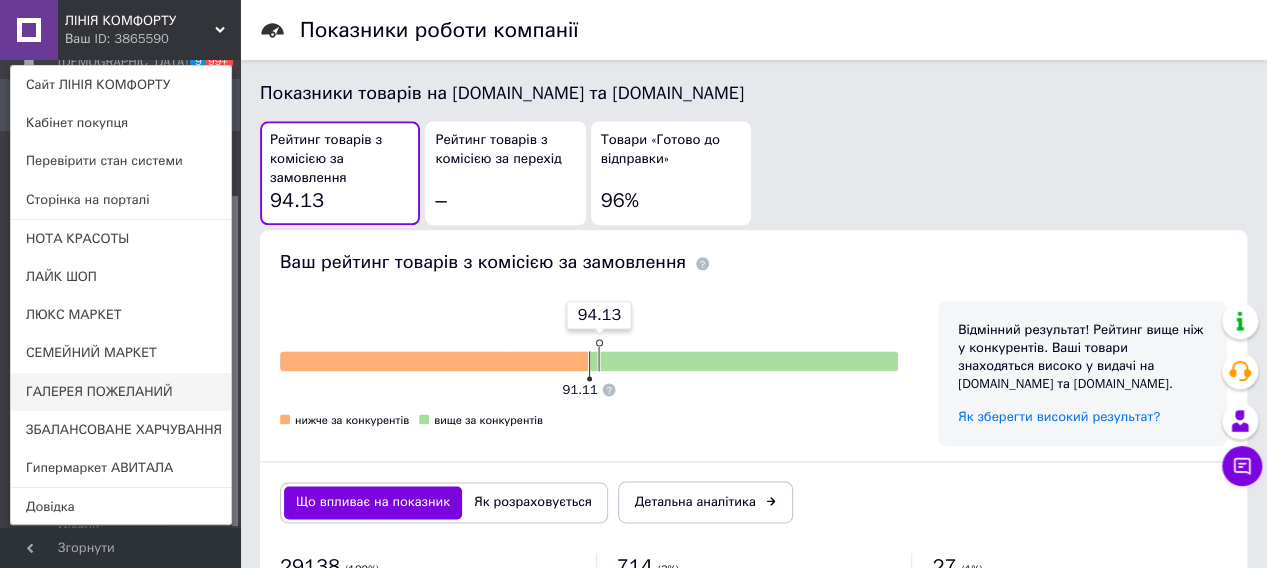 click on "ГАЛЕРЕЯ ПОЖЕЛАНИЙ" at bounding box center (121, 392) 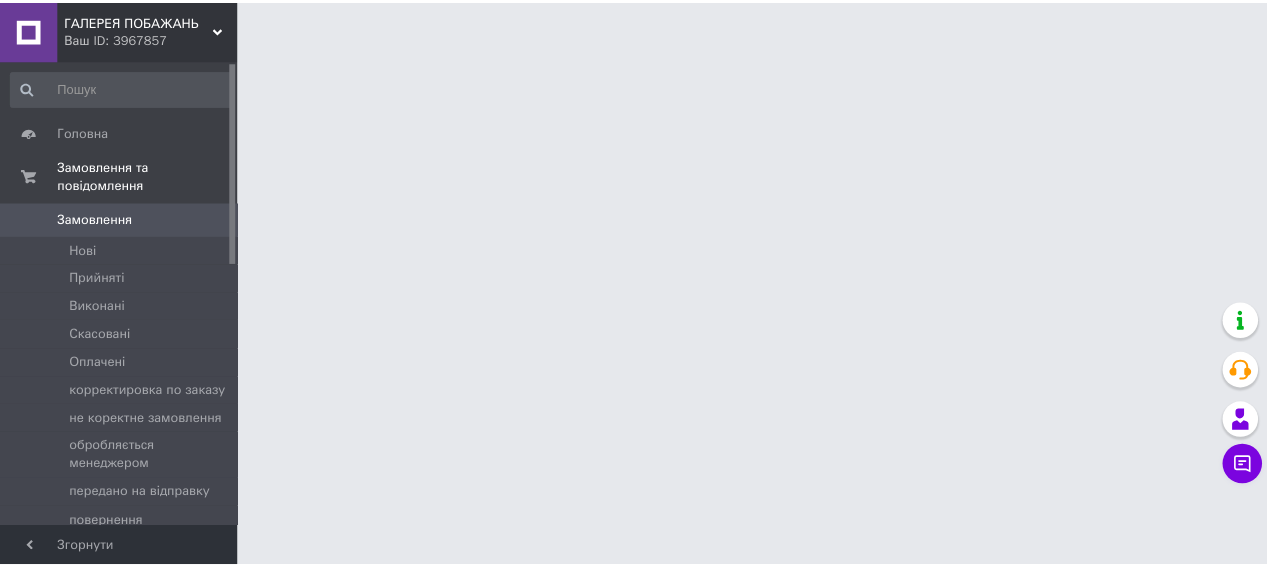 scroll, scrollTop: 0, scrollLeft: 0, axis: both 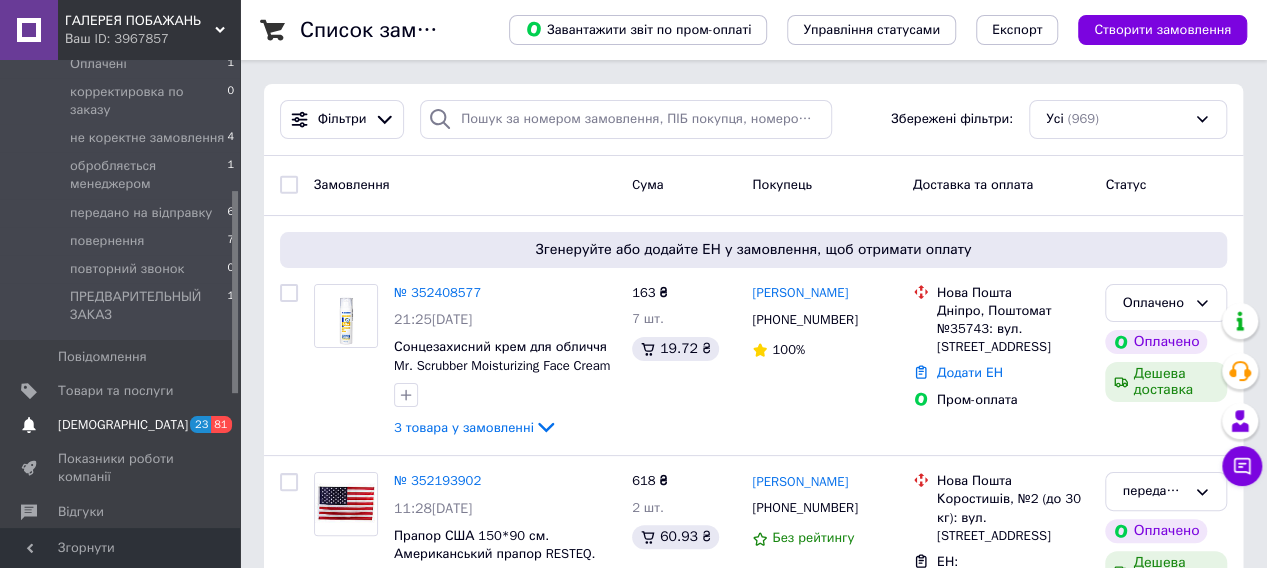 click on "[DEMOGRAPHIC_DATA]" at bounding box center [123, 425] 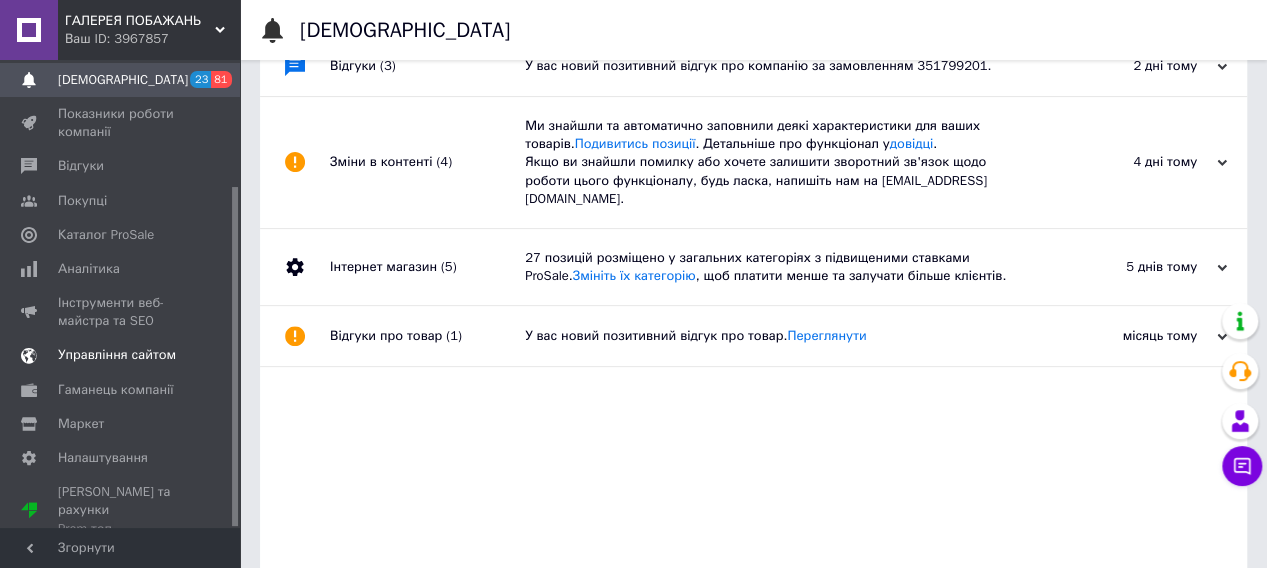 scroll, scrollTop: 253, scrollLeft: 0, axis: vertical 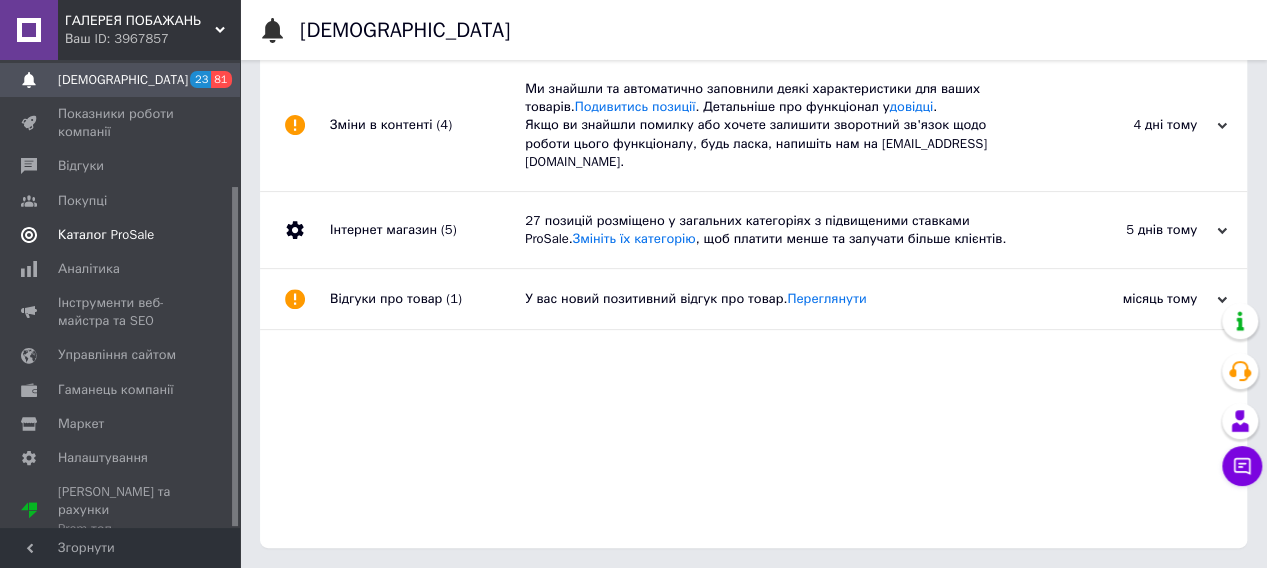 click on "Каталог ProSale" at bounding box center (106, 235) 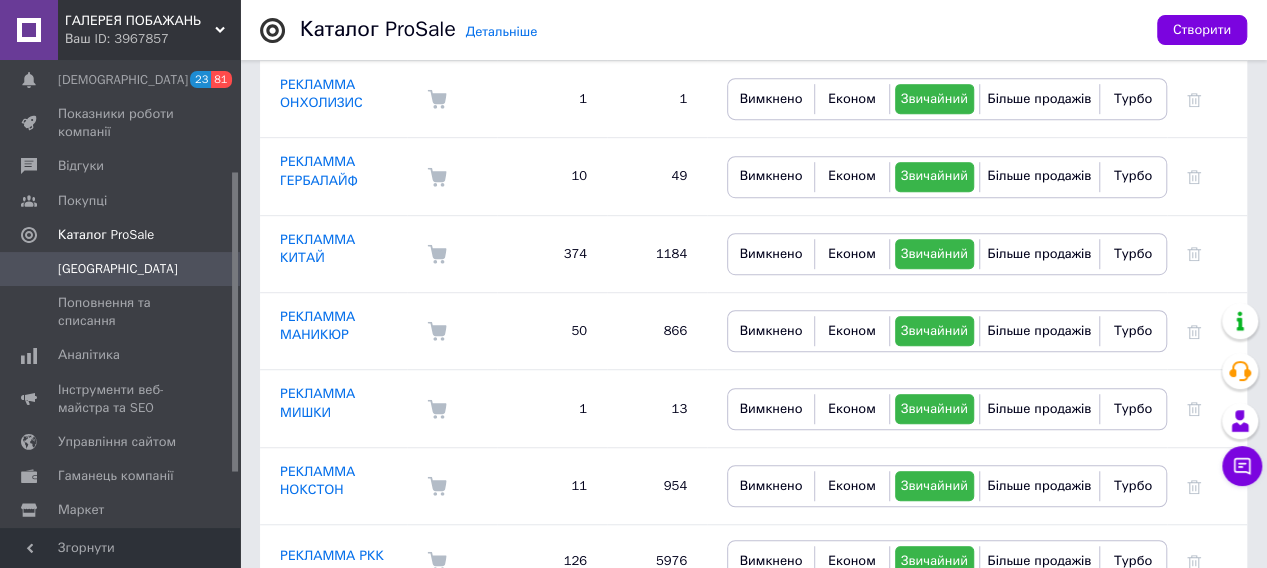 scroll, scrollTop: 528, scrollLeft: 0, axis: vertical 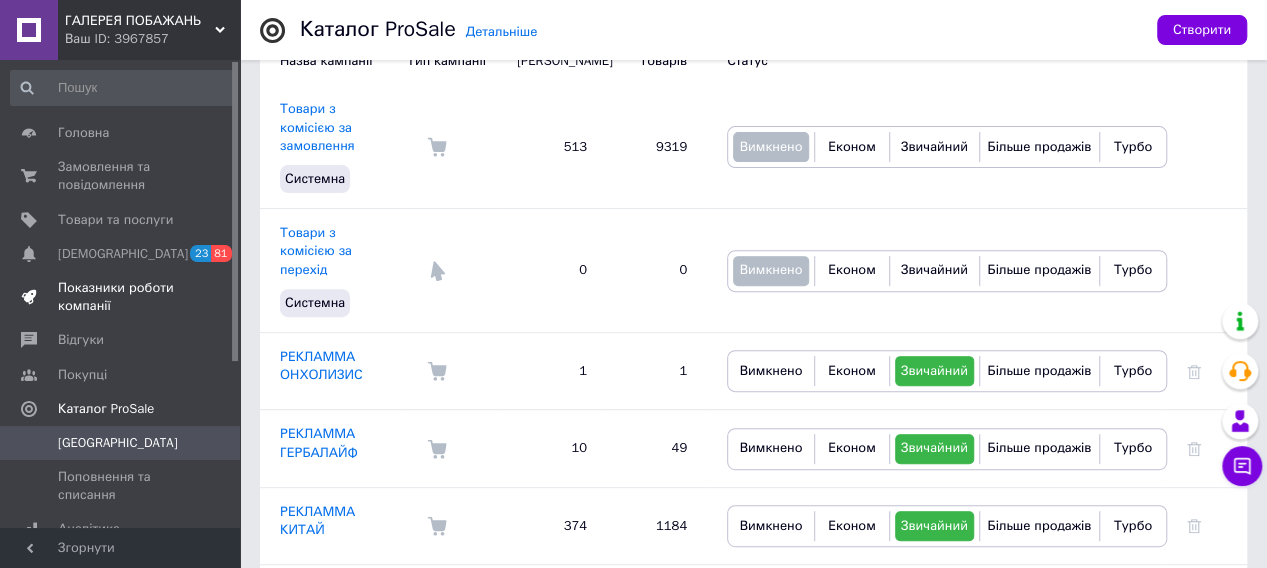 click on "Показники роботи компанії" at bounding box center [121, 297] 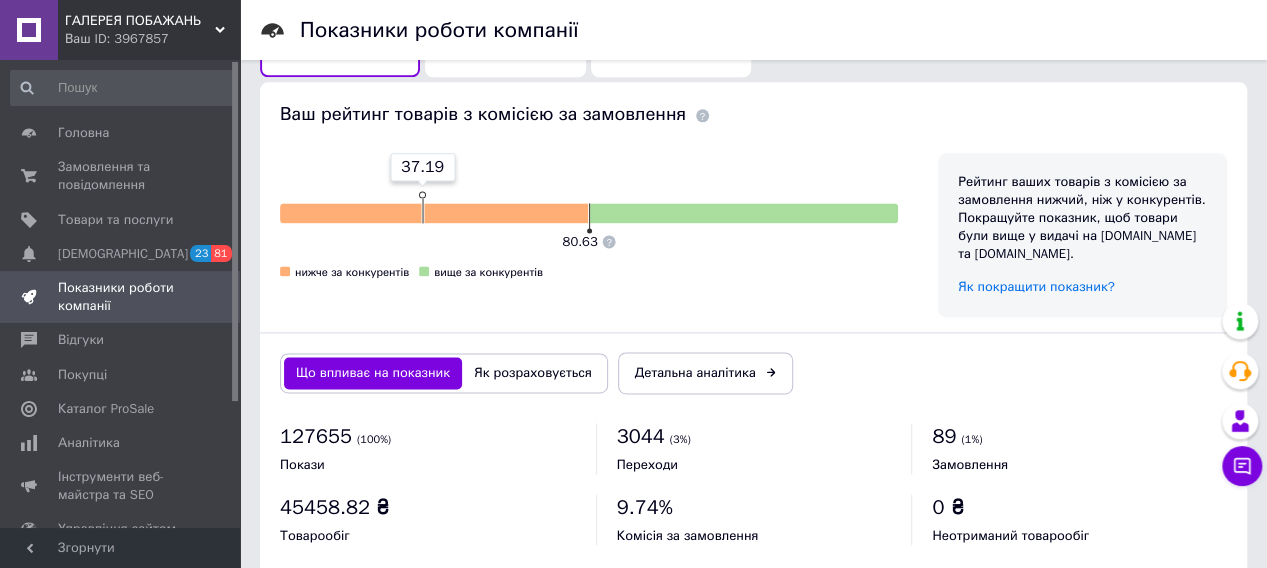 scroll, scrollTop: 1274, scrollLeft: 0, axis: vertical 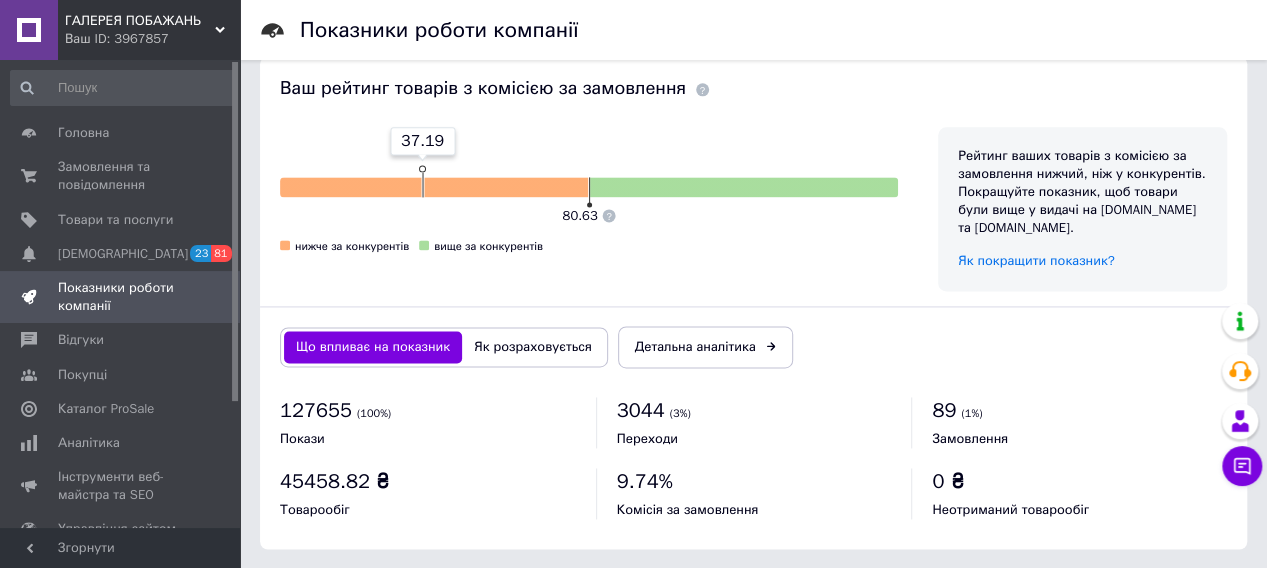 click 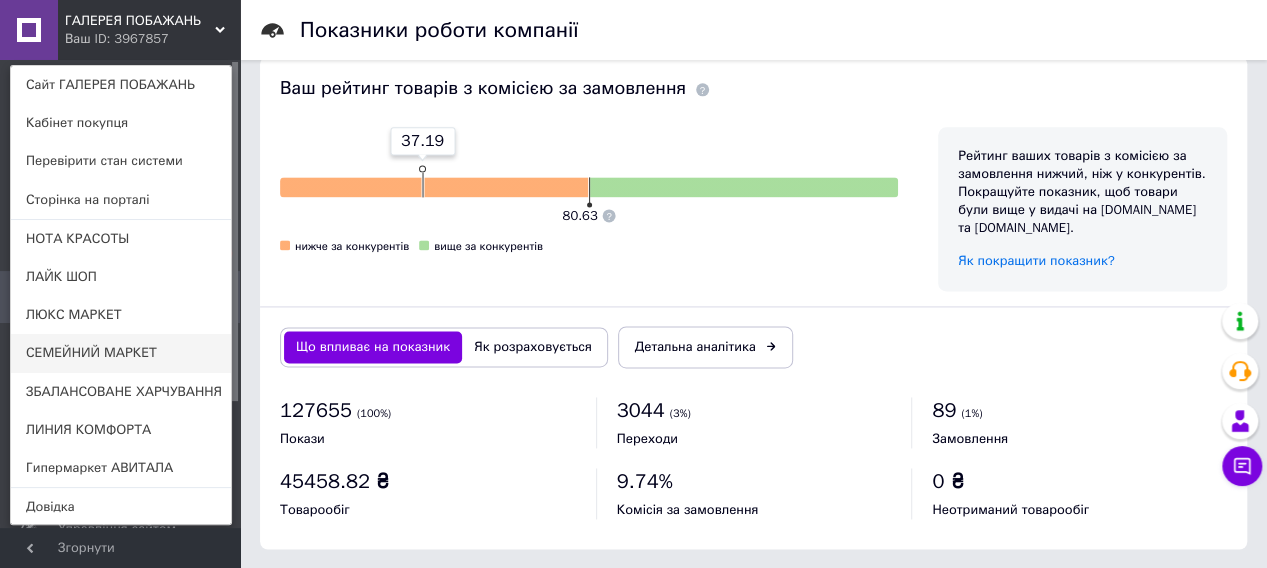click on "СЕМЕЙНИЙ МАРКЕТ" at bounding box center [121, 353] 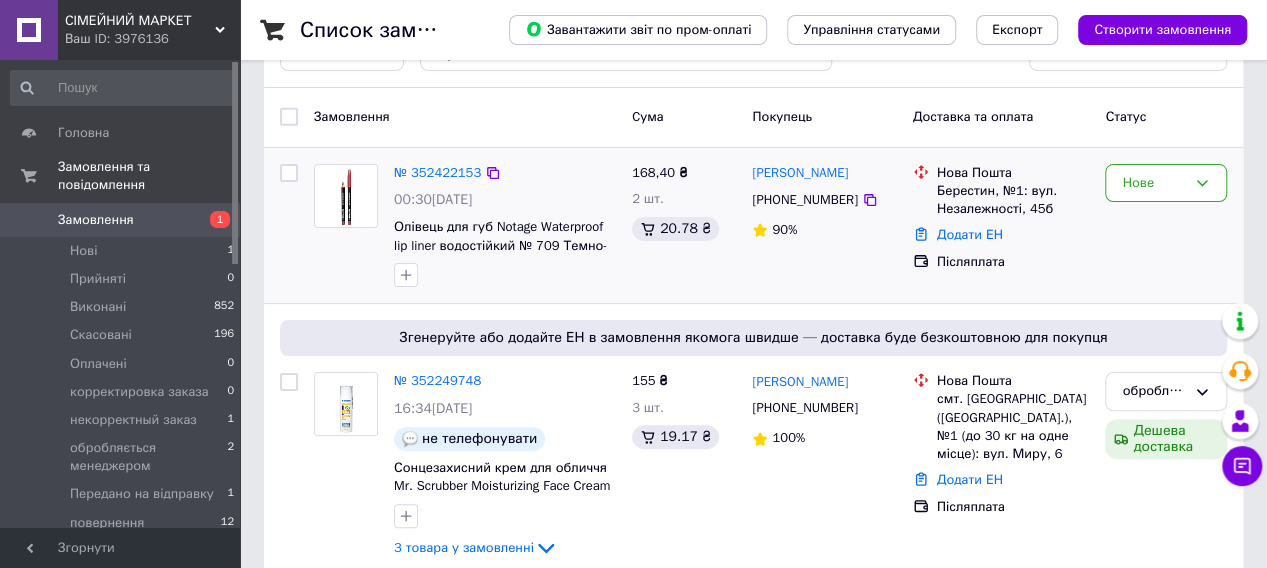 scroll, scrollTop: 100, scrollLeft: 0, axis: vertical 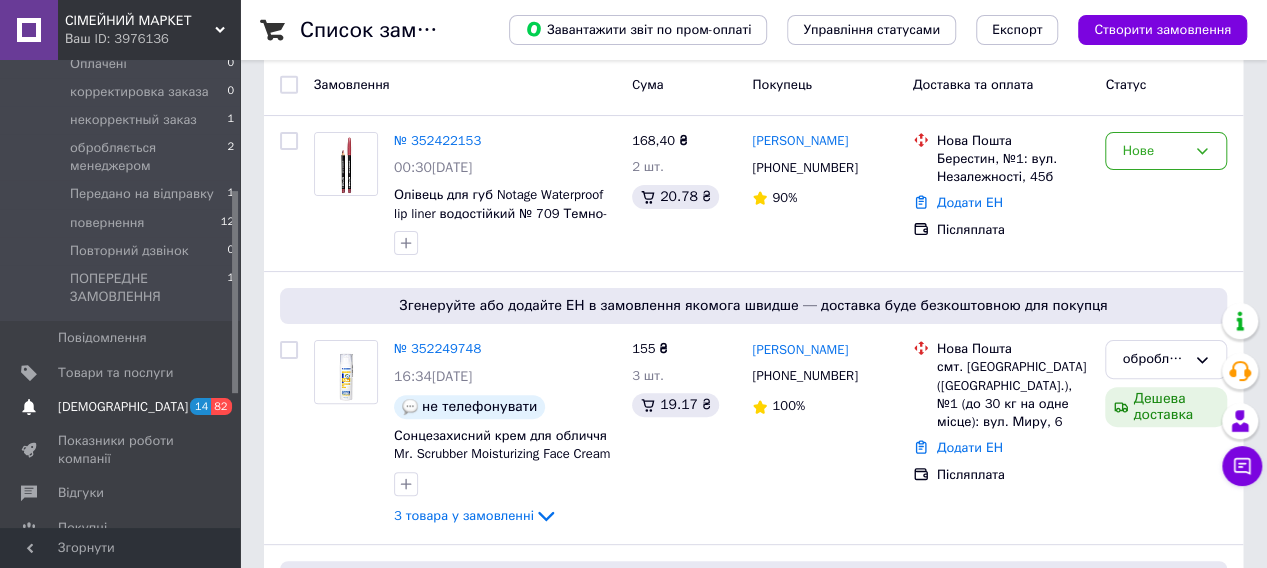click on "[DEMOGRAPHIC_DATA]" at bounding box center [123, 407] 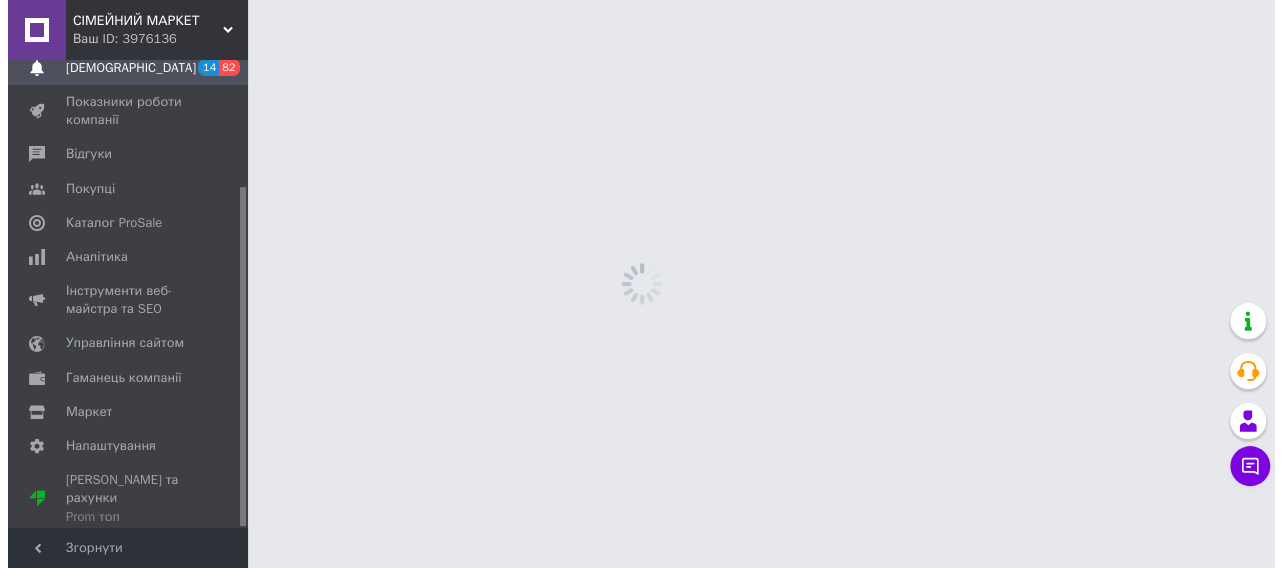 scroll, scrollTop: 0, scrollLeft: 0, axis: both 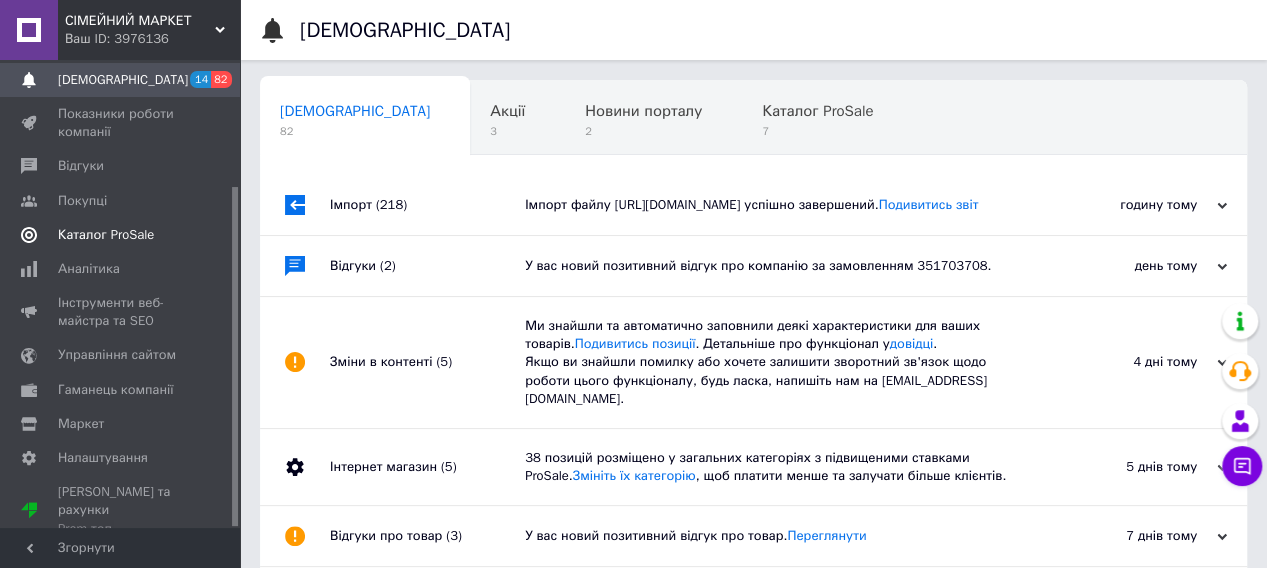 click on "Каталог ProSale" at bounding box center (106, 235) 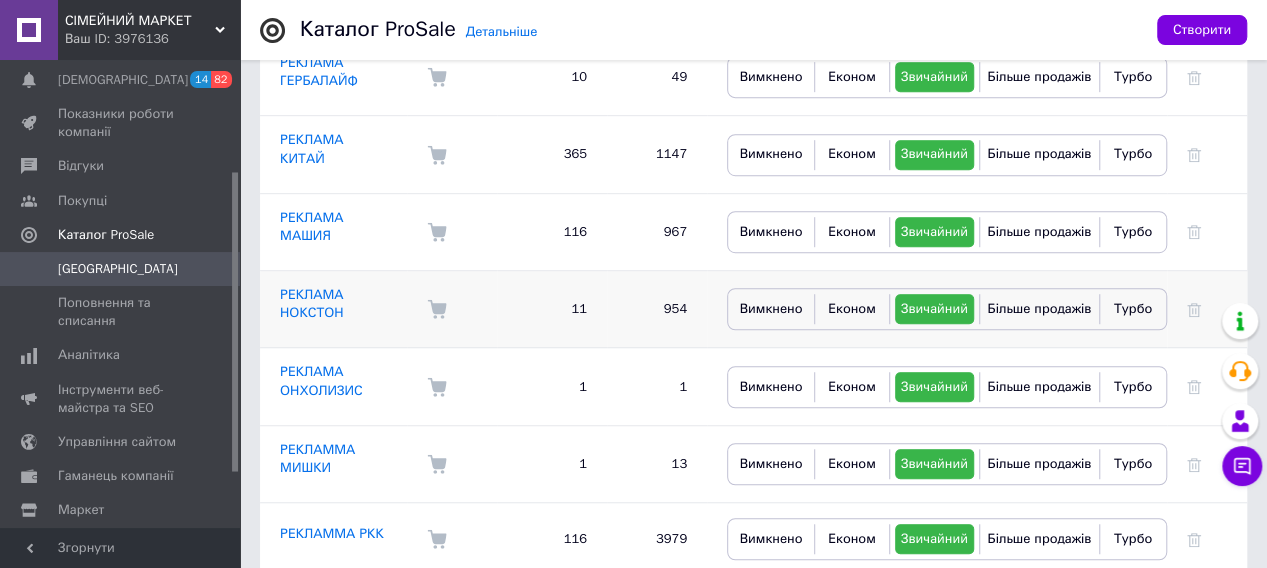 scroll, scrollTop: 222, scrollLeft: 0, axis: vertical 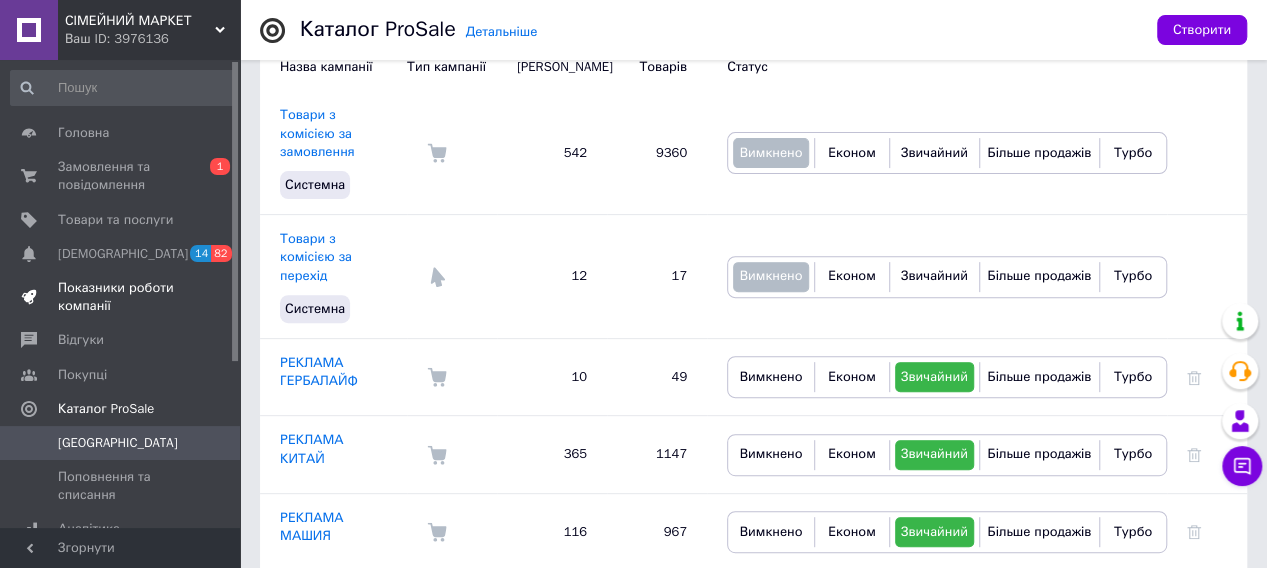 click on "Показники роботи компанії" at bounding box center [121, 297] 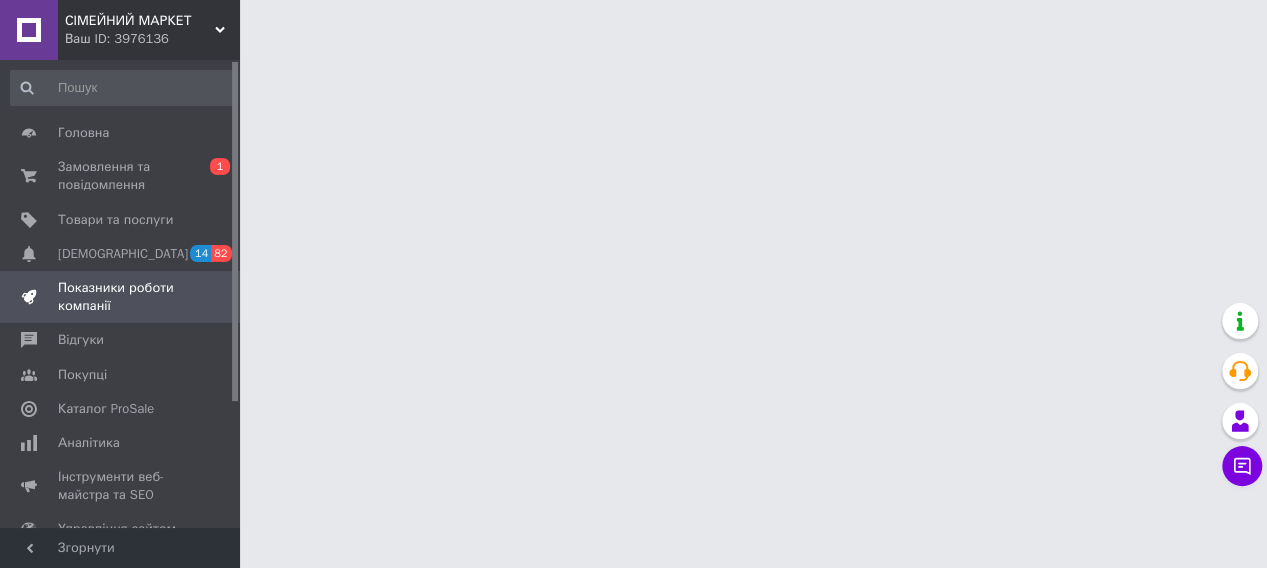 scroll, scrollTop: 0, scrollLeft: 0, axis: both 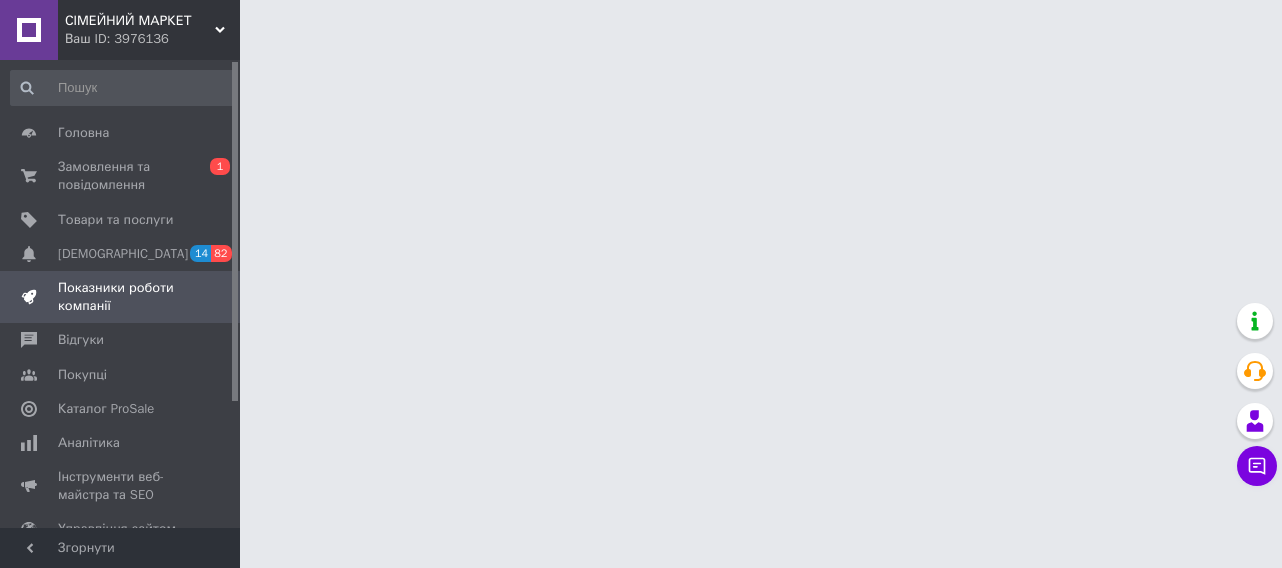 click on "Показники роботи компанії" at bounding box center (121, 297) 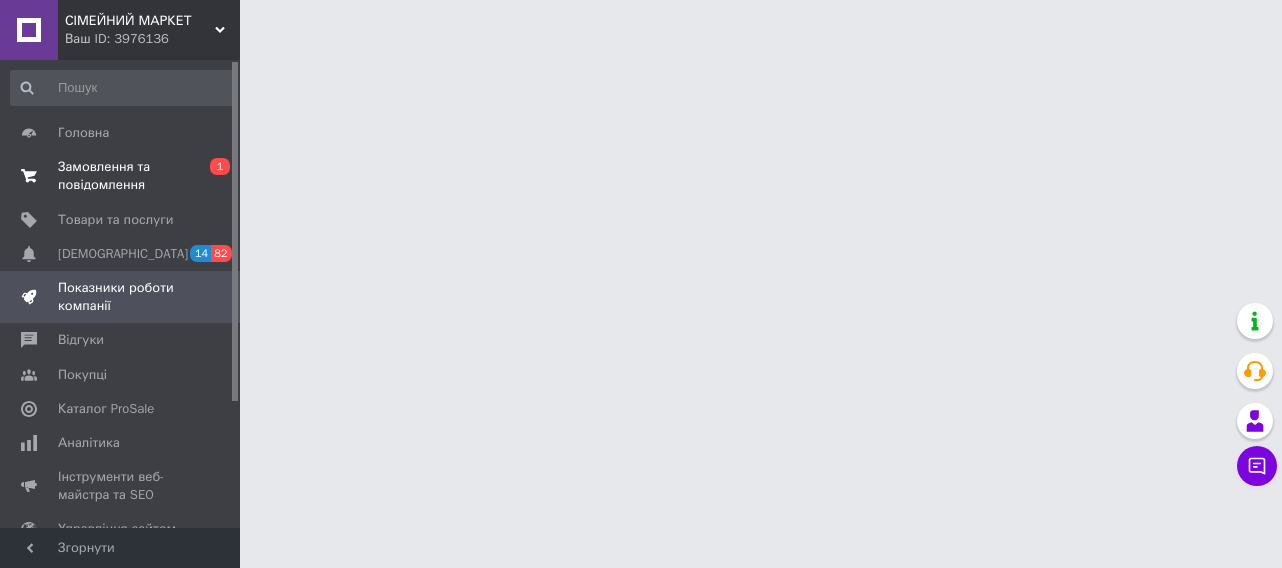 click on "Замовлення та повідомлення" at bounding box center [121, 176] 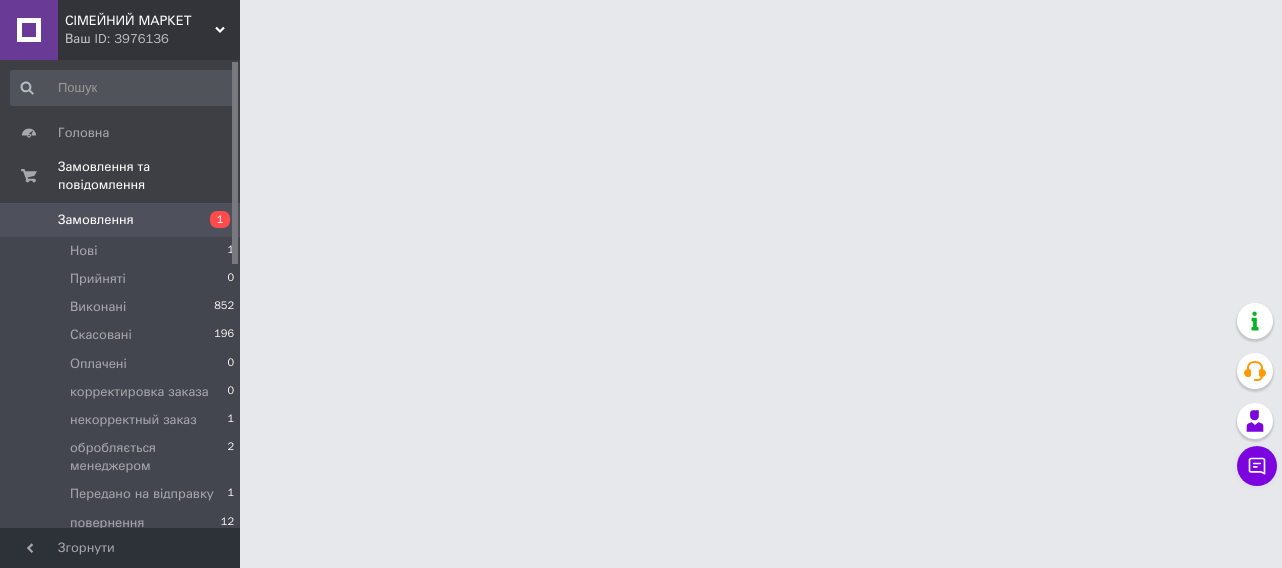 click on "Замовлення" at bounding box center (96, 220) 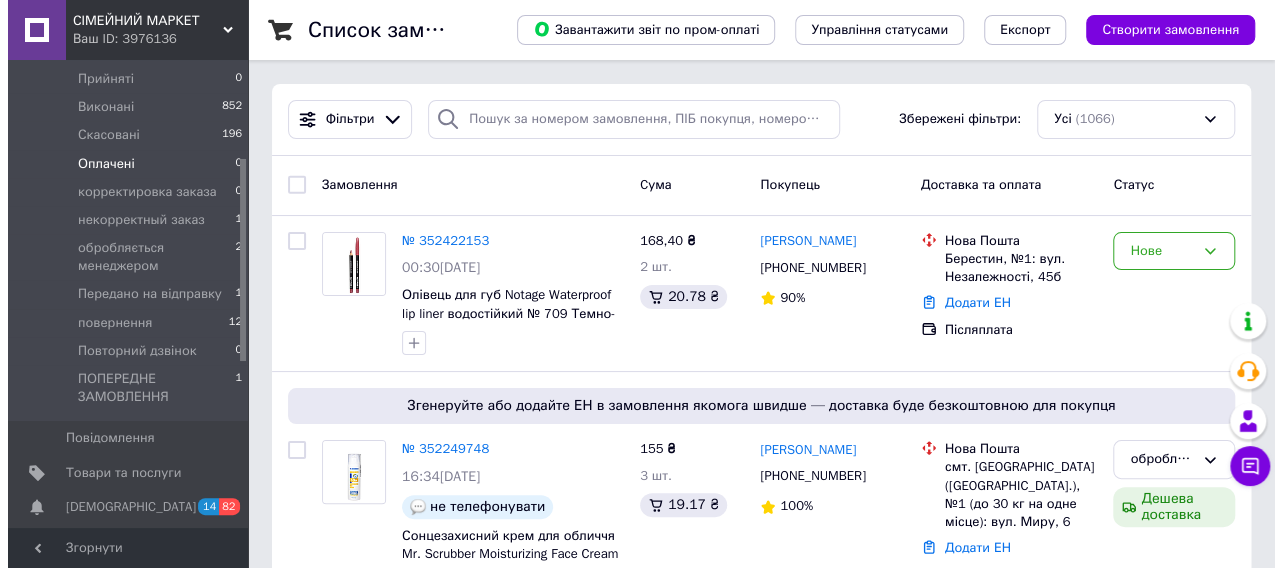 scroll, scrollTop: 400, scrollLeft: 0, axis: vertical 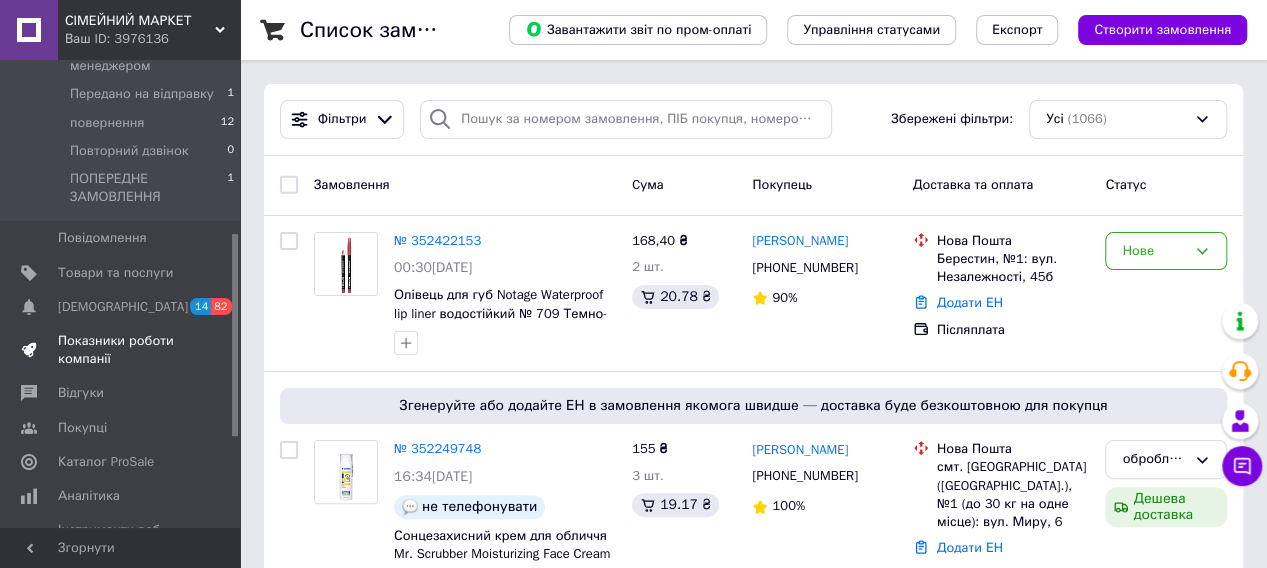 click on "Показники роботи компанії" at bounding box center (121, 350) 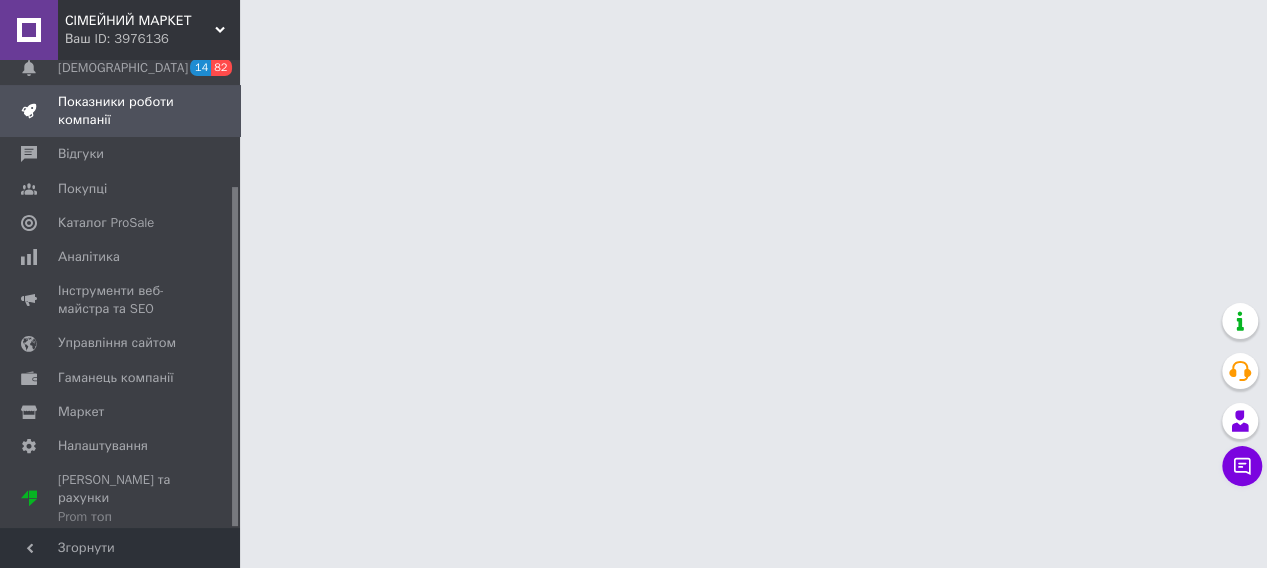 scroll, scrollTop: 174, scrollLeft: 0, axis: vertical 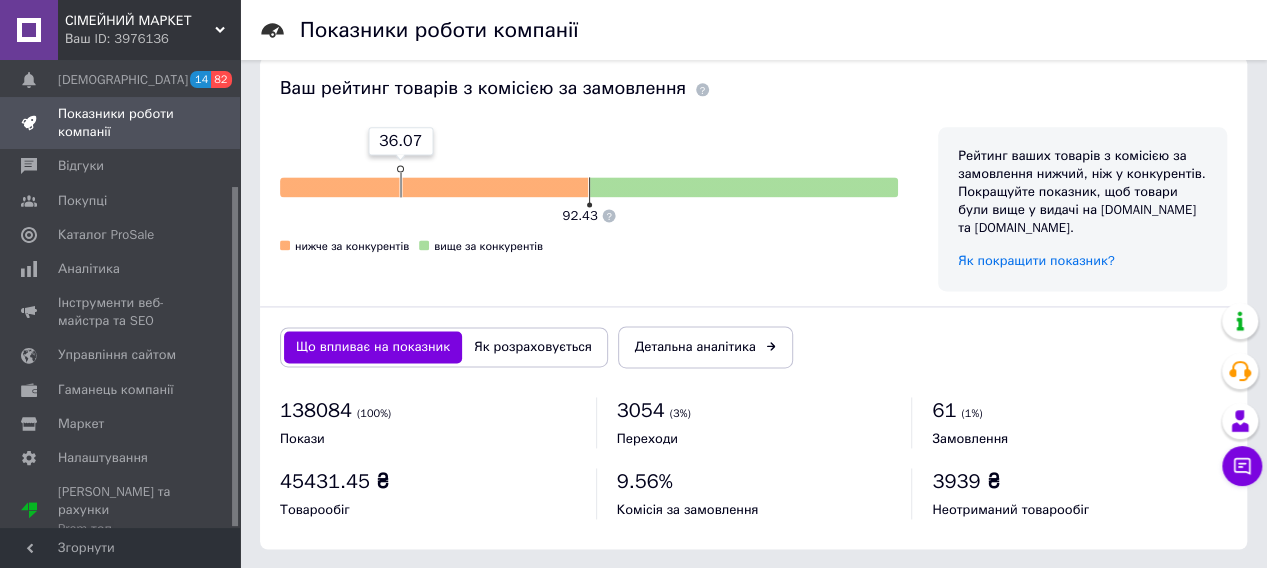 click 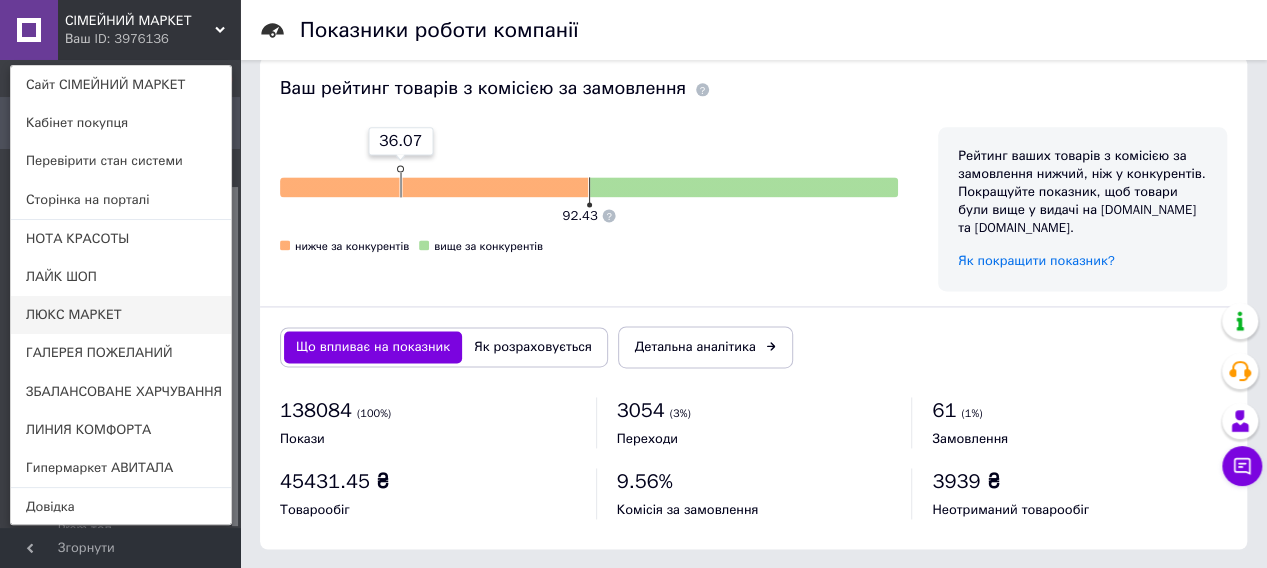 click on "ЛЮКС  МАРКЕТ" at bounding box center (121, 315) 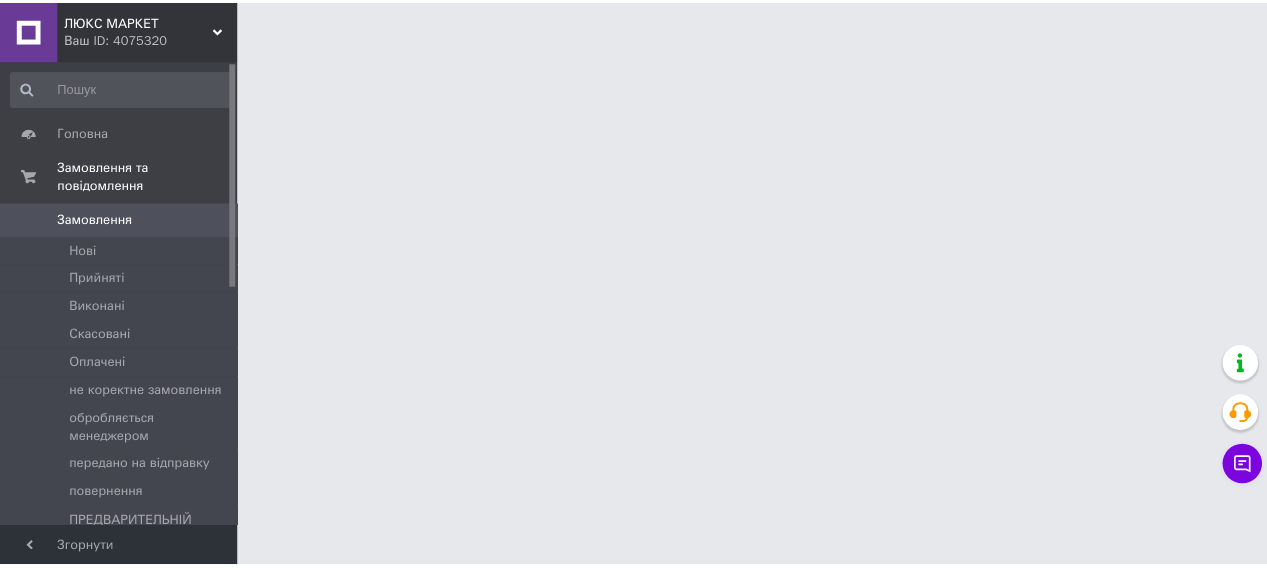 scroll, scrollTop: 0, scrollLeft: 0, axis: both 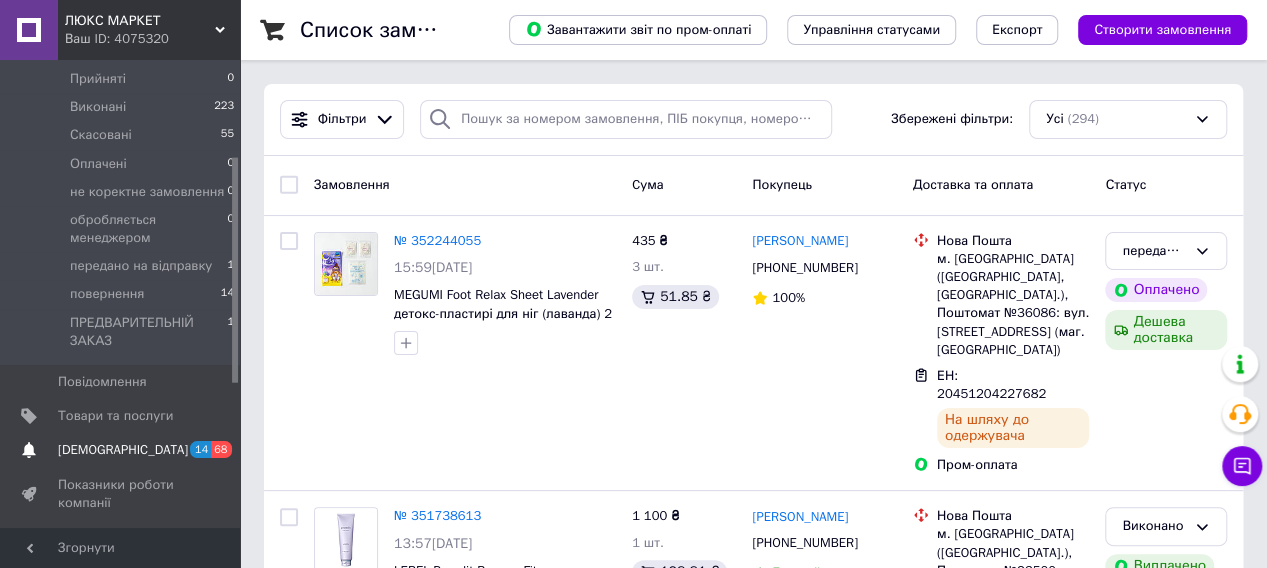 click on "[DEMOGRAPHIC_DATA]" at bounding box center (123, 450) 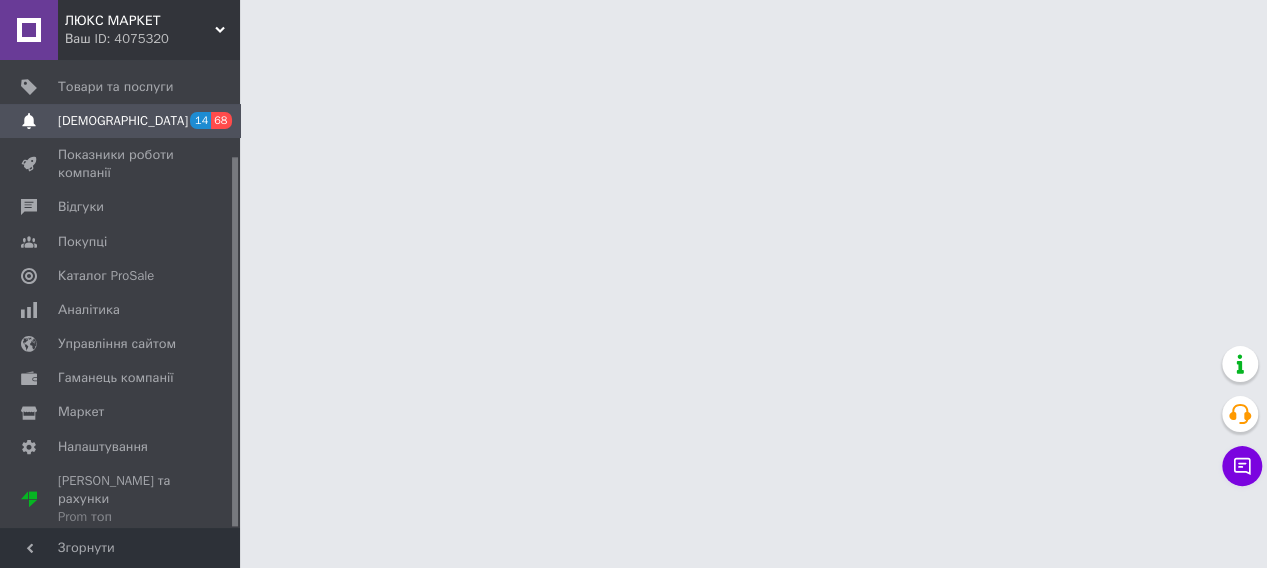 scroll, scrollTop: 121, scrollLeft: 0, axis: vertical 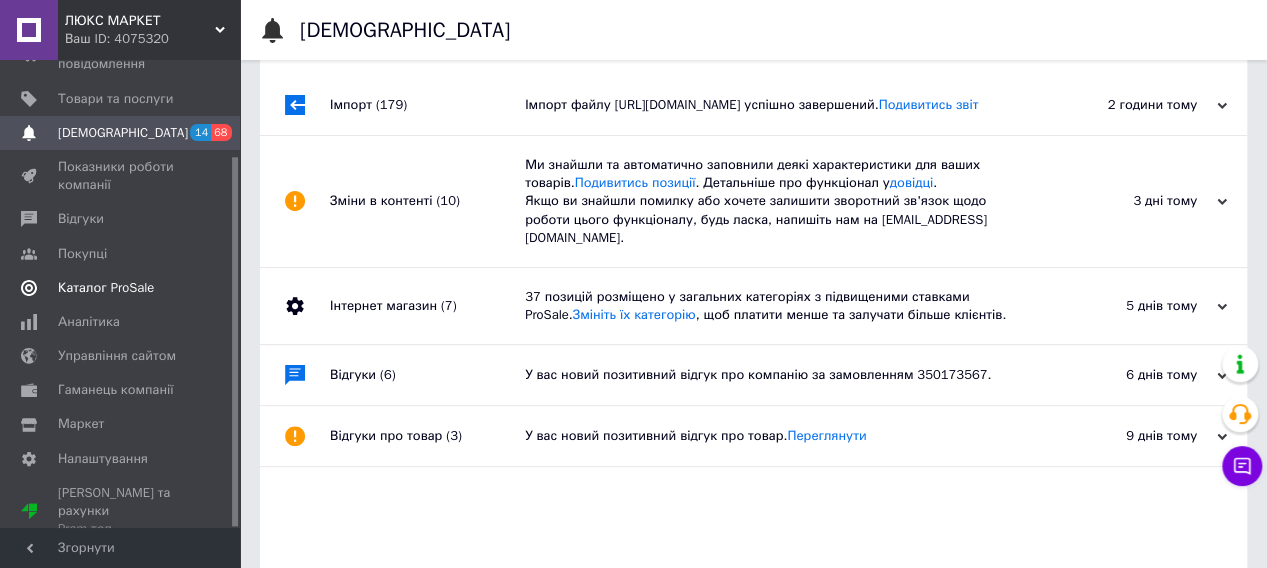 click on "Каталог ProSale" at bounding box center [106, 288] 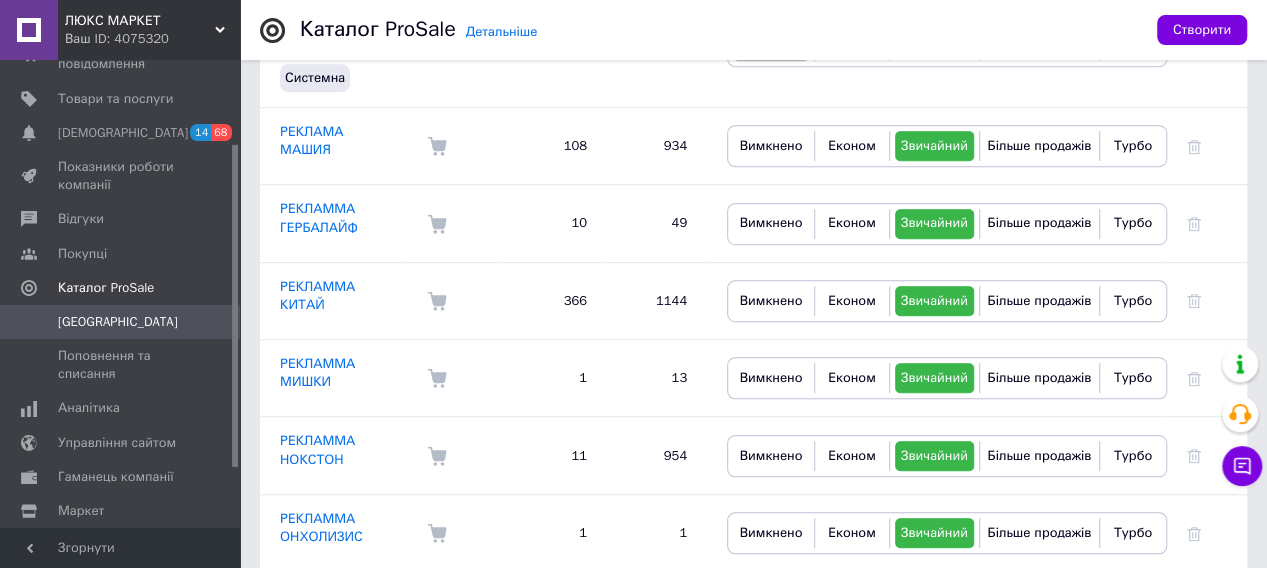 scroll, scrollTop: 528, scrollLeft: 0, axis: vertical 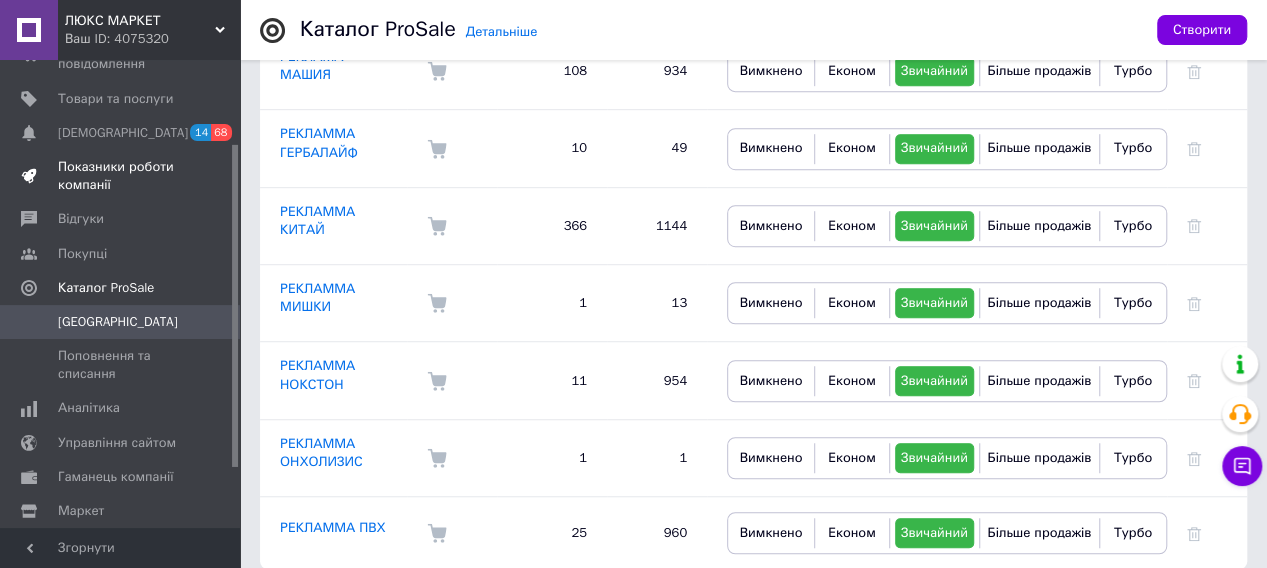 click on "Показники роботи компанії" at bounding box center [121, 176] 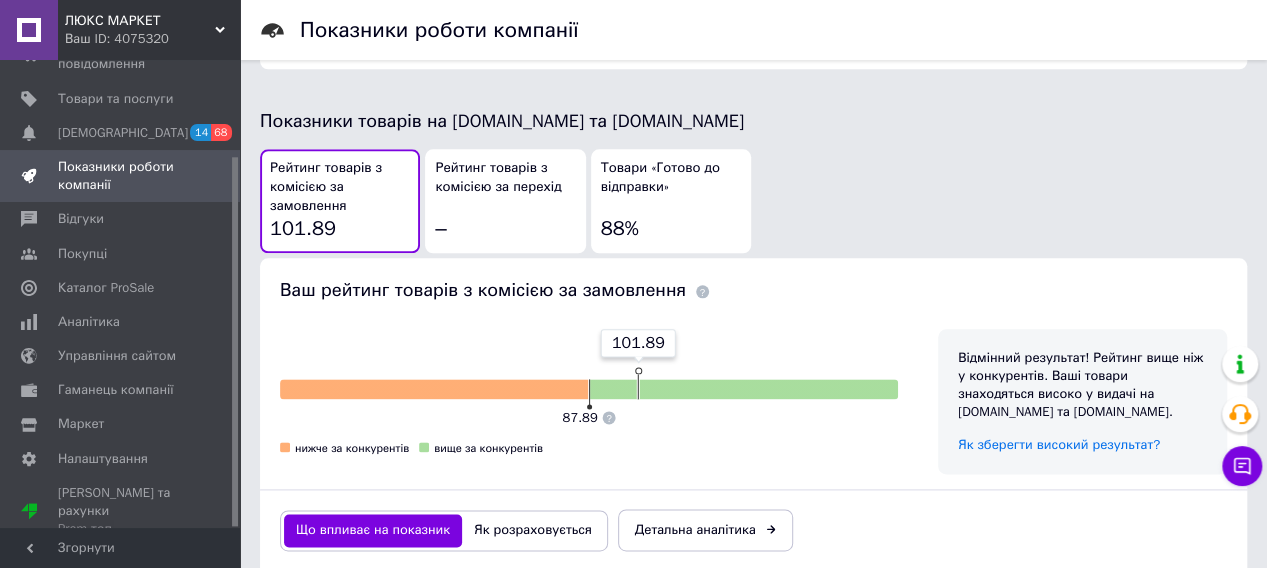 scroll, scrollTop: 1100, scrollLeft: 0, axis: vertical 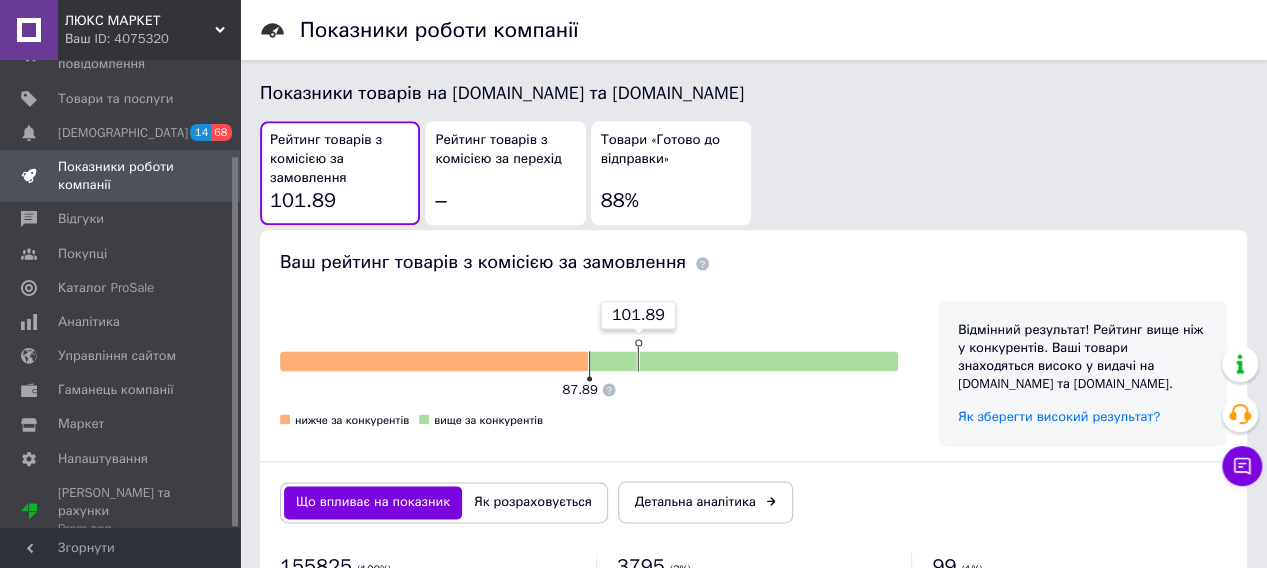click 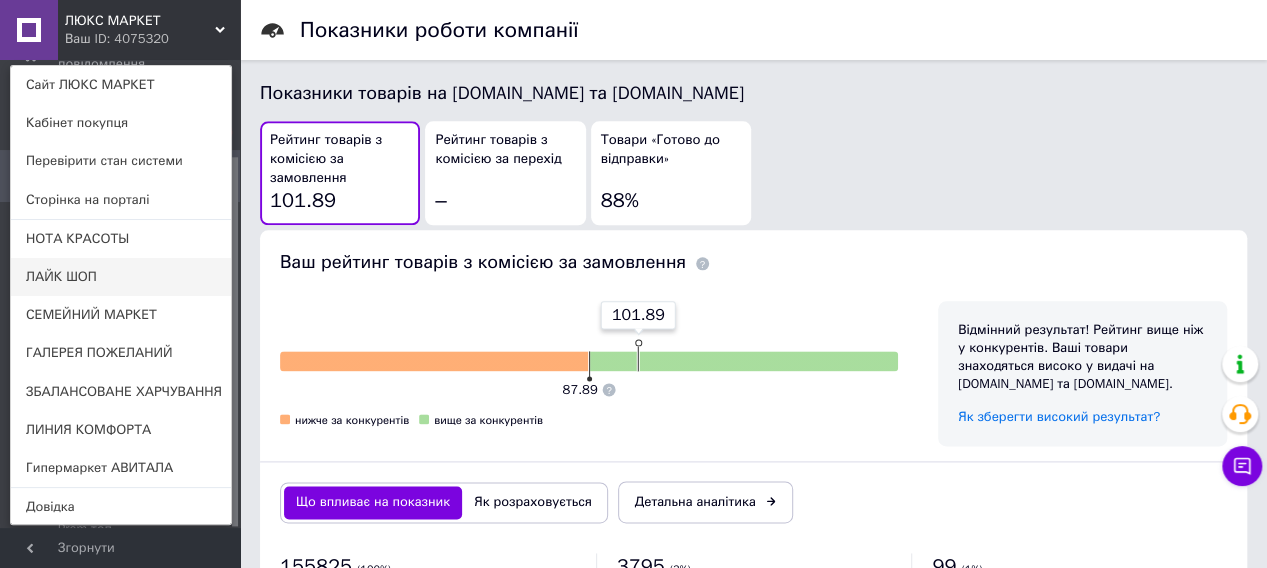 click on "ЛАЙК  ШОП" at bounding box center (121, 277) 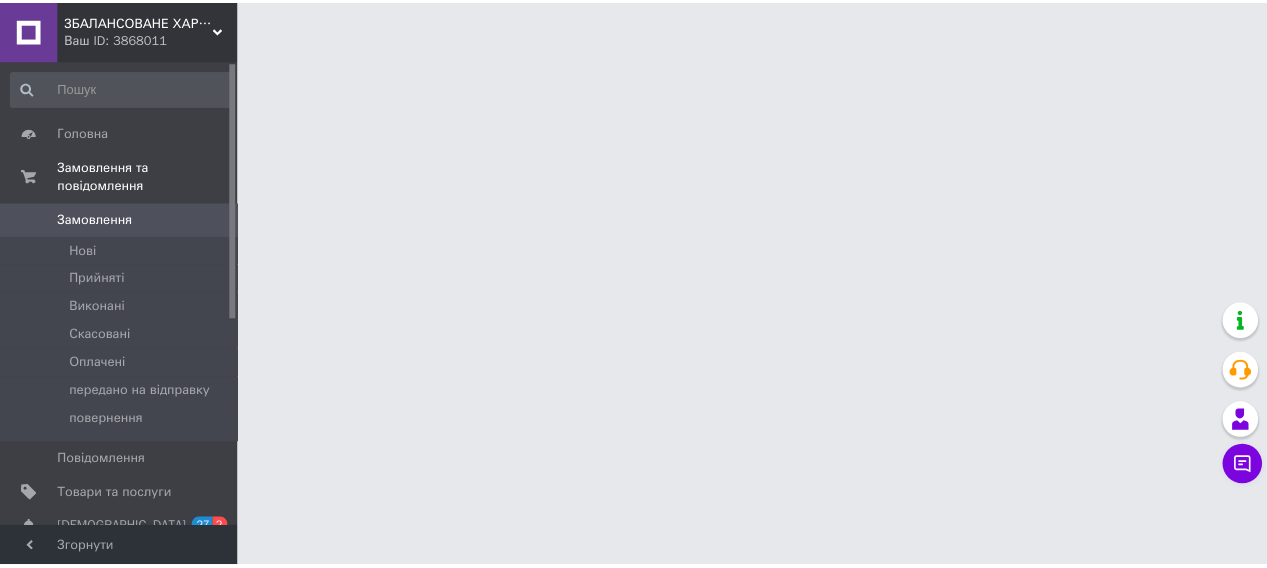 scroll, scrollTop: 0, scrollLeft: 0, axis: both 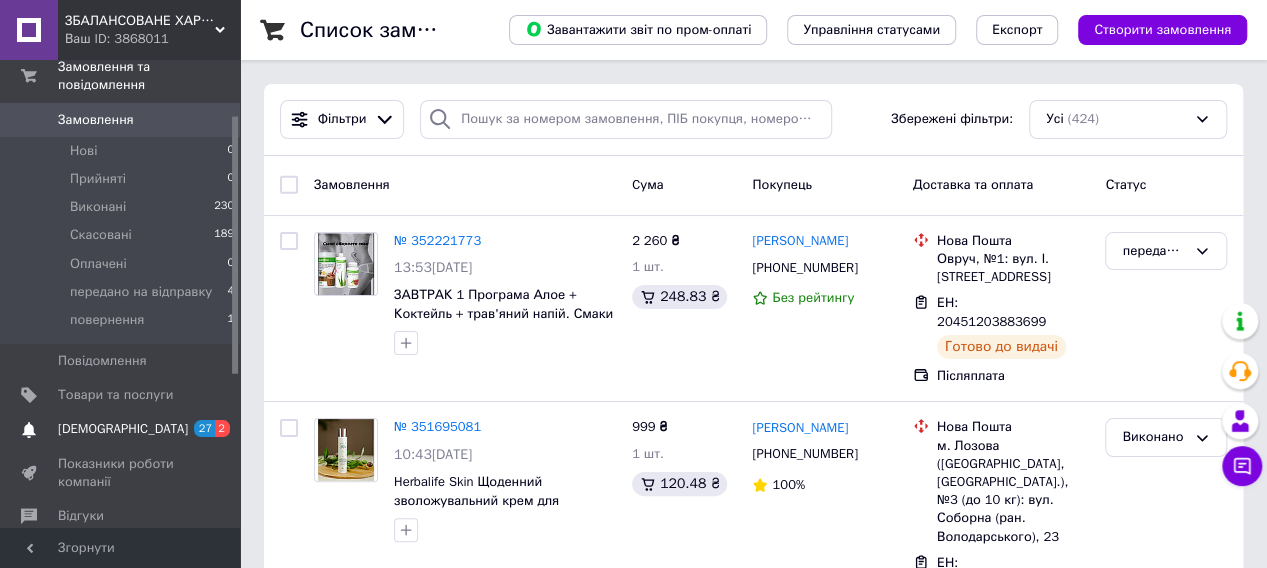 click on "[DEMOGRAPHIC_DATA]" at bounding box center (123, 429) 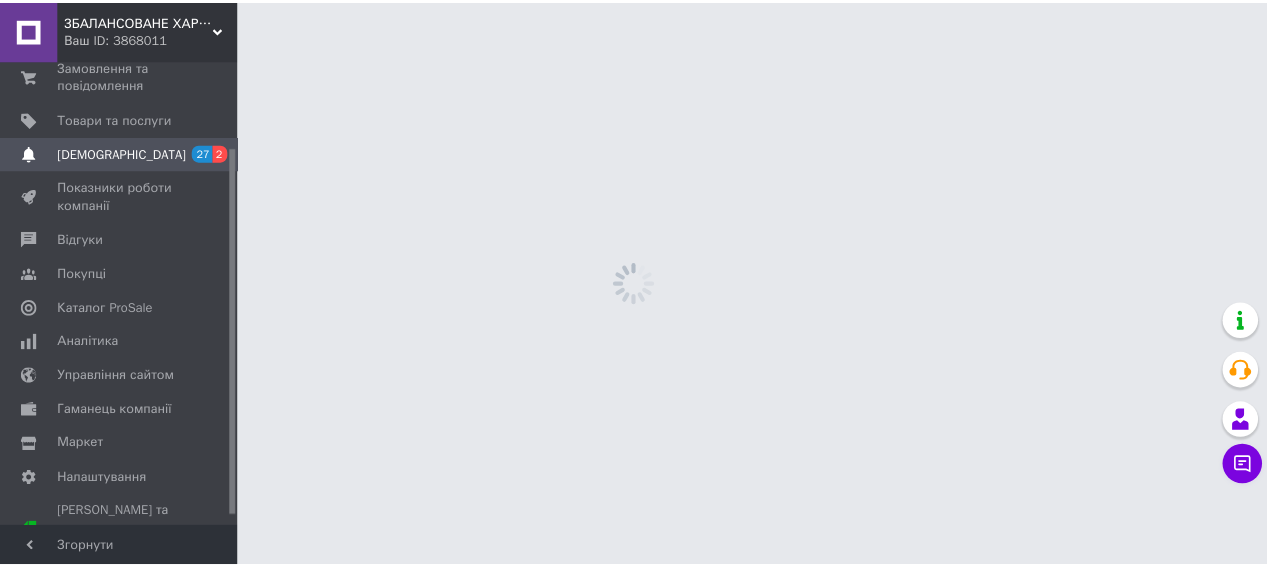 scroll, scrollTop: 109, scrollLeft: 0, axis: vertical 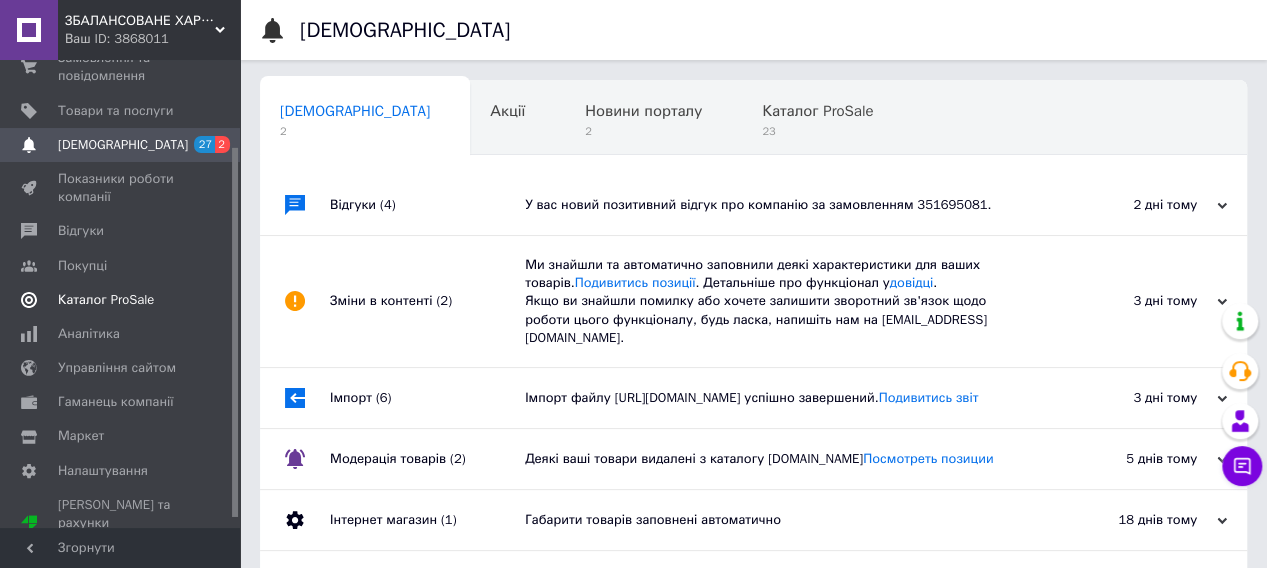 click on "Каталог ProSale" at bounding box center (106, 300) 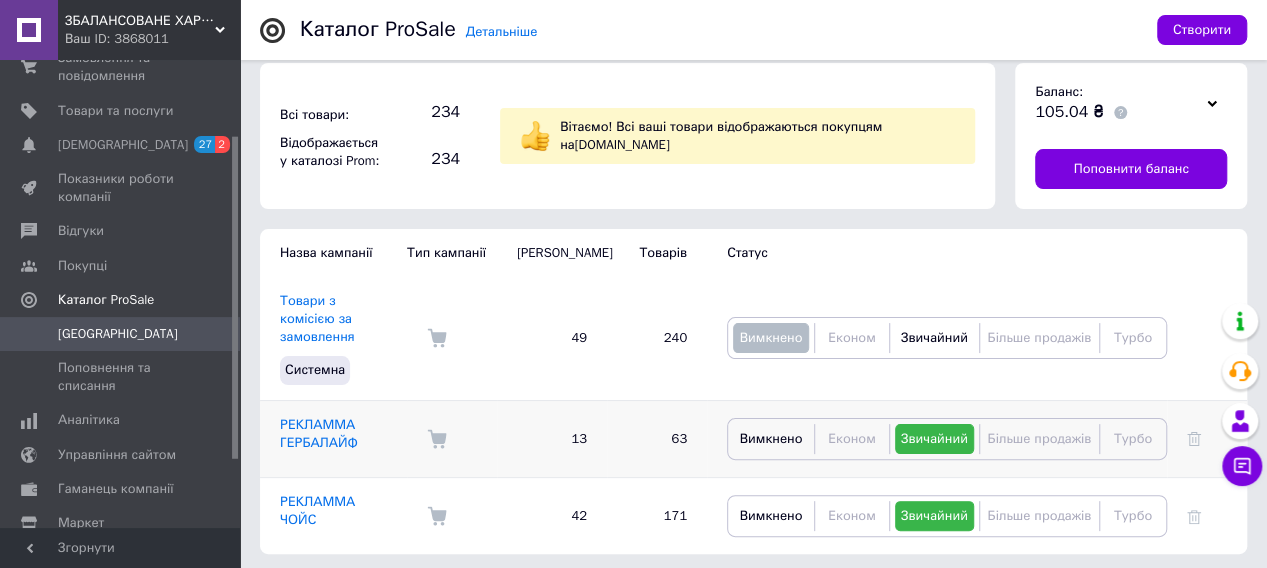 scroll, scrollTop: 22, scrollLeft: 0, axis: vertical 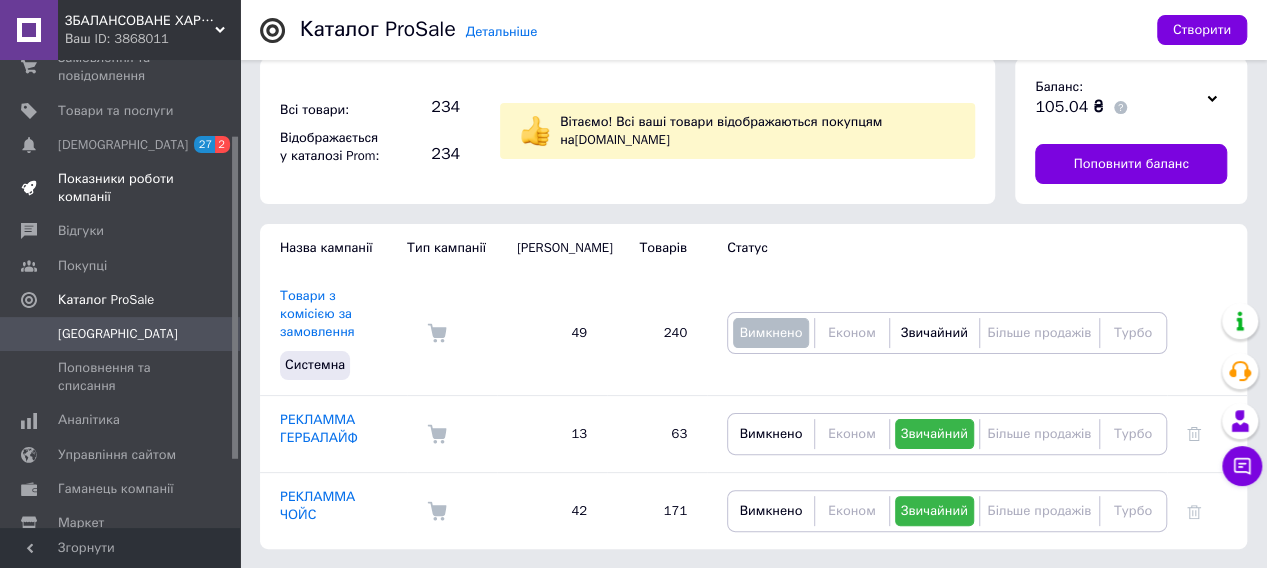 click on "Показники роботи компанії" at bounding box center [121, 188] 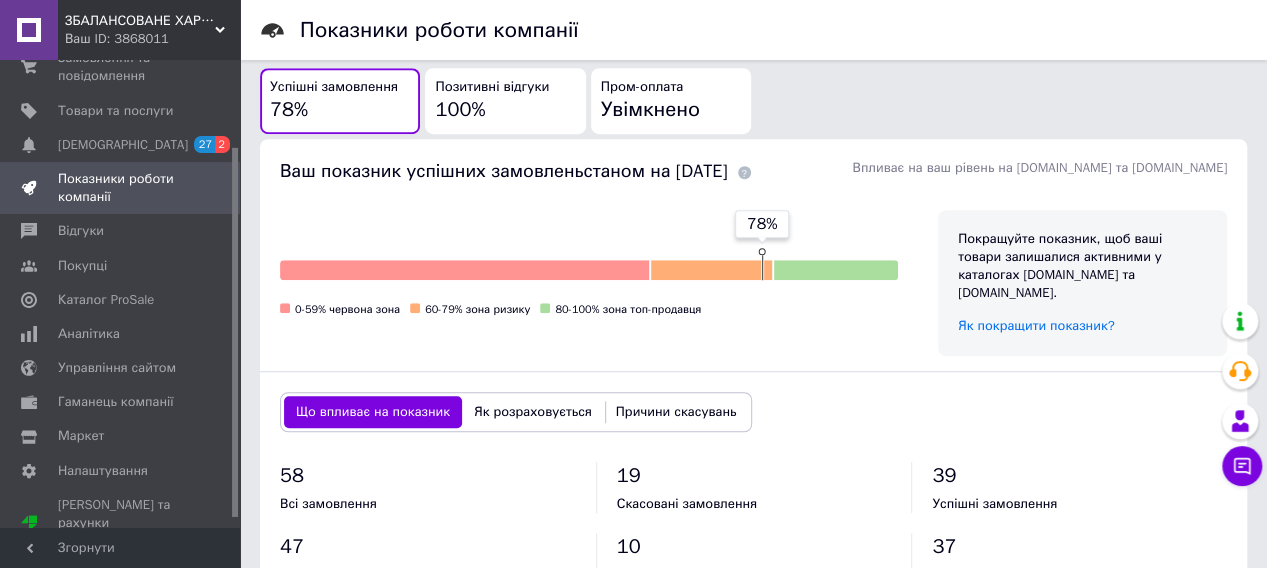 scroll, scrollTop: 600, scrollLeft: 0, axis: vertical 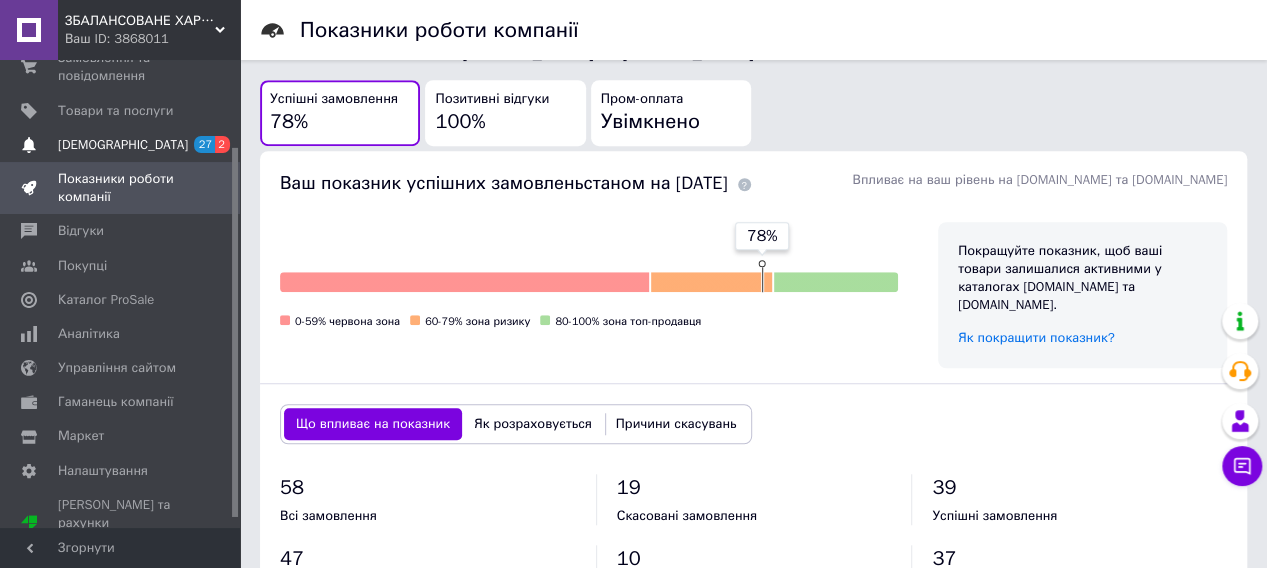 click on "[DEMOGRAPHIC_DATA]" at bounding box center [123, 145] 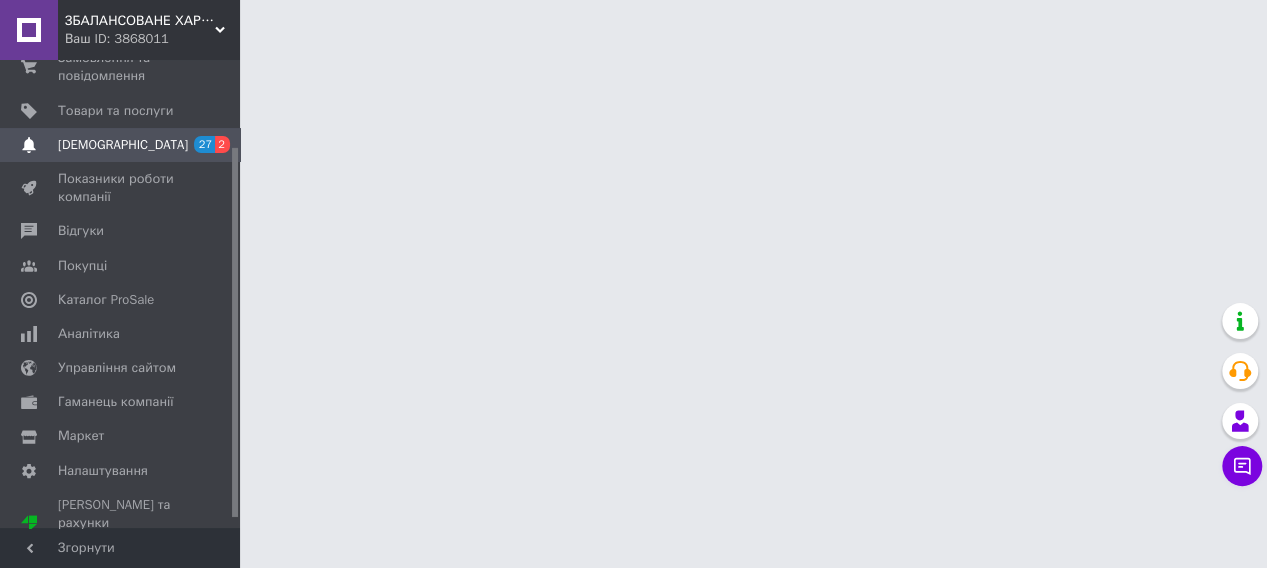 scroll, scrollTop: 0, scrollLeft: 0, axis: both 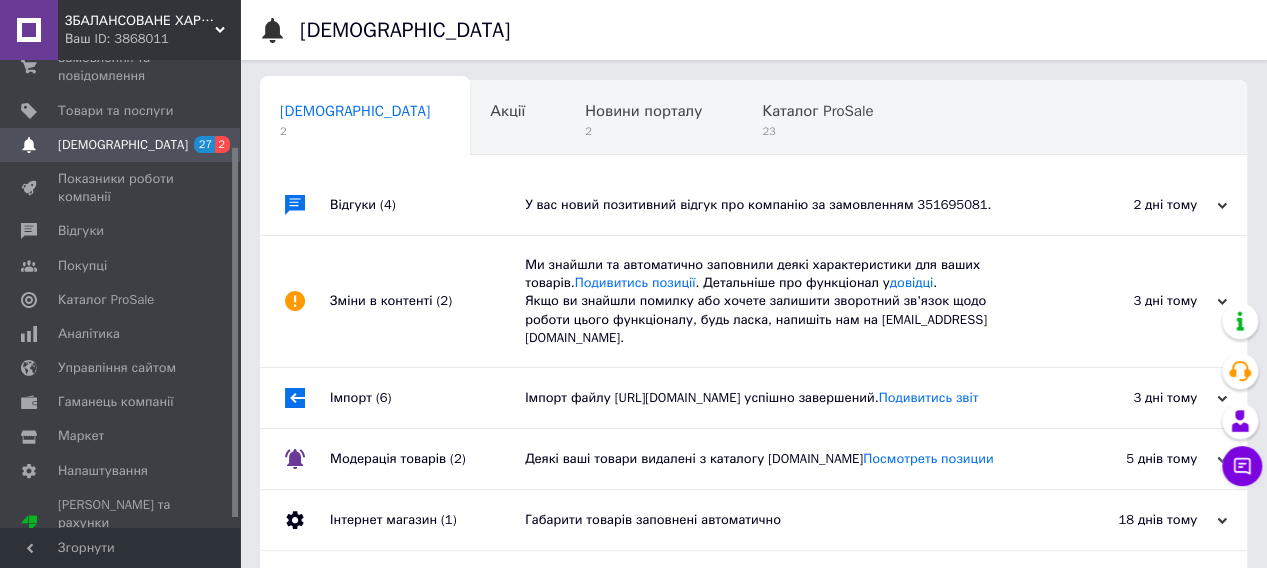 click on "ЗБАЛАНСОВАНЕ ХАРЧУВАННЯ" at bounding box center (140, 21) 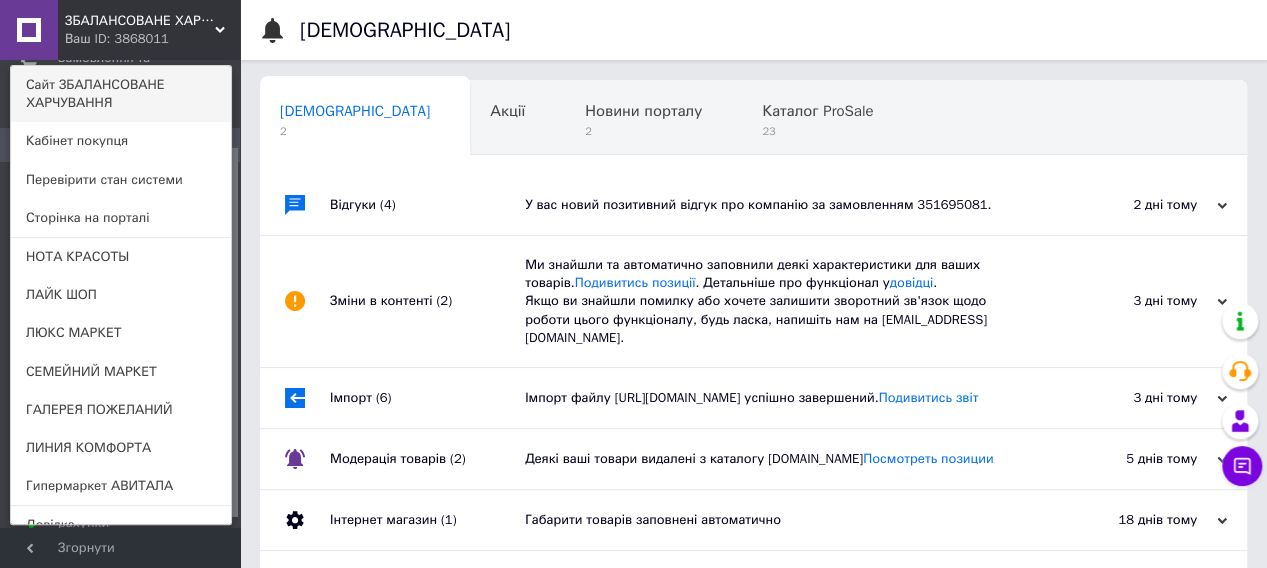 click on "Сайт ЗБАЛАНСОВАНЕ ХАРЧУВАННЯ" at bounding box center [121, 94] 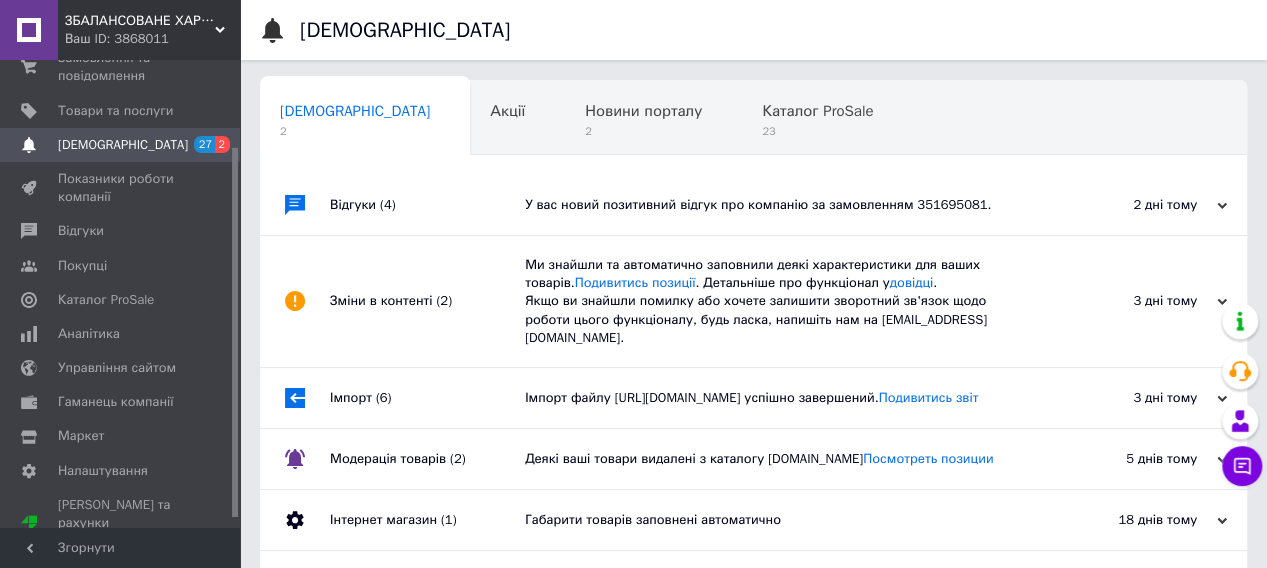 click on "ЗБАЛАНСОВАНЕ ХАРЧУВАННЯ" at bounding box center (140, 21) 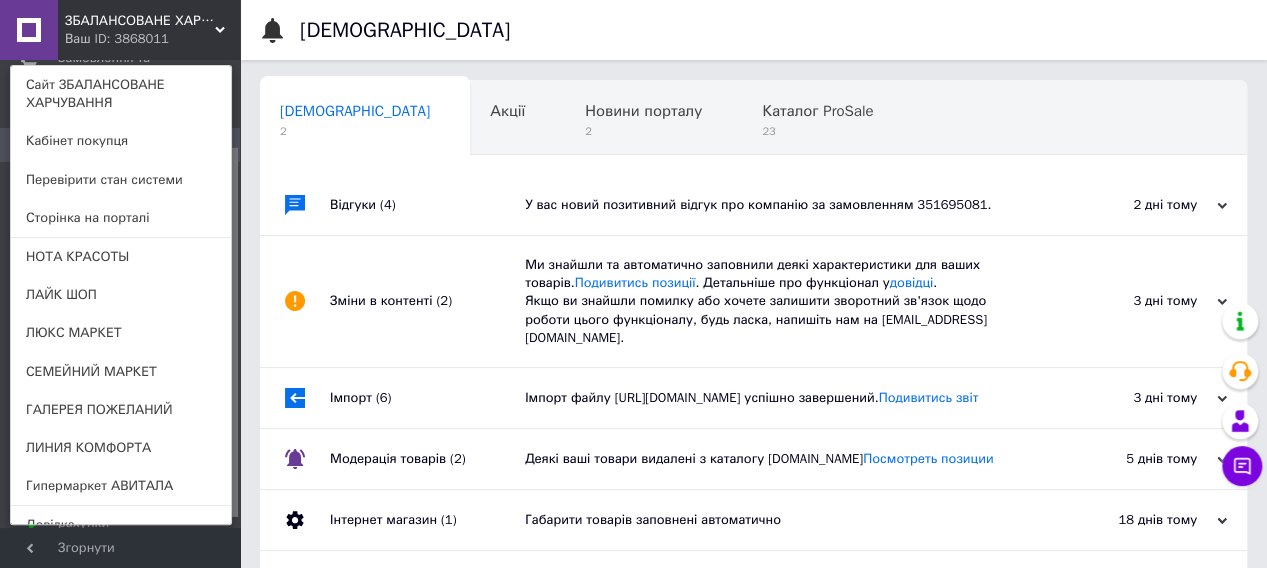 click on "ЗБАЛАНСОВАНЕ ХАРЧУВАННЯ" at bounding box center (140, 21) 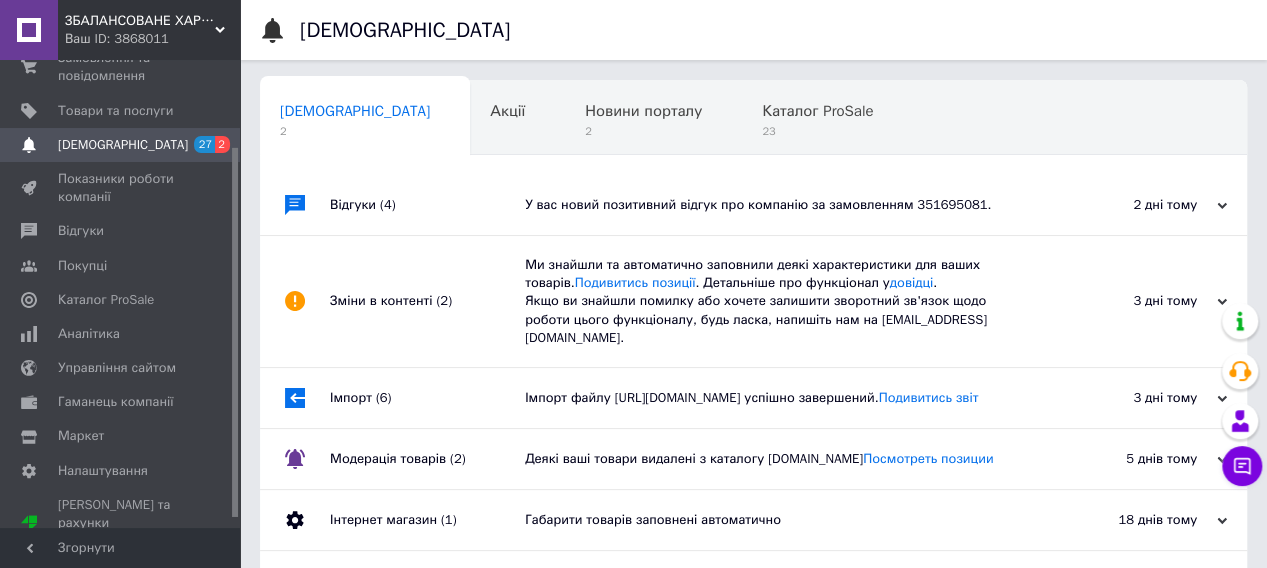click on "ЗБАЛАНСОВАНЕ ХАРЧУВАННЯ" at bounding box center (140, 21) 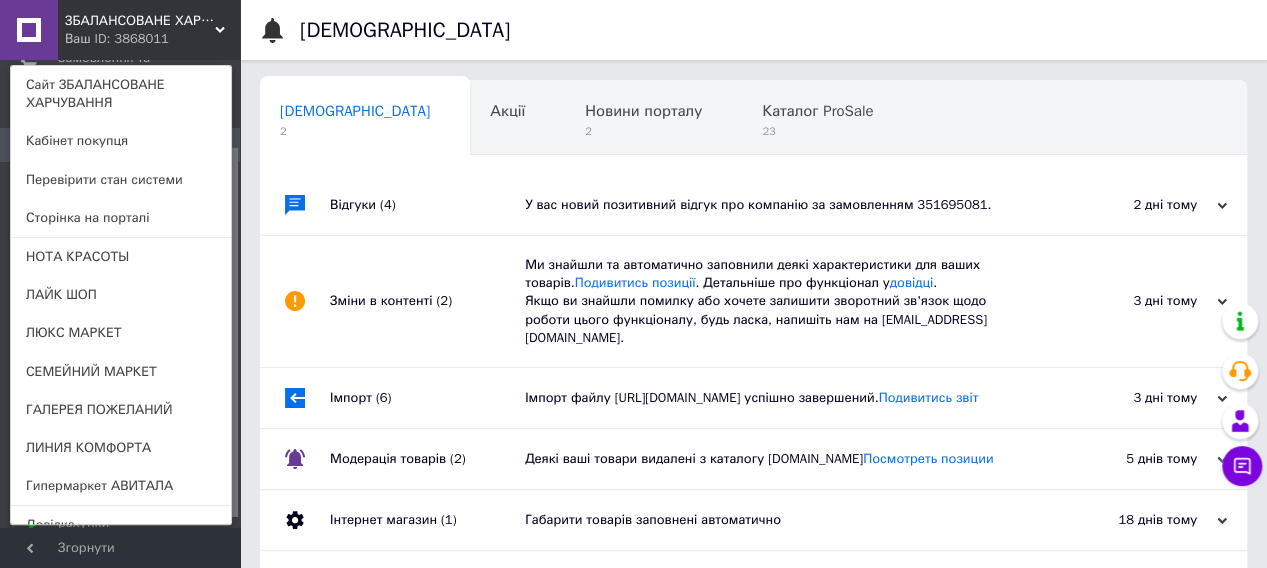 click on "ЗБАЛАНСОВАНЕ ХАРЧУВАННЯ" at bounding box center [140, 21] 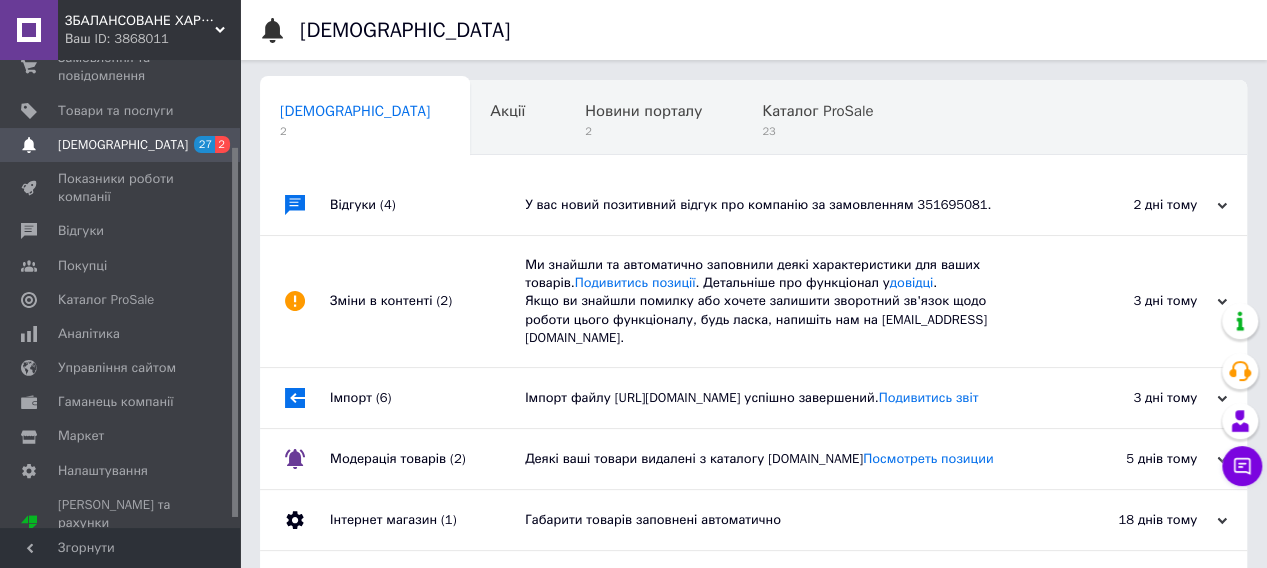 click on "[DEMOGRAPHIC_DATA]" at bounding box center [123, 145] 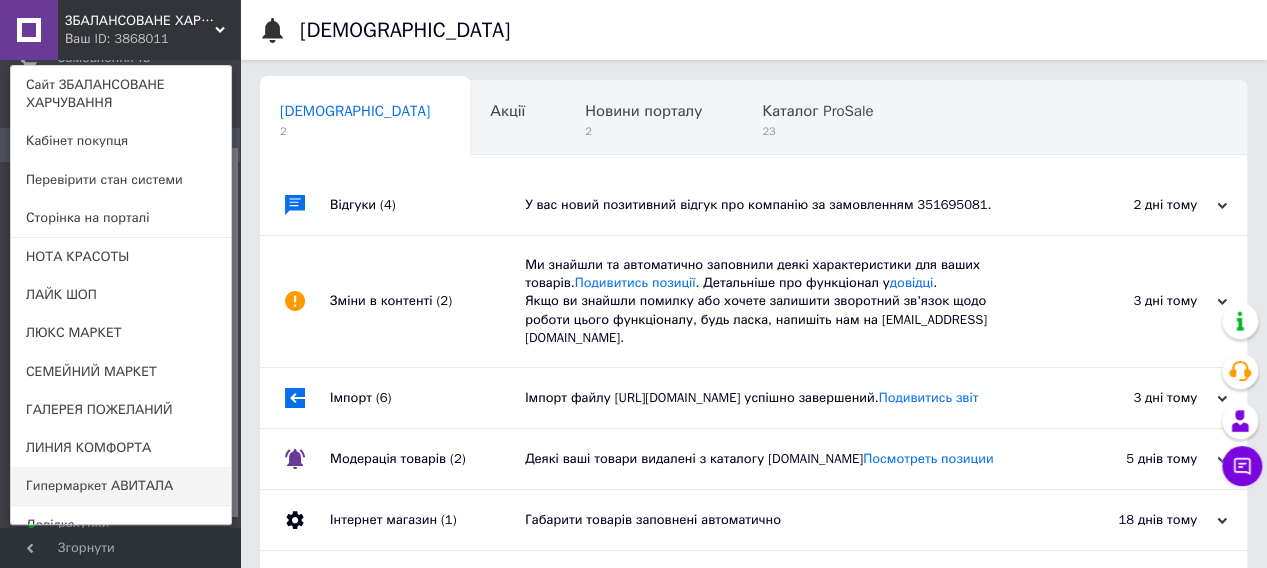 click on "Гипермаркет АВИТАЛА" at bounding box center [121, 486] 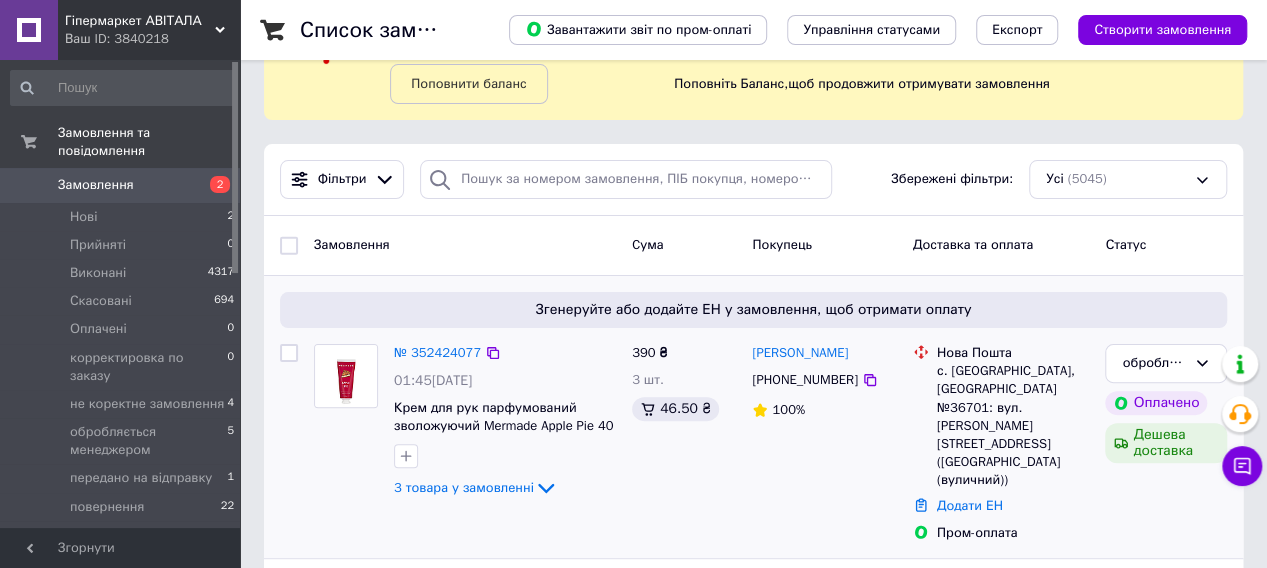 scroll, scrollTop: 200, scrollLeft: 0, axis: vertical 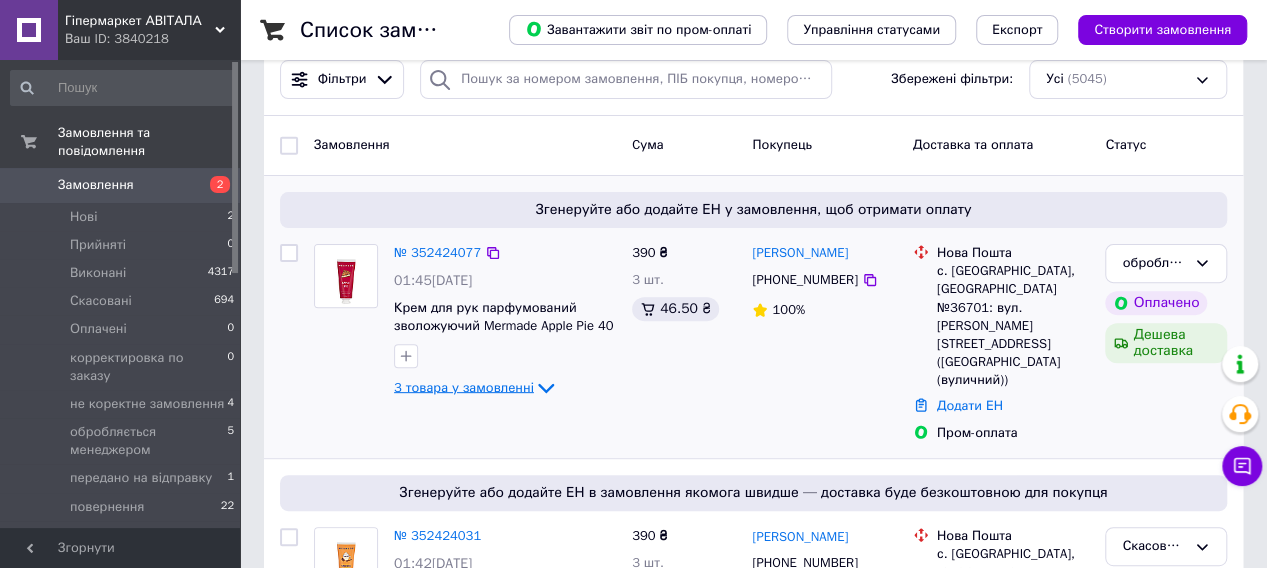 click on "3 товара у замовленні" at bounding box center (464, 386) 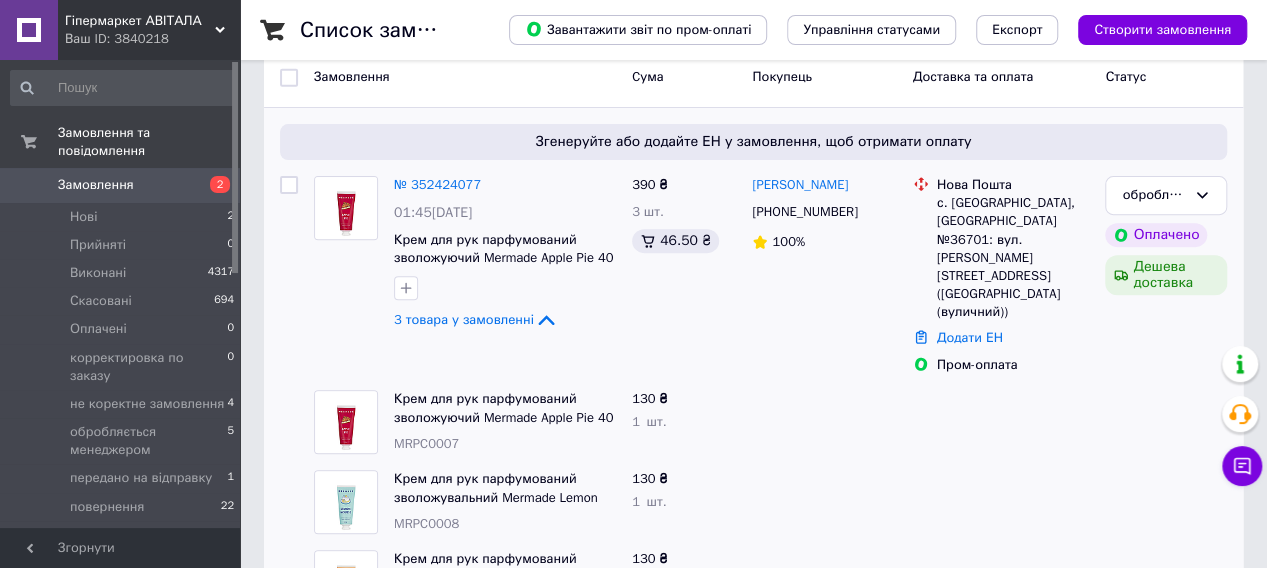 scroll, scrollTop: 300, scrollLeft: 0, axis: vertical 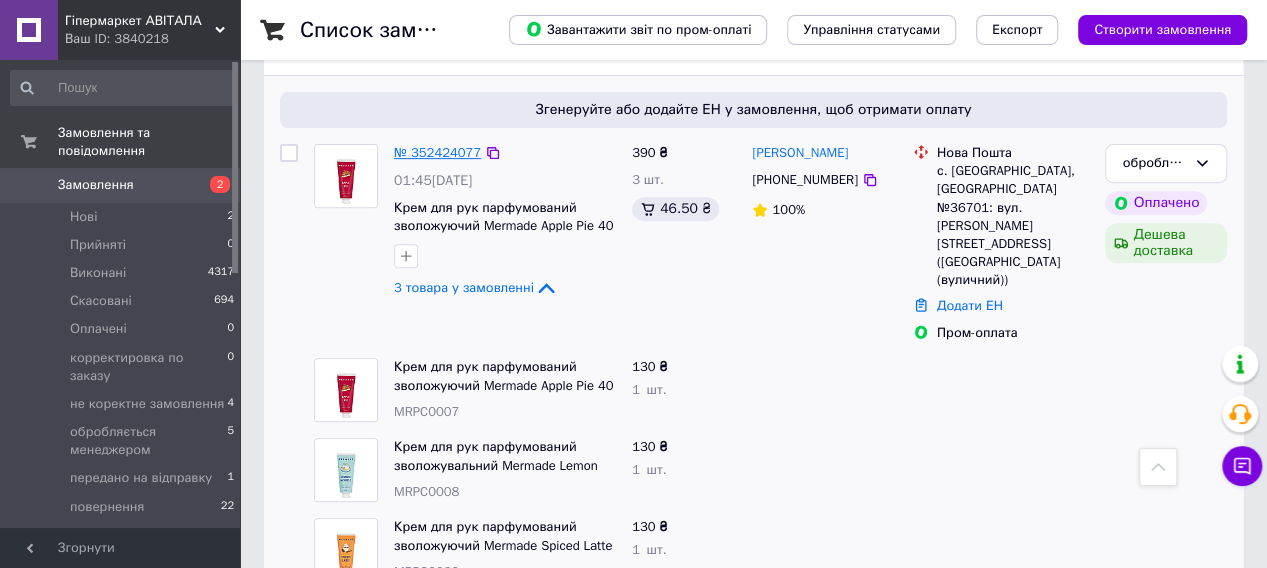 click on "№ 352424077" at bounding box center [437, 152] 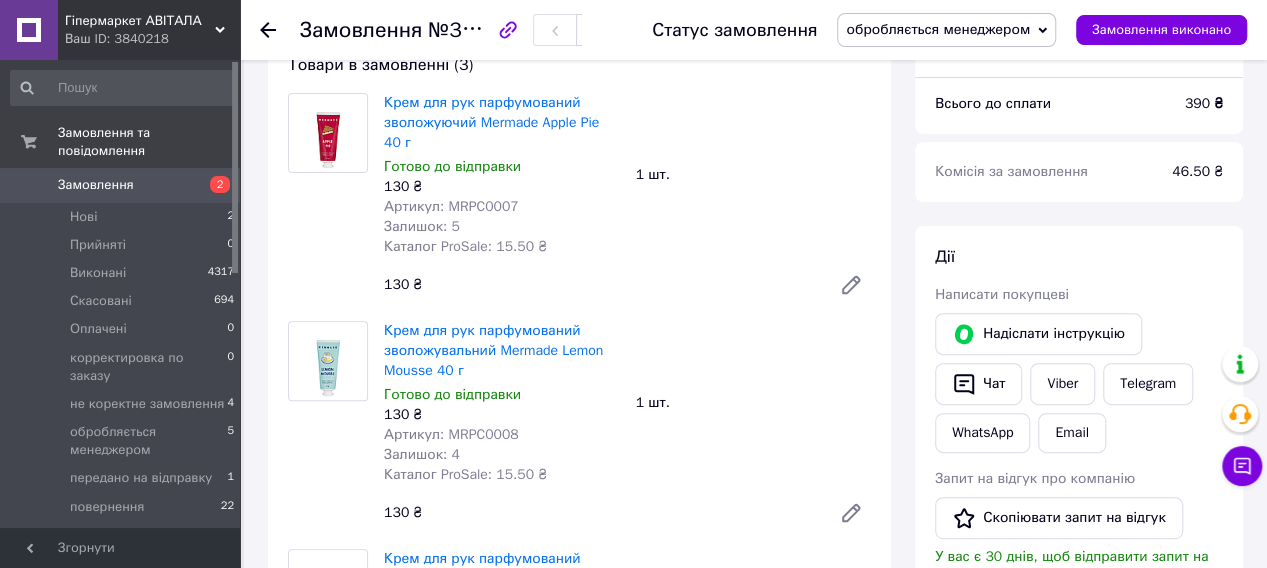 scroll, scrollTop: 100, scrollLeft: 0, axis: vertical 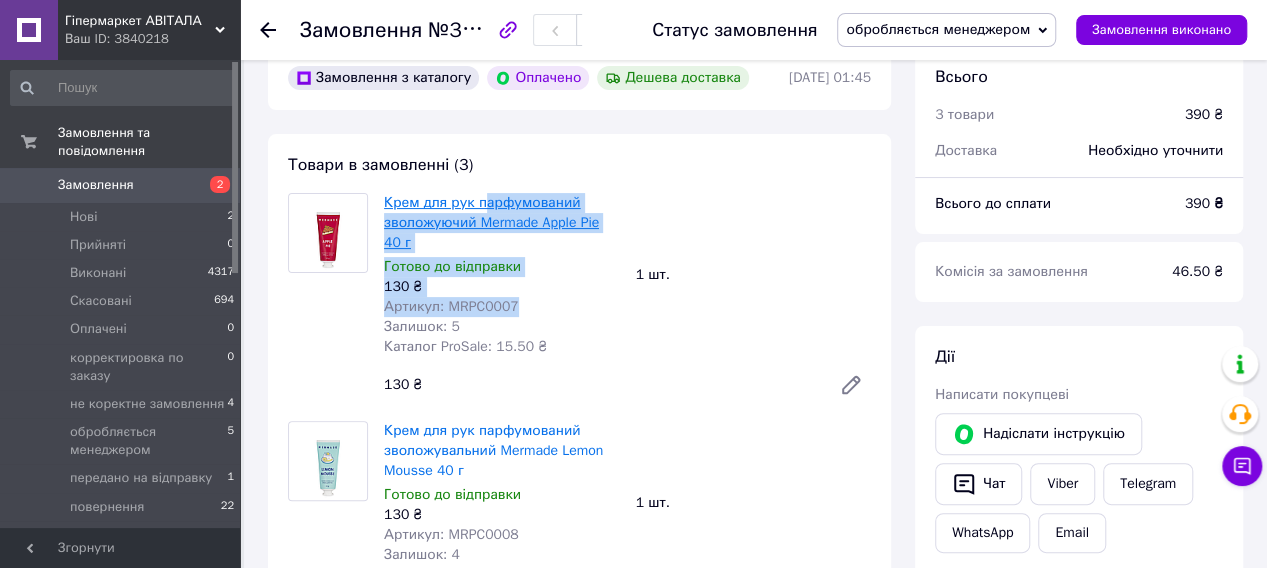 drag, startPoint x: 526, startPoint y: 333, endPoint x: 385, endPoint y: 206, distance: 189.76302 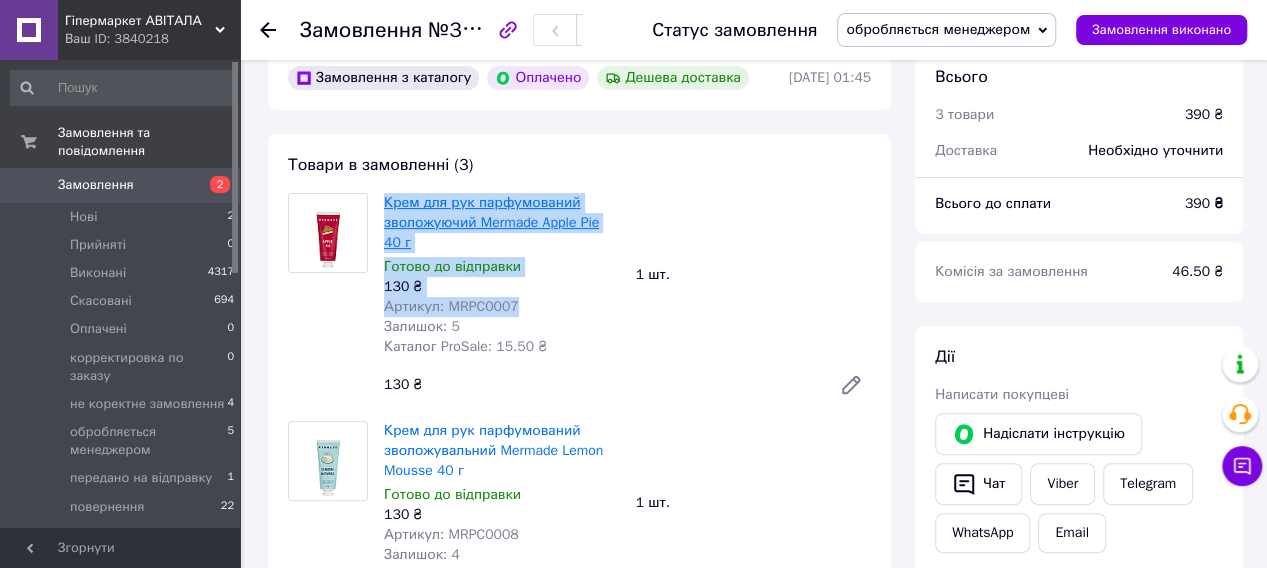 copy on "Крем для рук парфумований зволожуючий Mermade Apple Pie 40 г Готово до відправки 130 ₴ Артикул: MRPC0007" 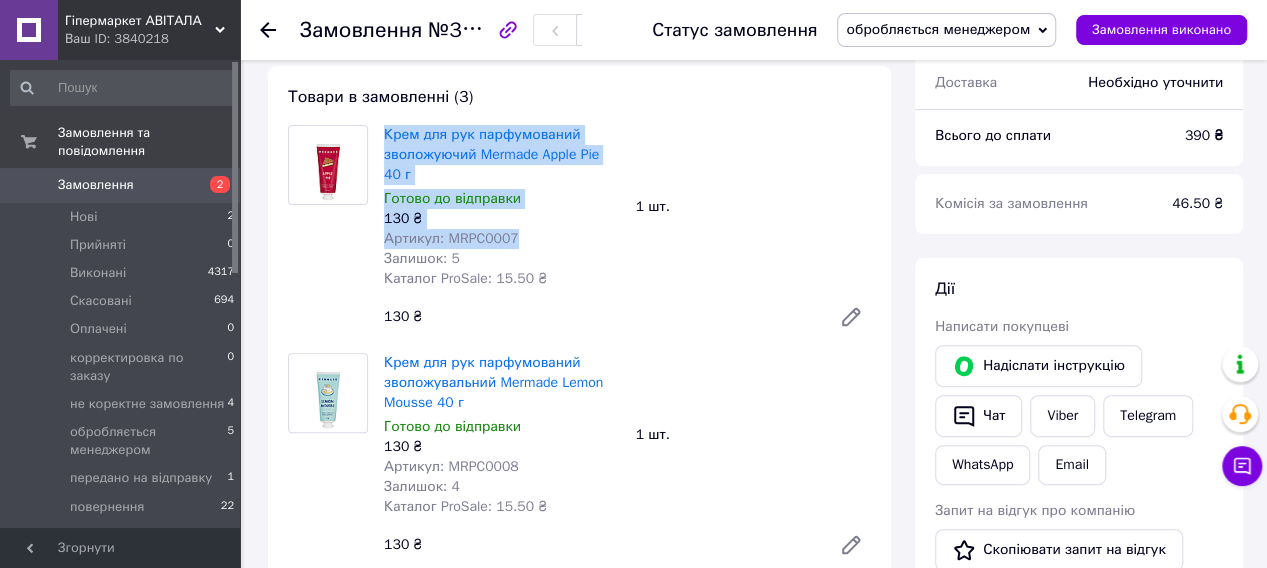 scroll, scrollTop: 200, scrollLeft: 0, axis: vertical 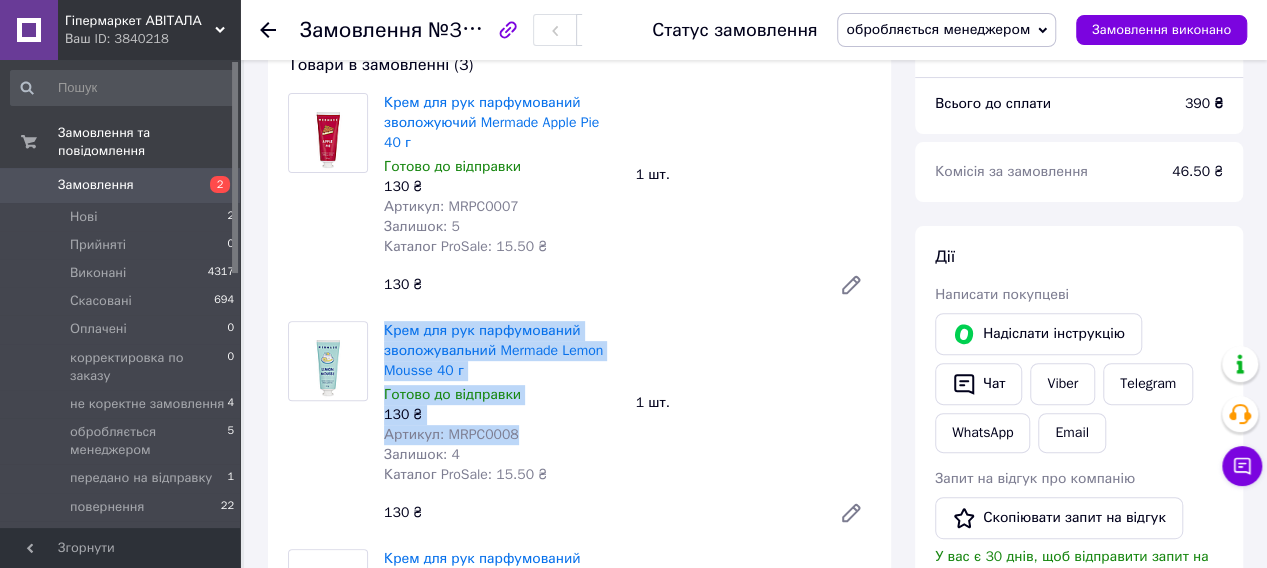 drag, startPoint x: 515, startPoint y: 447, endPoint x: 381, endPoint y: 309, distance: 192.35384 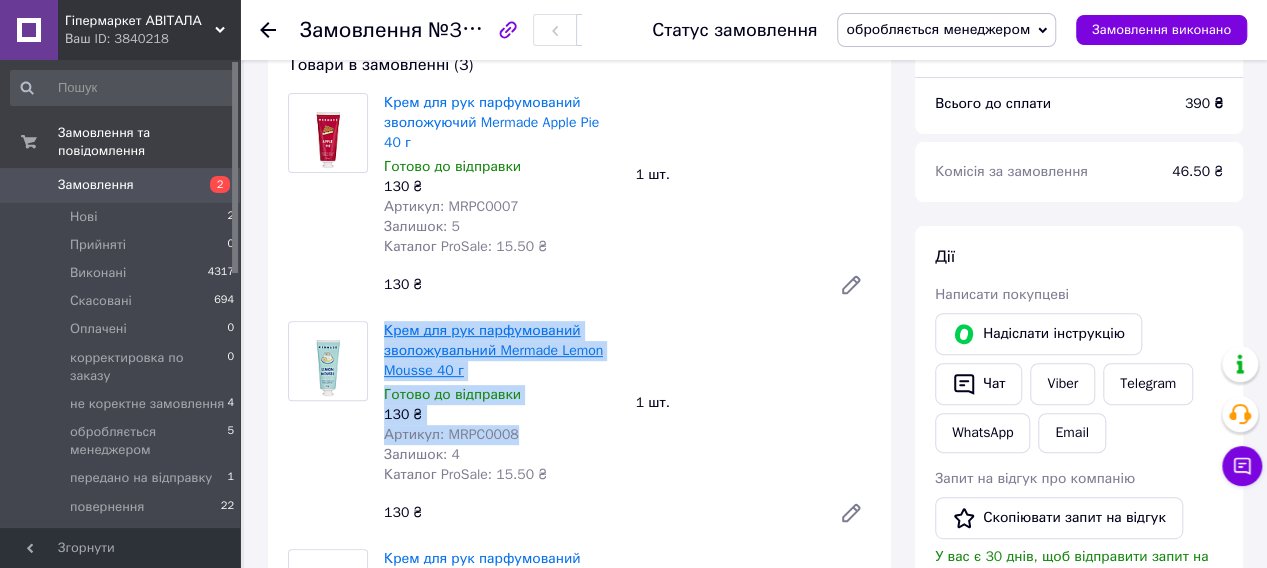 copy on "Крем для рук парфумований зволожувальний Mermade Lemon Mousse 40 г Готово до відправки 130 ₴ Артикул: MRPC0008" 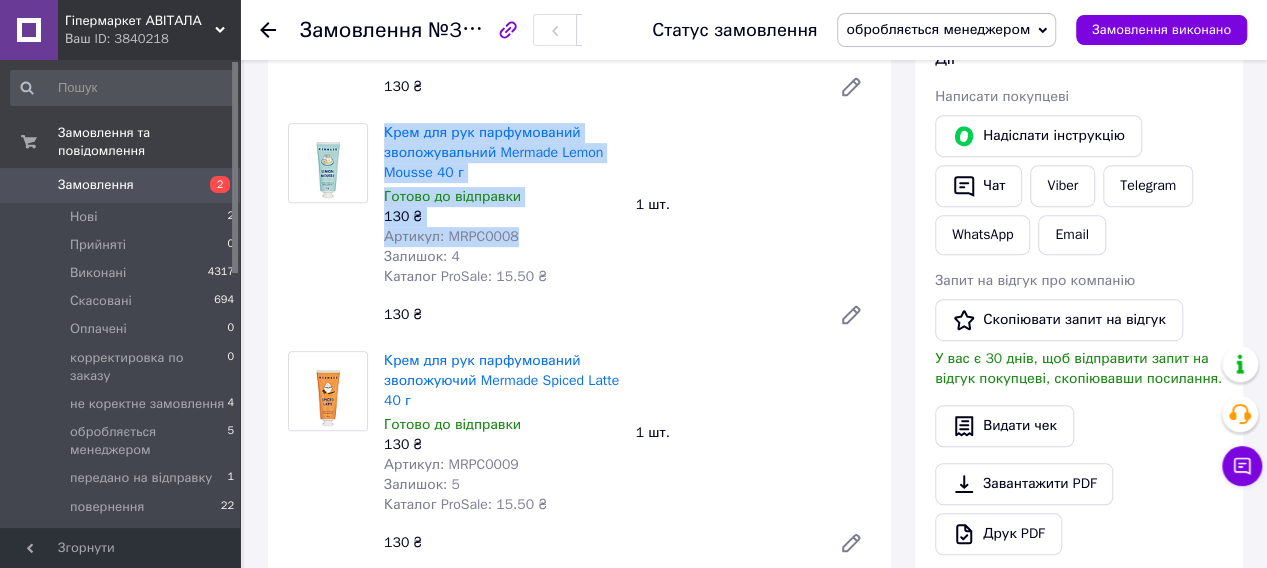scroll, scrollTop: 400, scrollLeft: 0, axis: vertical 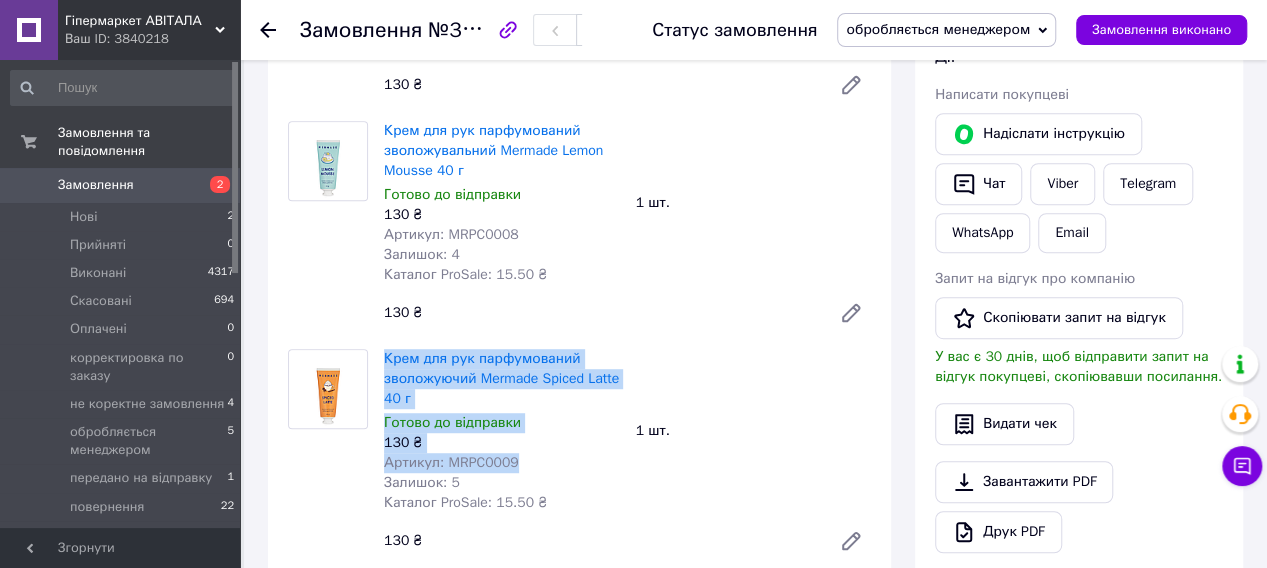 drag, startPoint x: 530, startPoint y: 467, endPoint x: 377, endPoint y: 323, distance: 210.10712 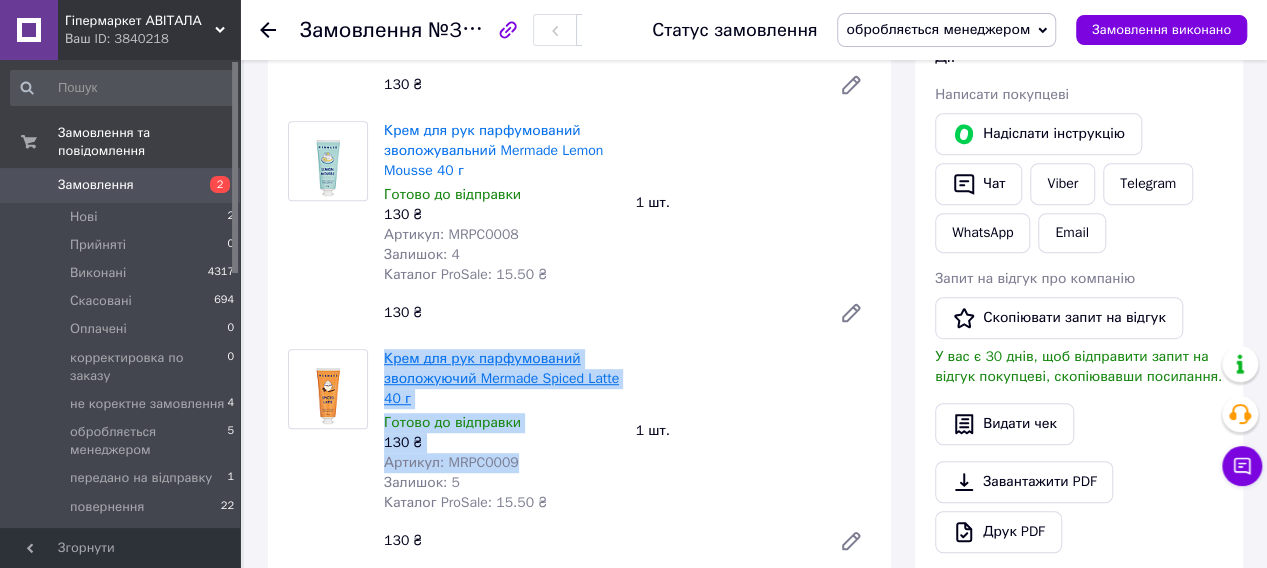 copy on "Крем для рук парфумований зволожуючий Mermade Spiced Latte 40 г Готово до відправки 130 ₴ Артикул: MRPC0009" 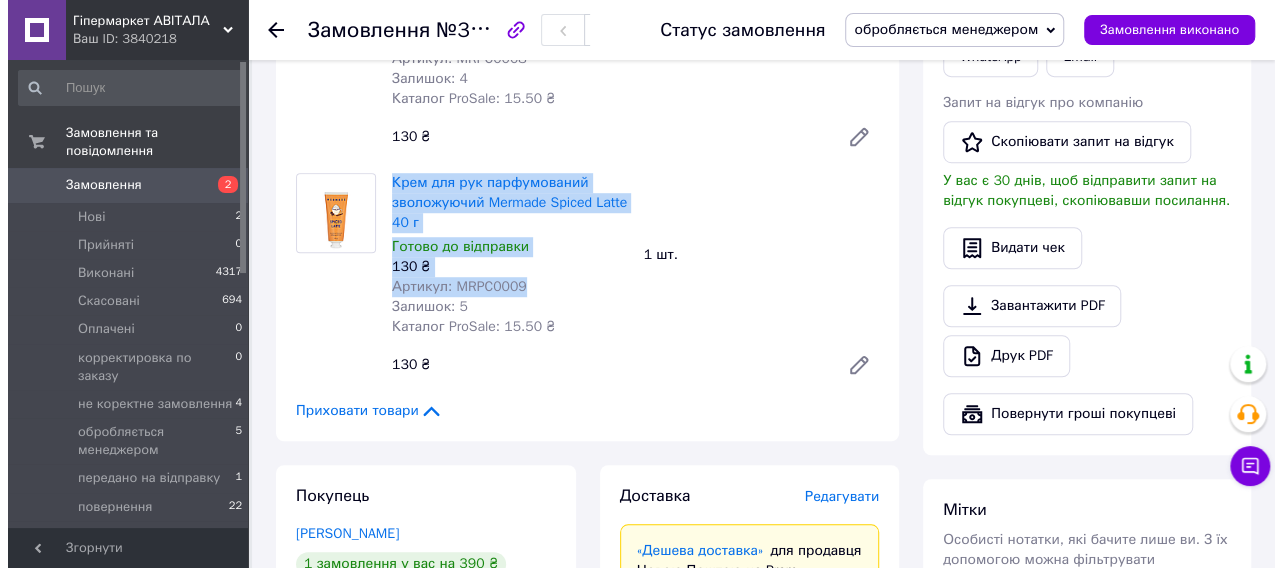 scroll, scrollTop: 700, scrollLeft: 0, axis: vertical 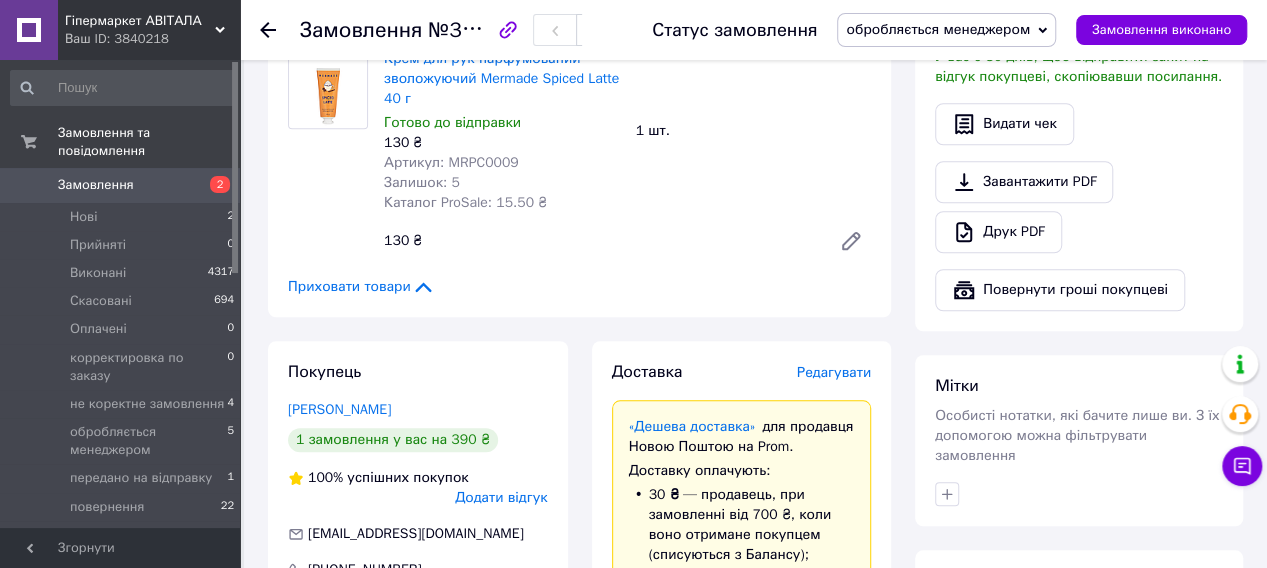 click on "Редагувати" at bounding box center (834, 372) 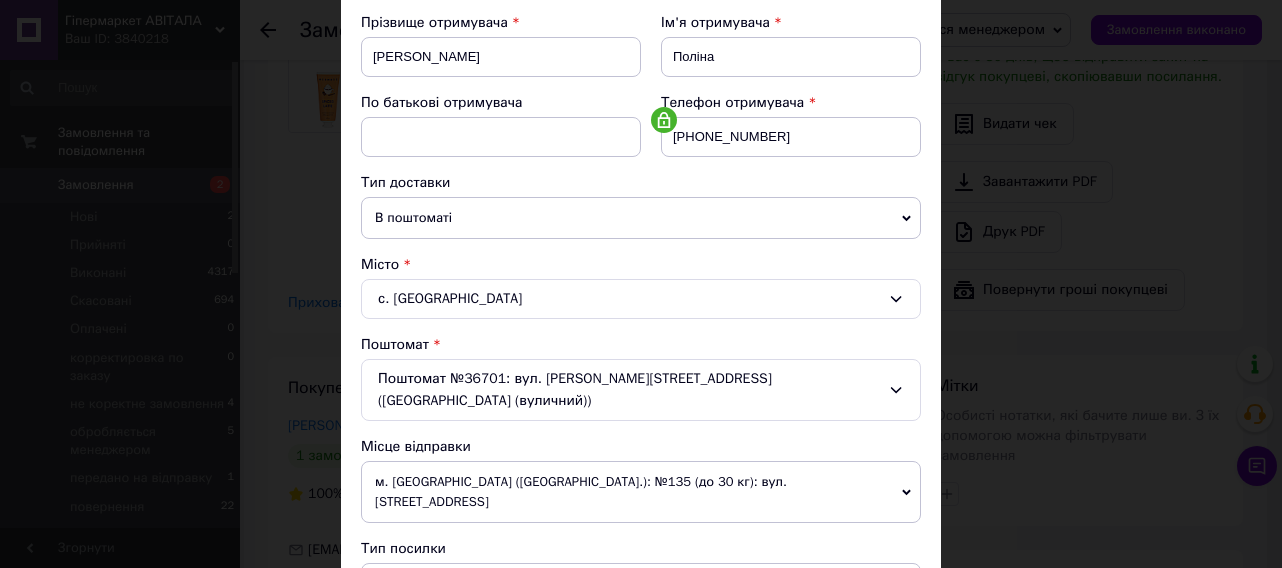 scroll, scrollTop: 500, scrollLeft: 0, axis: vertical 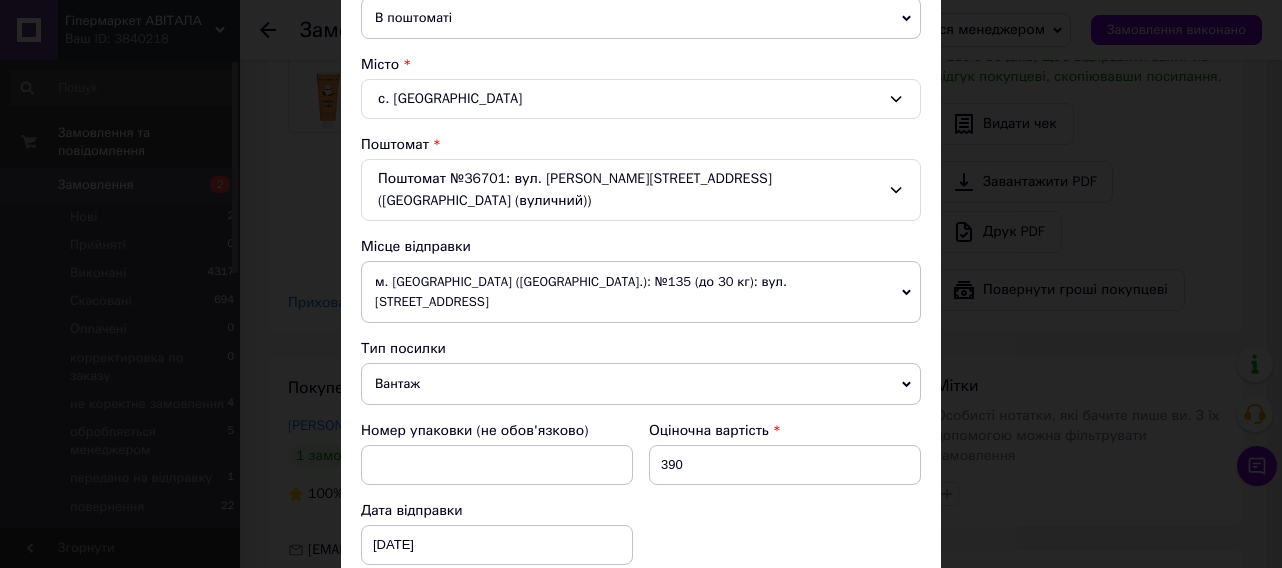 click 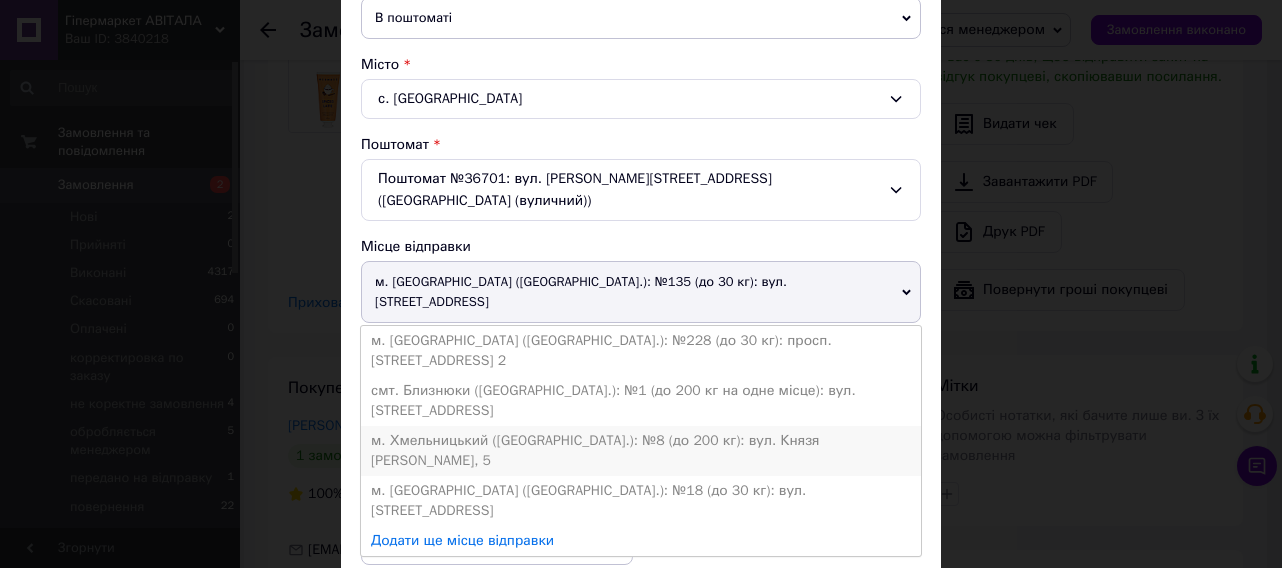 click on "м. Хмельницький ([GEOGRAPHIC_DATA].): №8 (до 200 кг): вул. Князя [PERSON_NAME], 5" at bounding box center [641, 451] 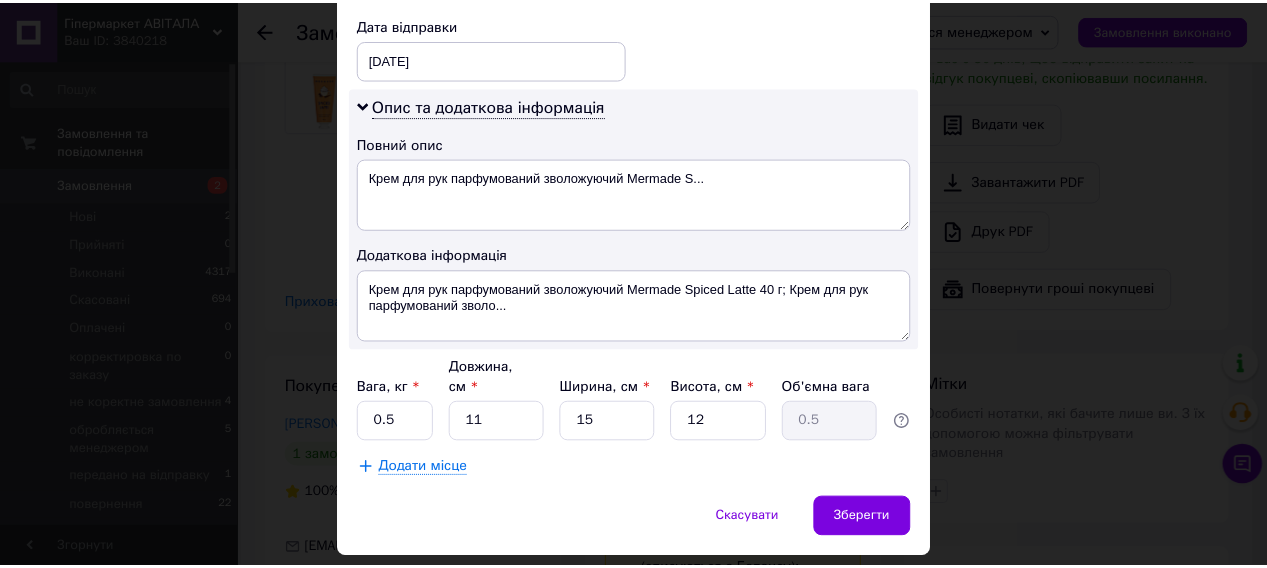 scroll, scrollTop: 994, scrollLeft: 0, axis: vertical 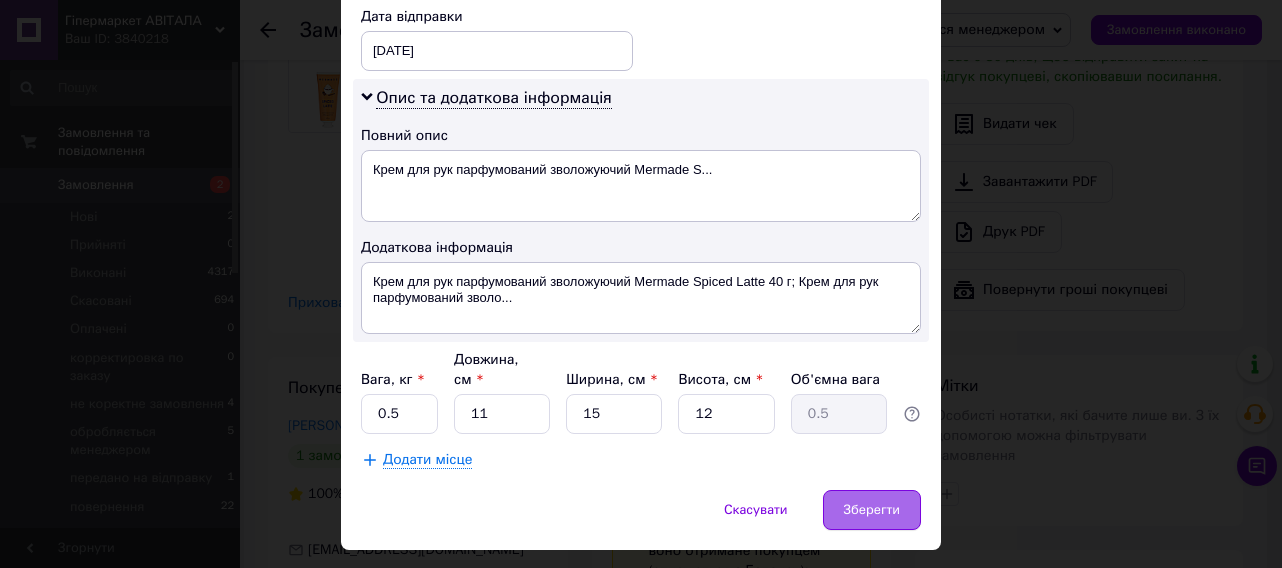 click on "Зберегти" at bounding box center [872, 510] 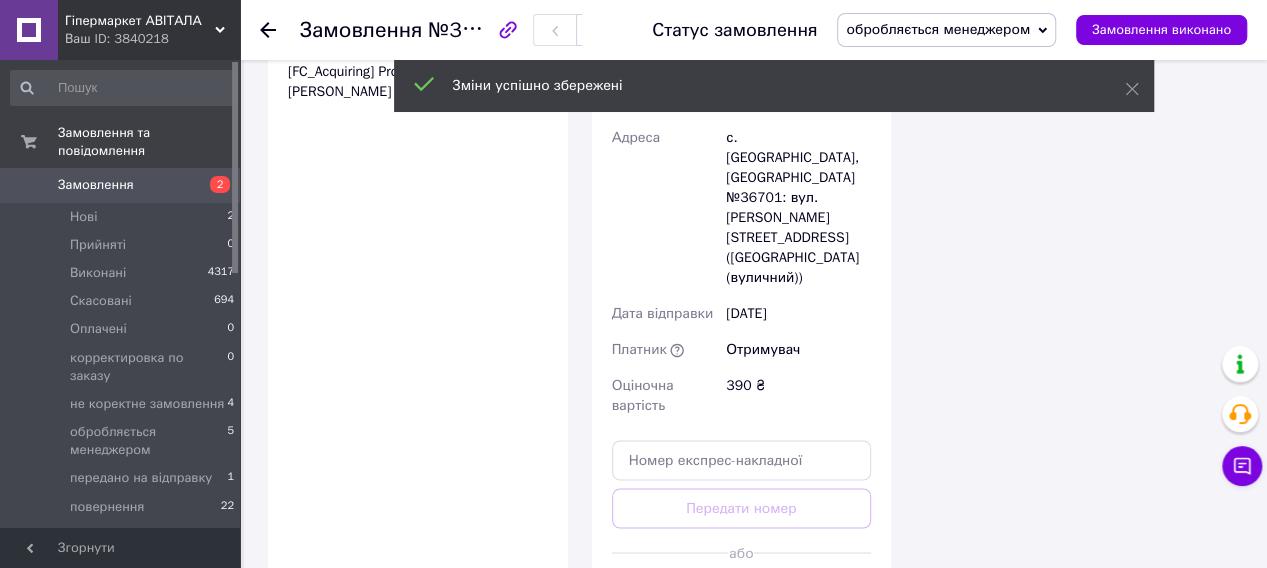 scroll, scrollTop: 1500, scrollLeft: 0, axis: vertical 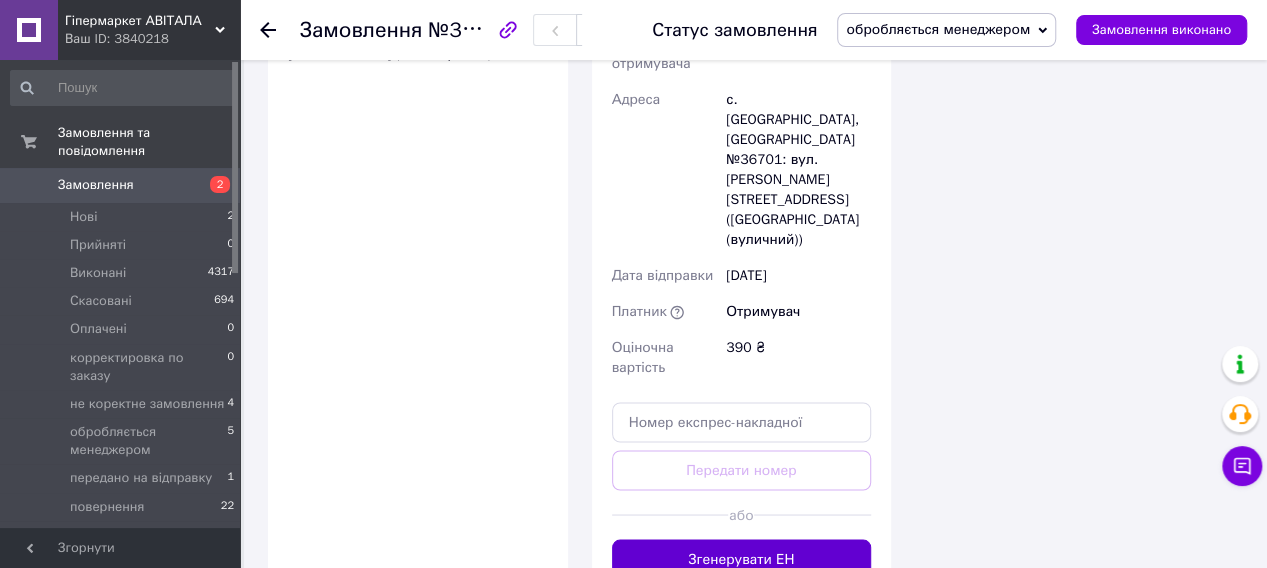 click on "Згенерувати ЕН" at bounding box center [742, 559] 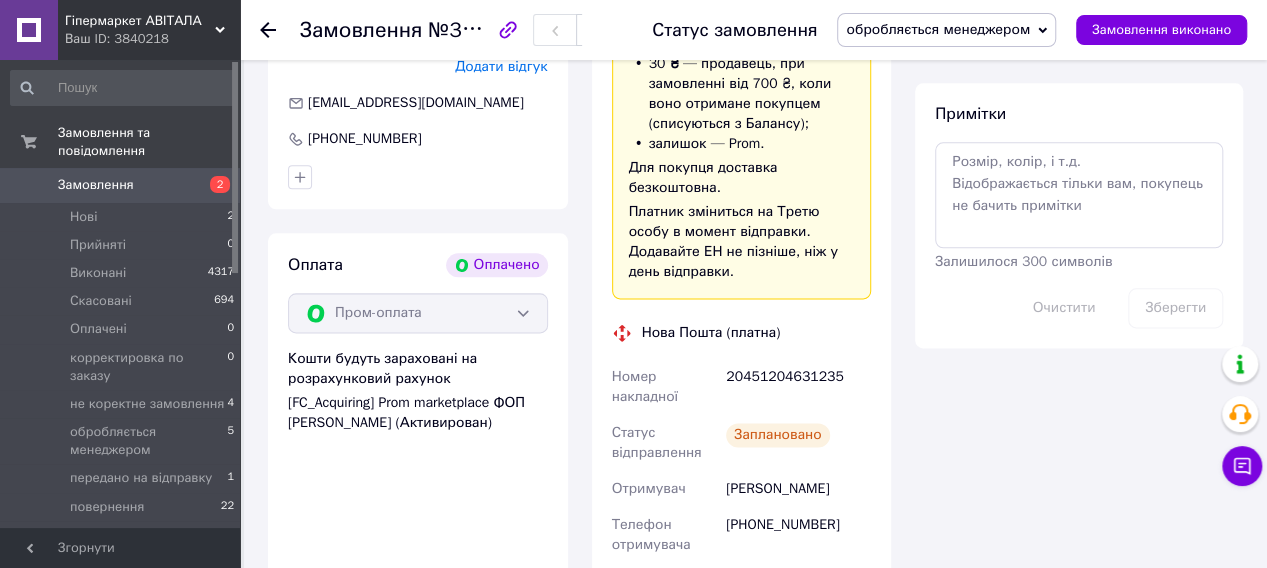 scroll, scrollTop: 1100, scrollLeft: 0, axis: vertical 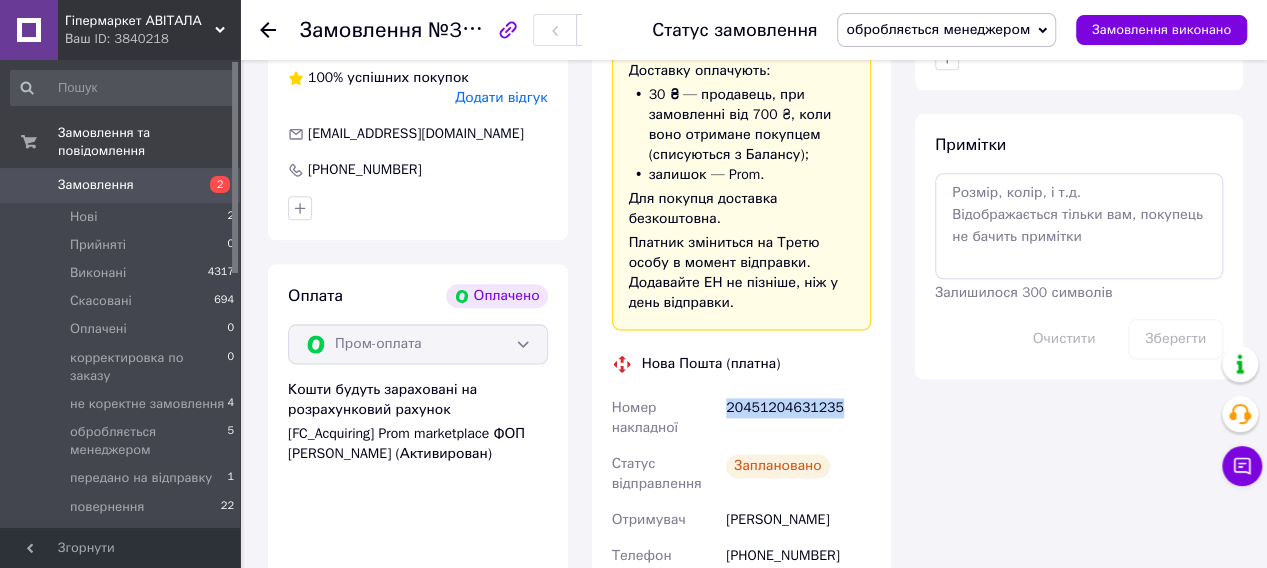 drag, startPoint x: 849, startPoint y: 341, endPoint x: 725, endPoint y: 343, distance: 124.01613 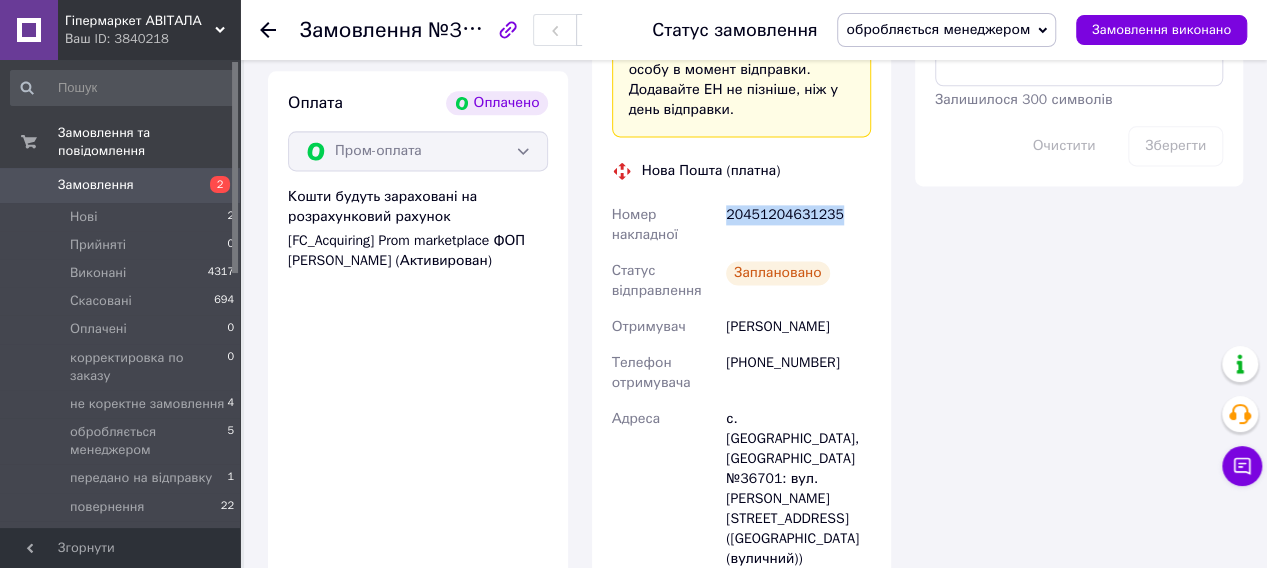 scroll, scrollTop: 1300, scrollLeft: 0, axis: vertical 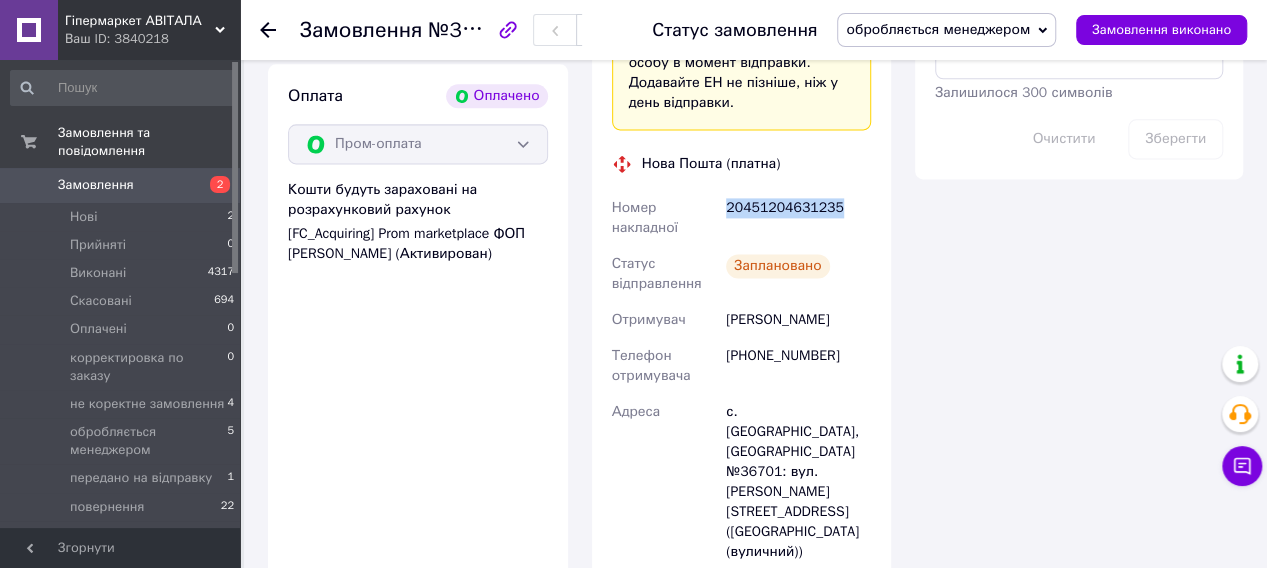 drag, startPoint x: 866, startPoint y: 258, endPoint x: 723, endPoint y: 256, distance: 143.01399 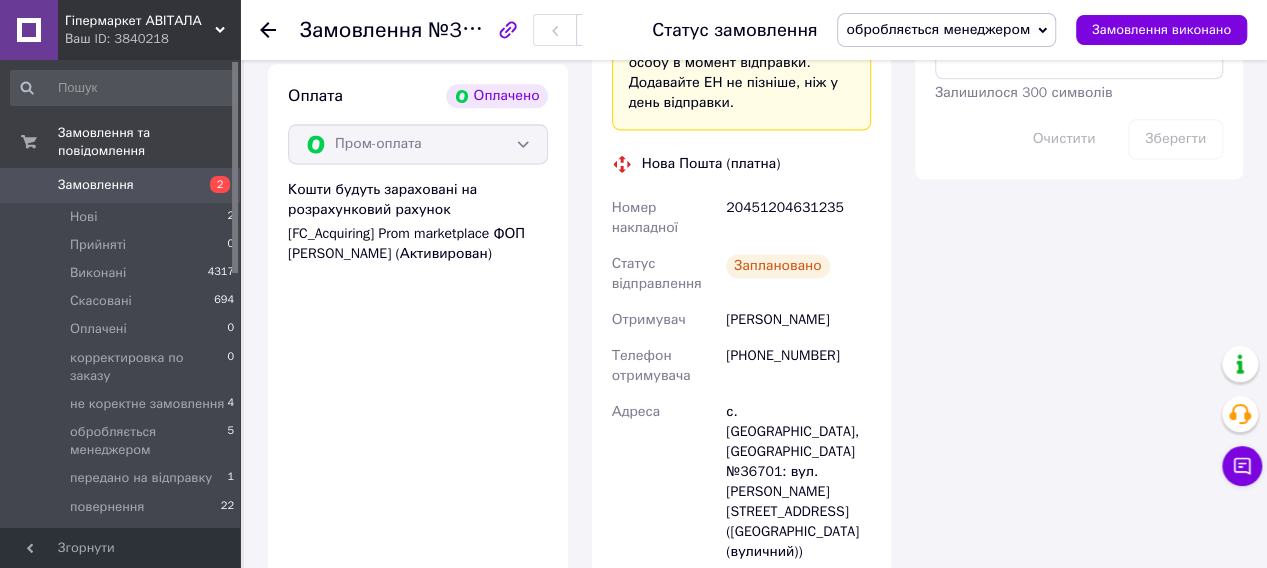 click 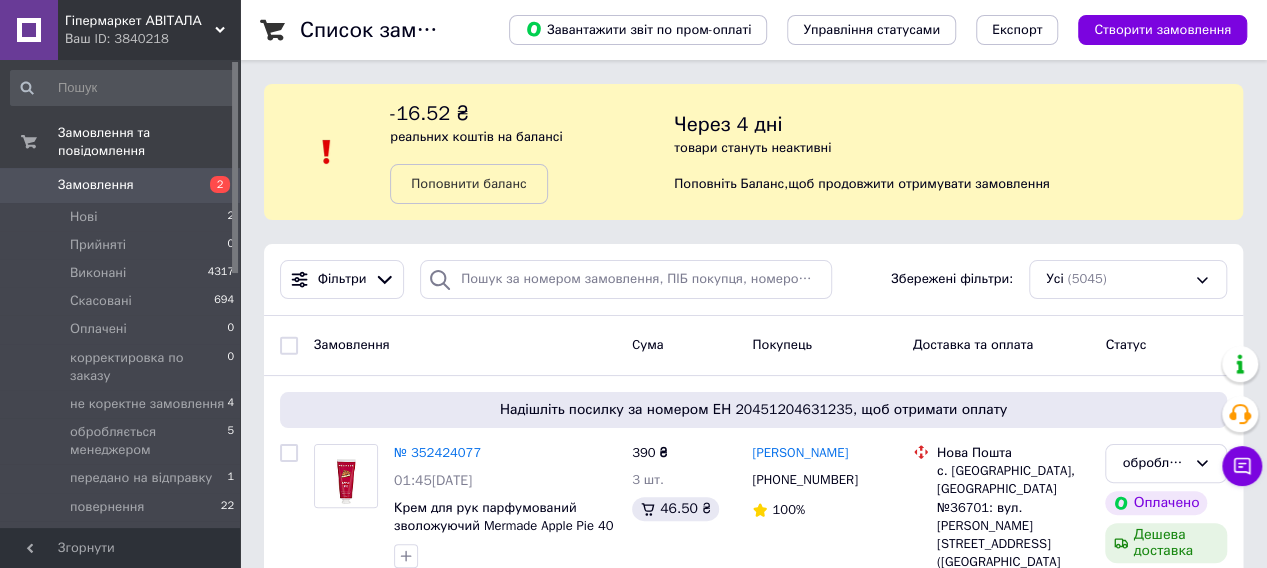 scroll, scrollTop: 300, scrollLeft: 0, axis: vertical 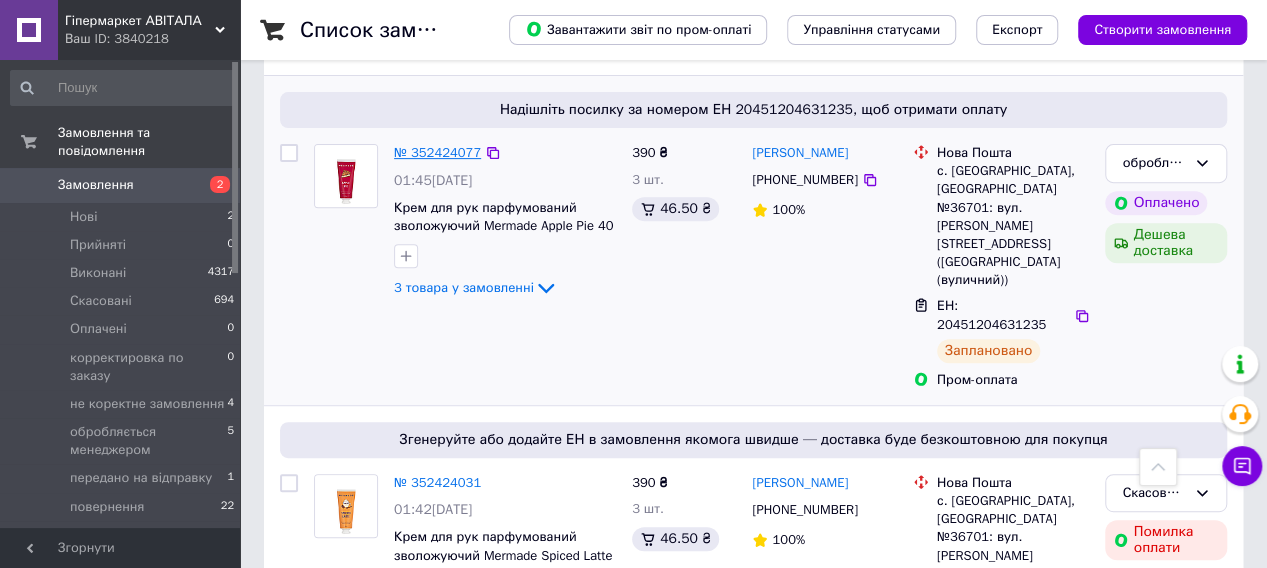 click on "№ 352424077" at bounding box center [437, 152] 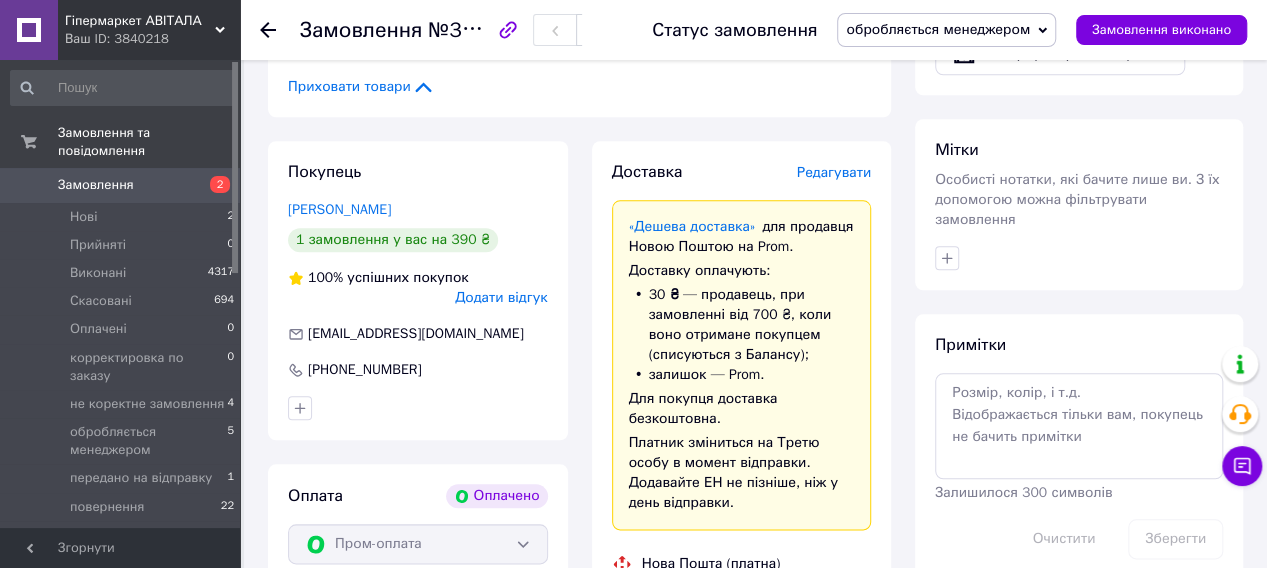 scroll, scrollTop: 1200, scrollLeft: 0, axis: vertical 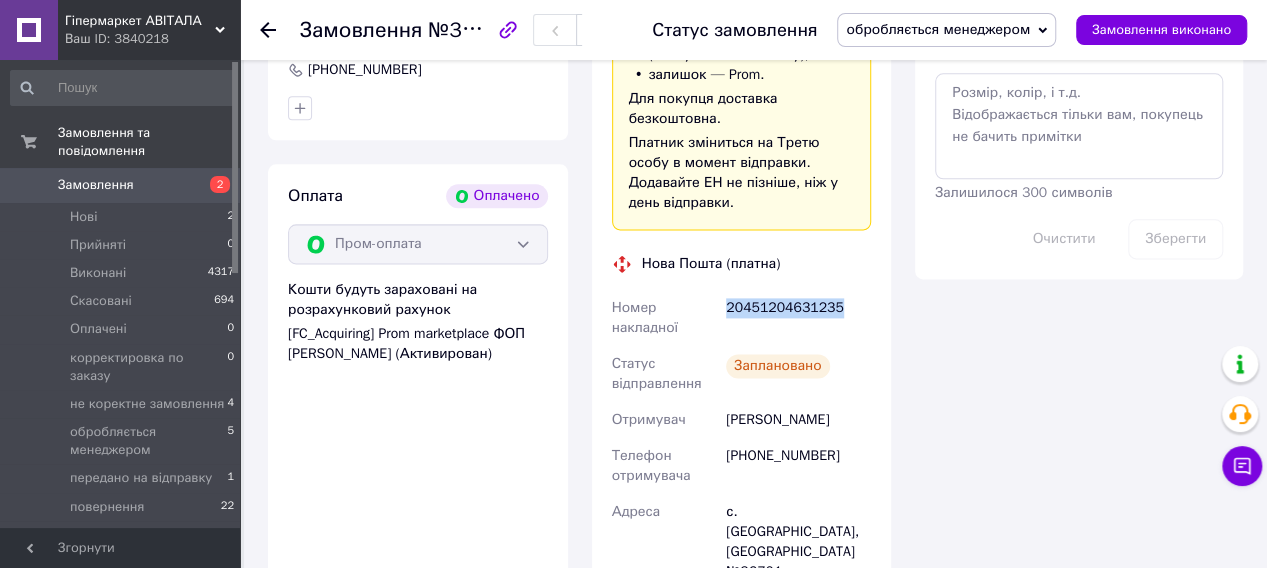 drag, startPoint x: 839, startPoint y: 242, endPoint x: 728, endPoint y: 246, distance: 111.07205 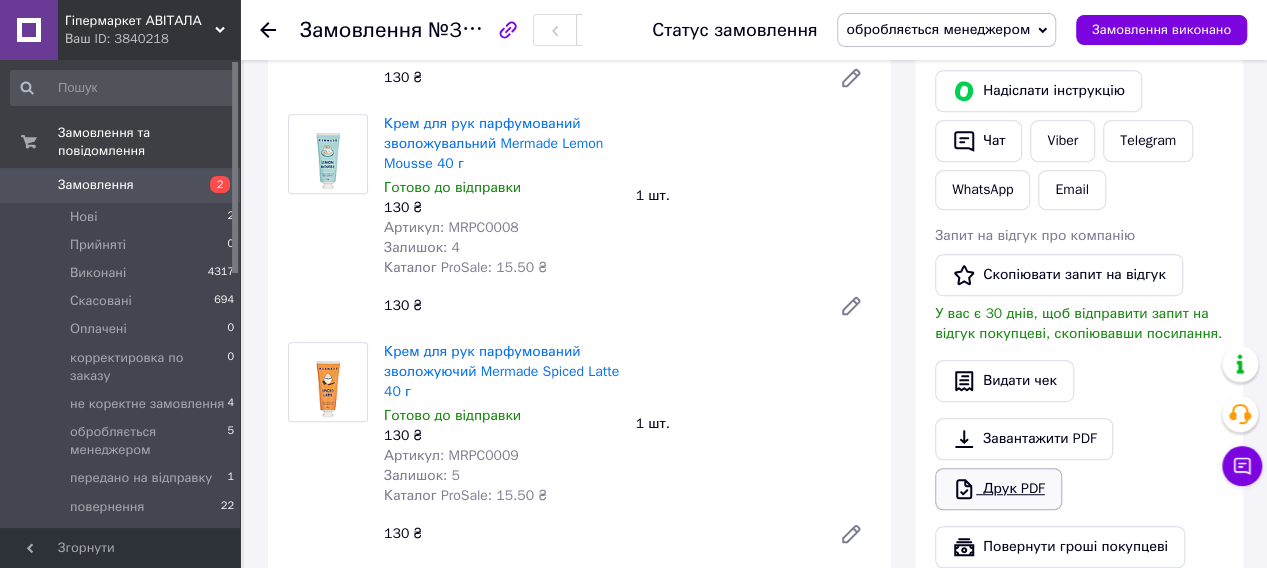 scroll, scrollTop: 400, scrollLeft: 0, axis: vertical 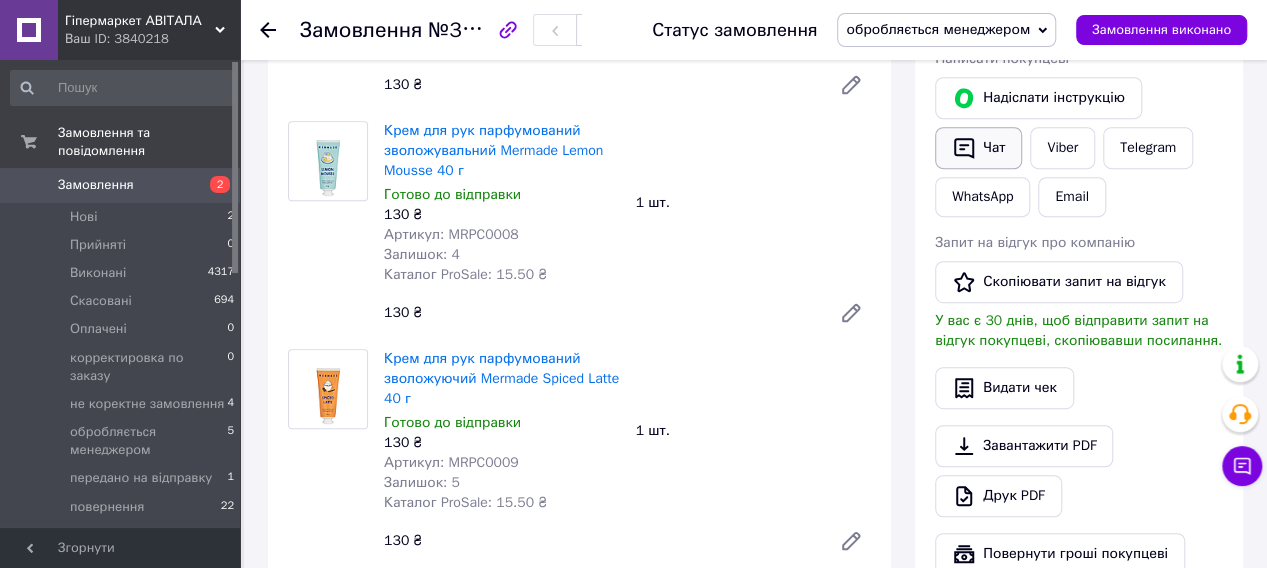 click on "Чат" at bounding box center [978, 148] 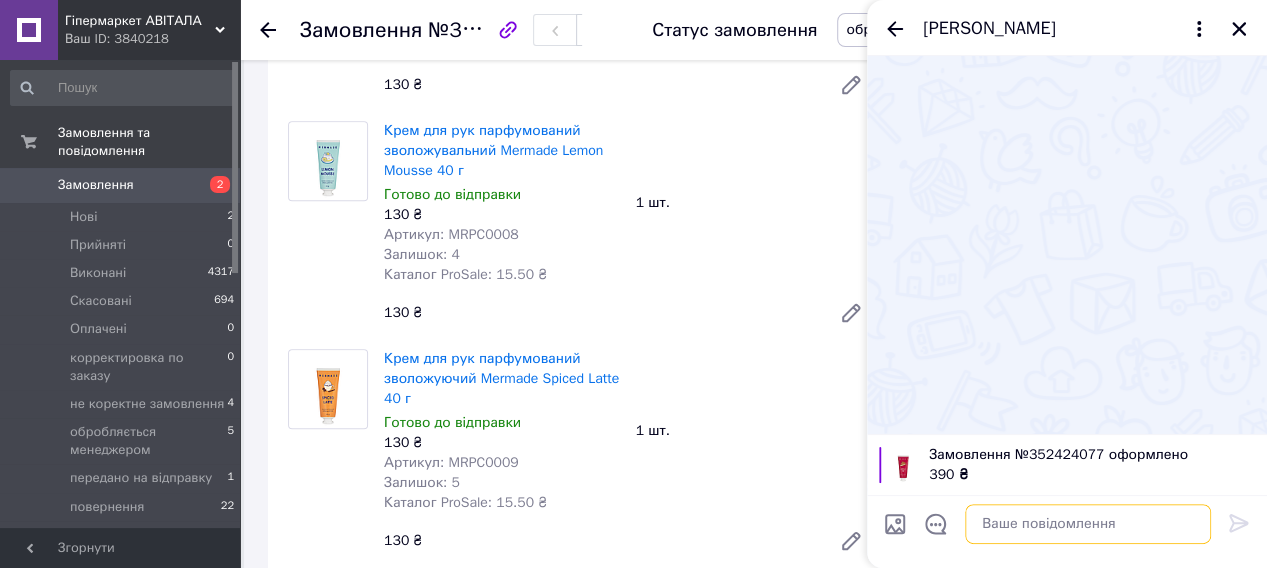 click at bounding box center (1088, 524) 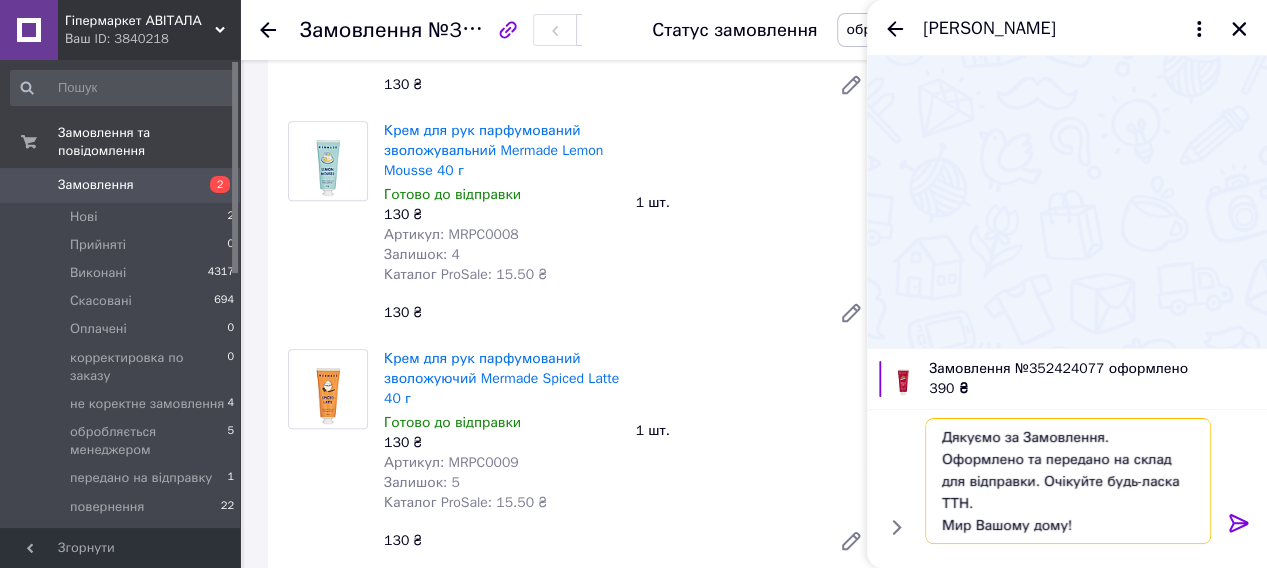 type on "Дякуємо за Замовлення. Оформлено та передано на склад для відправки. Очікуйте будь-ласка ТТН.
Мир Вашому дому!" 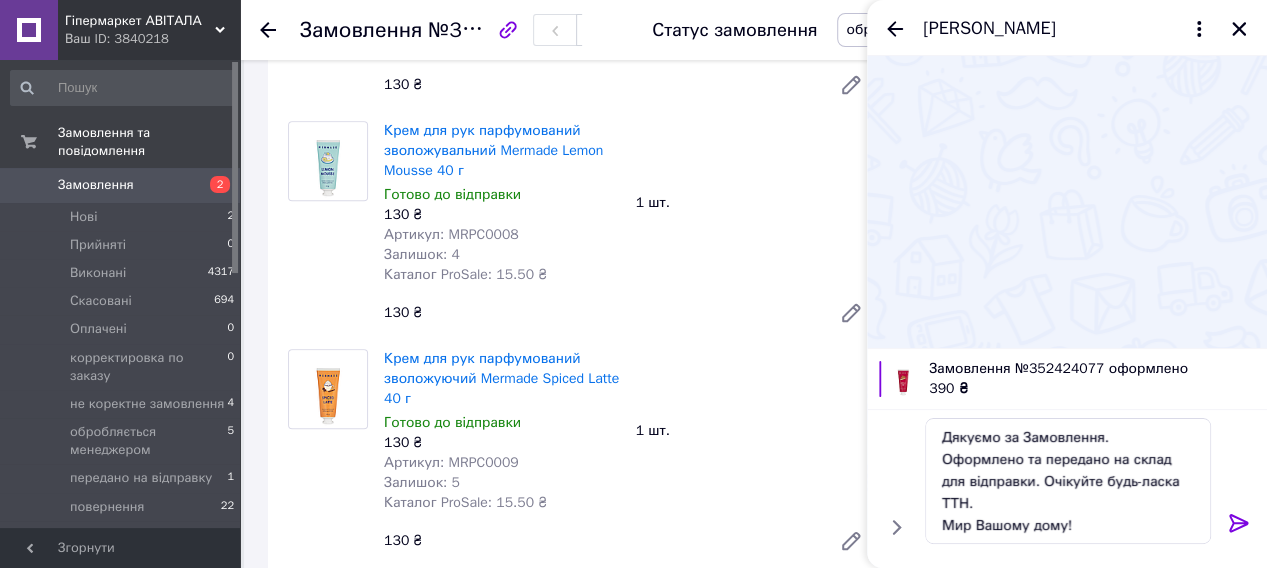click 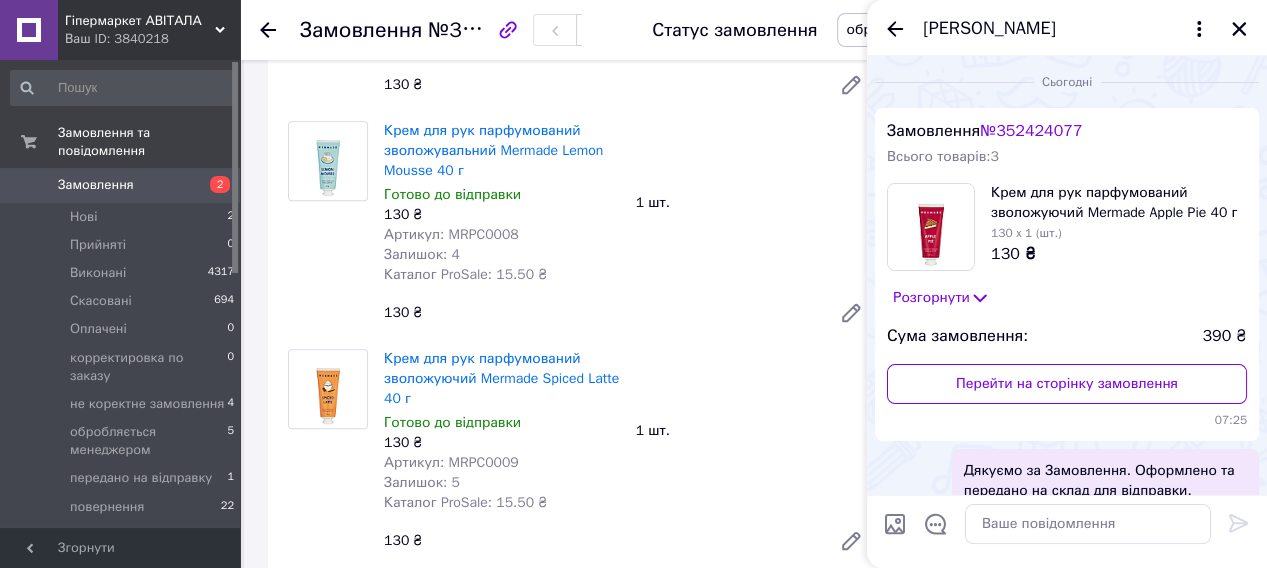 scroll, scrollTop: 86, scrollLeft: 0, axis: vertical 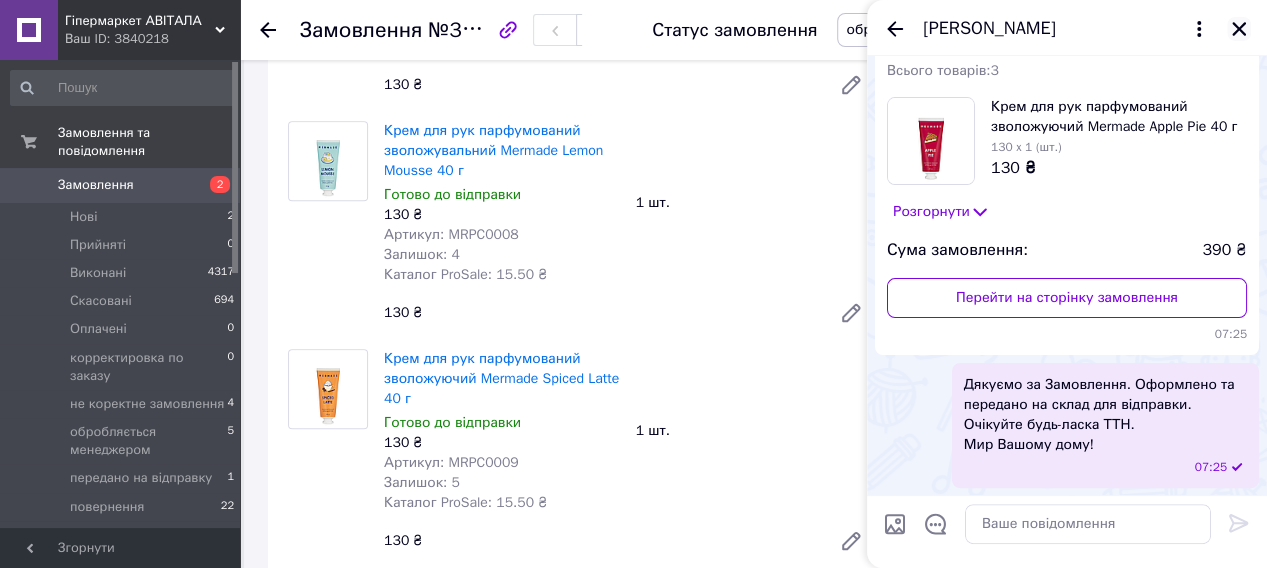 click 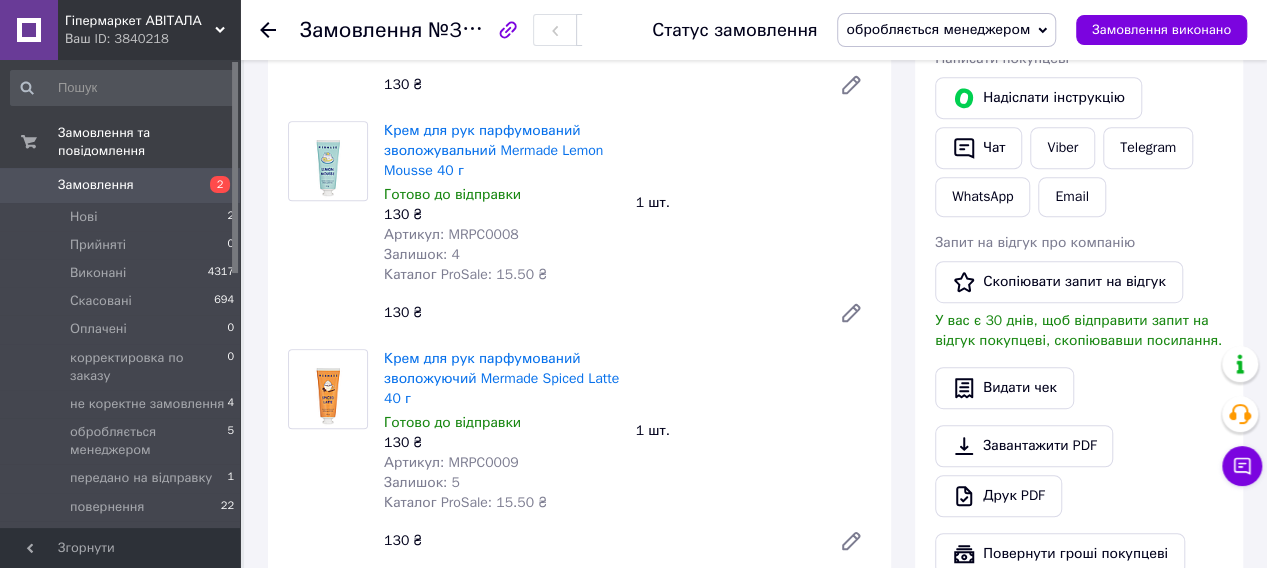 click on "Замовлення" at bounding box center [96, 185] 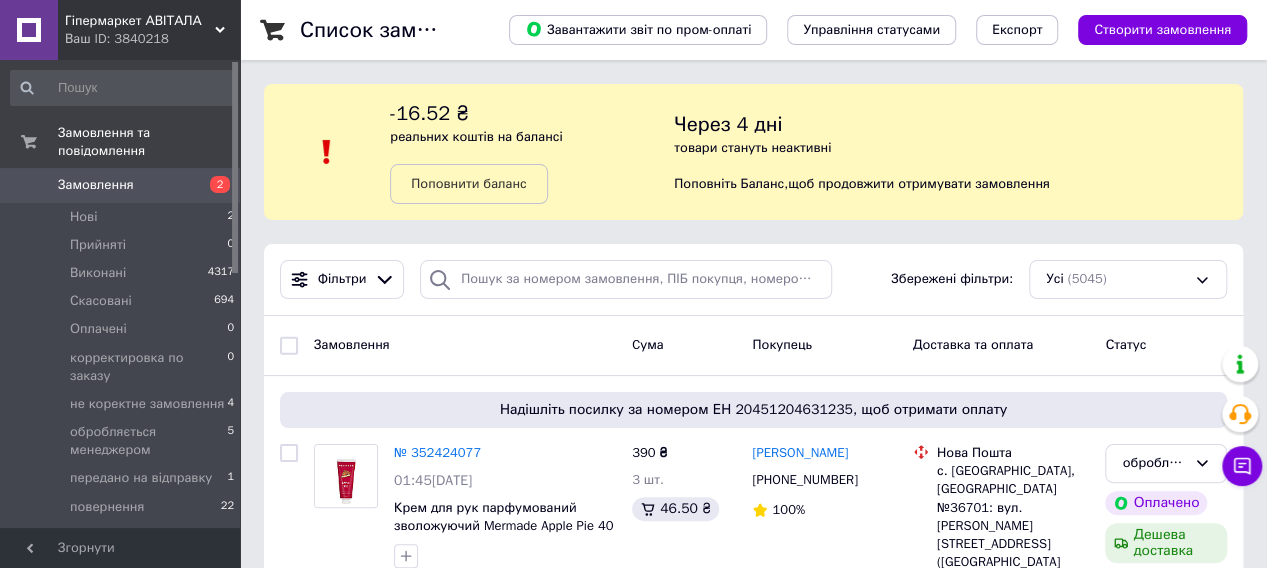 scroll, scrollTop: 200, scrollLeft: 0, axis: vertical 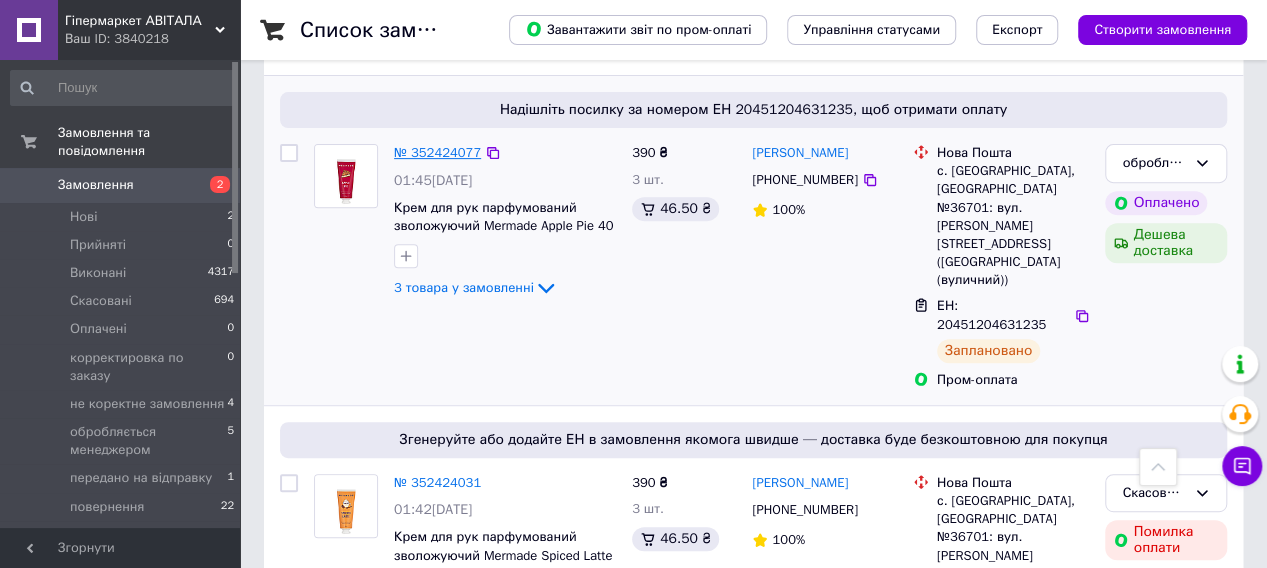 click on "№ 352424077" at bounding box center (437, 152) 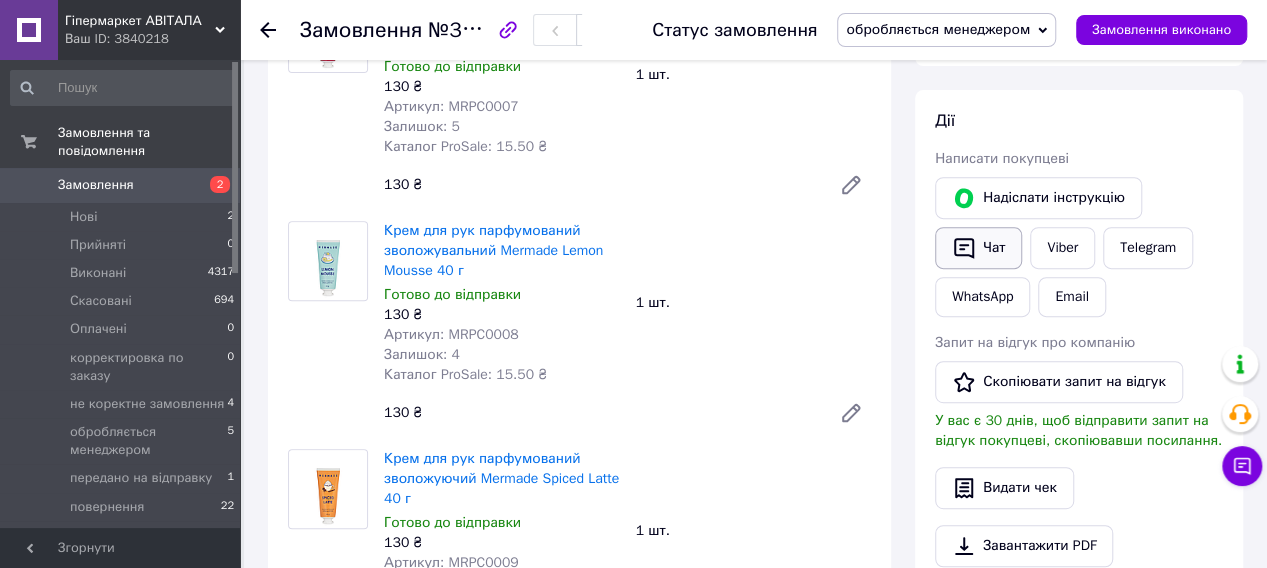 click on "Чат" at bounding box center [978, 248] 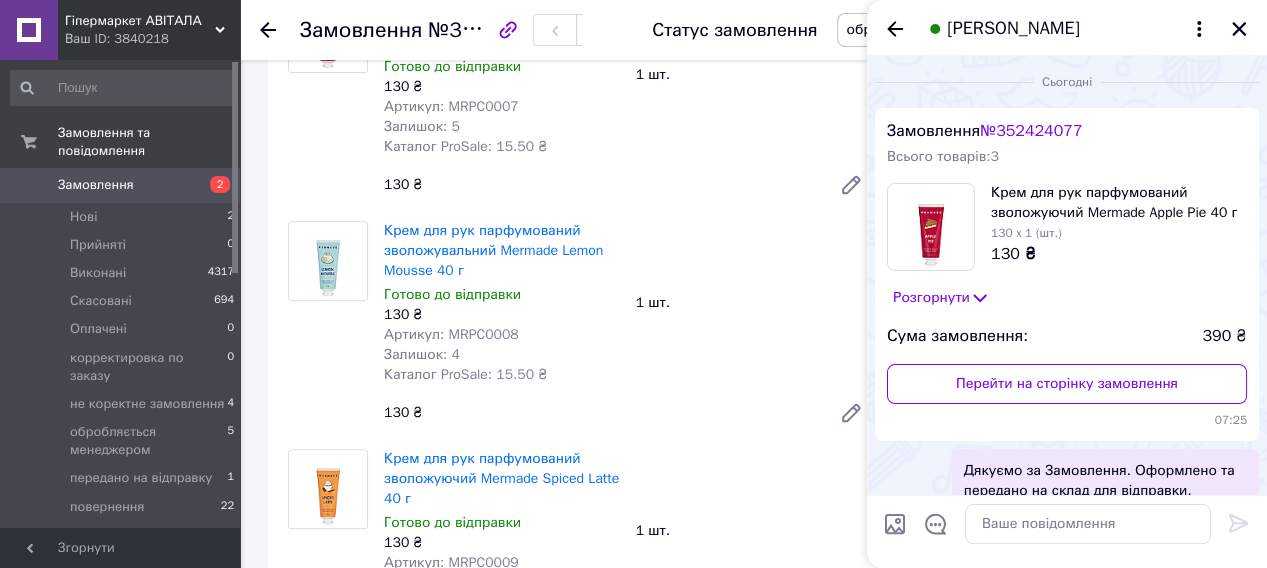 scroll, scrollTop: 86, scrollLeft: 0, axis: vertical 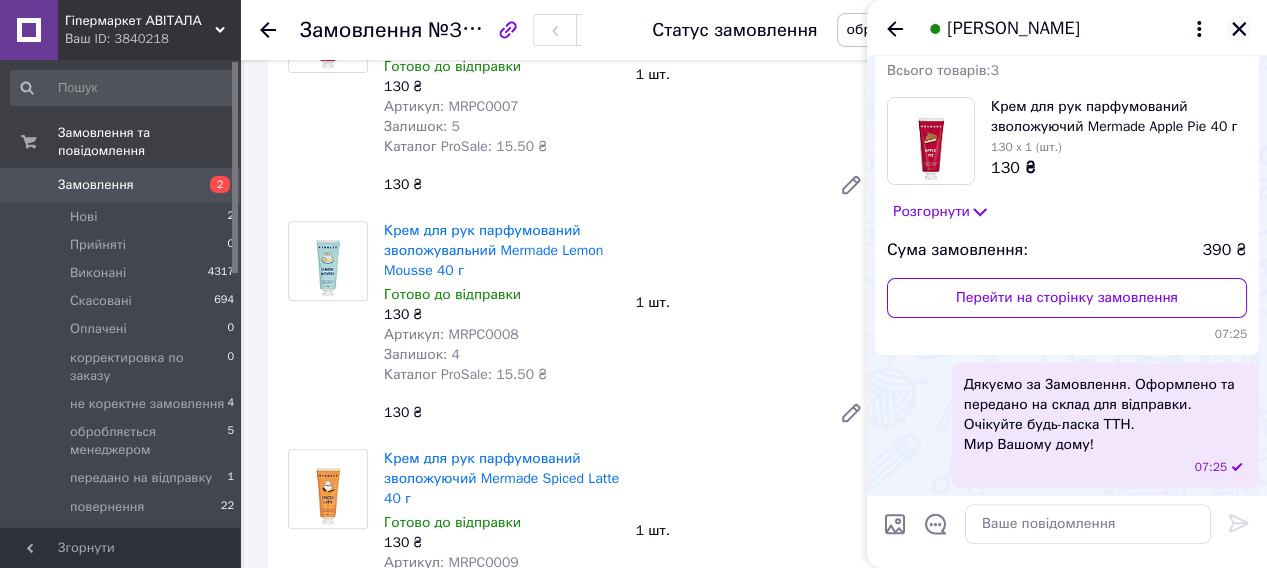 click 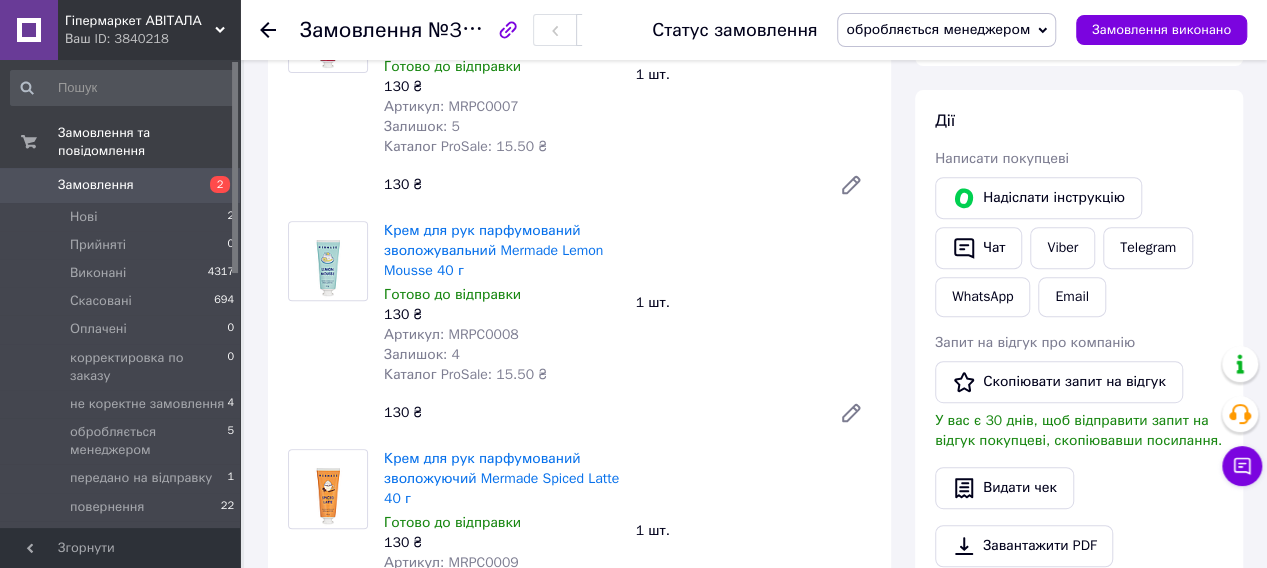 click 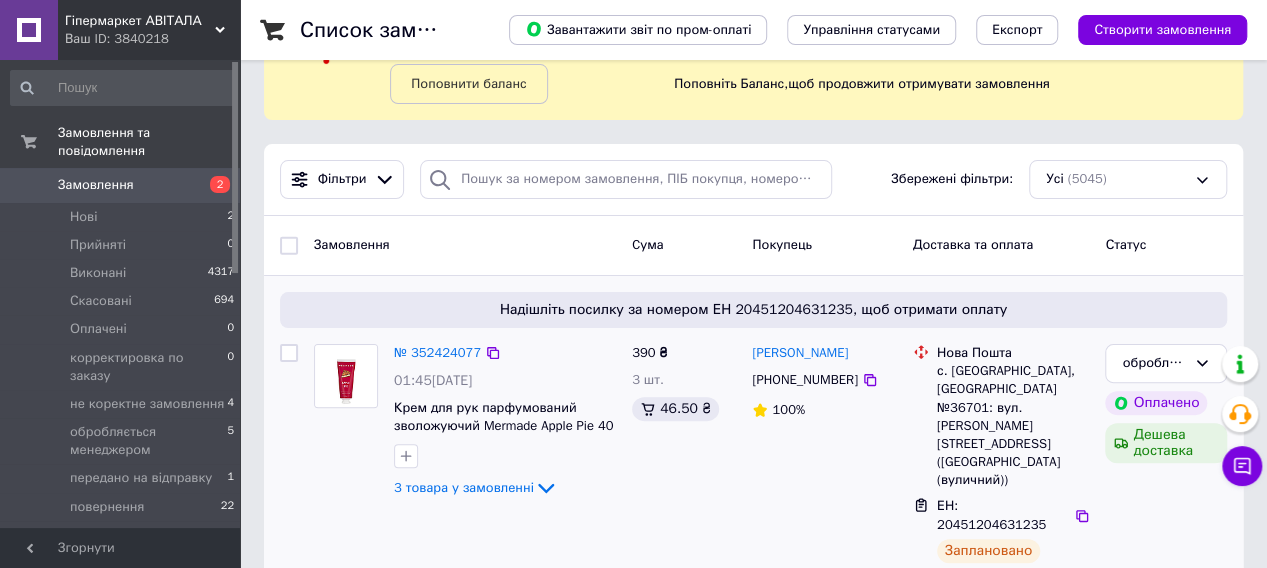 scroll, scrollTop: 200, scrollLeft: 0, axis: vertical 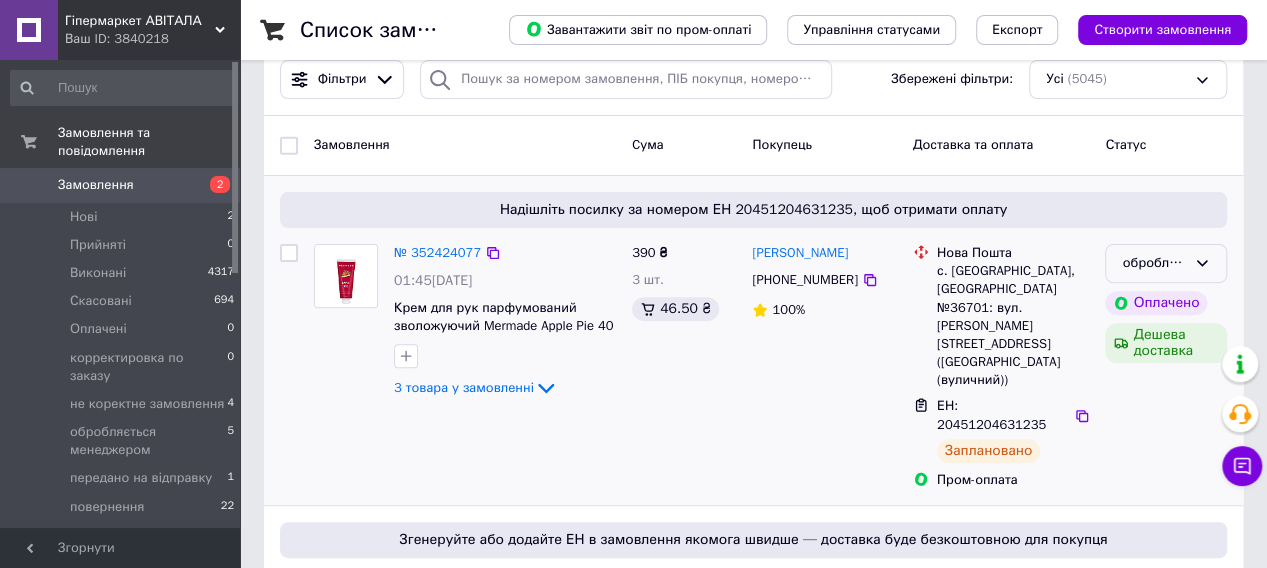 click 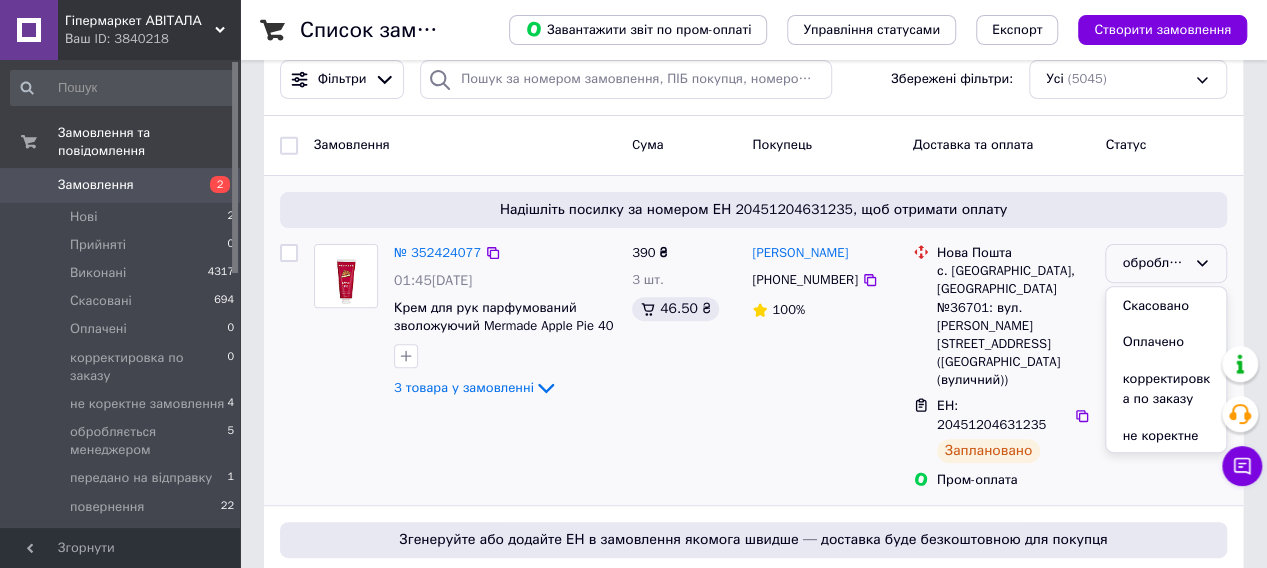 scroll, scrollTop: 200, scrollLeft: 0, axis: vertical 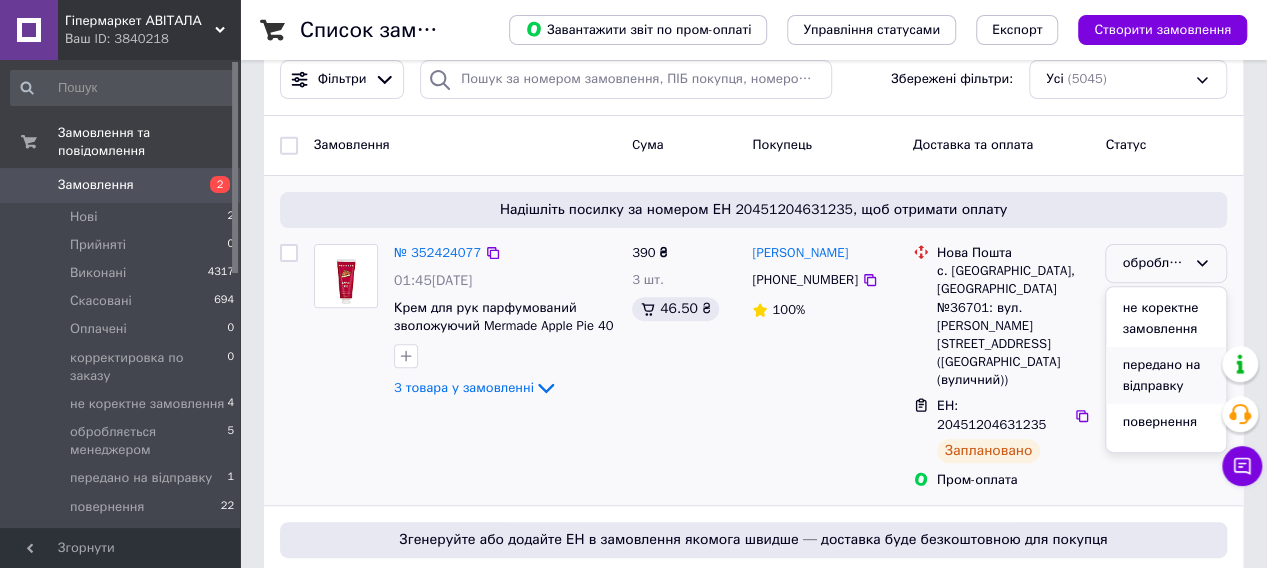 click on "передано на відправку" at bounding box center [1166, 375] 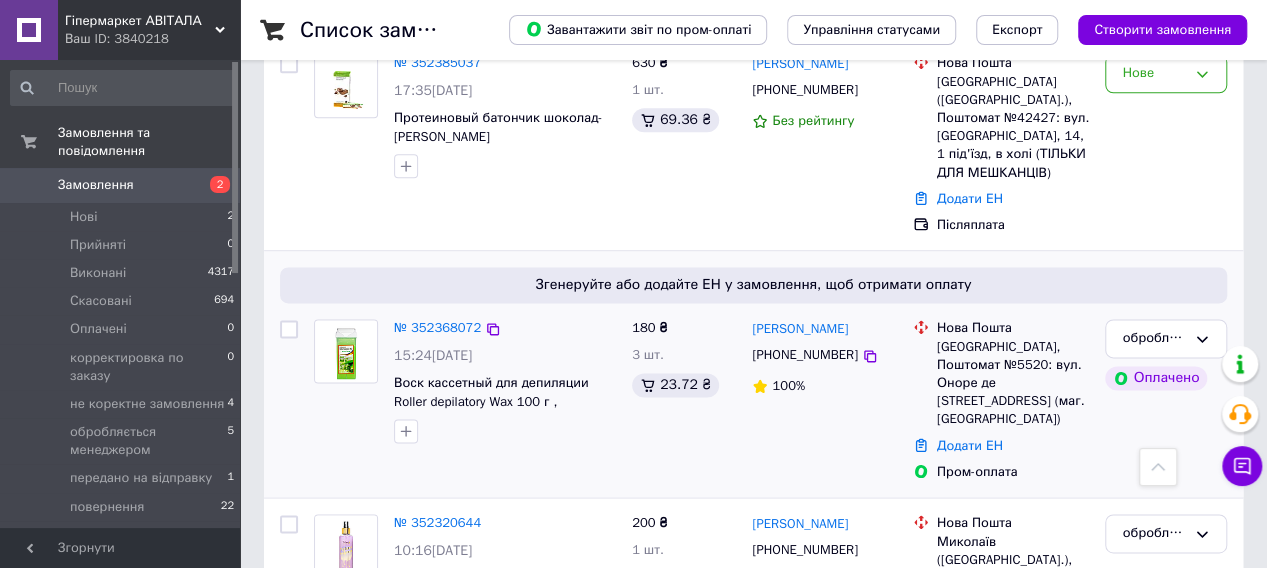 scroll, scrollTop: 1200, scrollLeft: 0, axis: vertical 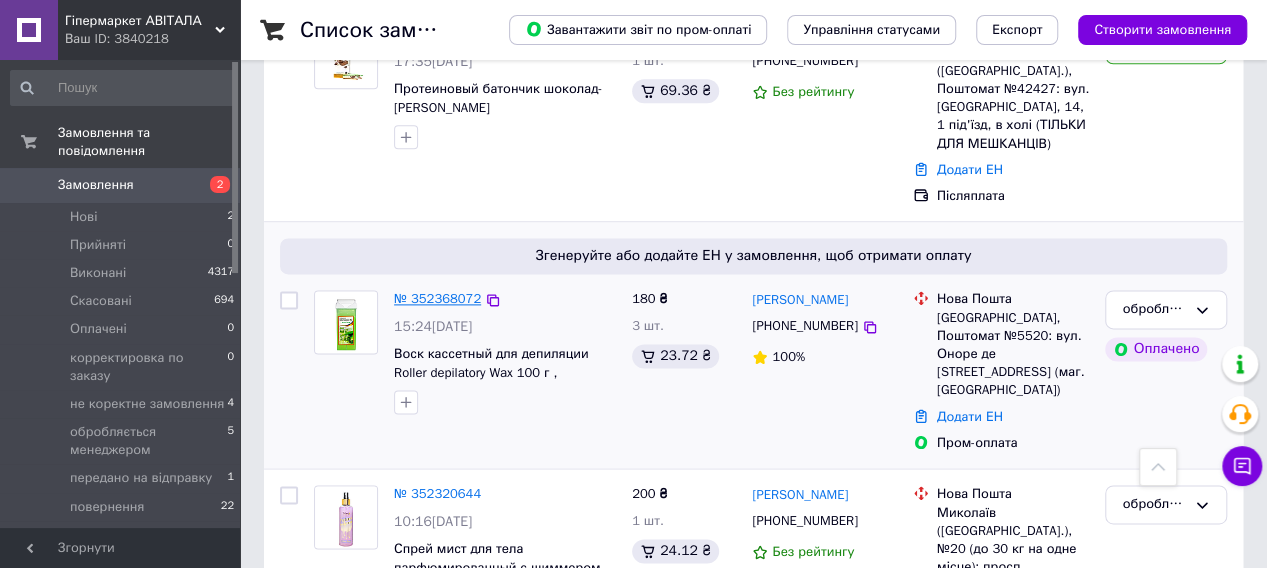 click on "№ 352368072" at bounding box center (437, 298) 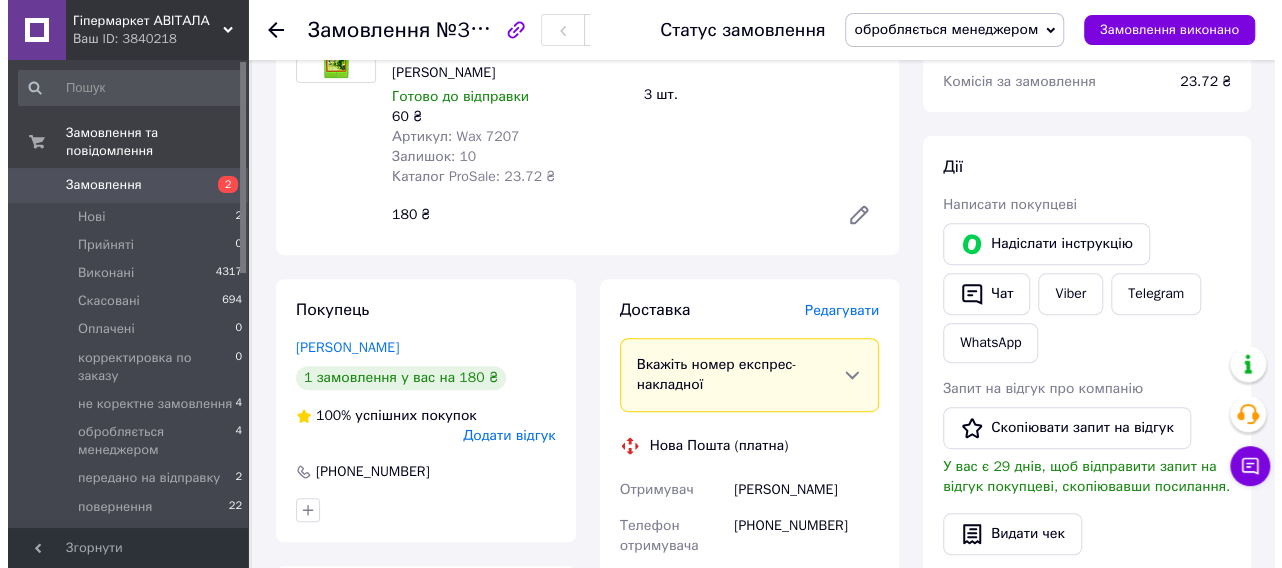 scroll, scrollTop: 387, scrollLeft: 0, axis: vertical 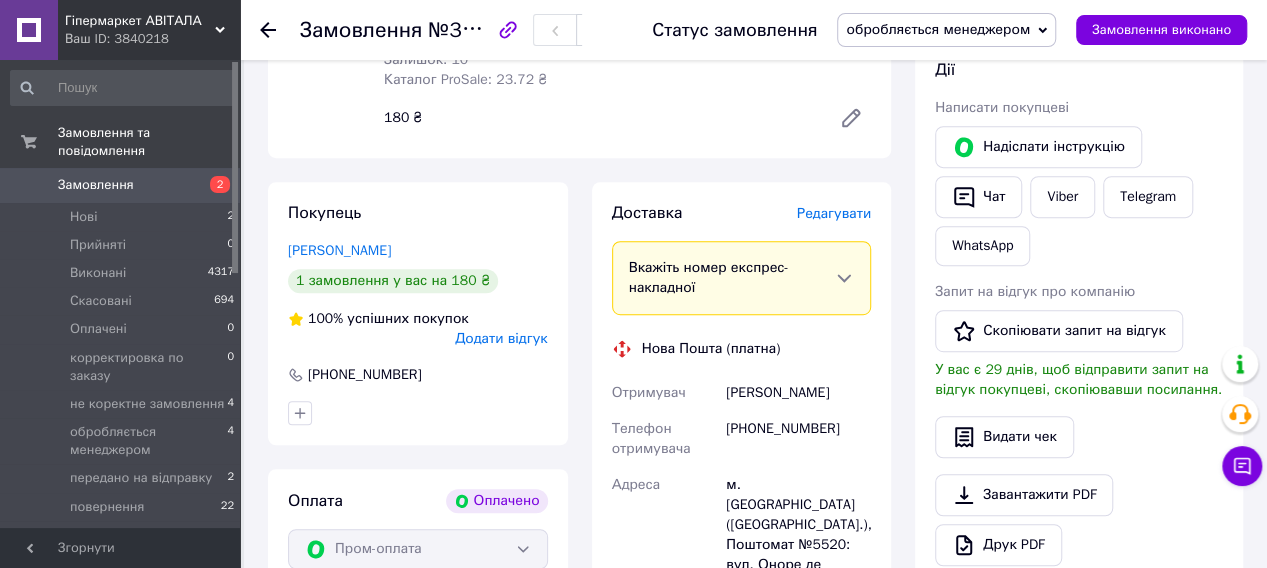 click on "Редагувати" at bounding box center (834, 213) 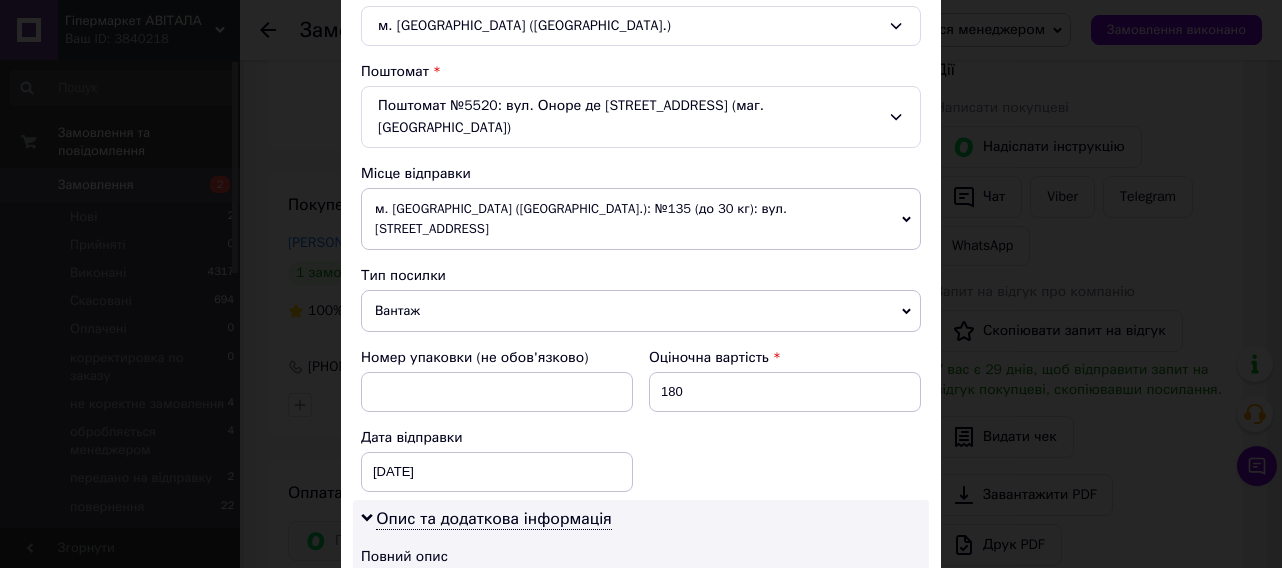 scroll, scrollTop: 700, scrollLeft: 0, axis: vertical 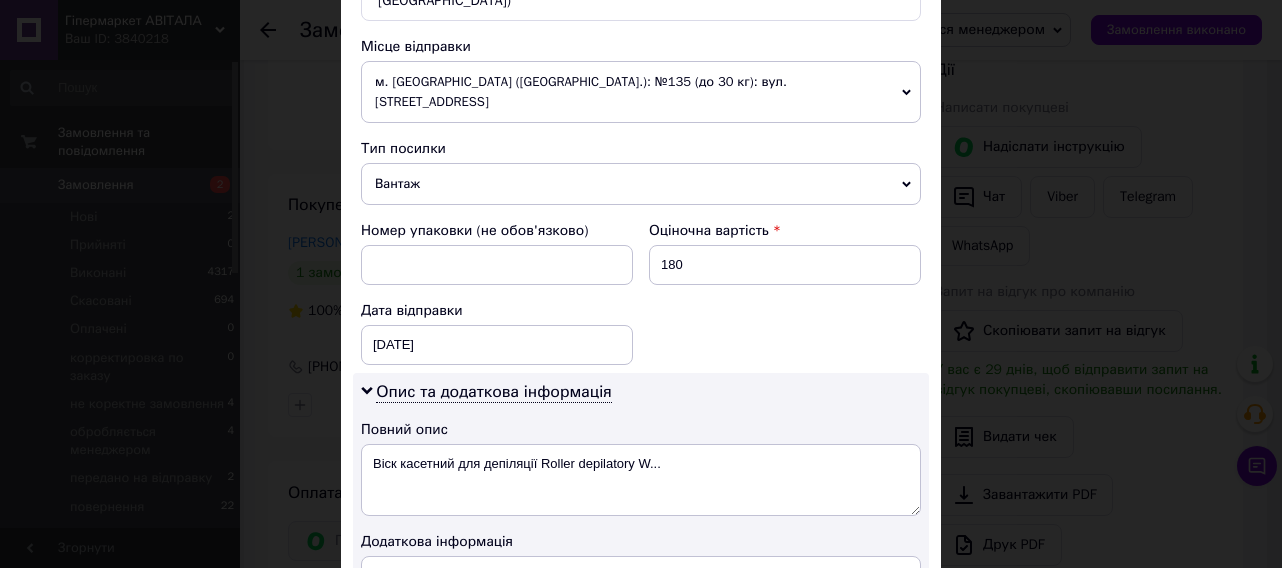 click 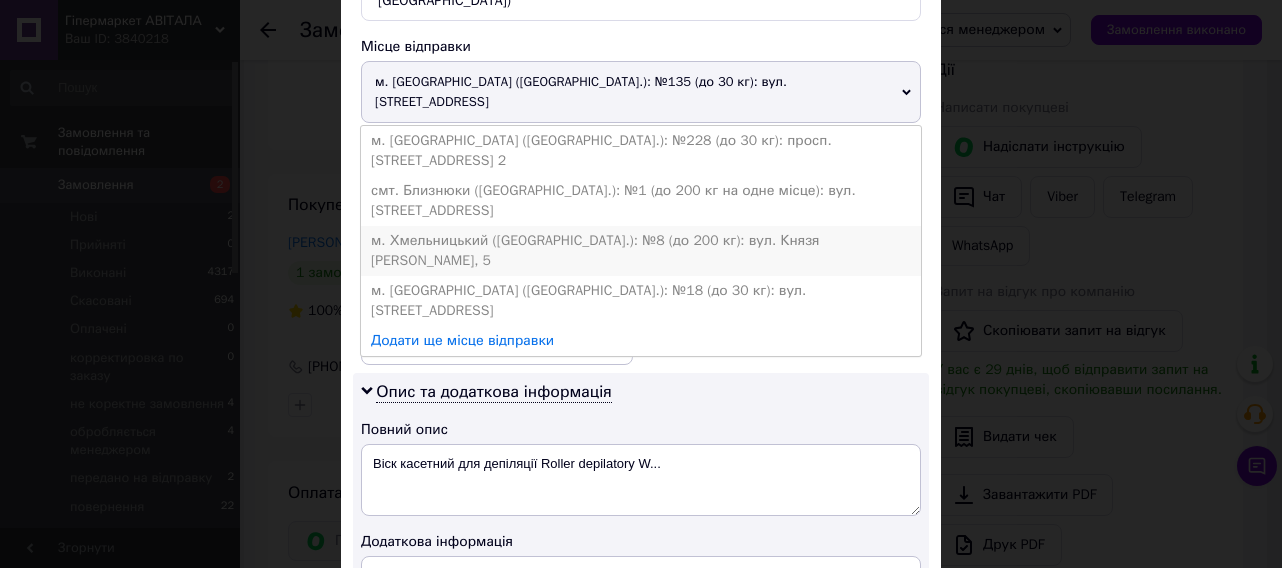 click on "м. Хмельницький ([GEOGRAPHIC_DATA].): №8 (до 200 кг): вул. Князя [PERSON_NAME], 5" at bounding box center (641, 251) 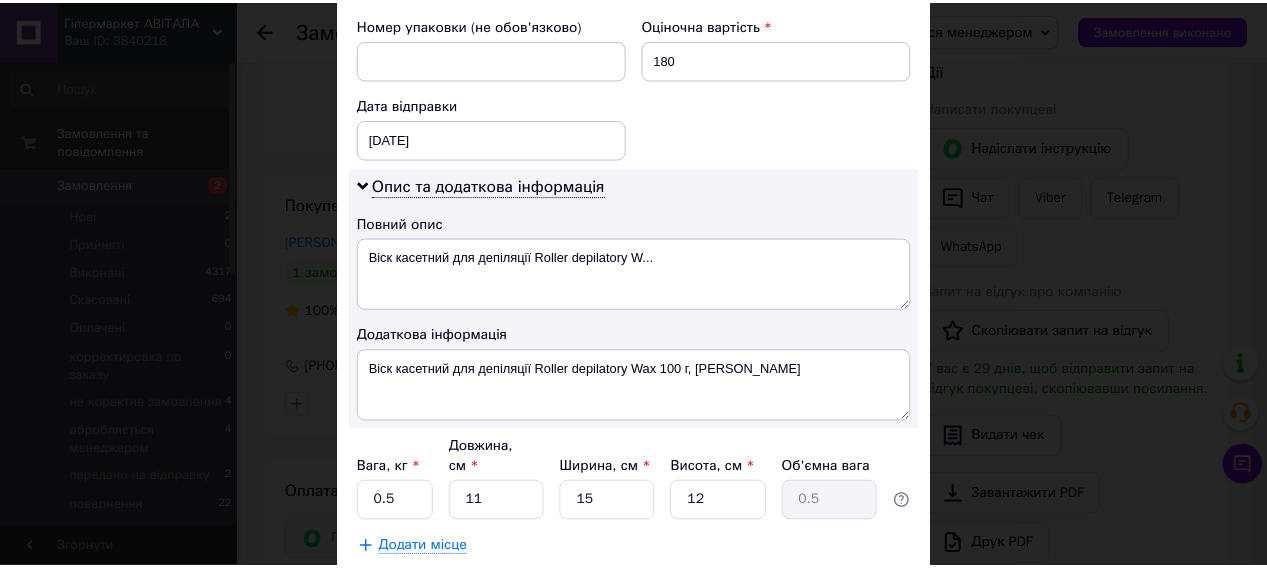 scroll, scrollTop: 994, scrollLeft: 0, axis: vertical 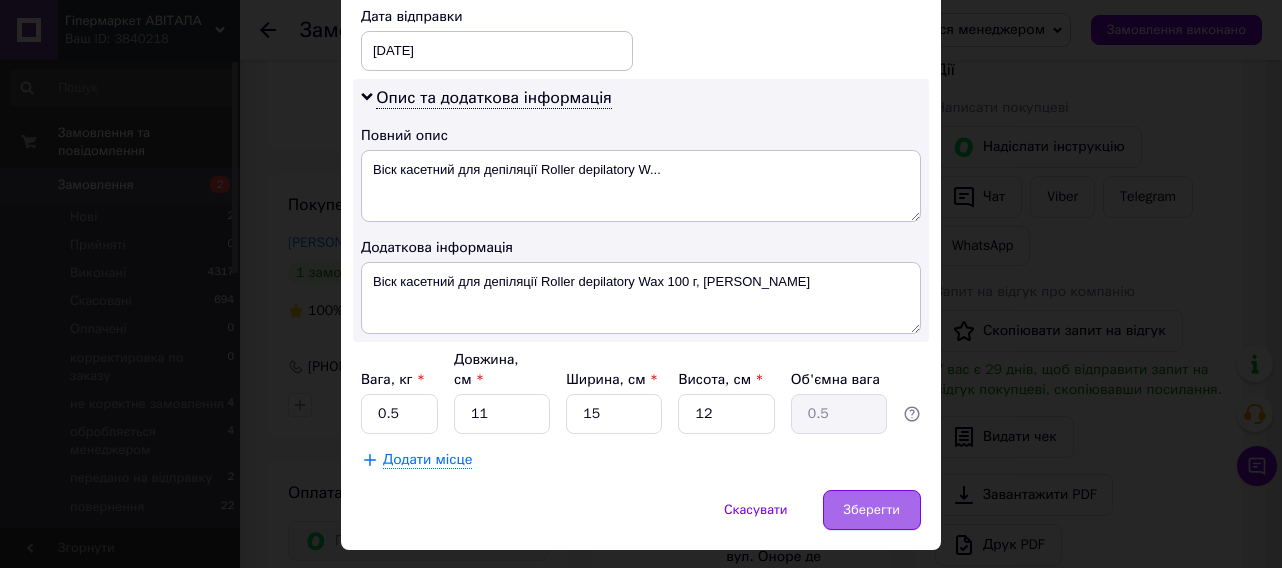 click on "Зберегти" at bounding box center [872, 510] 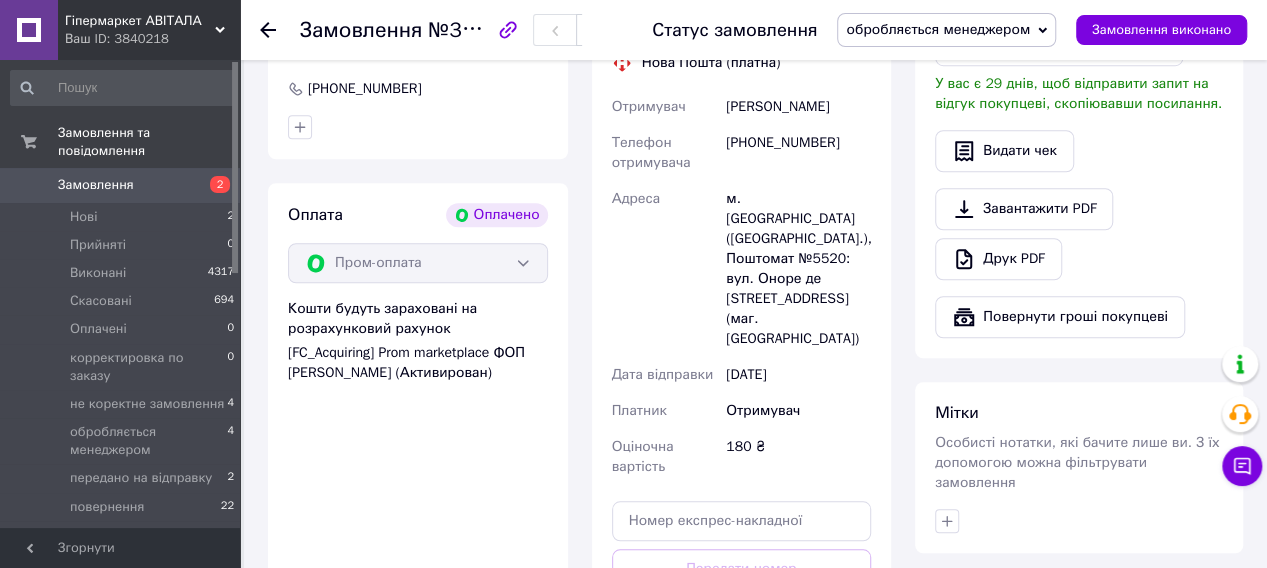 scroll, scrollTop: 787, scrollLeft: 0, axis: vertical 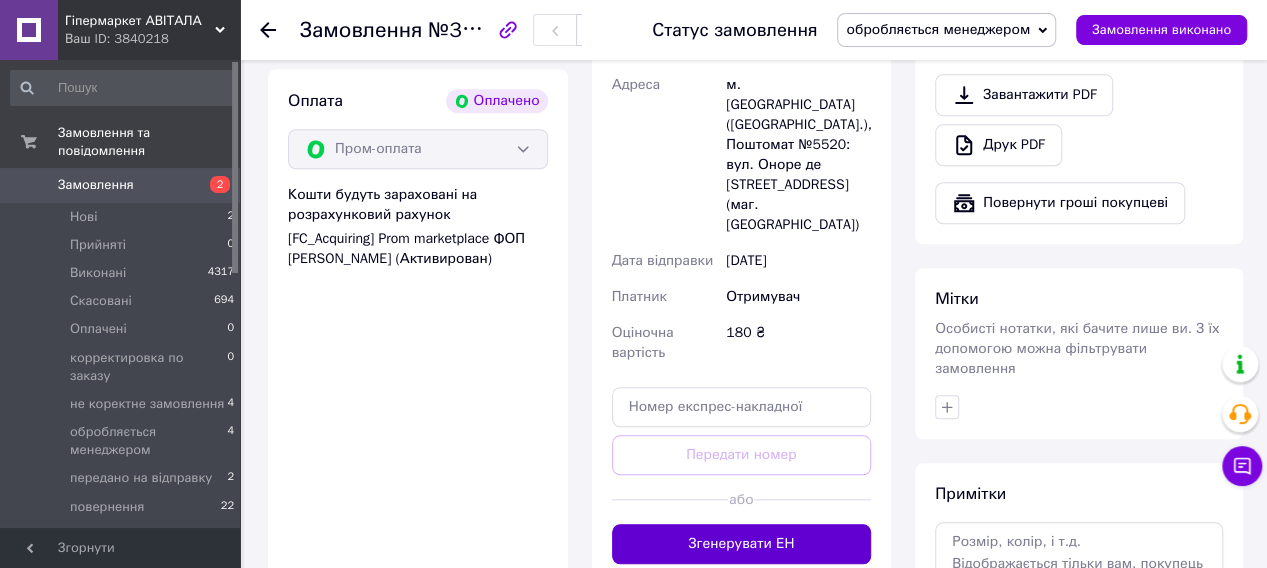 click on "Згенерувати ЕН" at bounding box center (742, 544) 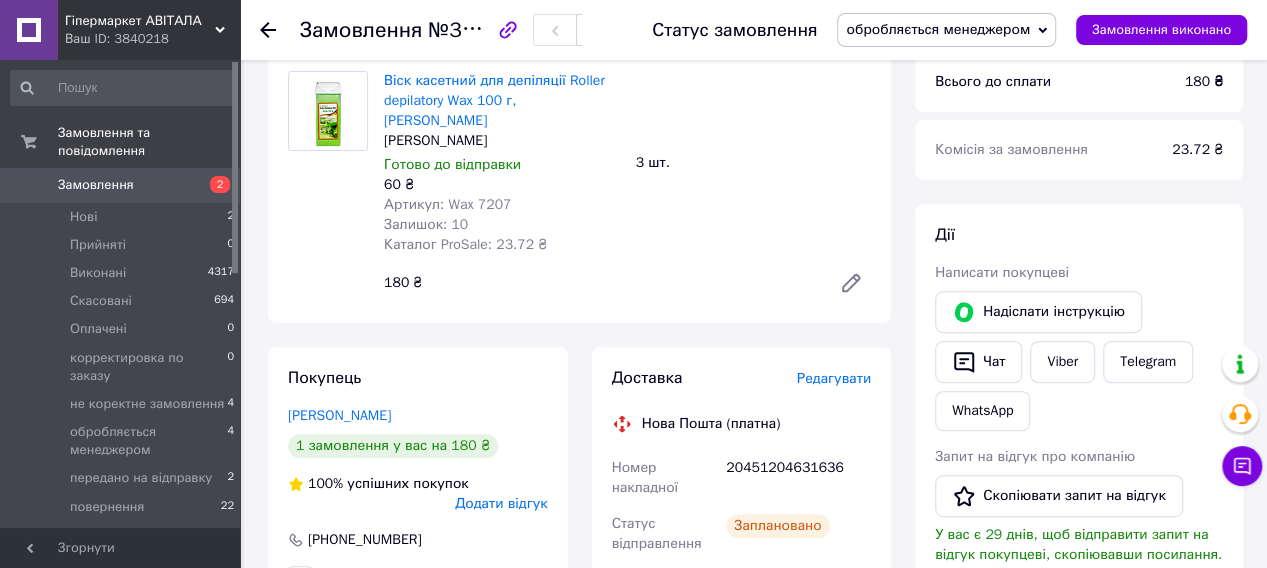 scroll, scrollTop: 87, scrollLeft: 0, axis: vertical 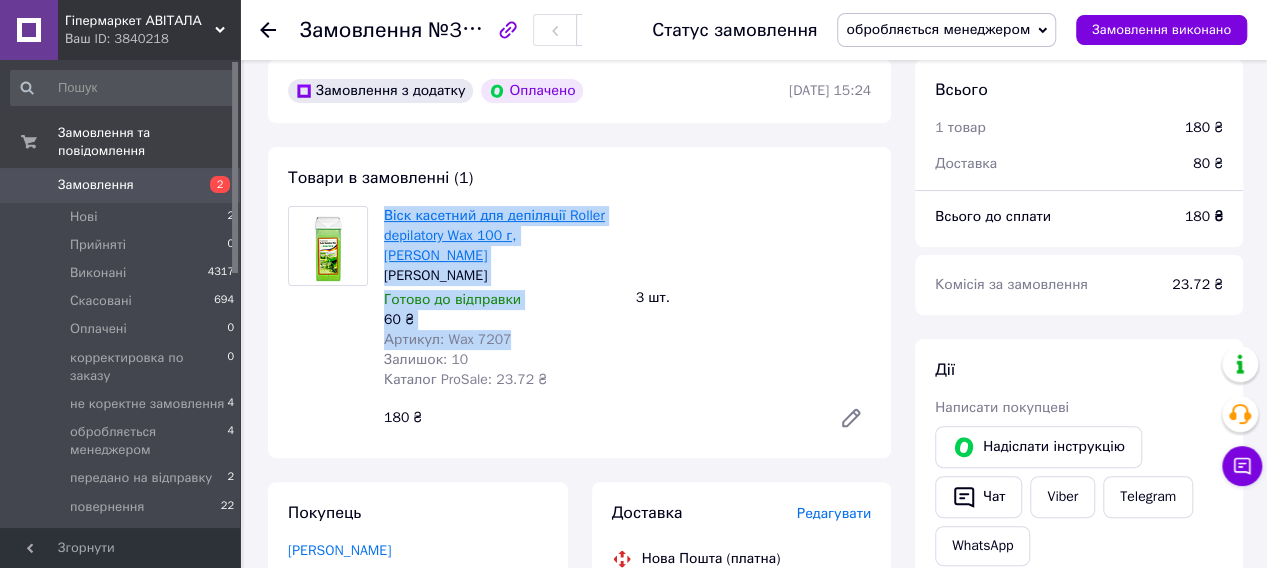 drag, startPoint x: 514, startPoint y: 358, endPoint x: 384, endPoint y: 220, distance: 189.58904 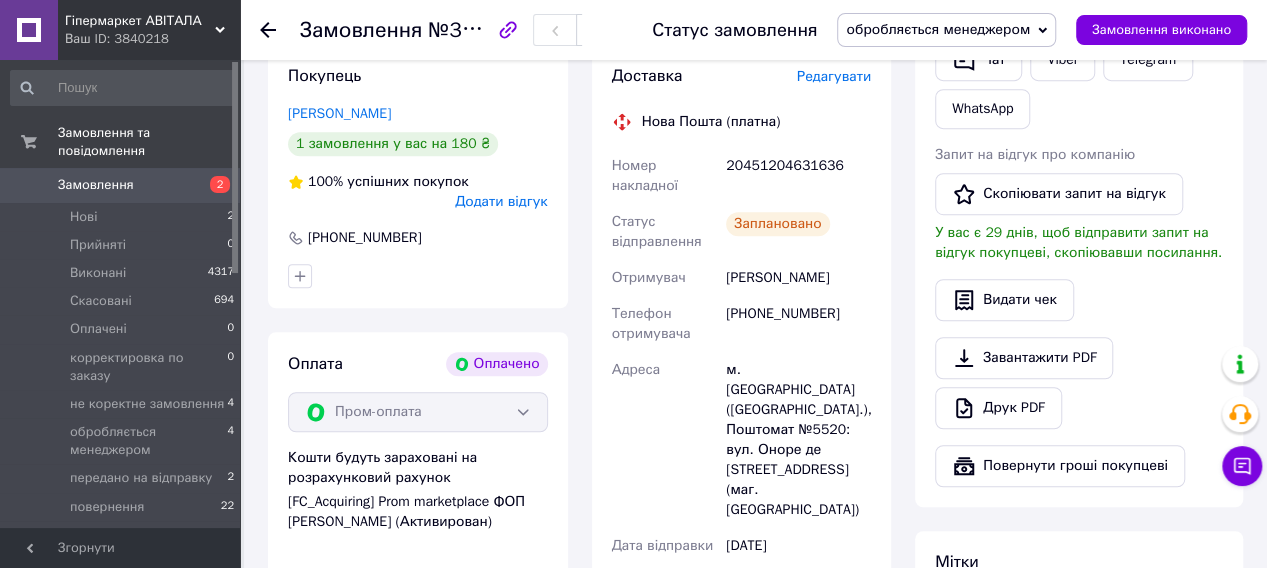 scroll, scrollTop: 587, scrollLeft: 0, axis: vertical 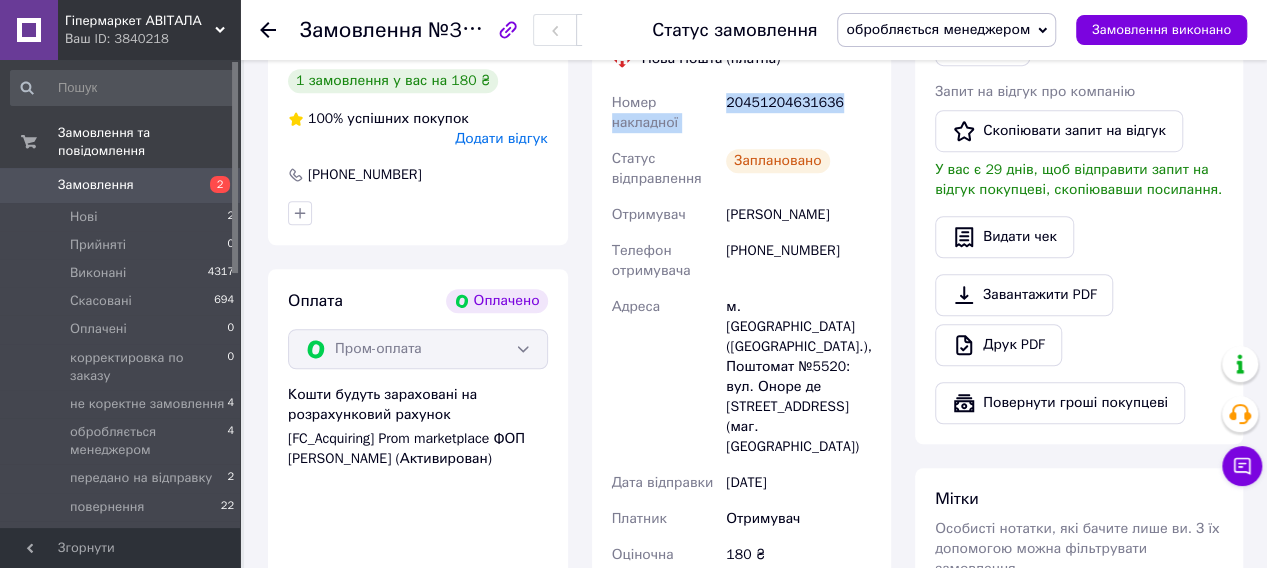 drag, startPoint x: 850, startPoint y: 73, endPoint x: 722, endPoint y: 74, distance: 128.0039 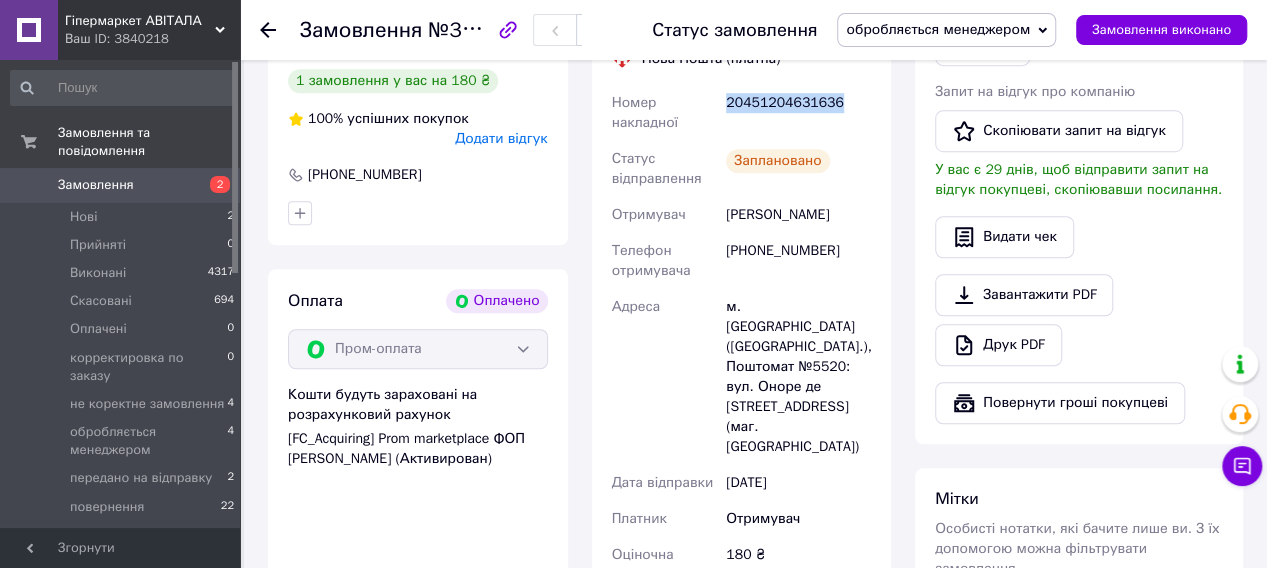 copy on "20451204631636" 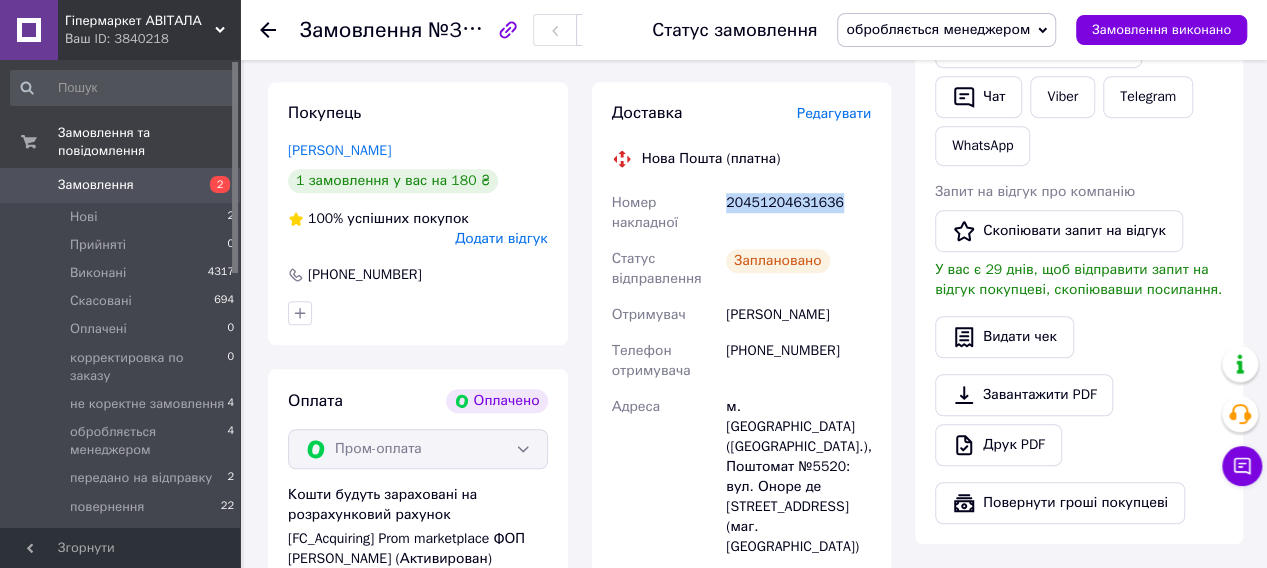 copy on "Михайленко Дарья" 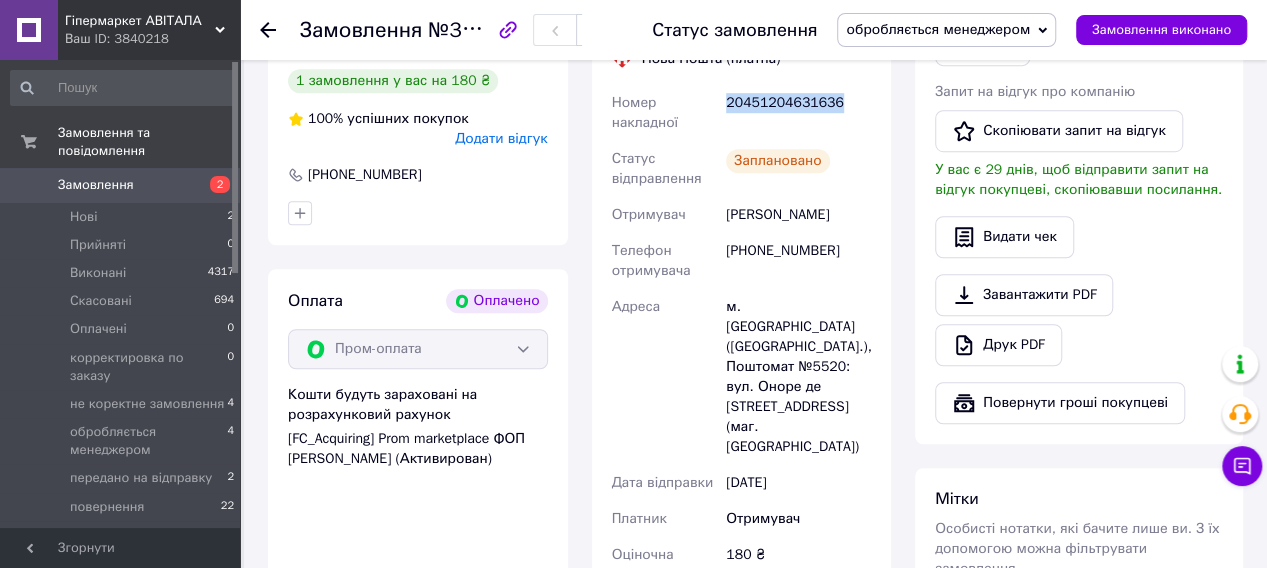 scroll, scrollTop: 387, scrollLeft: 0, axis: vertical 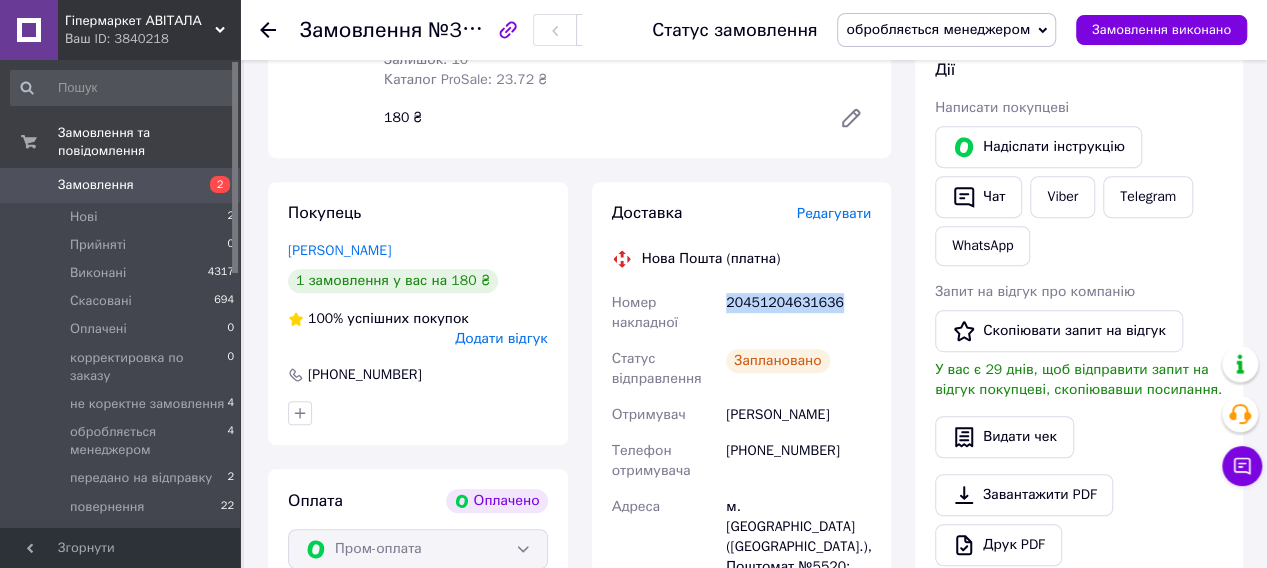 drag, startPoint x: 837, startPoint y: 273, endPoint x: 730, endPoint y: 272, distance: 107.00467 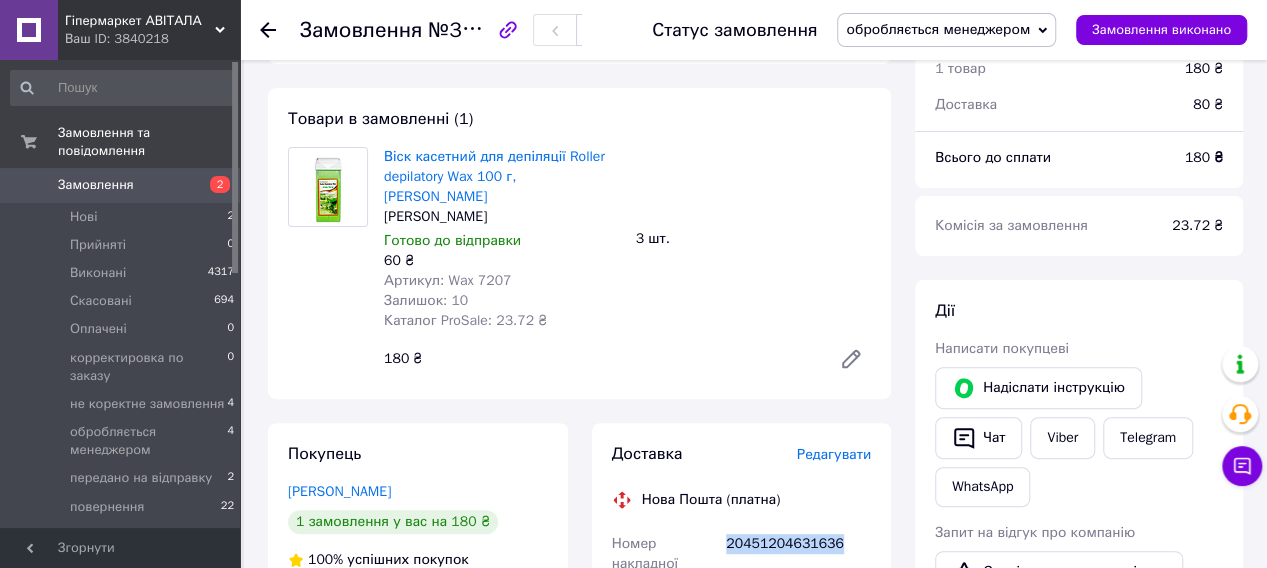 scroll, scrollTop: 187, scrollLeft: 0, axis: vertical 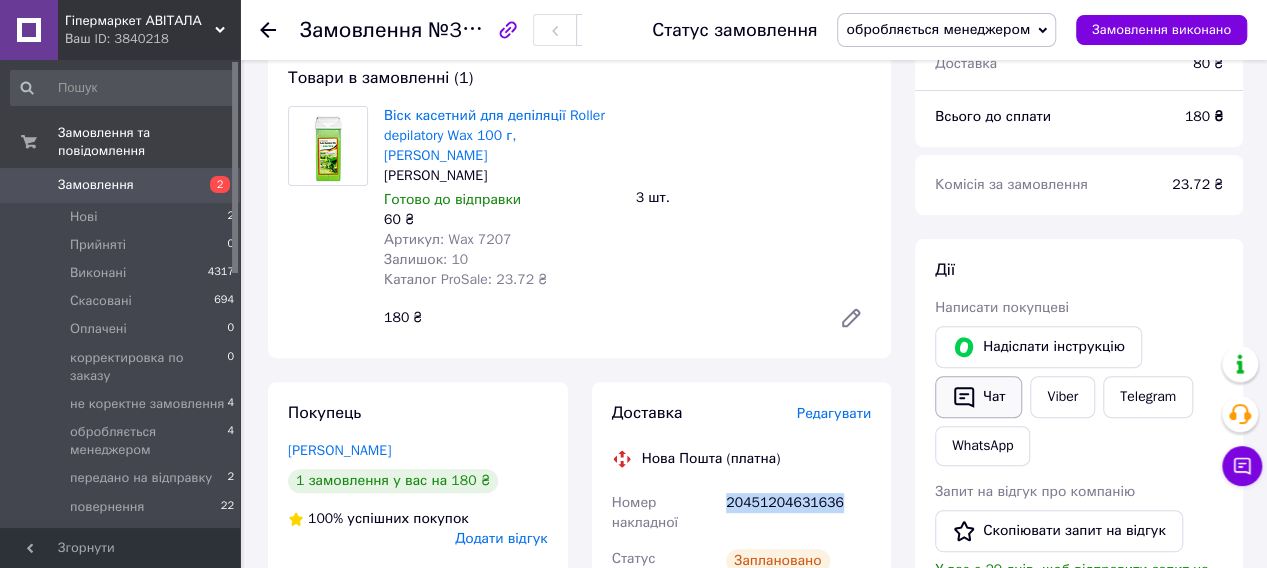 click on "Чат" at bounding box center [978, 397] 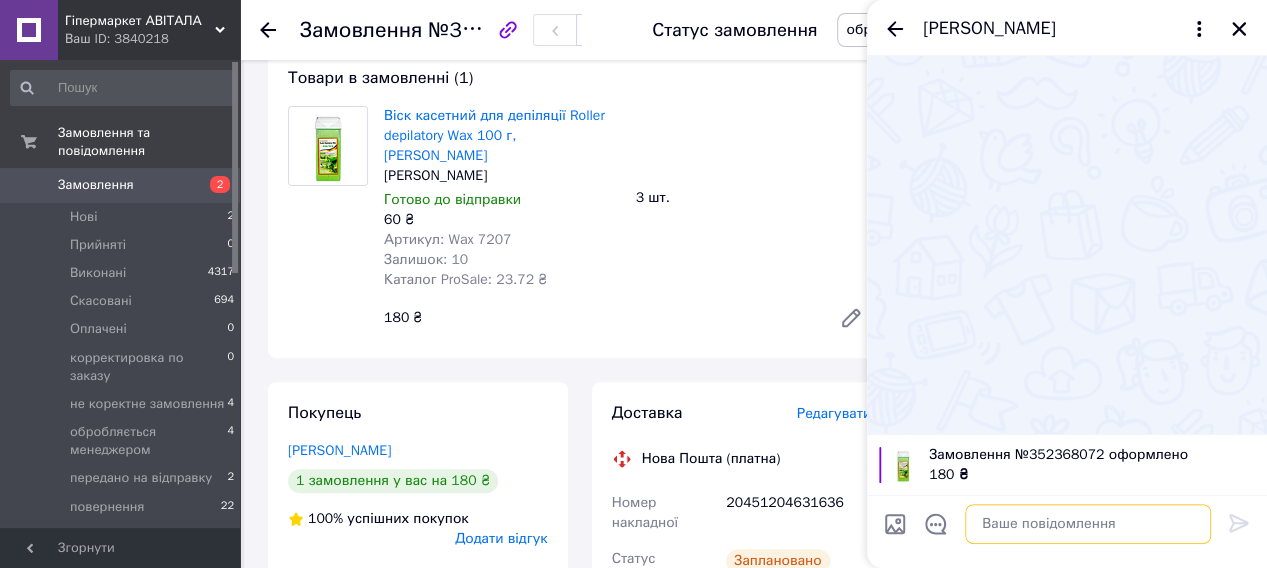 click at bounding box center [1088, 524] 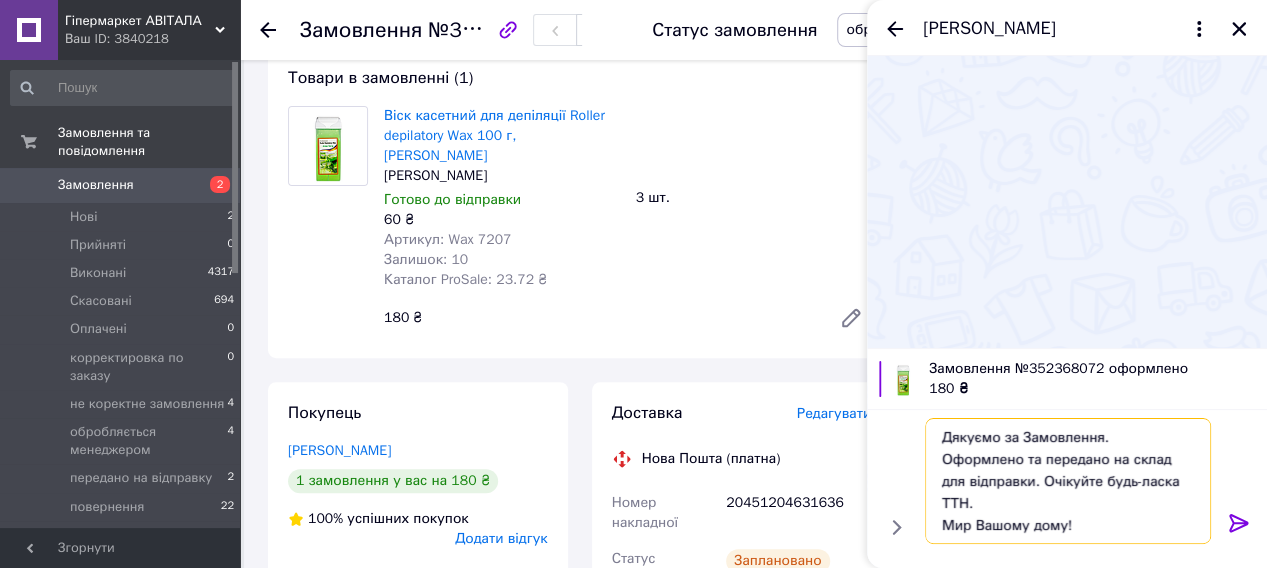 type on "Дякуємо за Замовлення. Оформлено та передано на склад для відправки. Очікуйте будь-ласка ТТН.
Мир Вашому дому!" 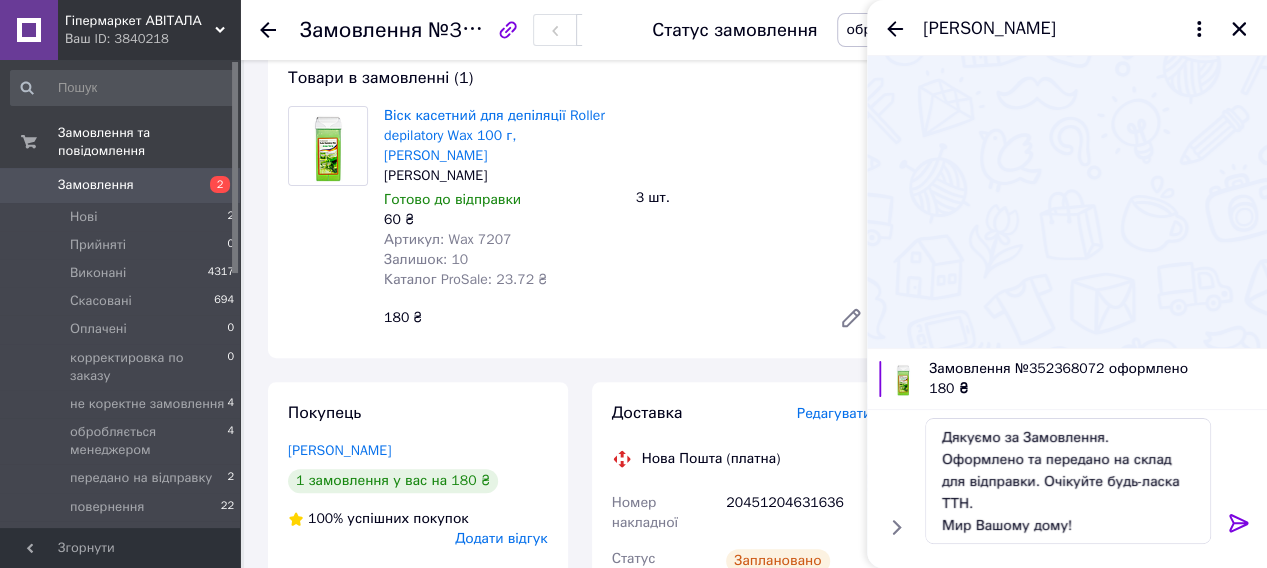 click 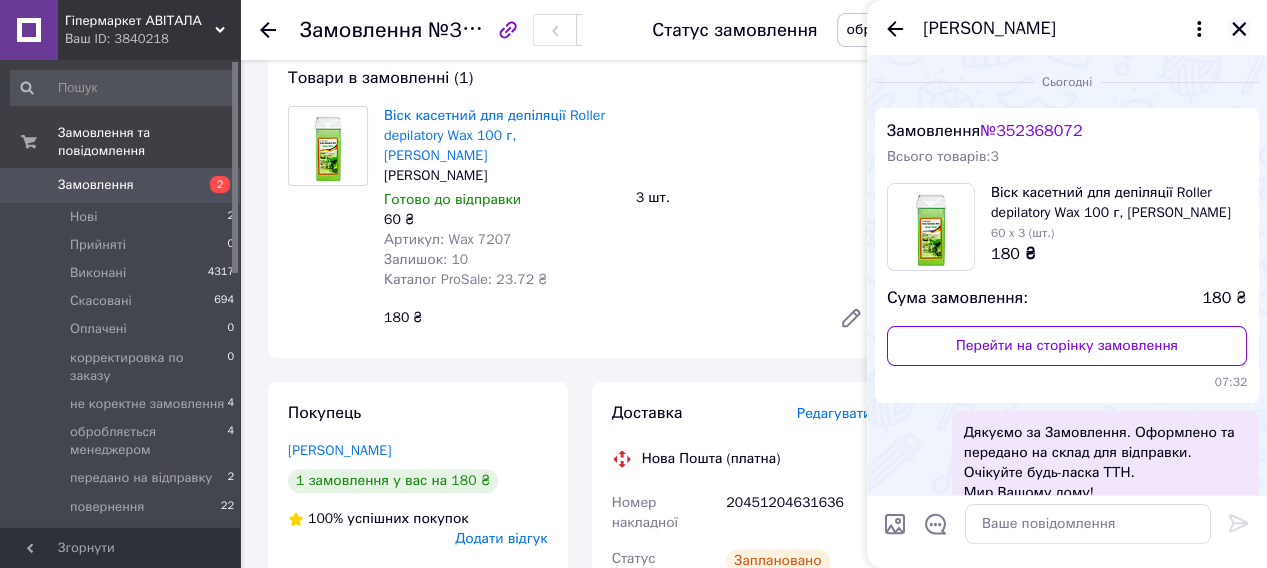click 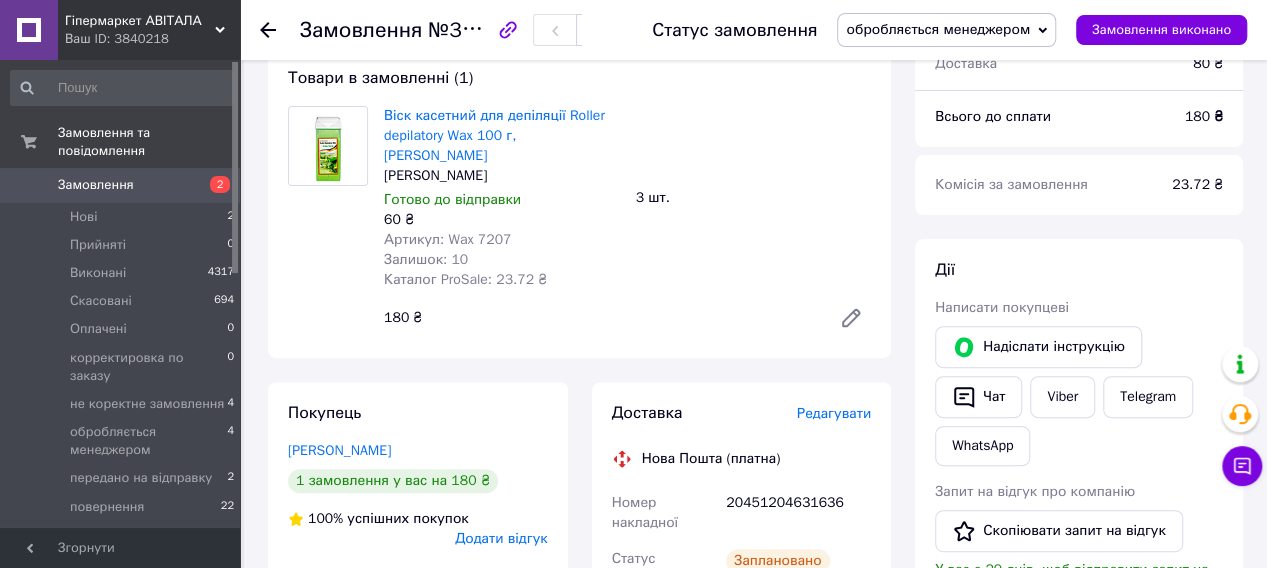 click 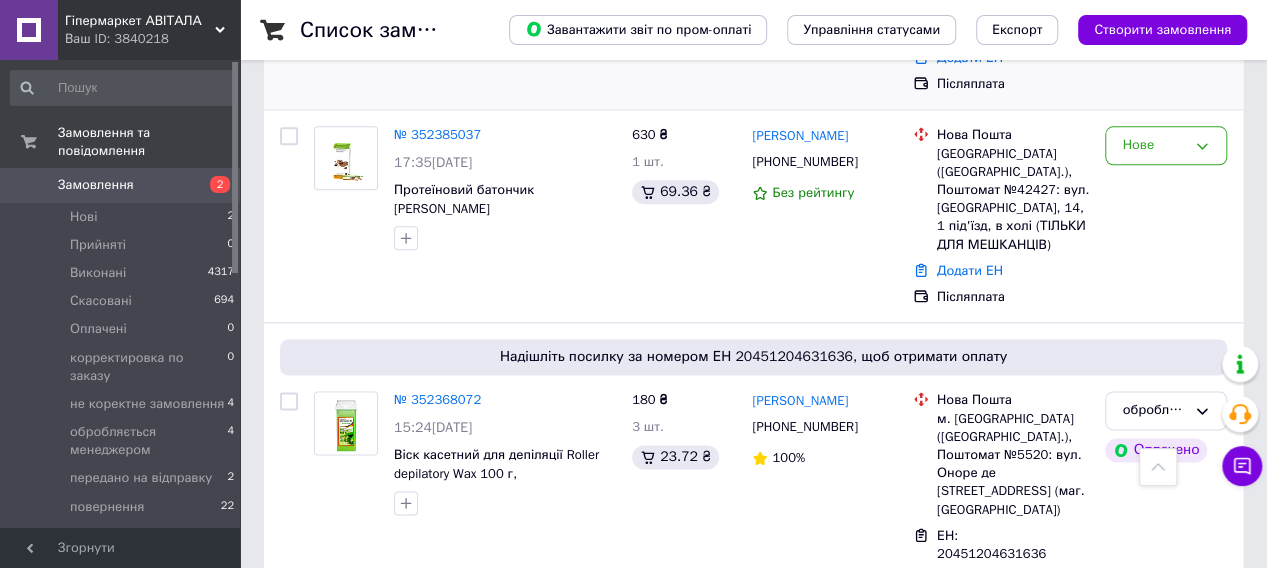 scroll, scrollTop: 1100, scrollLeft: 0, axis: vertical 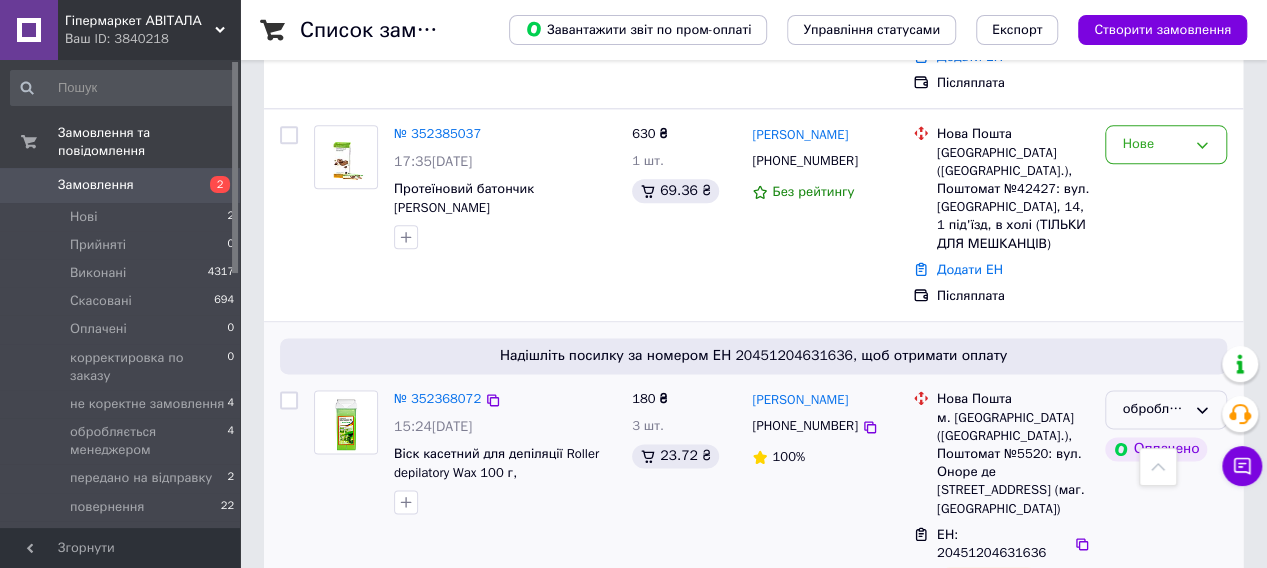 click 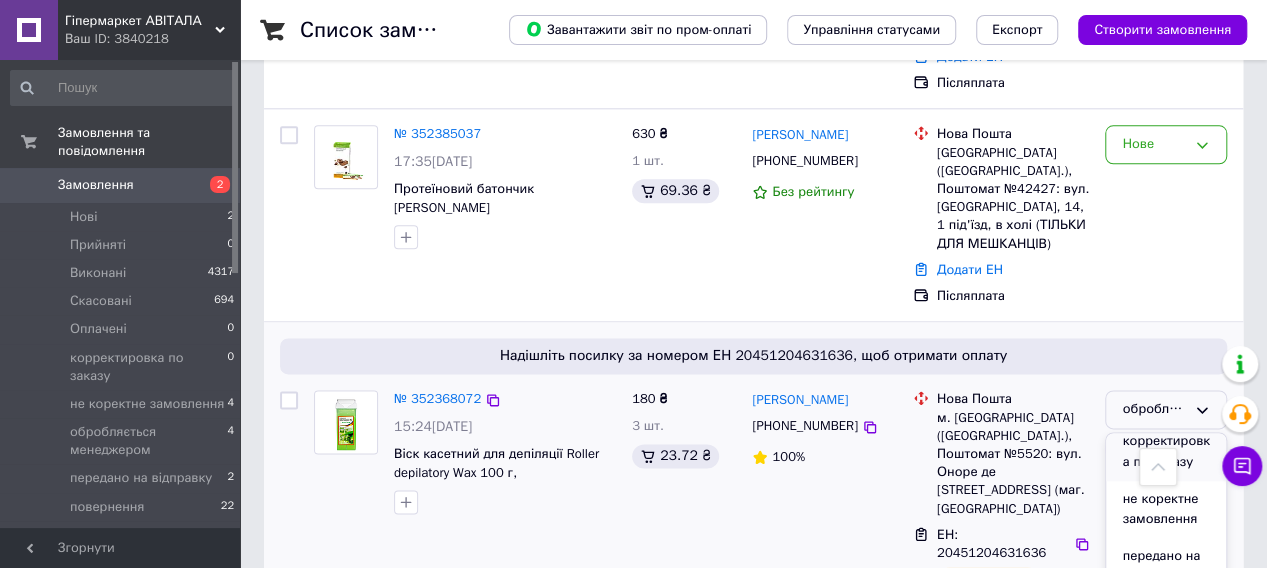 scroll, scrollTop: 200, scrollLeft: 0, axis: vertical 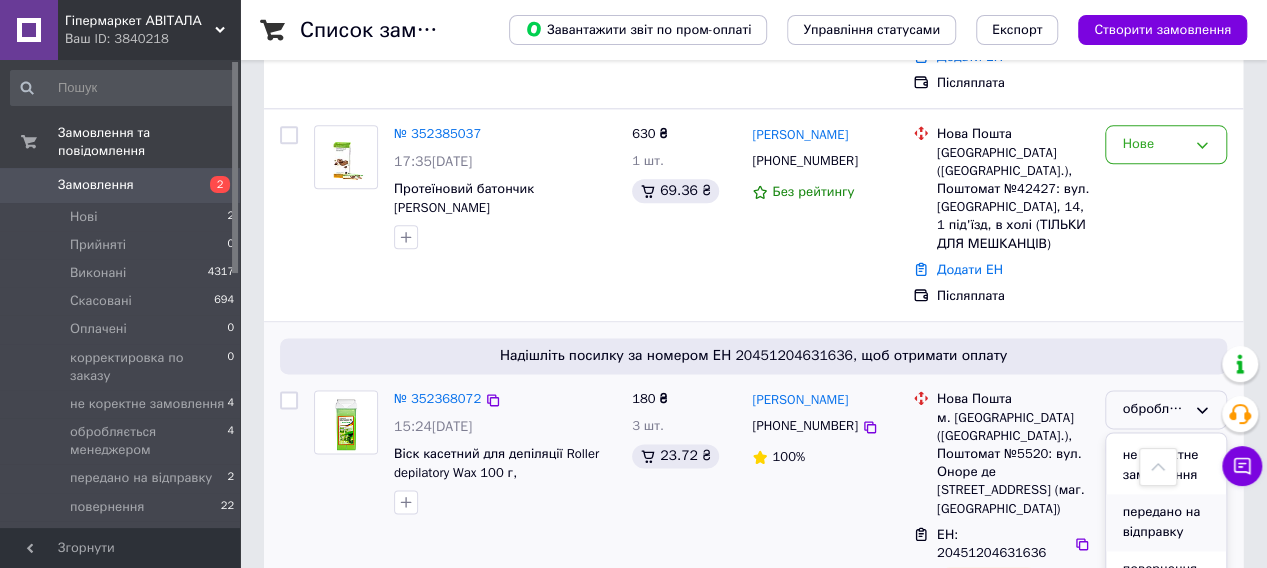 click on "передано на відправку" at bounding box center [1166, 522] 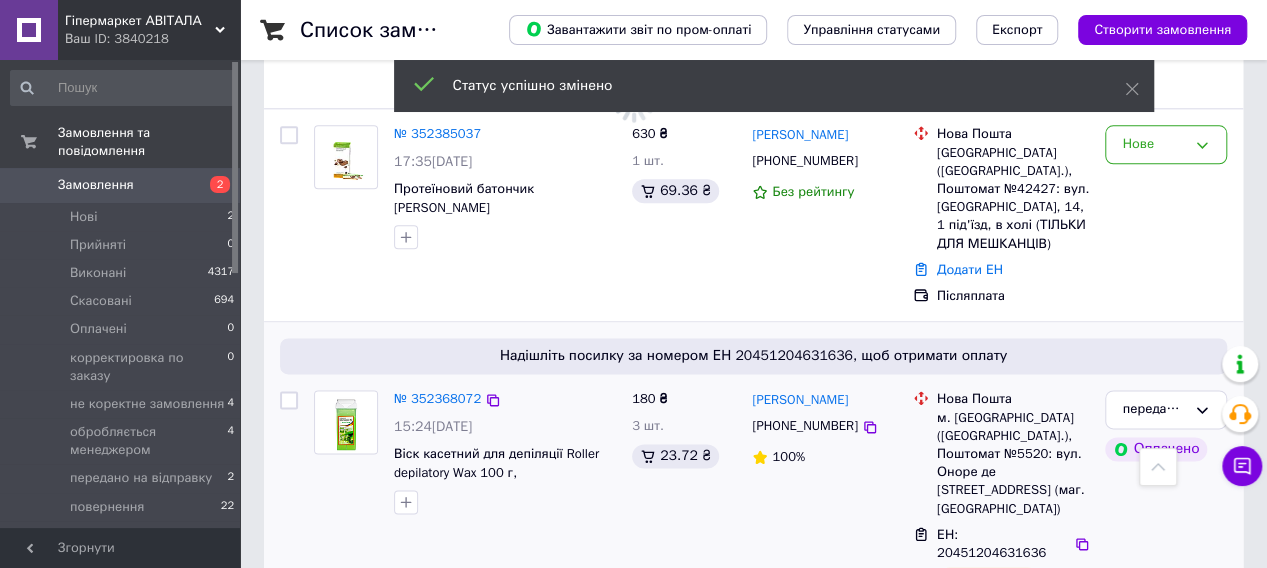 scroll, scrollTop: 1200, scrollLeft: 0, axis: vertical 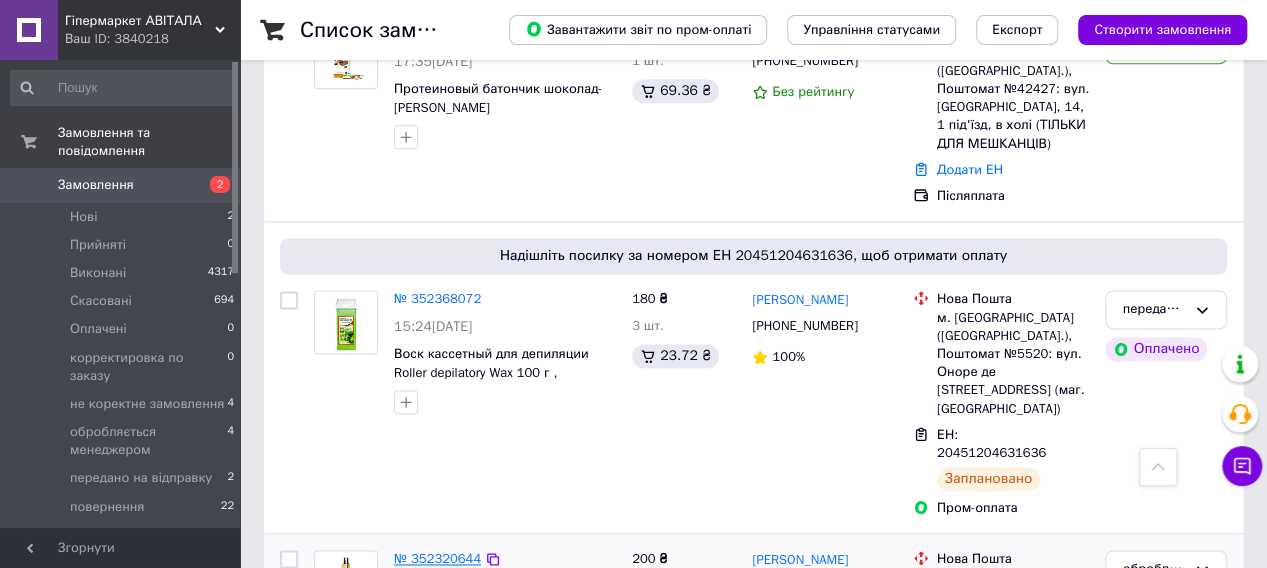 click on "№ 352320644" at bounding box center [437, 558] 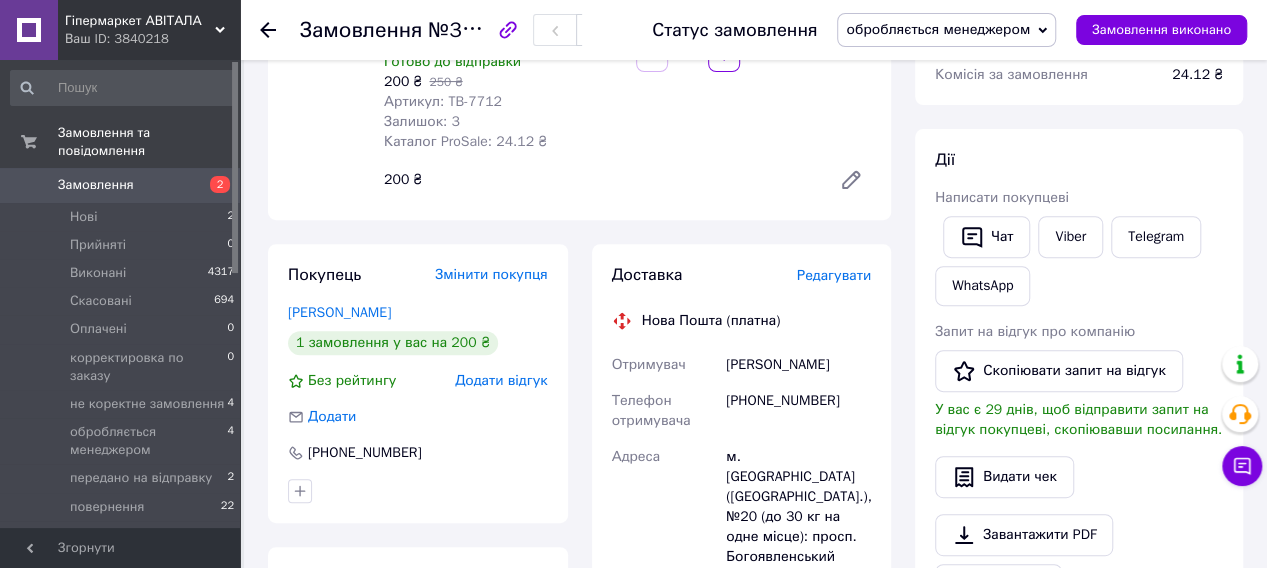 scroll, scrollTop: 71, scrollLeft: 0, axis: vertical 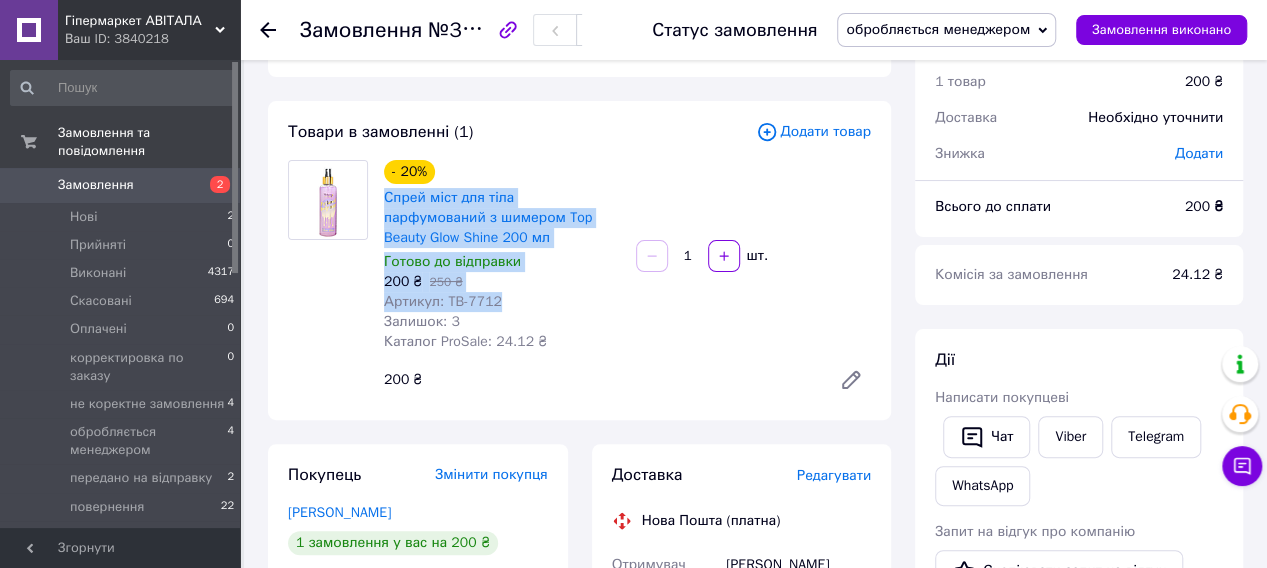 drag, startPoint x: 504, startPoint y: 320, endPoint x: 378, endPoint y: 199, distance: 174.69116 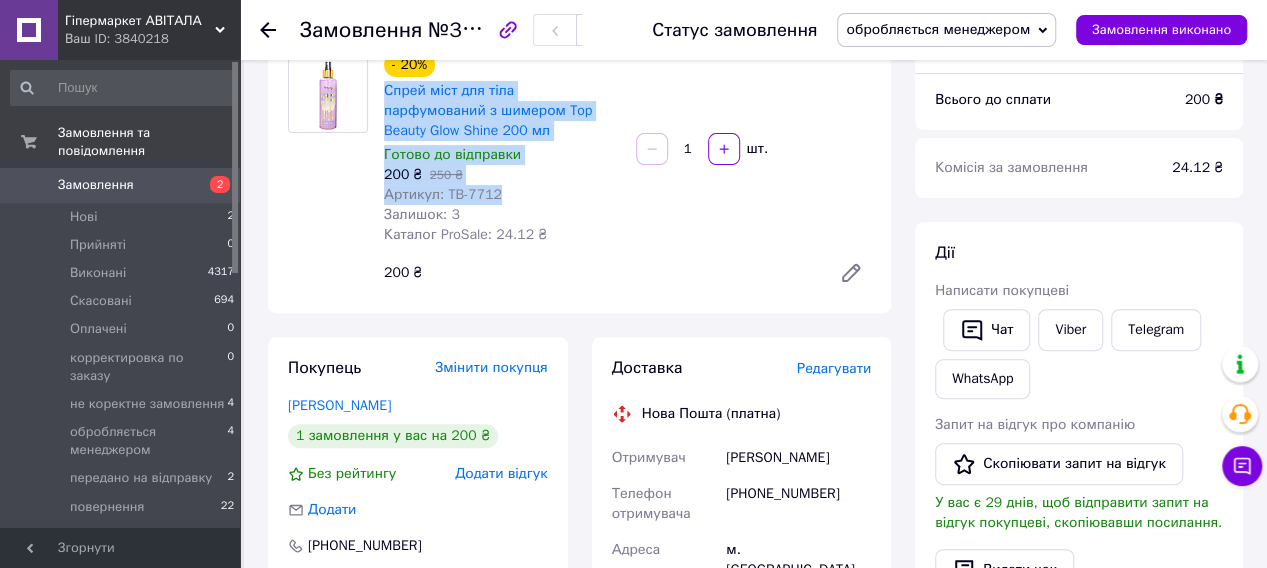 scroll, scrollTop: 371, scrollLeft: 0, axis: vertical 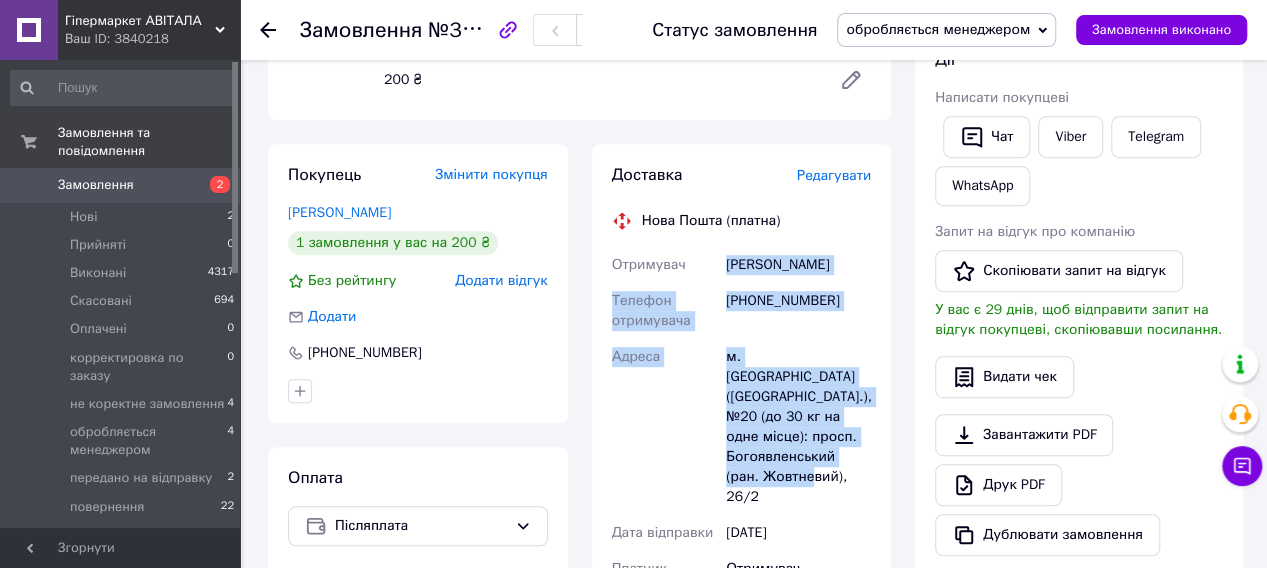 drag, startPoint x: 724, startPoint y: 233, endPoint x: 856, endPoint y: 437, distance: 242.98148 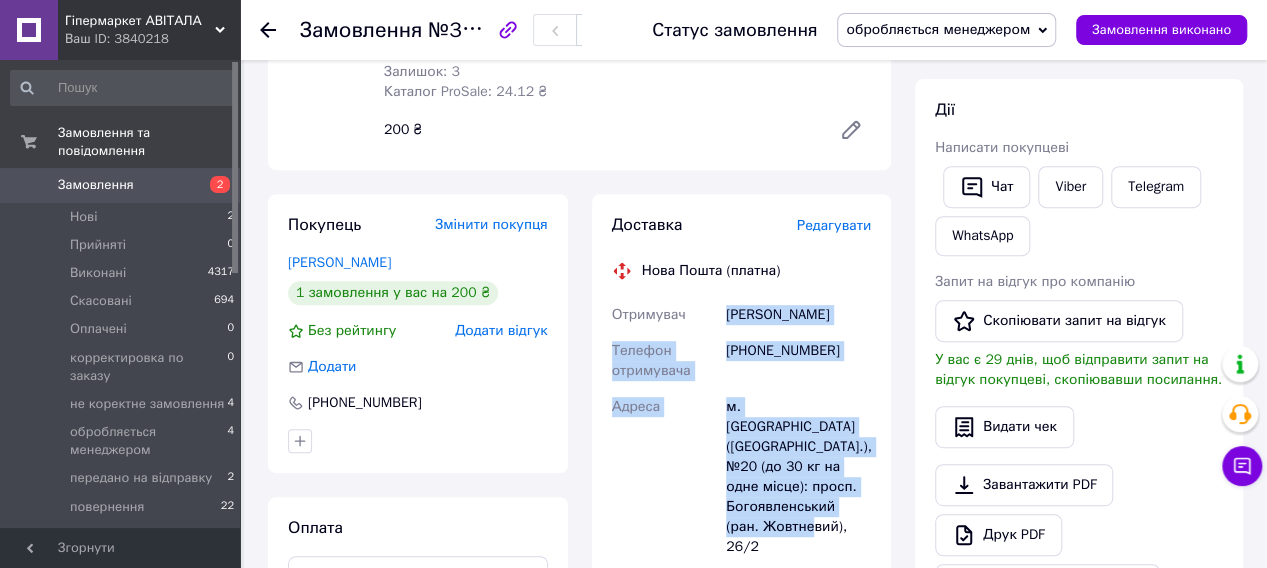 scroll, scrollTop: 171, scrollLeft: 0, axis: vertical 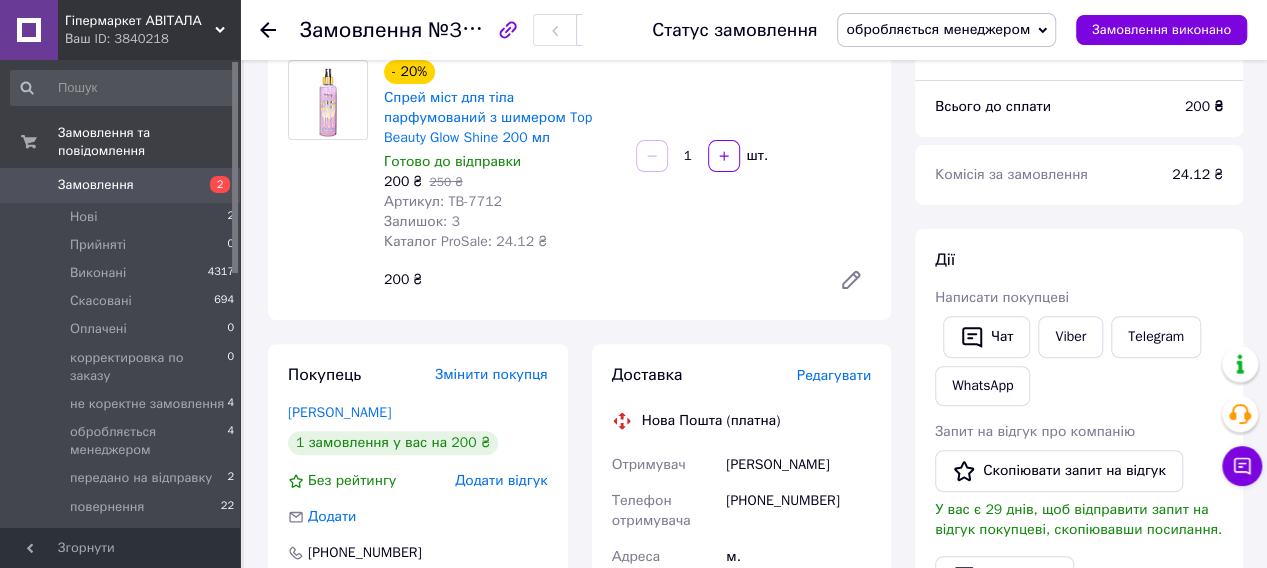 click 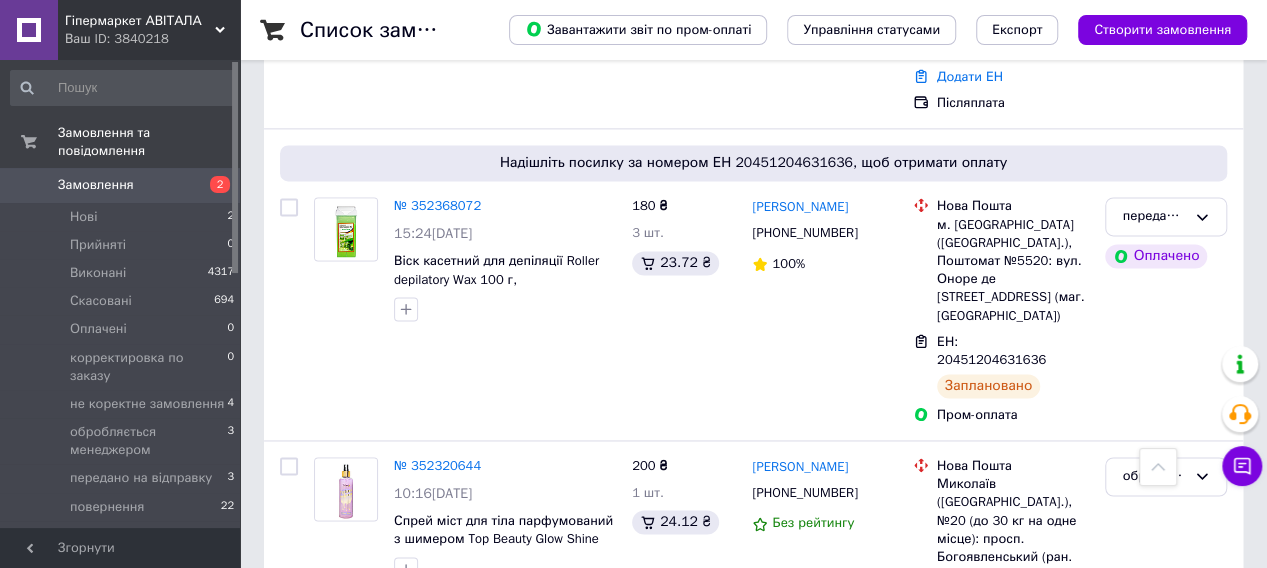 scroll, scrollTop: 1300, scrollLeft: 0, axis: vertical 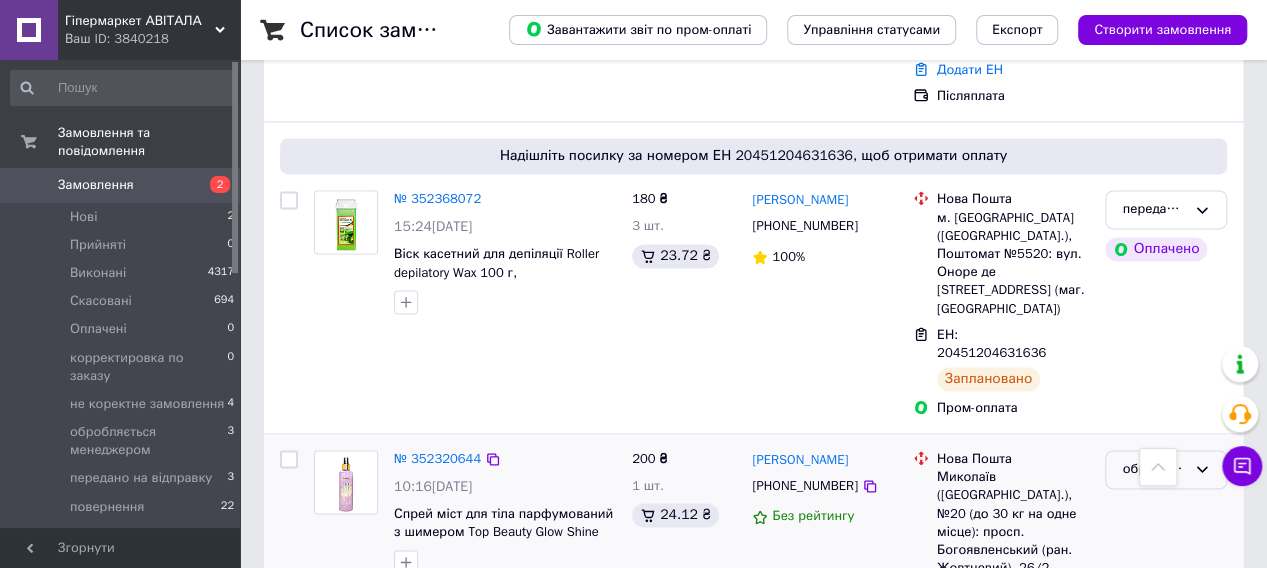 click 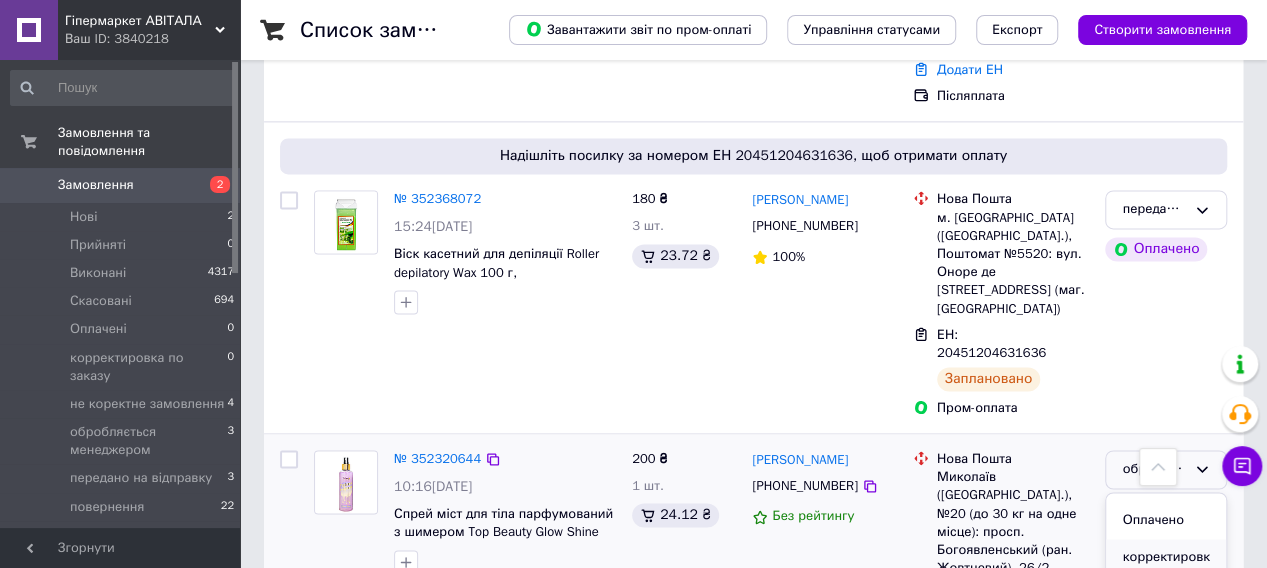scroll, scrollTop: 200, scrollLeft: 0, axis: vertical 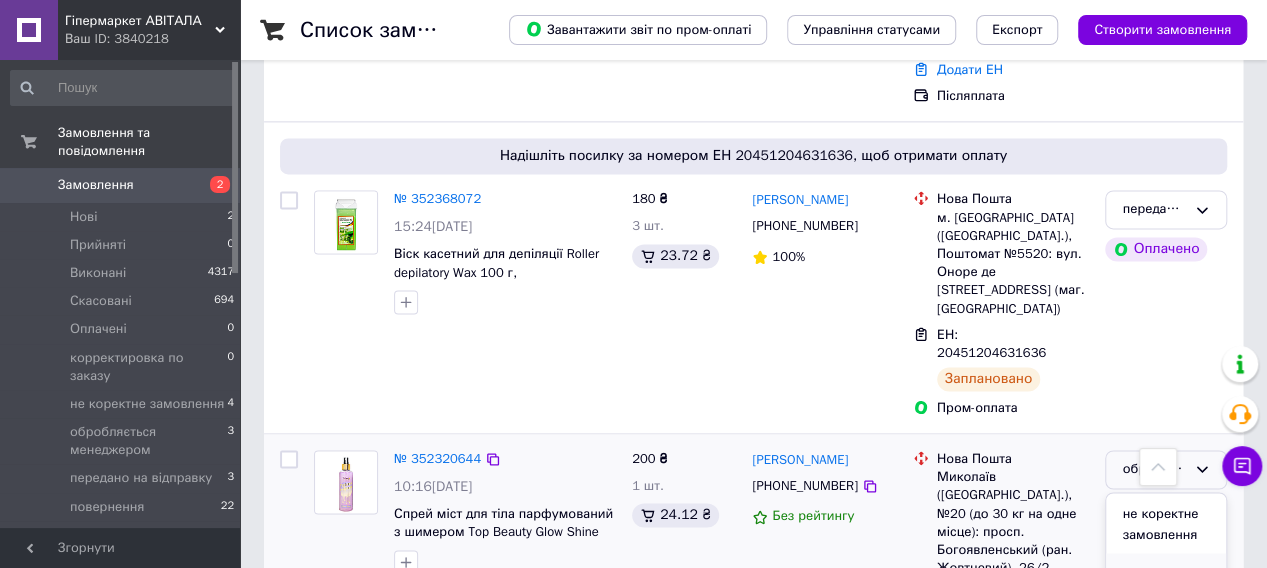 click on "передано на відправку" at bounding box center [1166, 581] 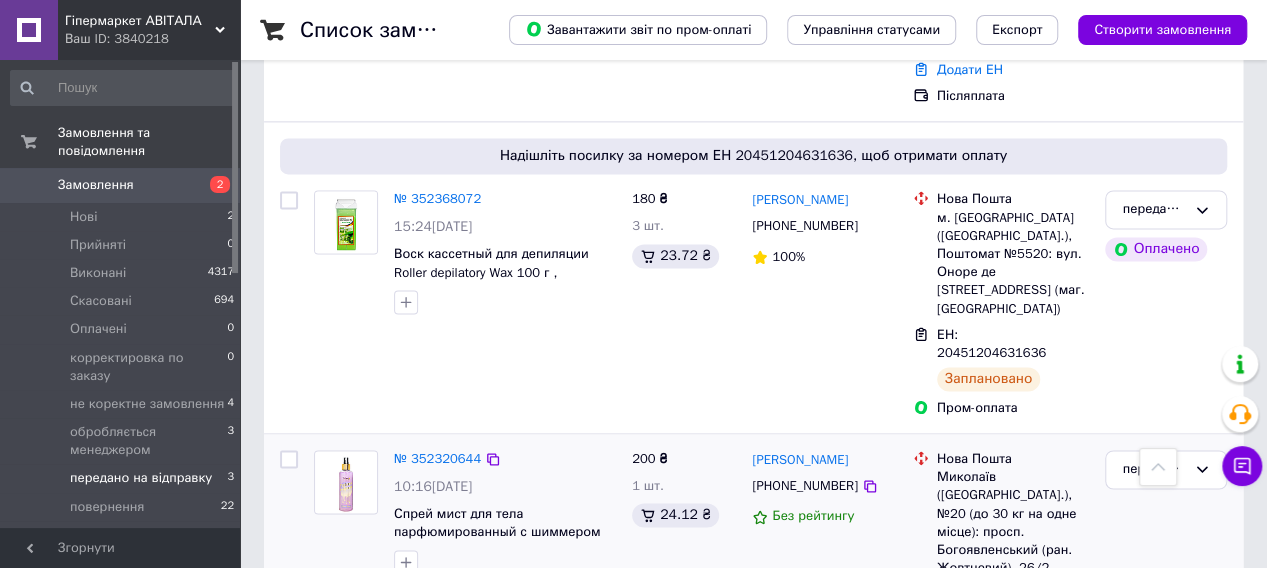click on "передано на відправку" at bounding box center [141, 478] 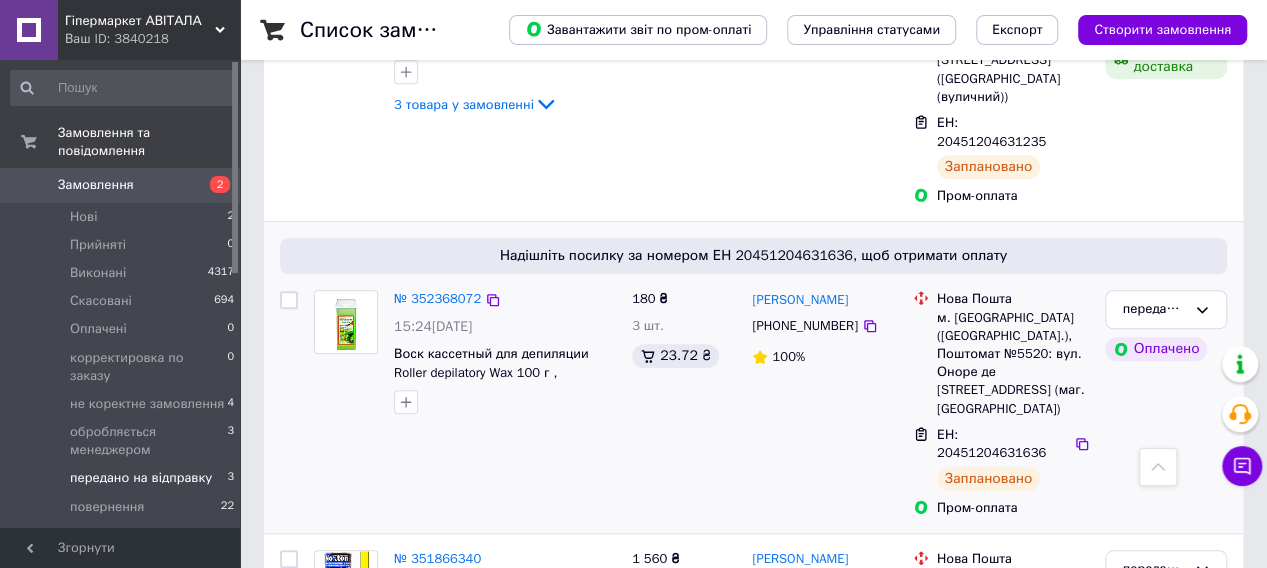 scroll, scrollTop: 600, scrollLeft: 0, axis: vertical 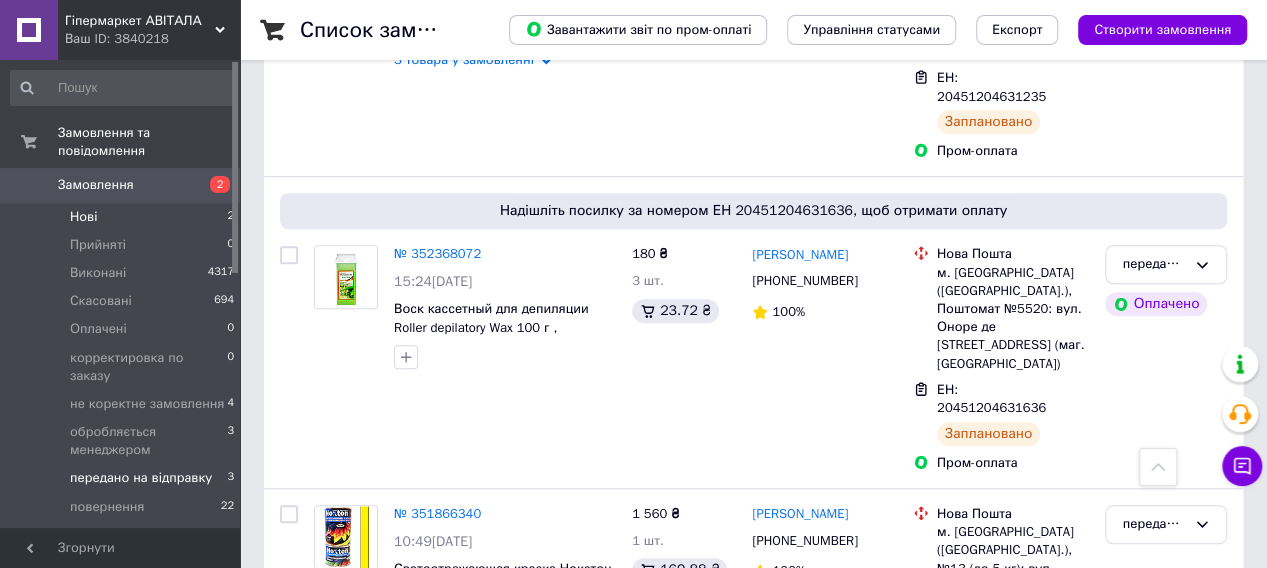 click on "Нові" at bounding box center [83, 217] 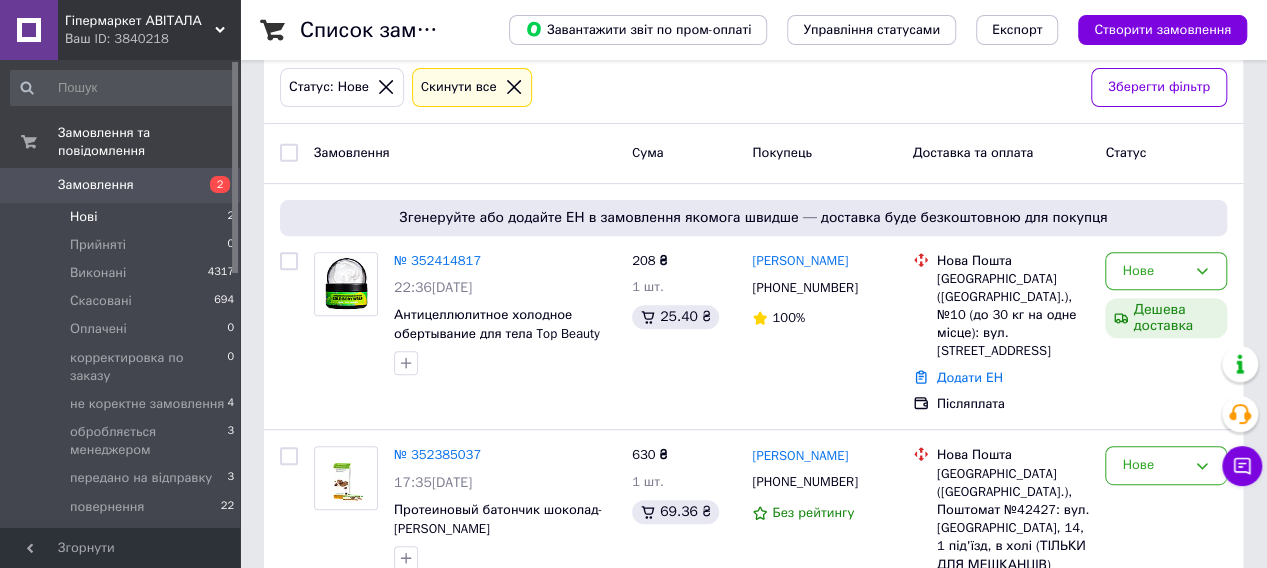 scroll, scrollTop: 324, scrollLeft: 0, axis: vertical 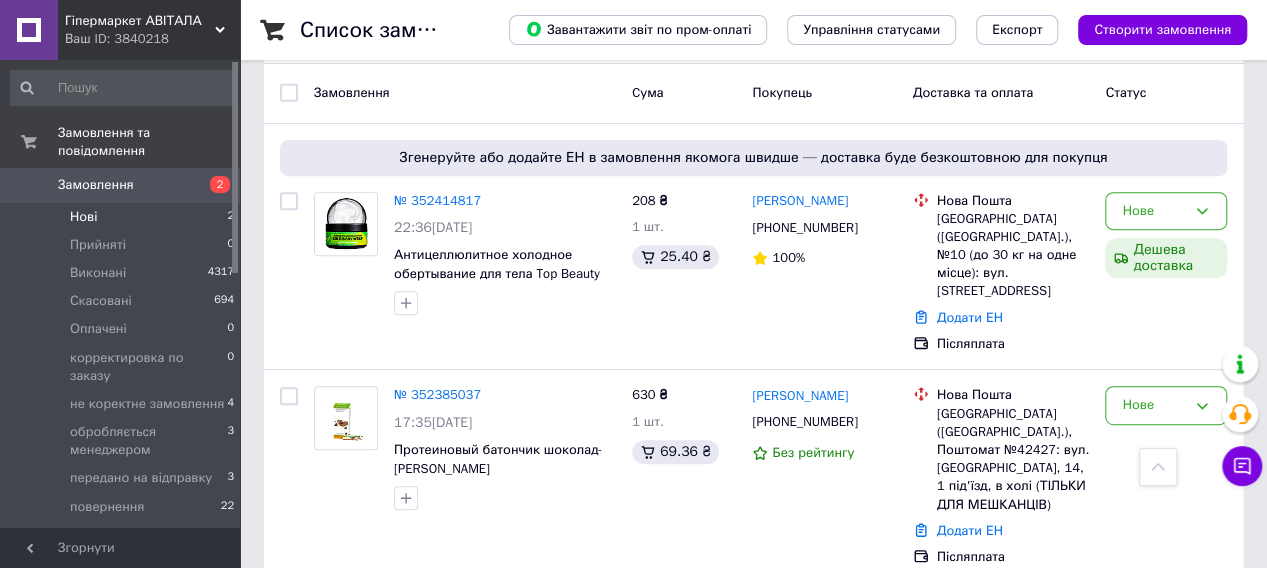 click 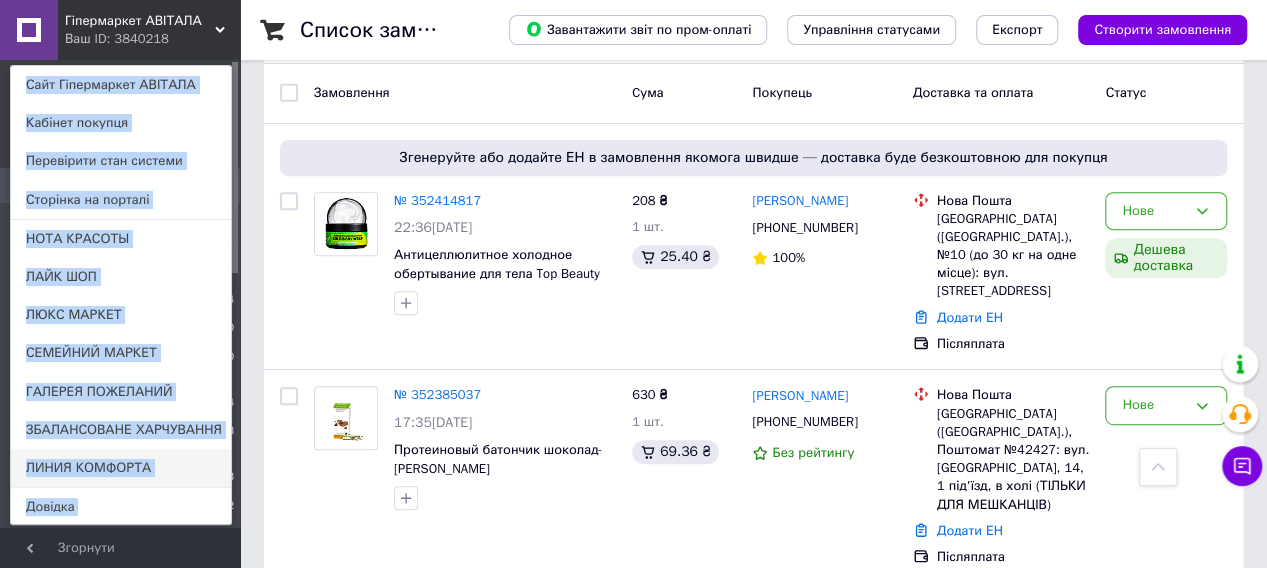 click on "ЛИНИЯ КОМФОРТА" at bounding box center (121, 468) 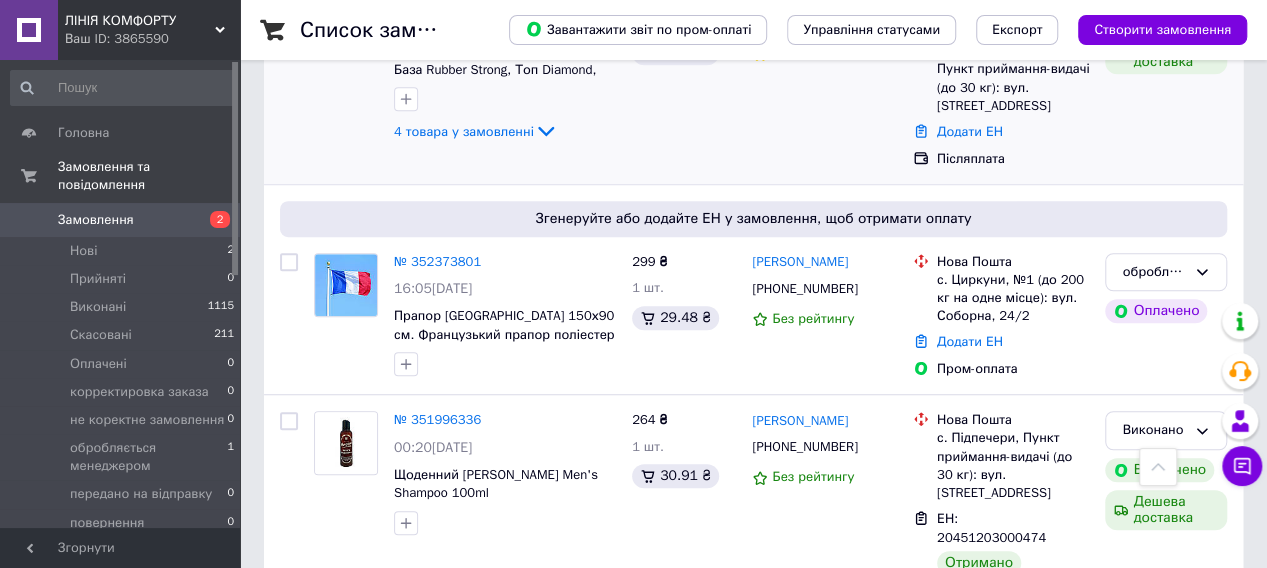 scroll, scrollTop: 700, scrollLeft: 0, axis: vertical 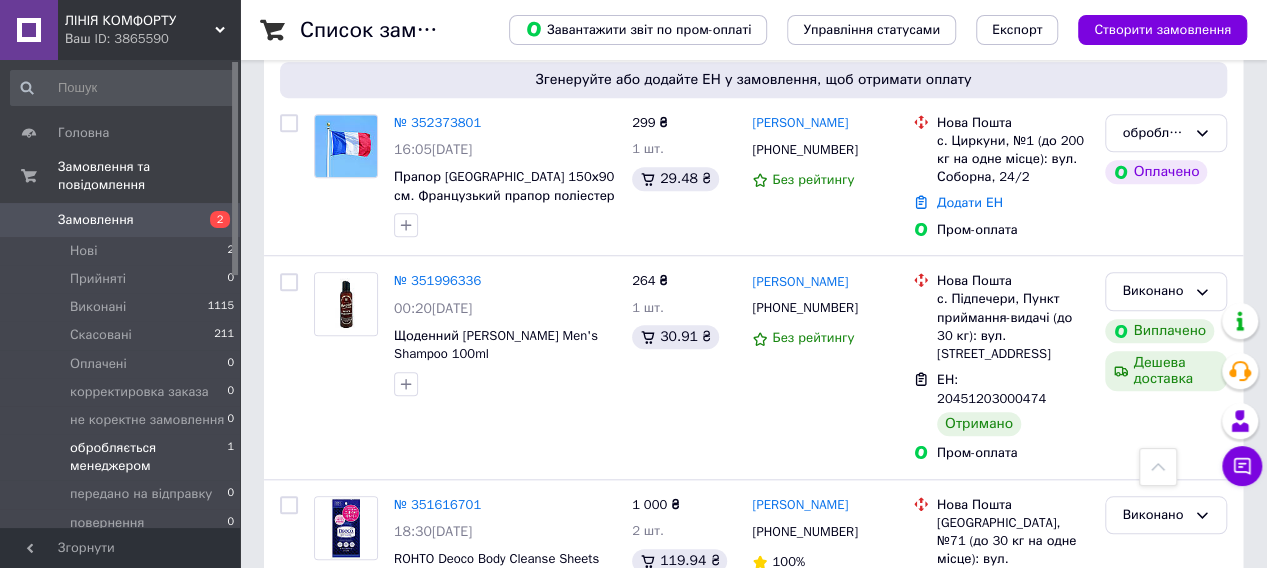 click on "обробляється менеджером" at bounding box center (148, 457) 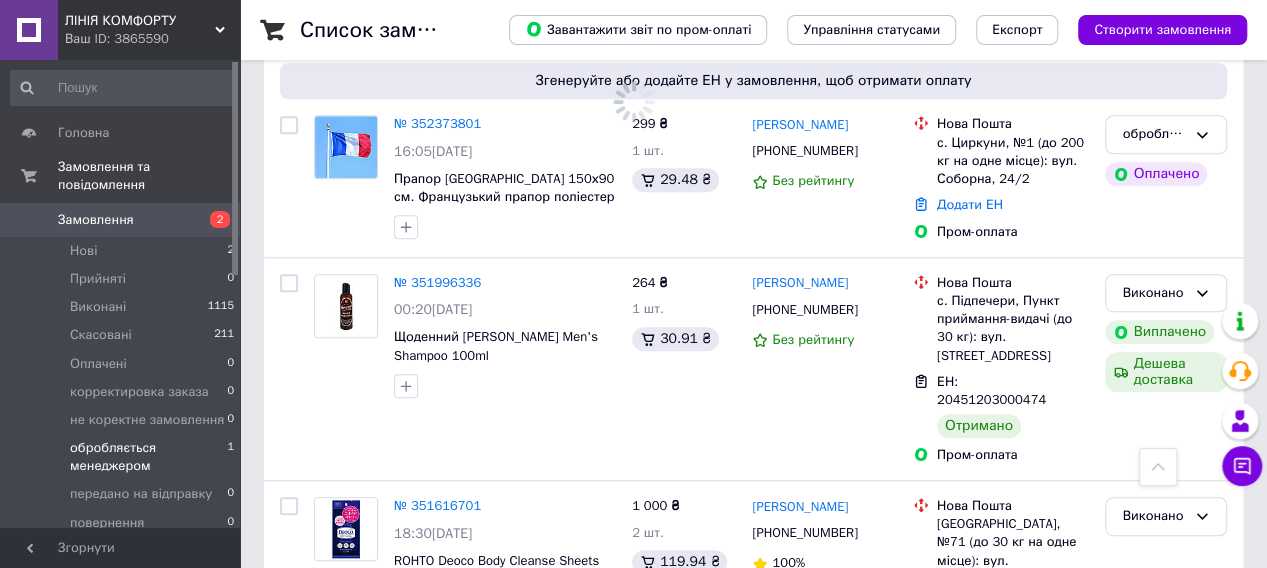 scroll, scrollTop: 0, scrollLeft: 0, axis: both 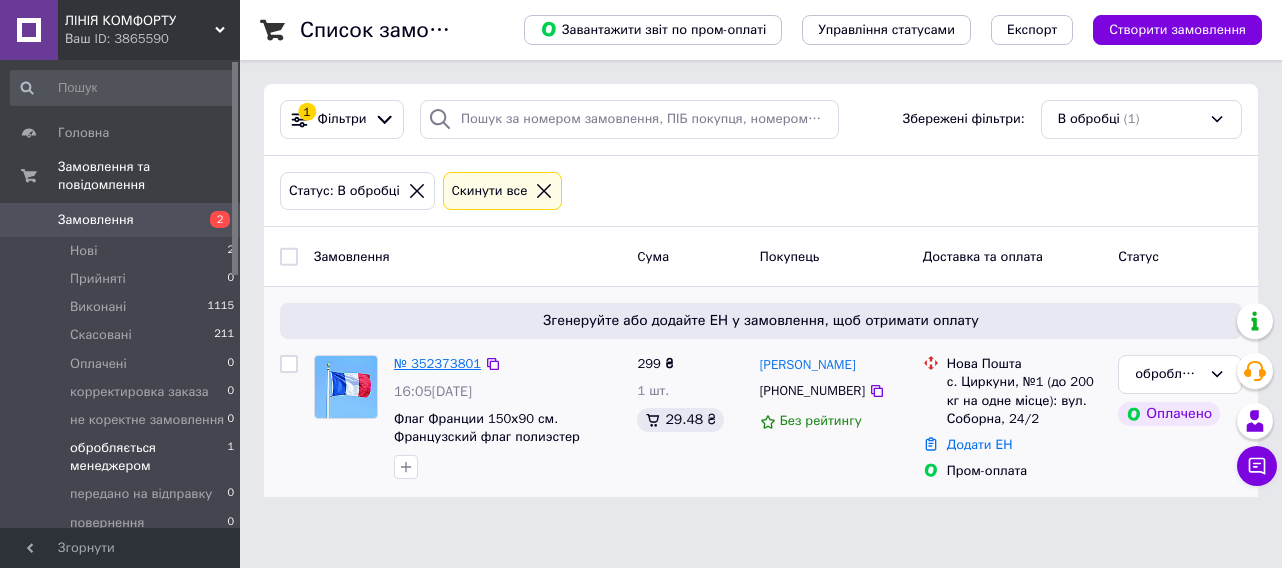 click on "№ 352373801" at bounding box center [437, 363] 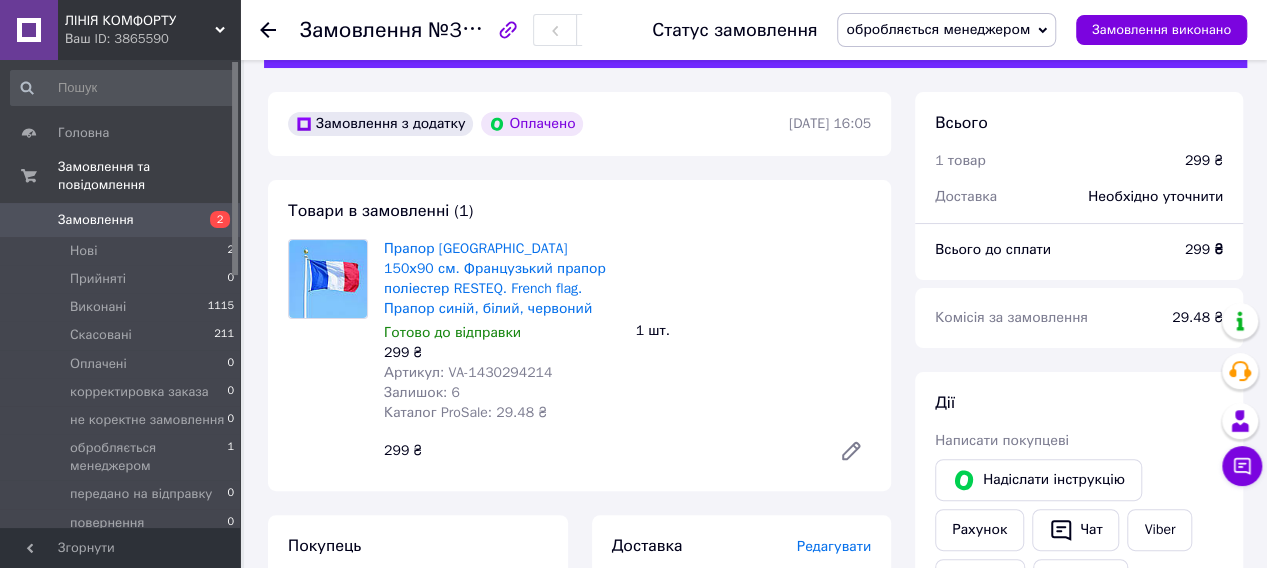 scroll, scrollTop: 100, scrollLeft: 0, axis: vertical 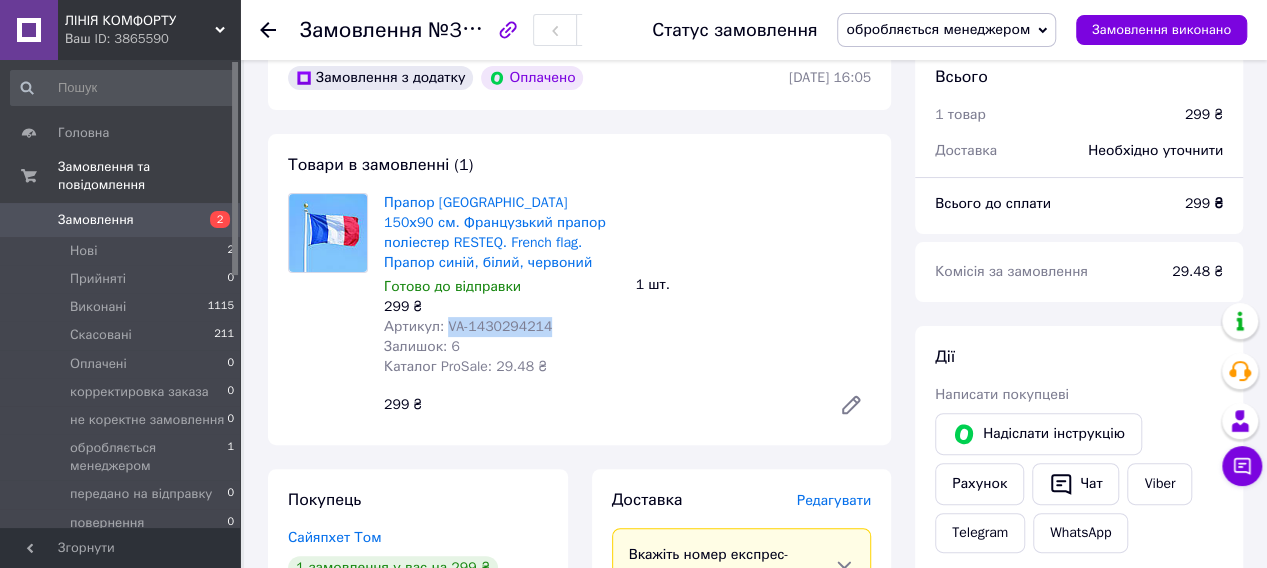 drag, startPoint x: 442, startPoint y: 369, endPoint x: 464, endPoint y: 385, distance: 27.202942 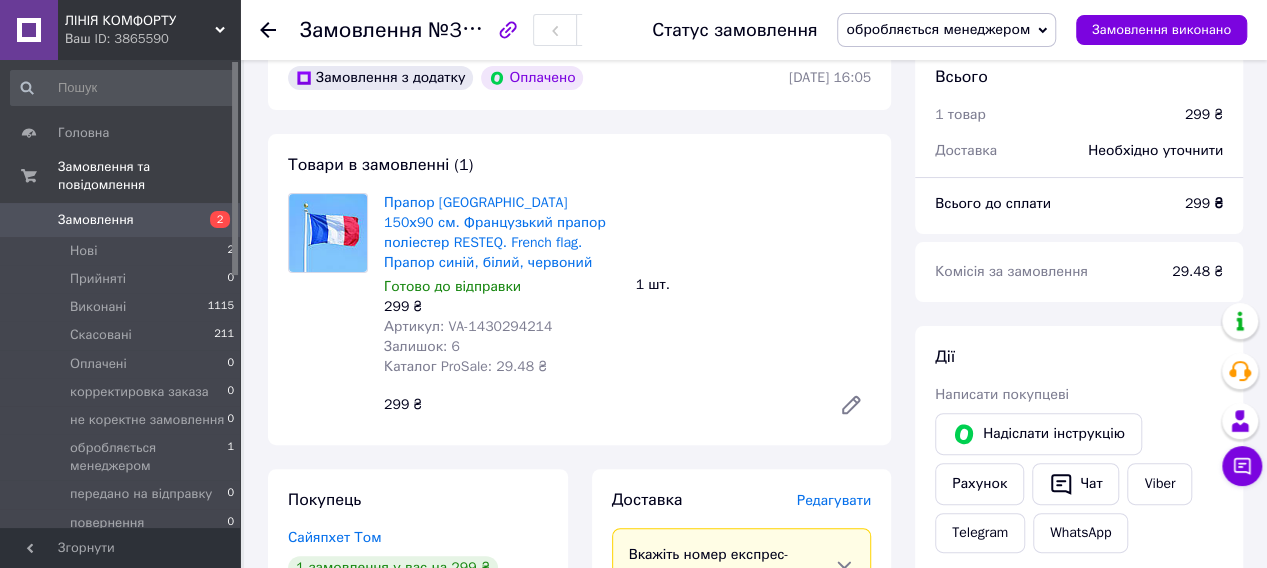 click 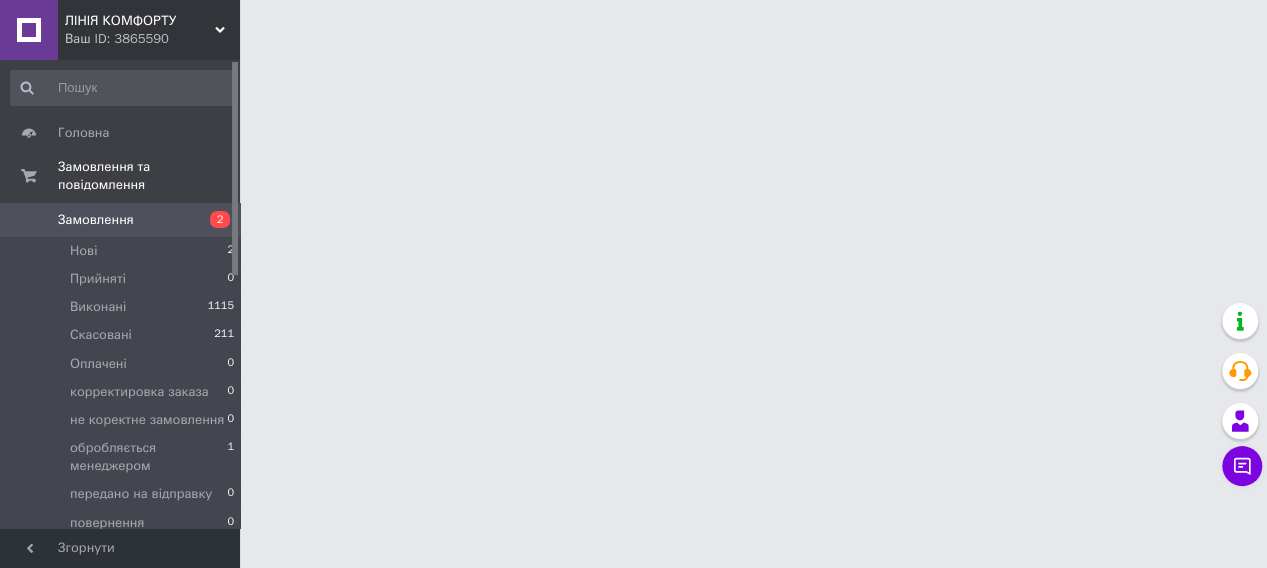 scroll, scrollTop: 0, scrollLeft: 0, axis: both 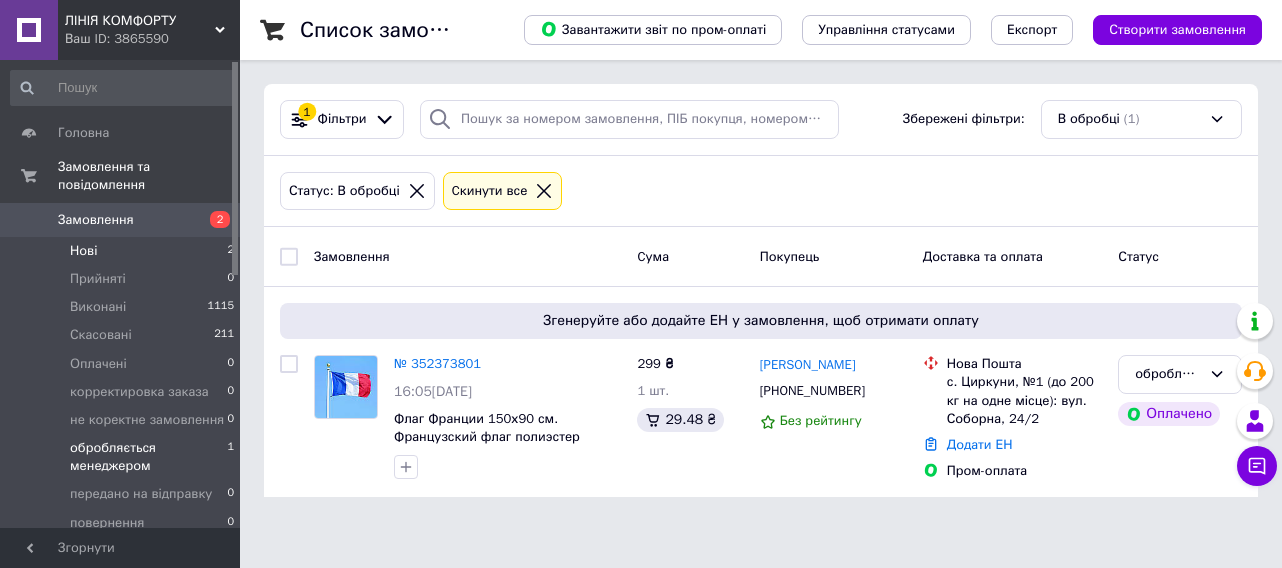 click on "Нові" at bounding box center [83, 251] 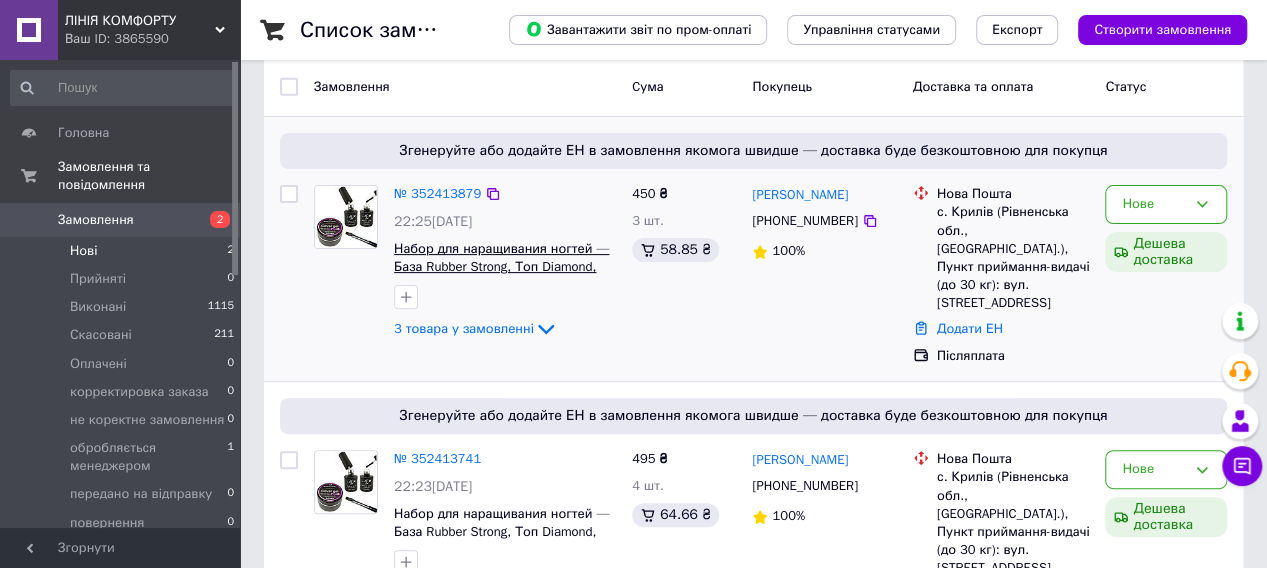 scroll, scrollTop: 200, scrollLeft: 0, axis: vertical 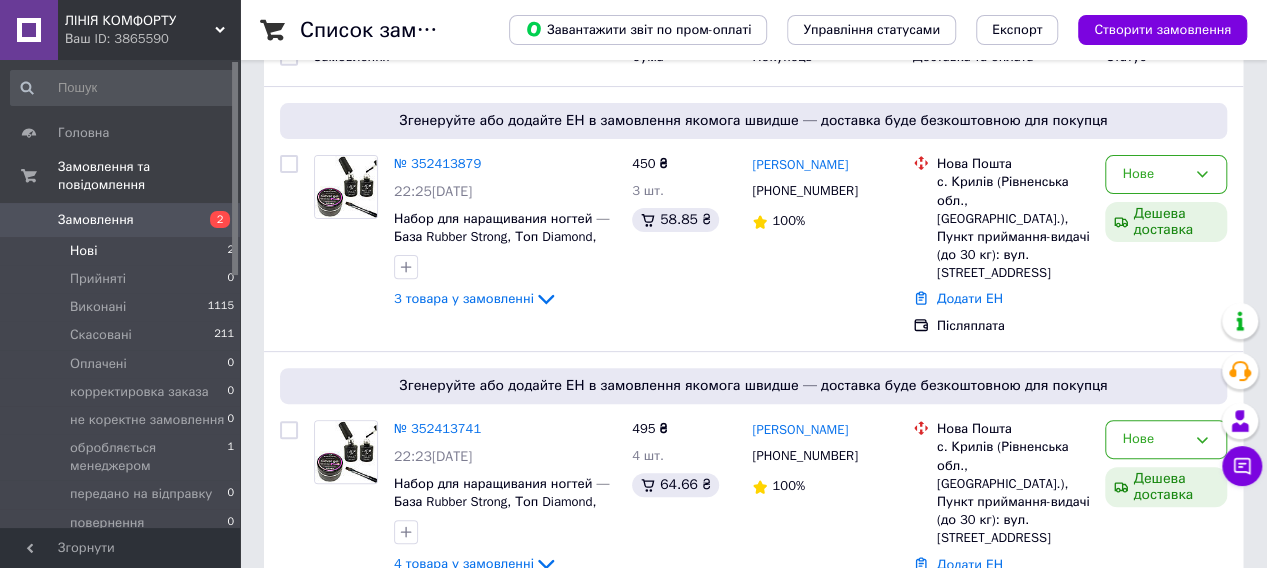 click 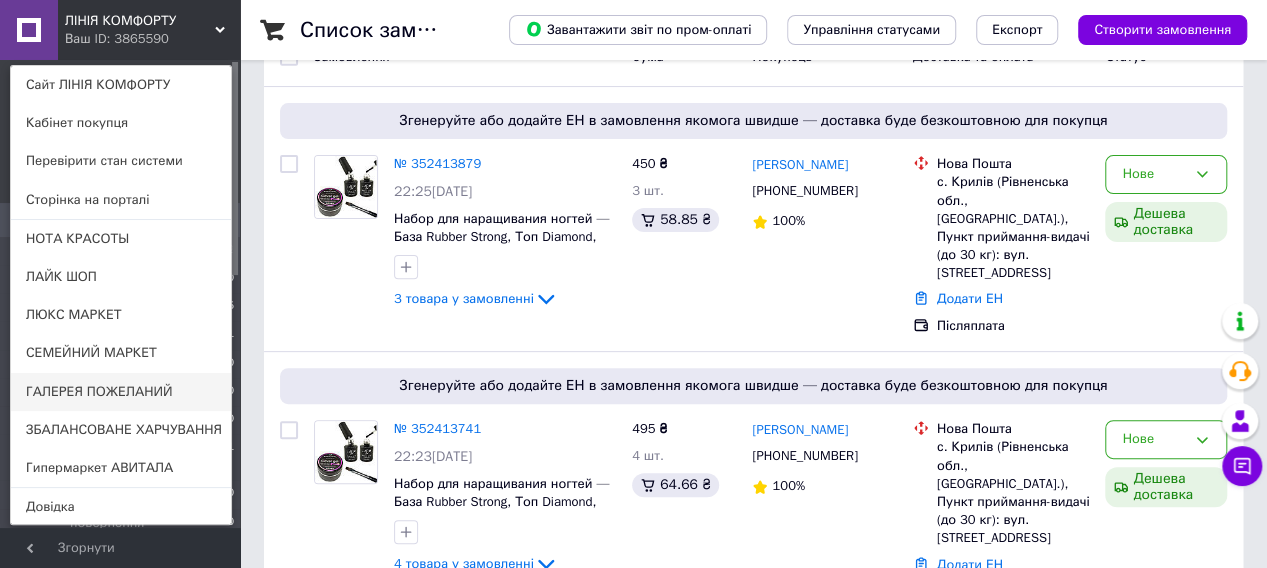 click on "ГАЛЕРЕЯ ПОЖЕЛАНИЙ" at bounding box center (121, 392) 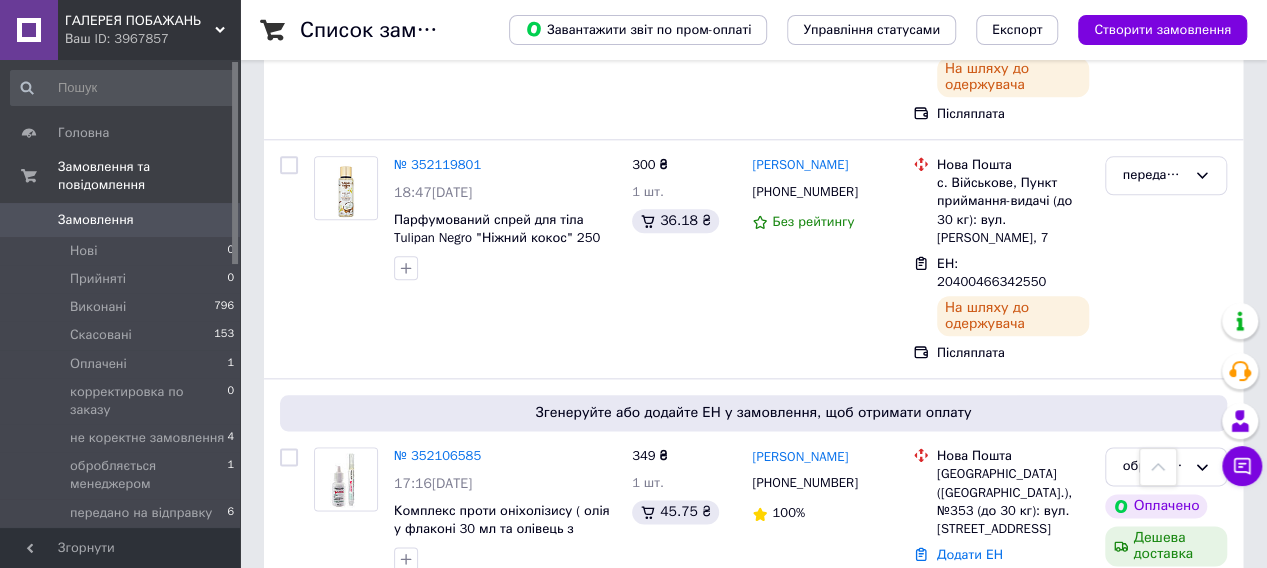 scroll, scrollTop: 1200, scrollLeft: 0, axis: vertical 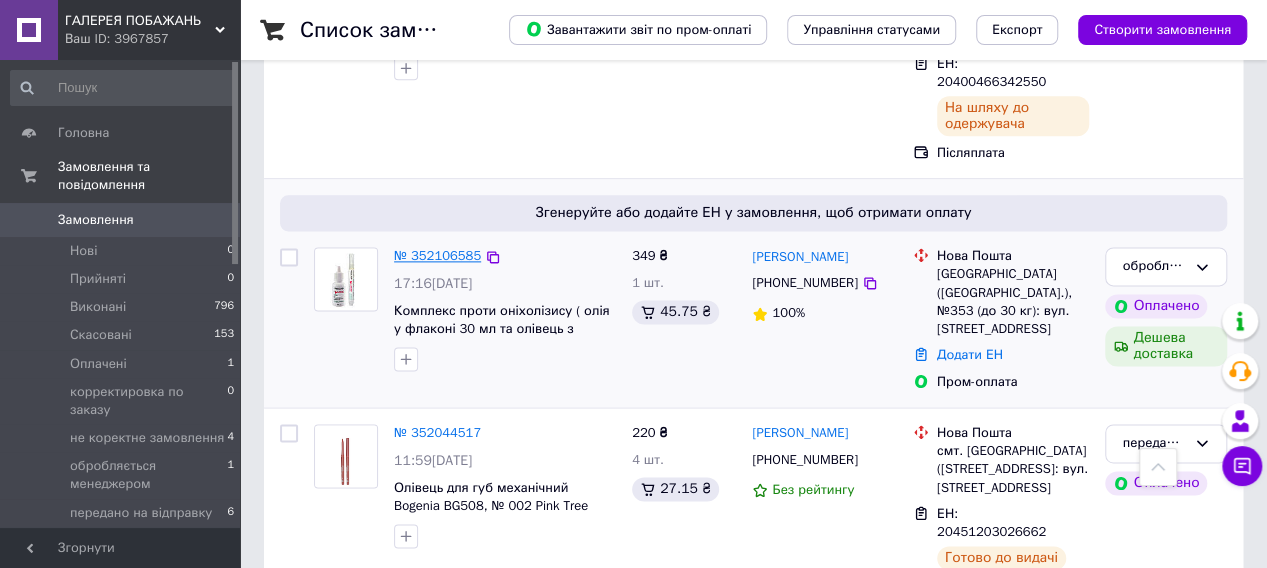 click on "№ 352106585" at bounding box center [437, 255] 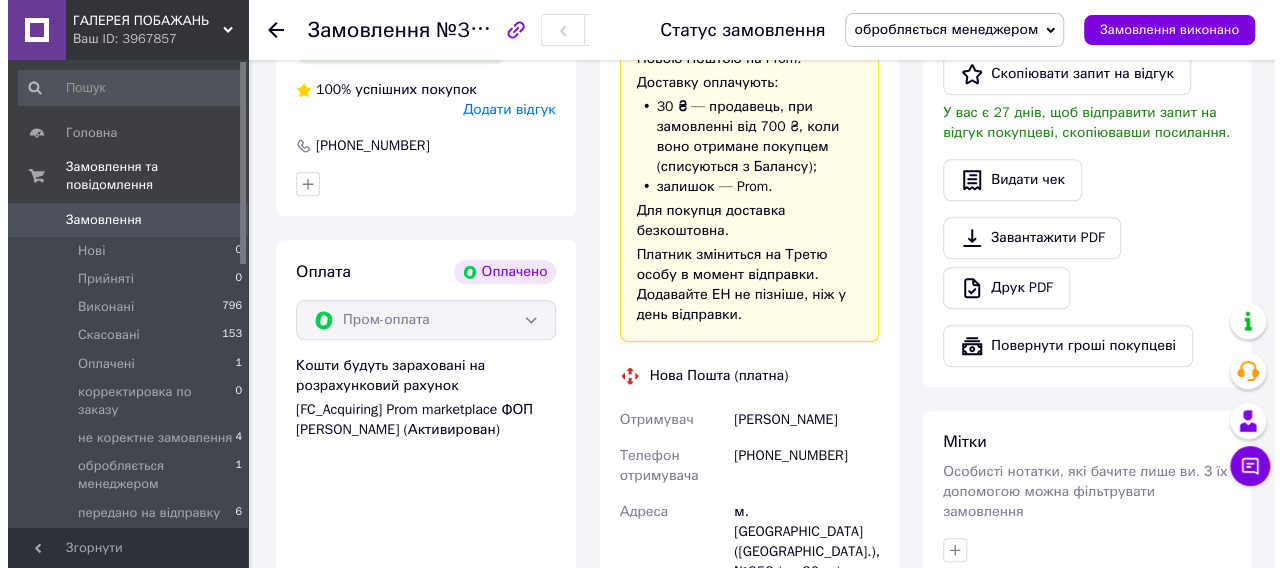 scroll, scrollTop: 400, scrollLeft: 0, axis: vertical 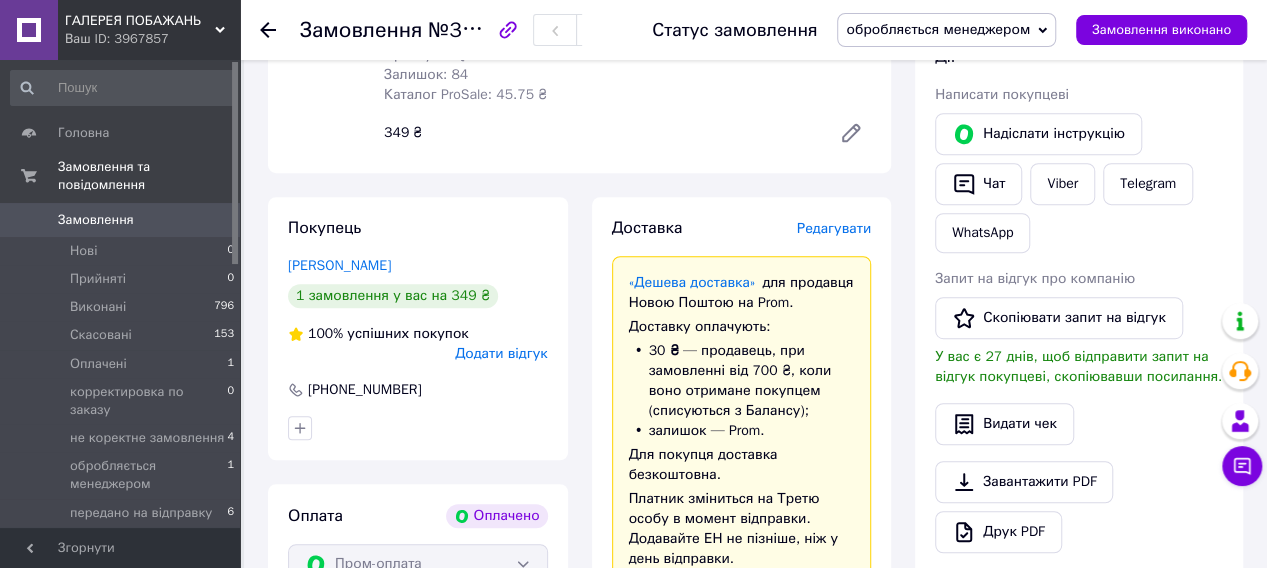 click on "Редагувати" at bounding box center [834, 228] 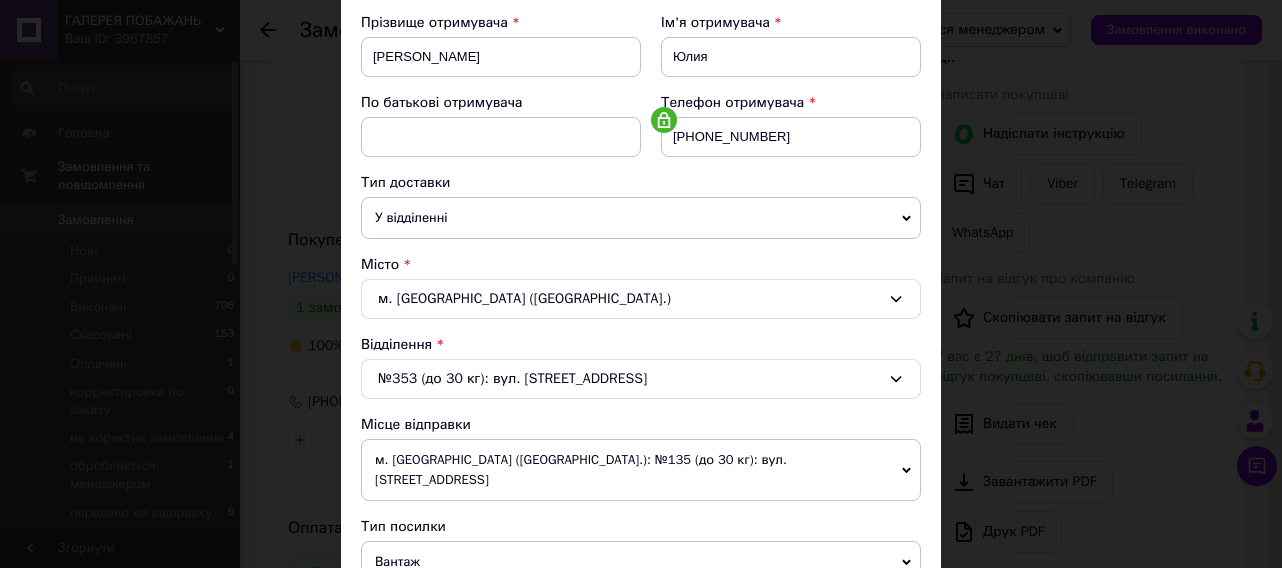 scroll, scrollTop: 400, scrollLeft: 0, axis: vertical 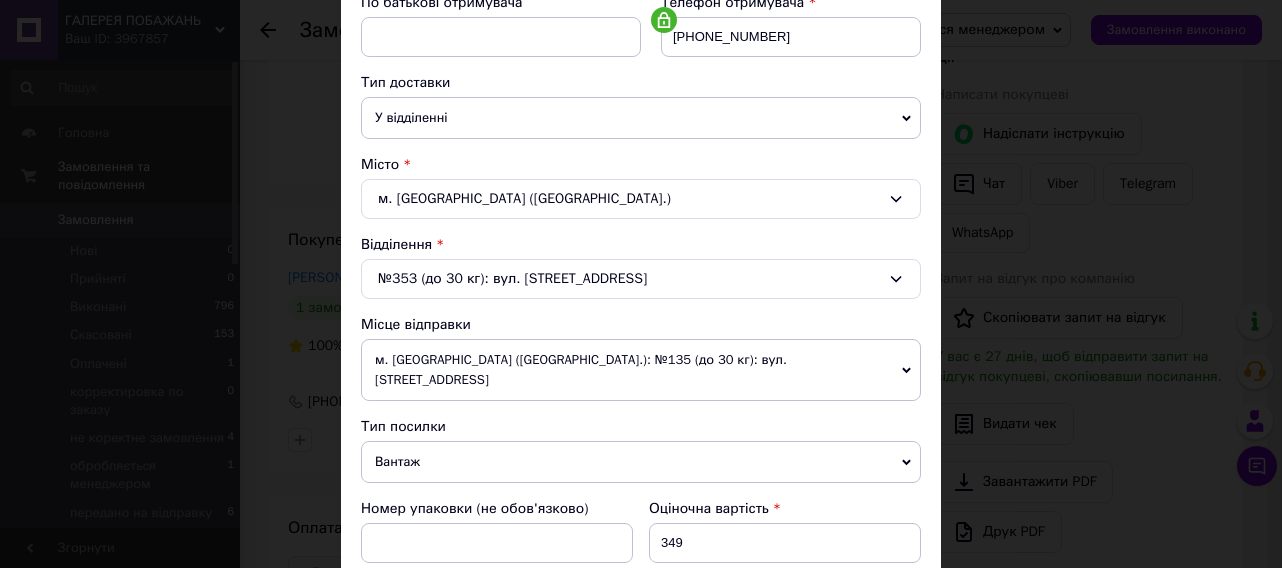 click 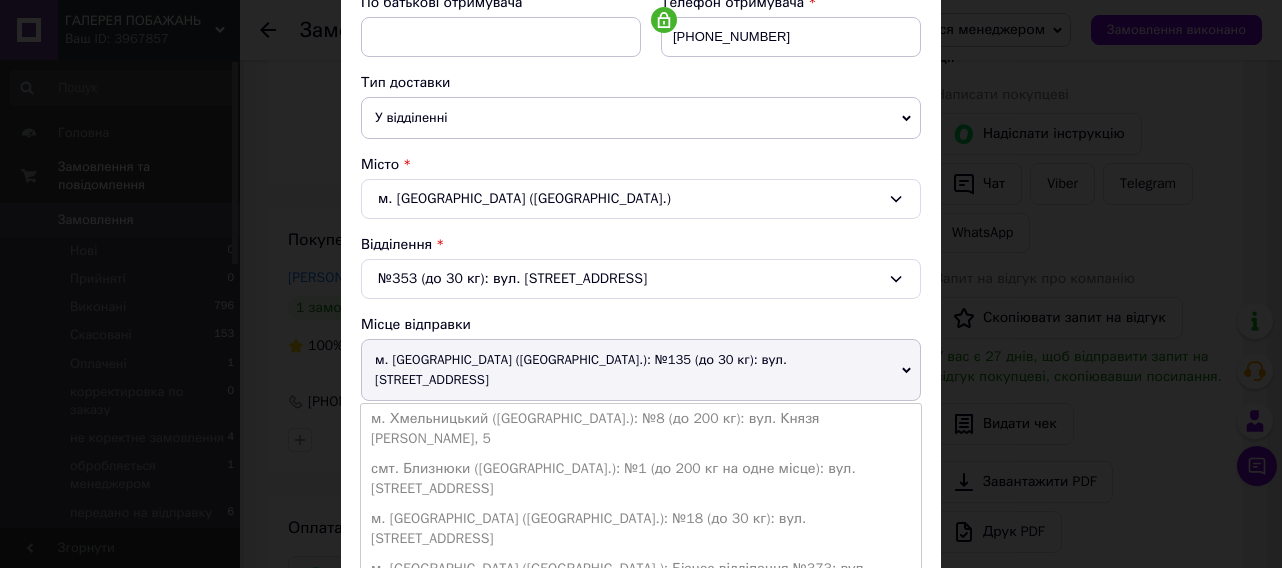 click on "м. [GEOGRAPHIC_DATA] ([GEOGRAPHIC_DATA].): №135 (до 30 кг): вул. [STREET_ADDRESS]" at bounding box center [641, 370] 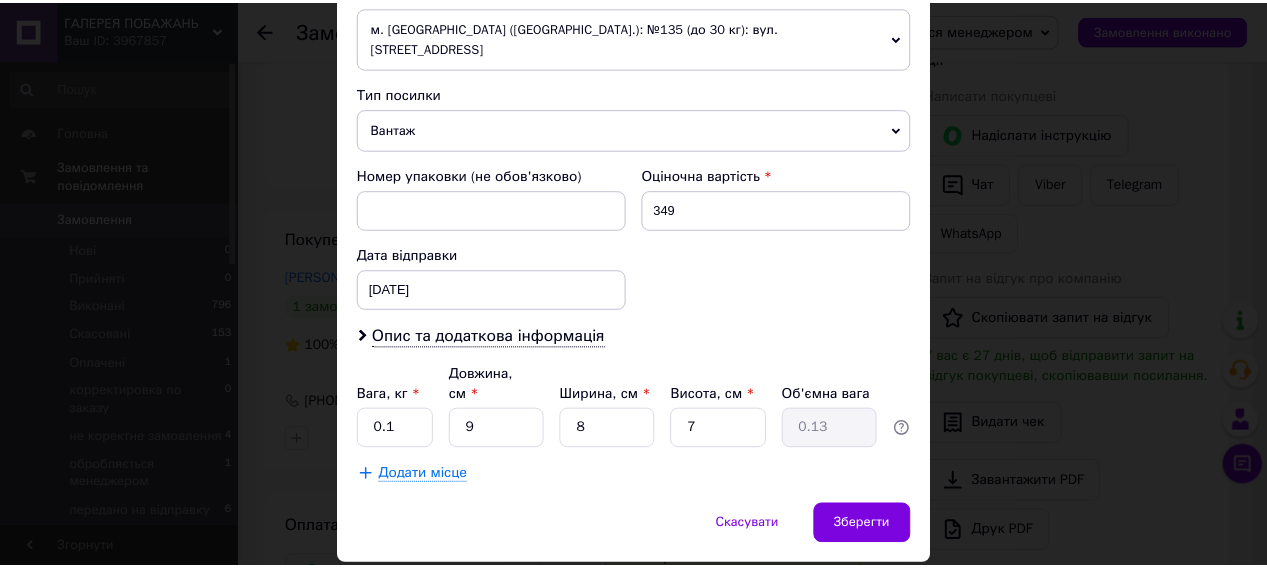 scroll, scrollTop: 751, scrollLeft: 0, axis: vertical 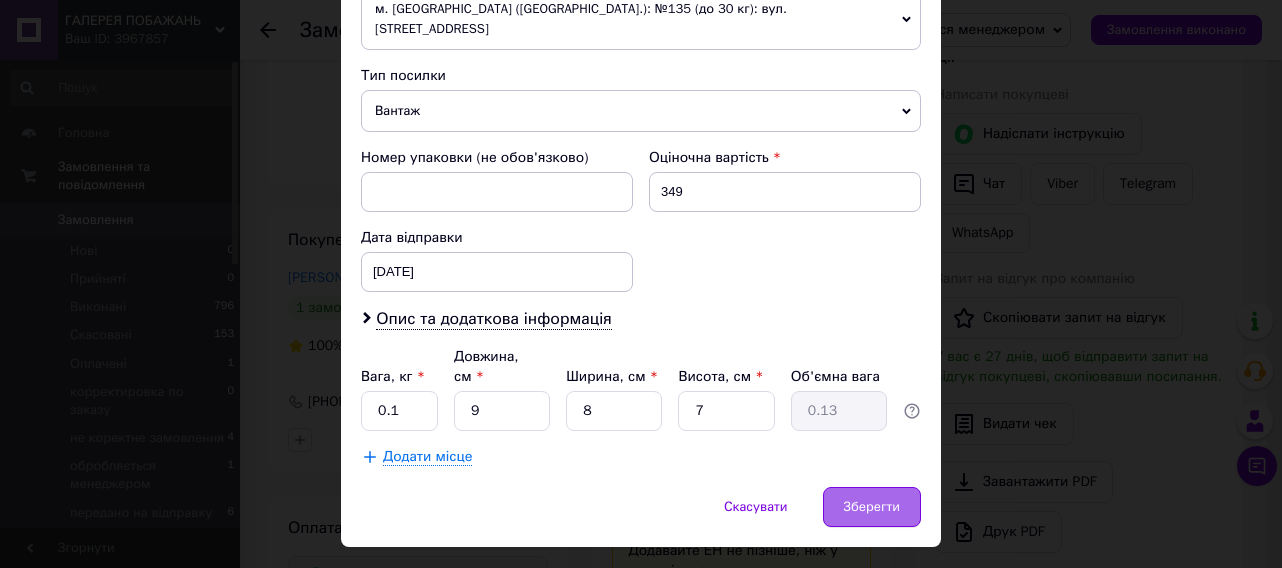 click on "Зберегти" at bounding box center (872, 507) 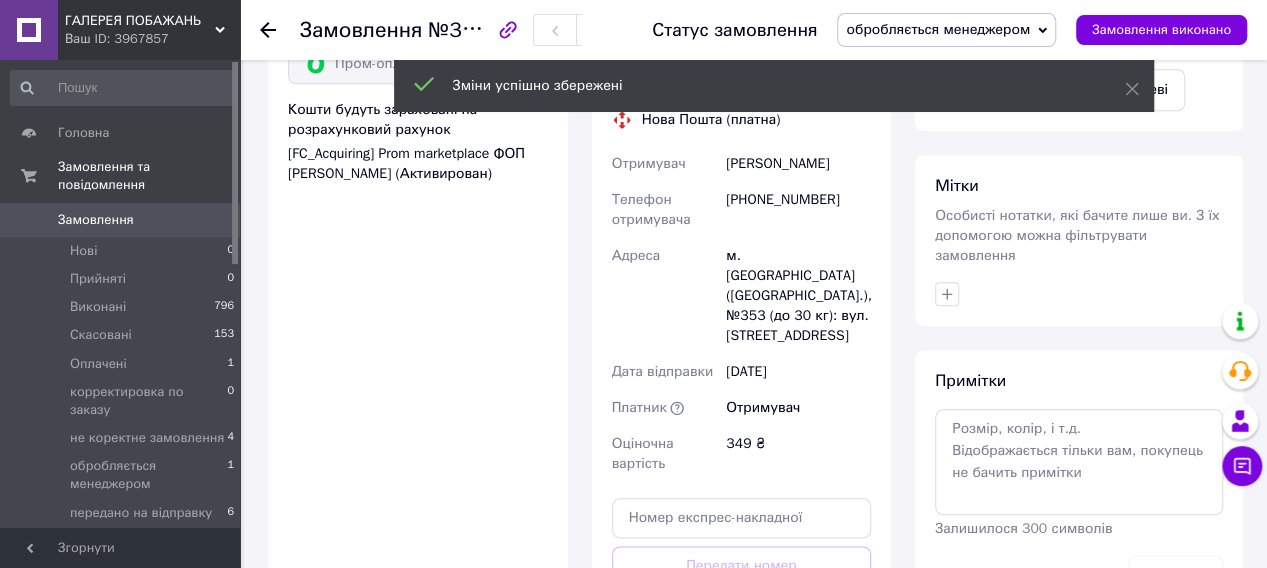 scroll, scrollTop: 1000, scrollLeft: 0, axis: vertical 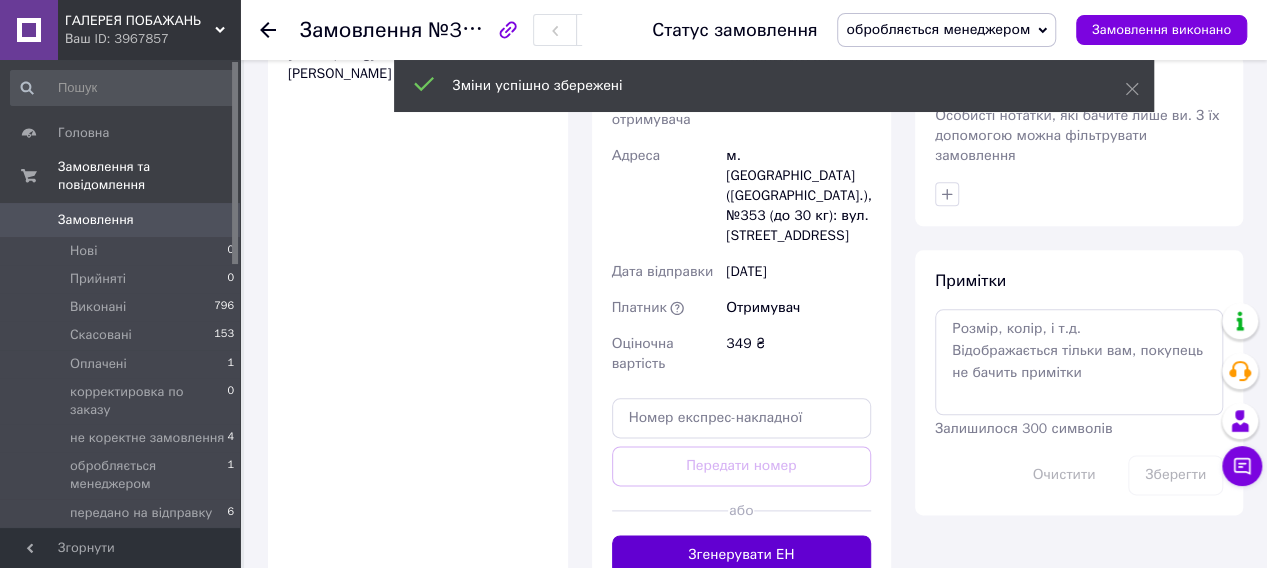 click on "Згенерувати ЕН" at bounding box center (742, 555) 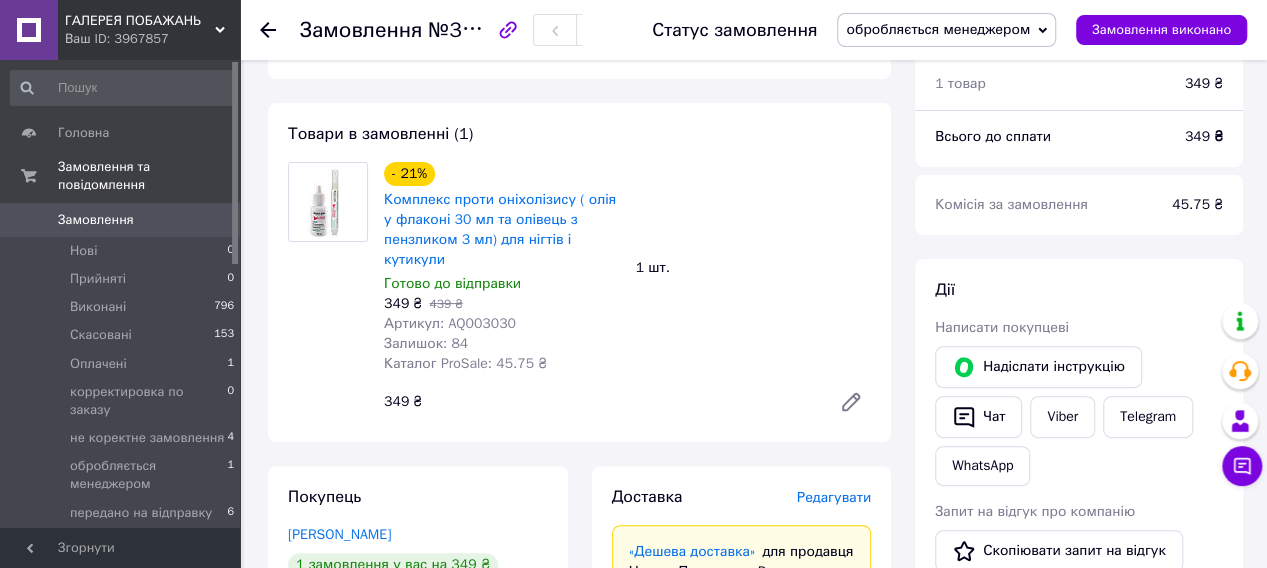scroll, scrollTop: 100, scrollLeft: 0, axis: vertical 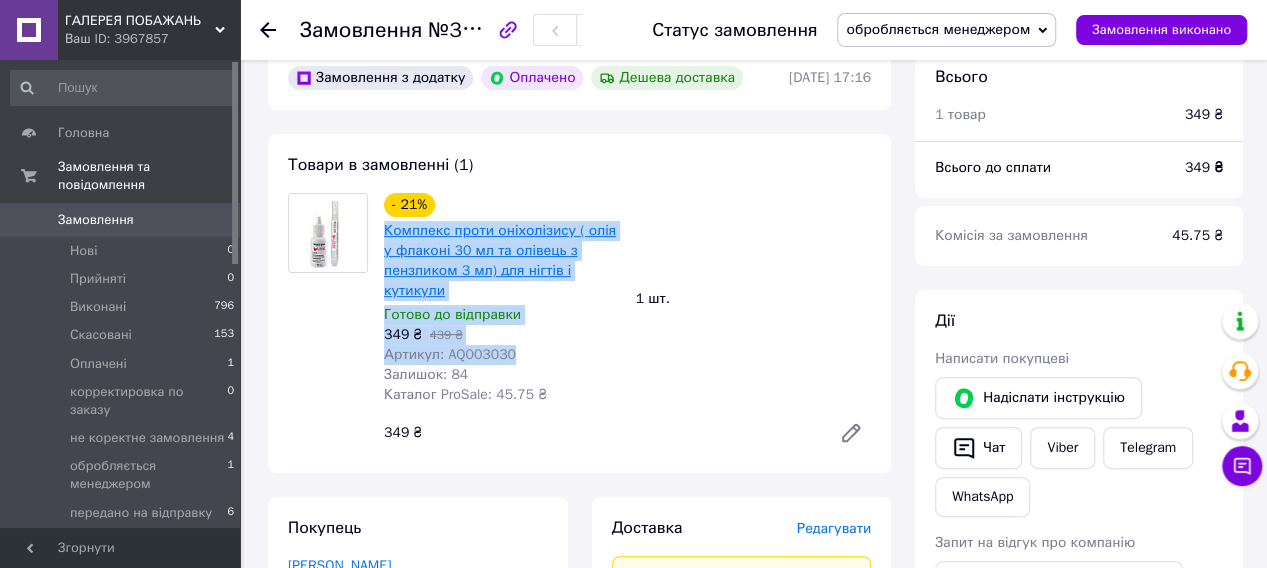 drag, startPoint x: 516, startPoint y: 394, endPoint x: 385, endPoint y: 235, distance: 206.01456 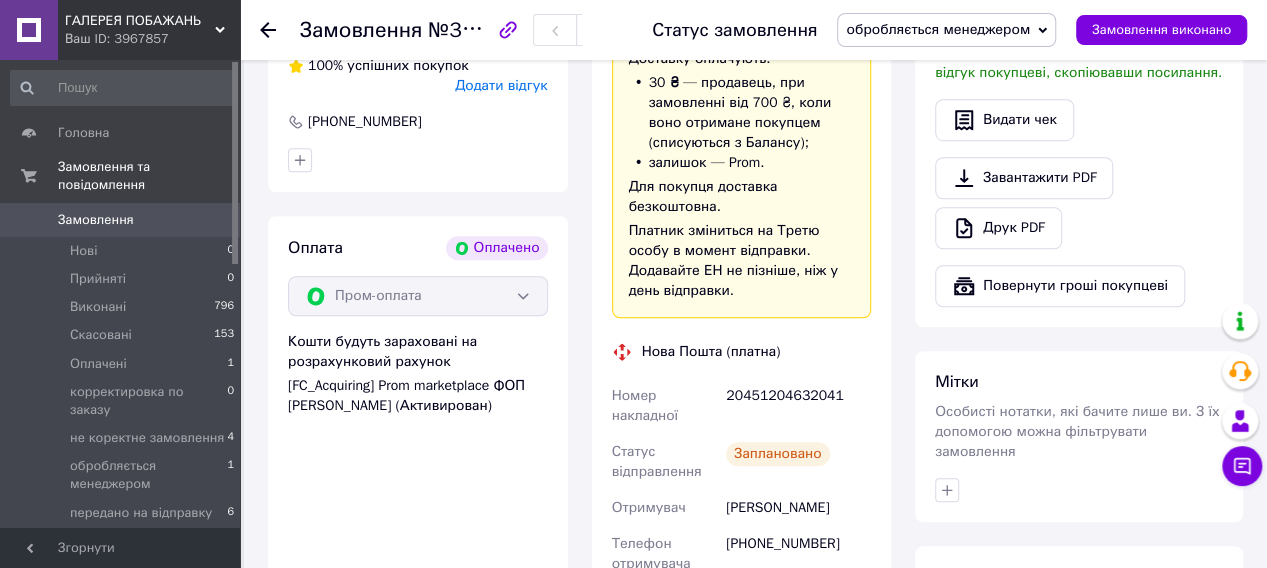 scroll, scrollTop: 700, scrollLeft: 0, axis: vertical 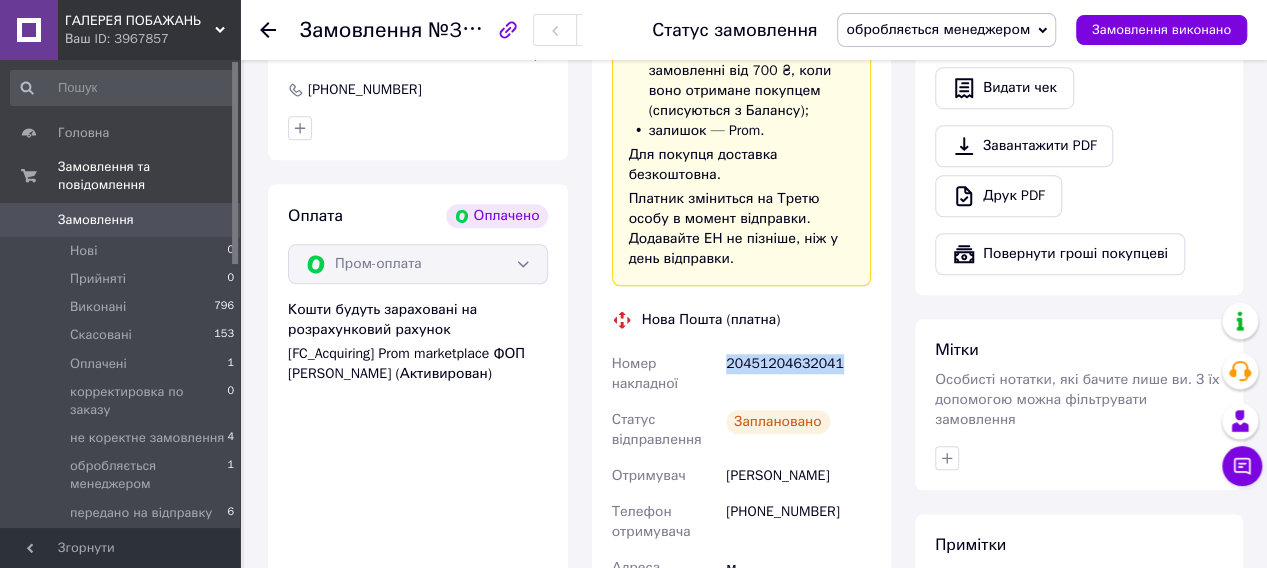 drag, startPoint x: 845, startPoint y: 335, endPoint x: 724, endPoint y: 337, distance: 121.016525 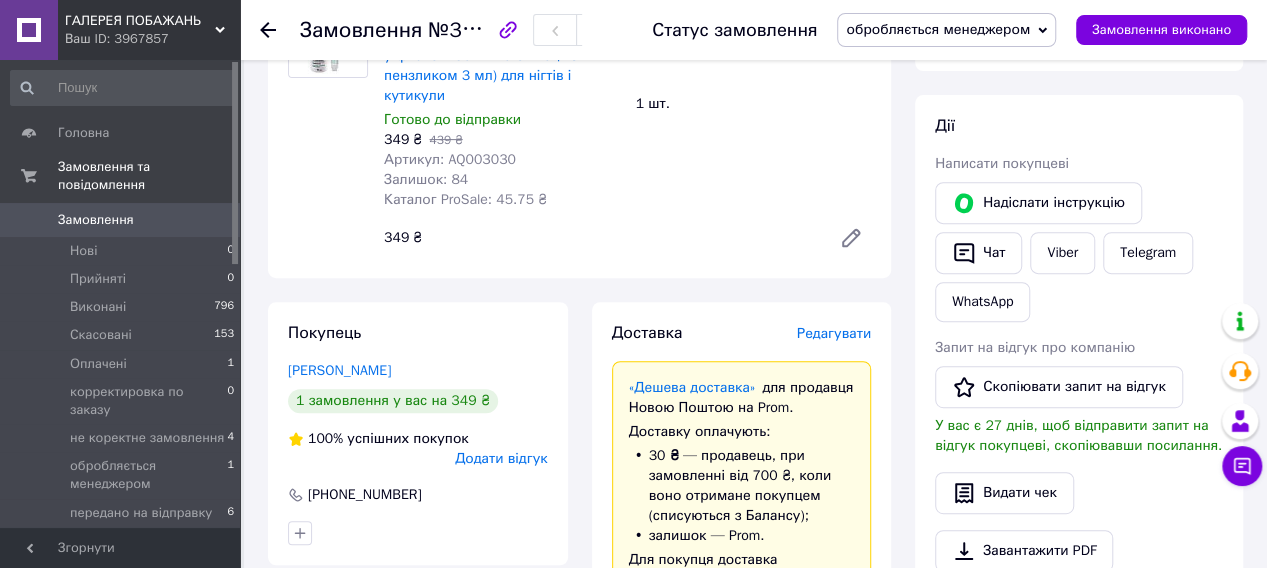 scroll, scrollTop: 300, scrollLeft: 0, axis: vertical 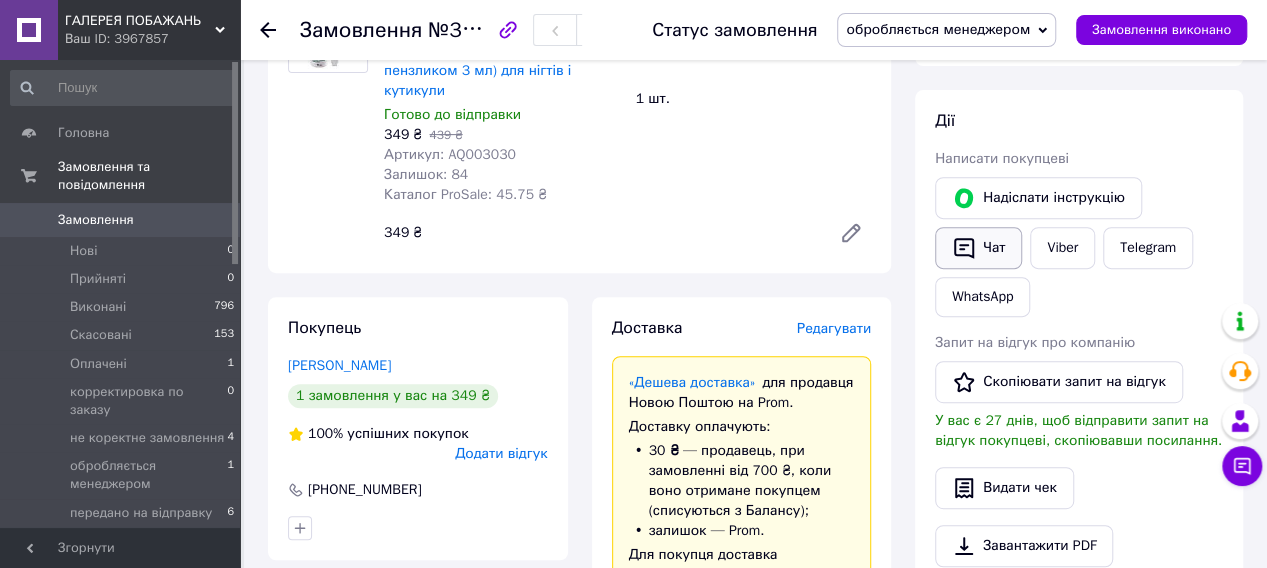 click on "Чат" at bounding box center (978, 248) 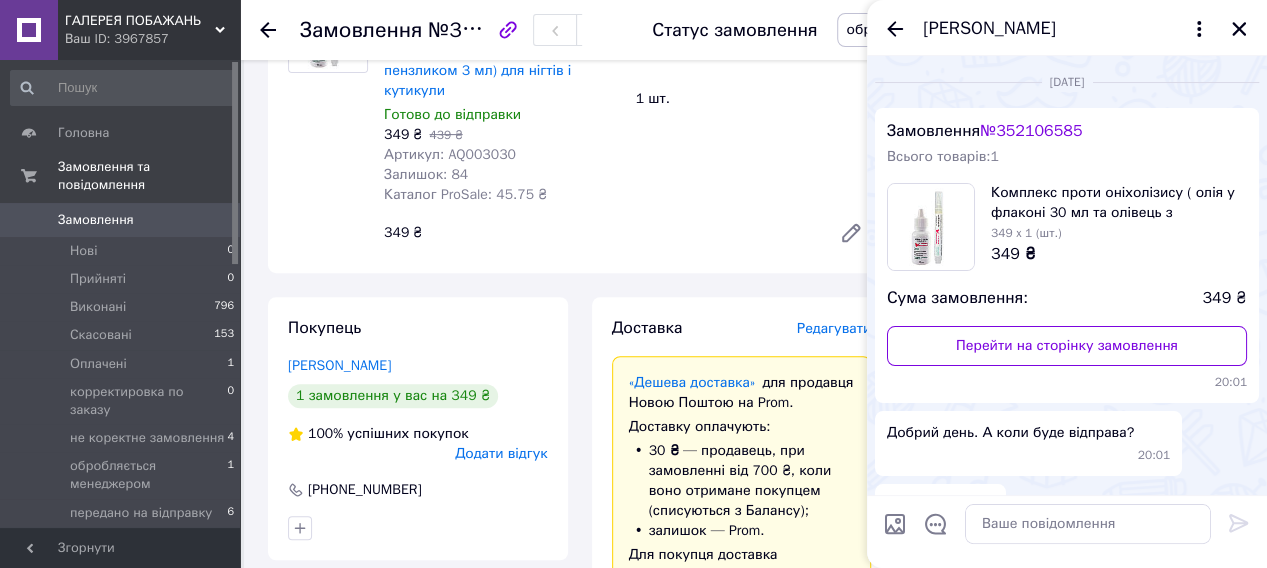scroll, scrollTop: 240, scrollLeft: 0, axis: vertical 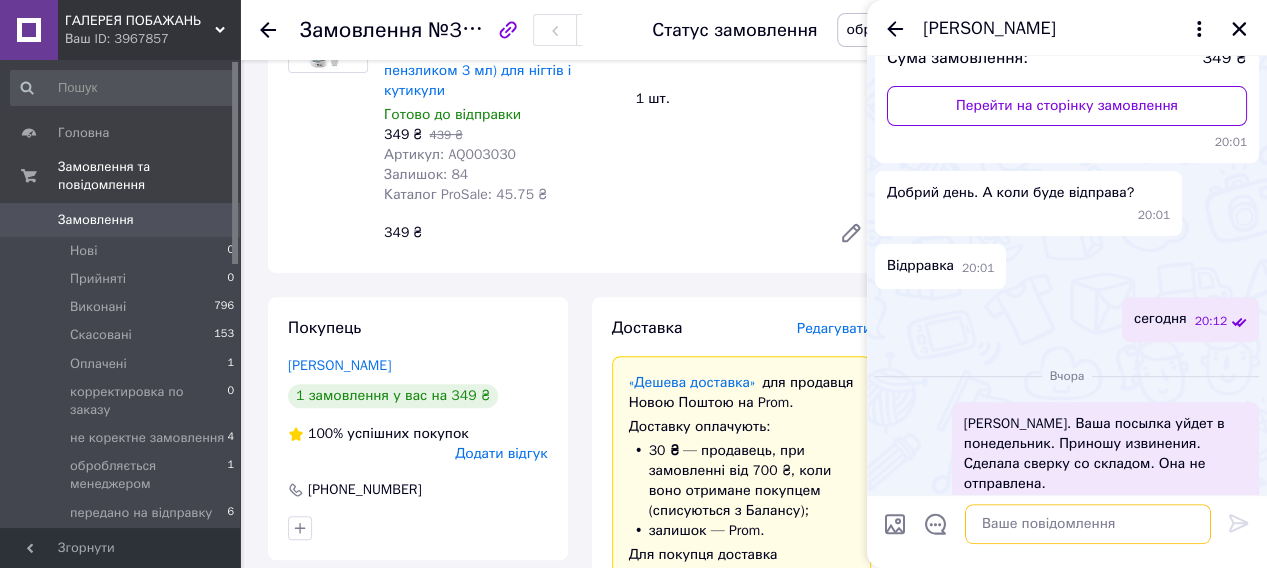 click at bounding box center [1088, 524] 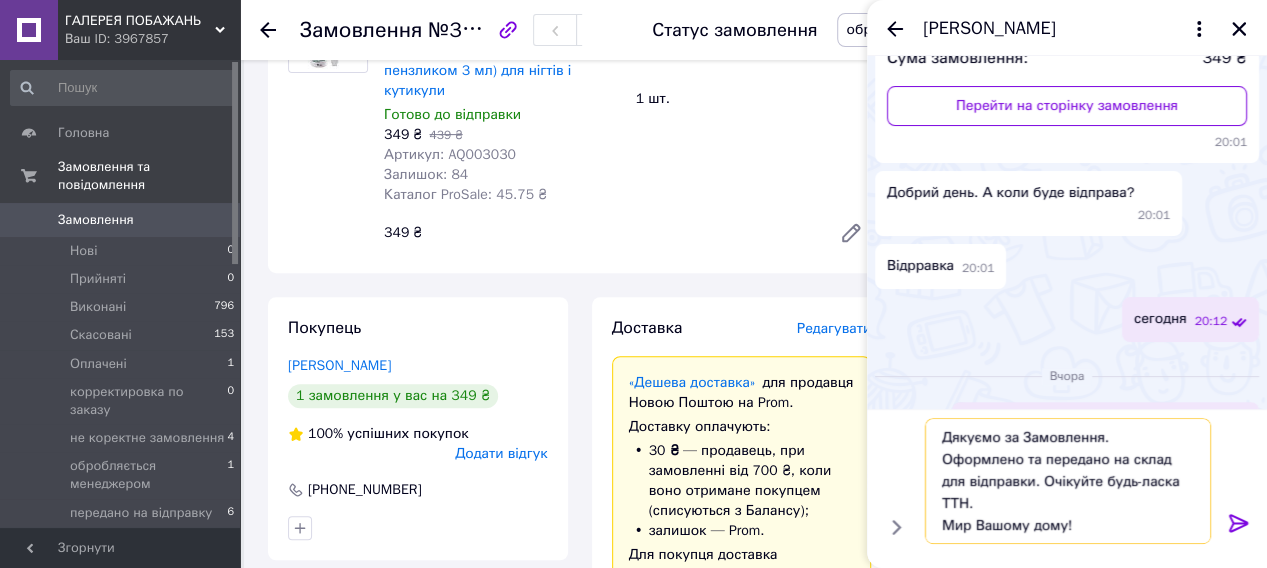 type on "Дякуємо за Замовлення. Оформлено та передано на склад для відправки. Очікуйте будь-ласка ТТН.
Мир Вашому дому!" 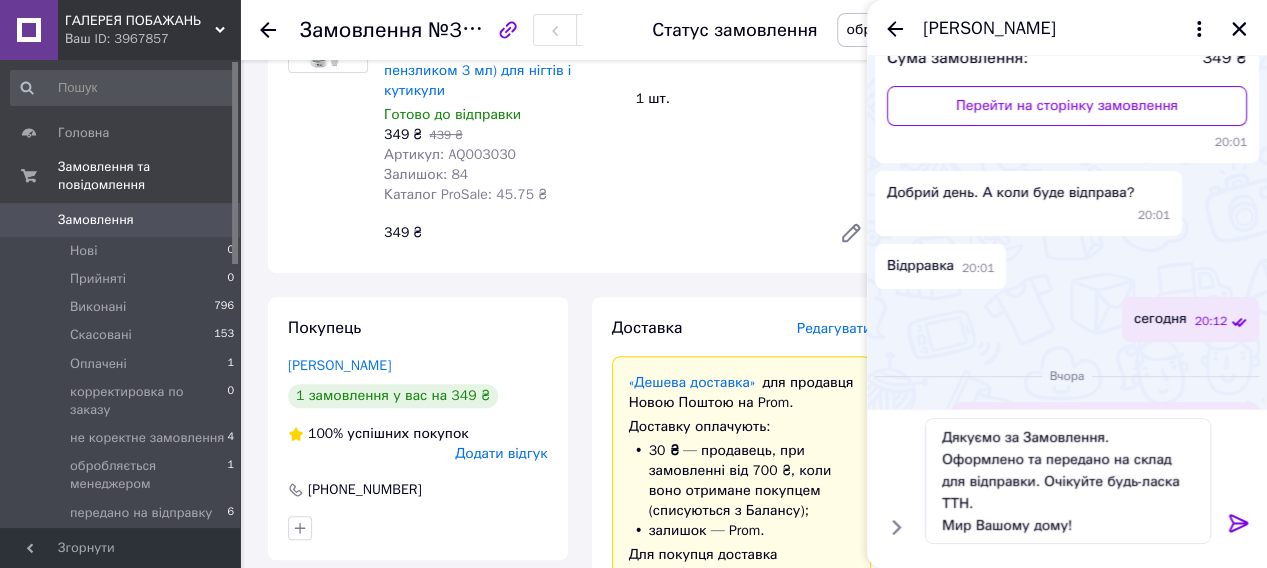 click 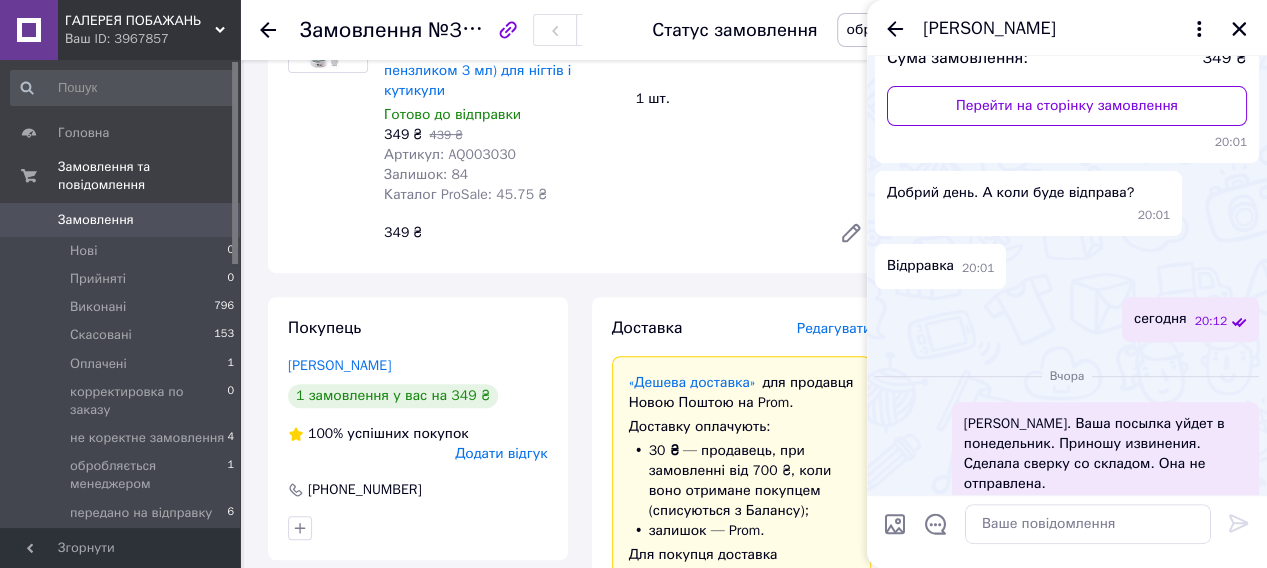 scroll, scrollTop: 426, scrollLeft: 0, axis: vertical 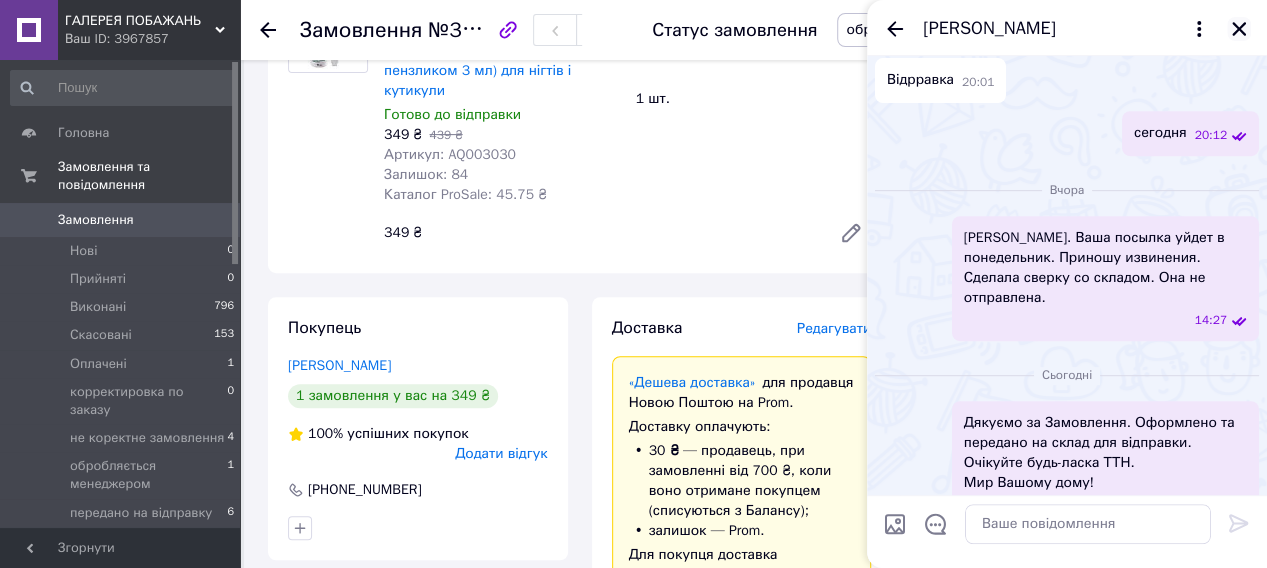 click 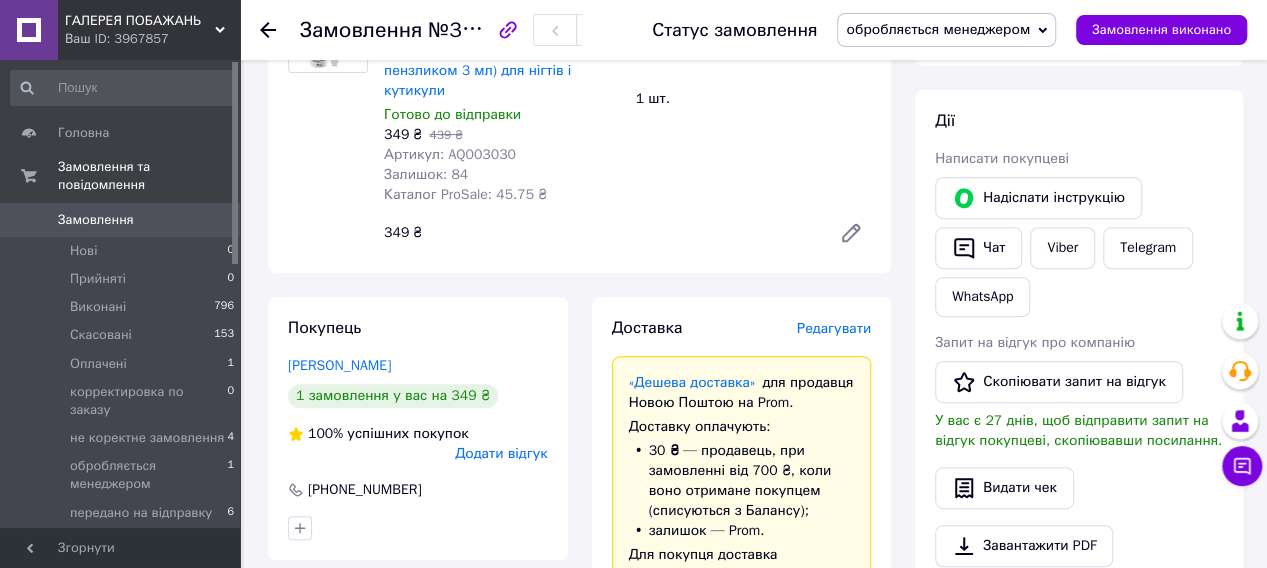 click 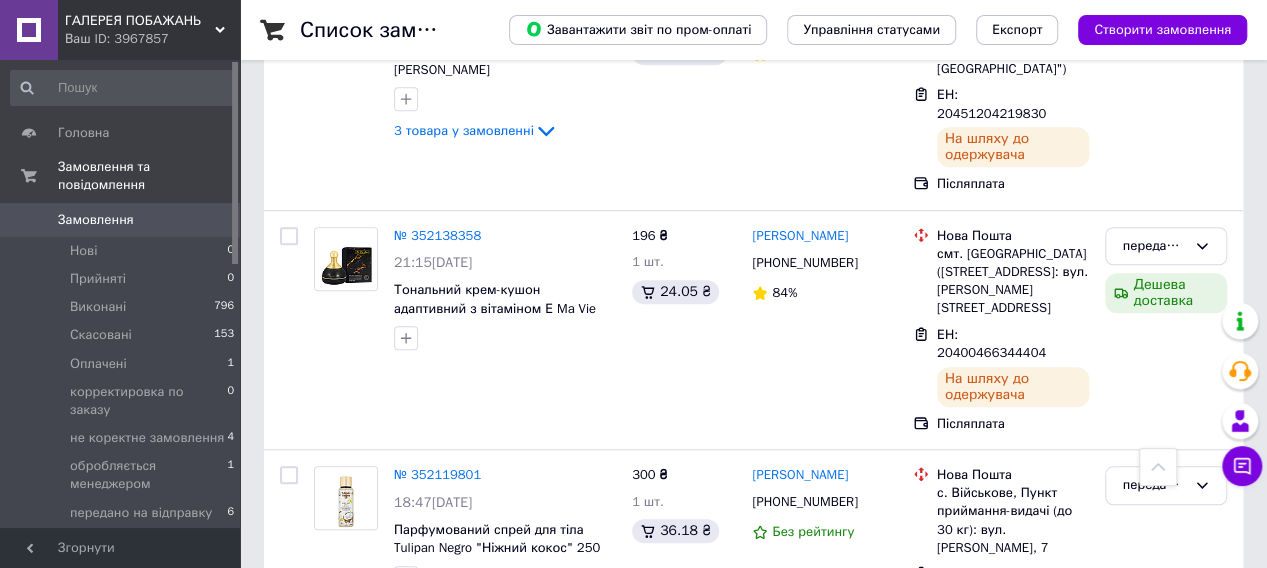 scroll, scrollTop: 800, scrollLeft: 0, axis: vertical 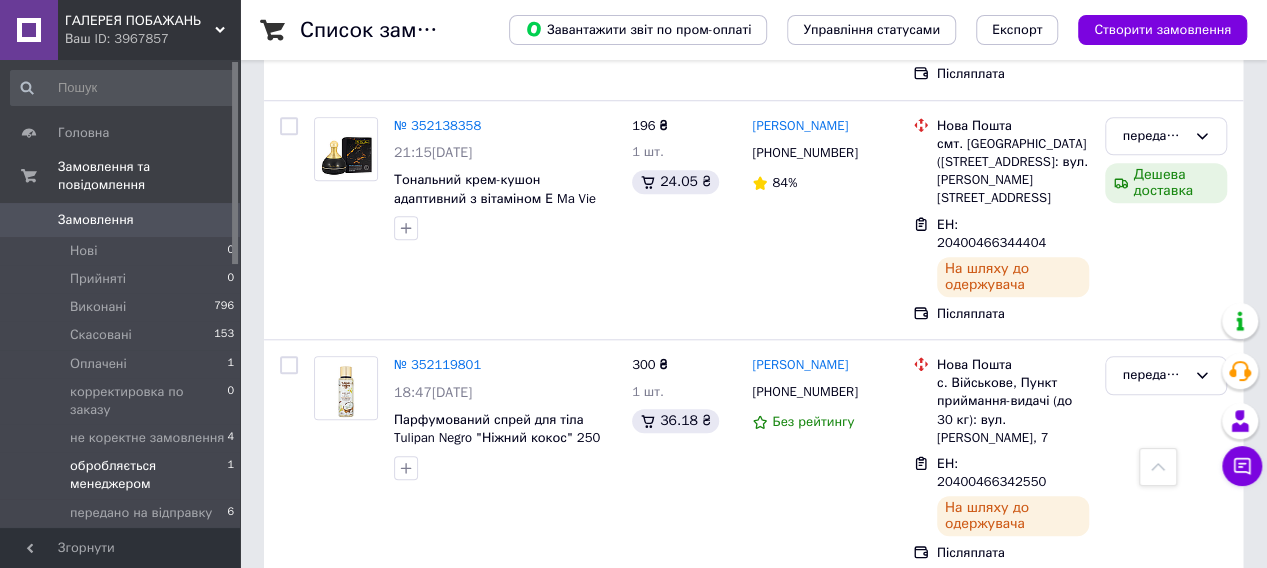 click on "обробляється менеджером" at bounding box center (148, 475) 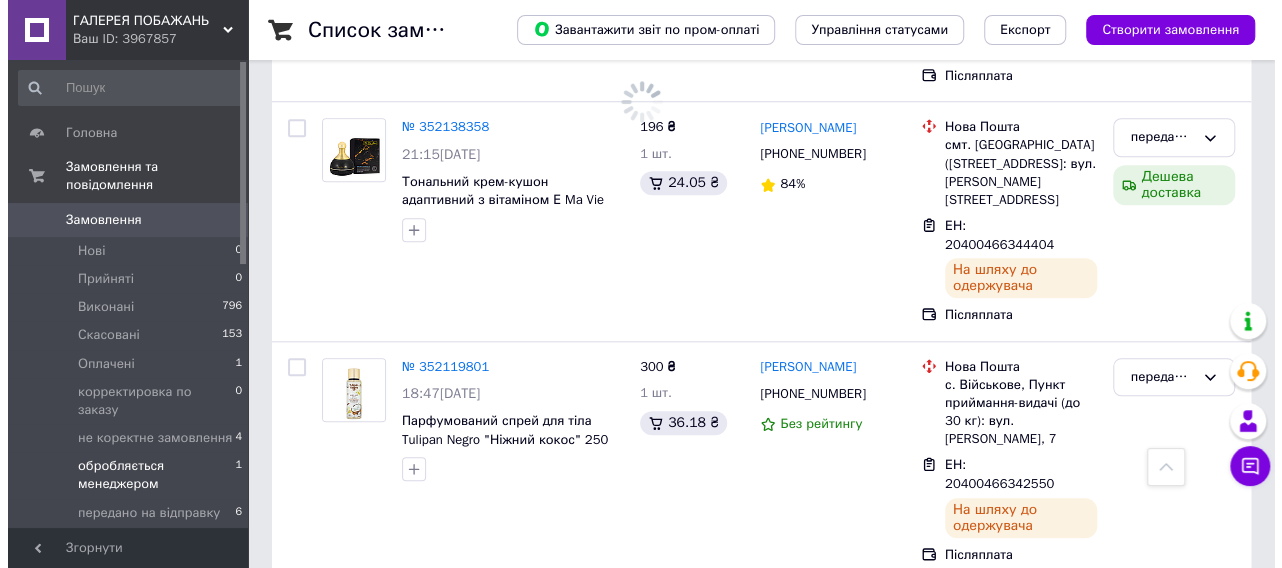 scroll, scrollTop: 0, scrollLeft: 0, axis: both 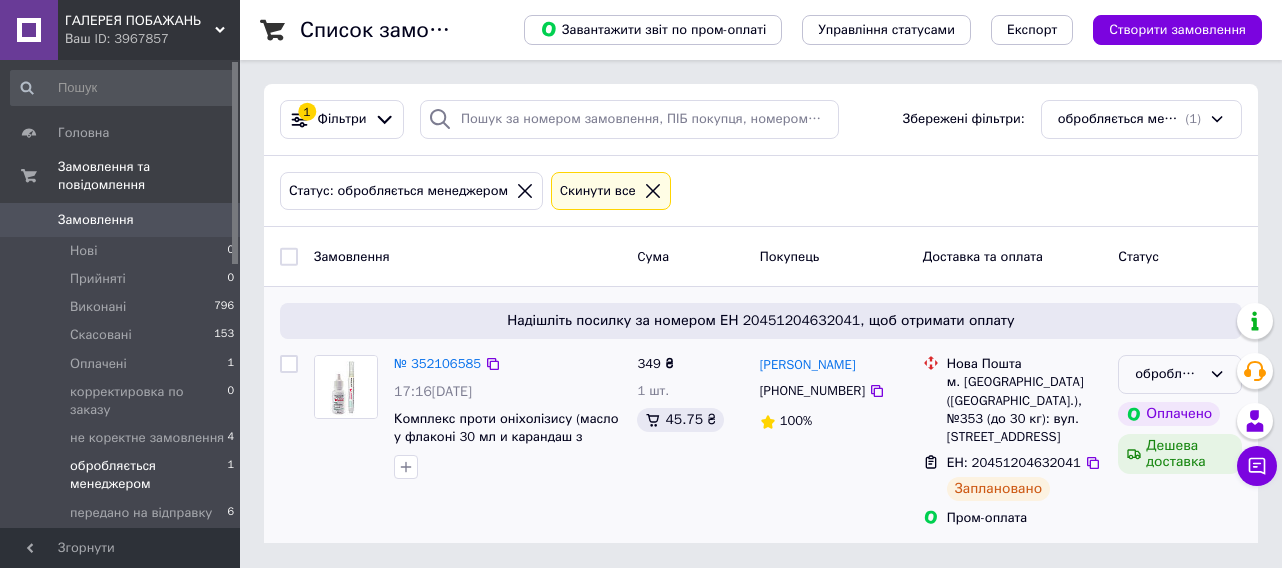 click 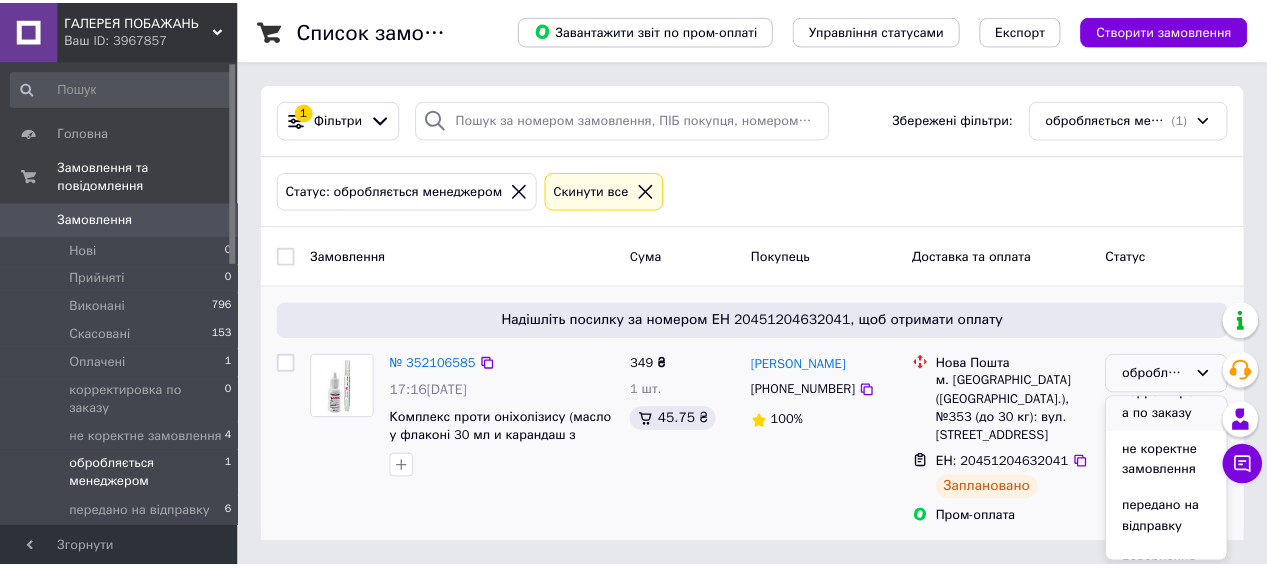 scroll, scrollTop: 200, scrollLeft: 0, axis: vertical 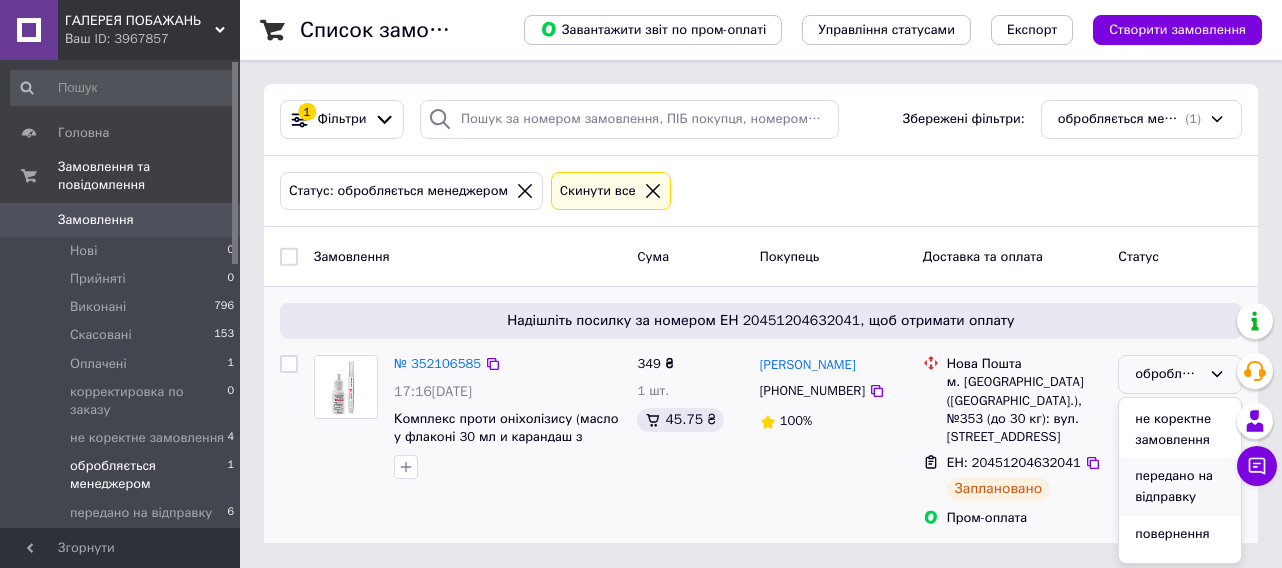 click on "передано на відправку" at bounding box center (1180, 486) 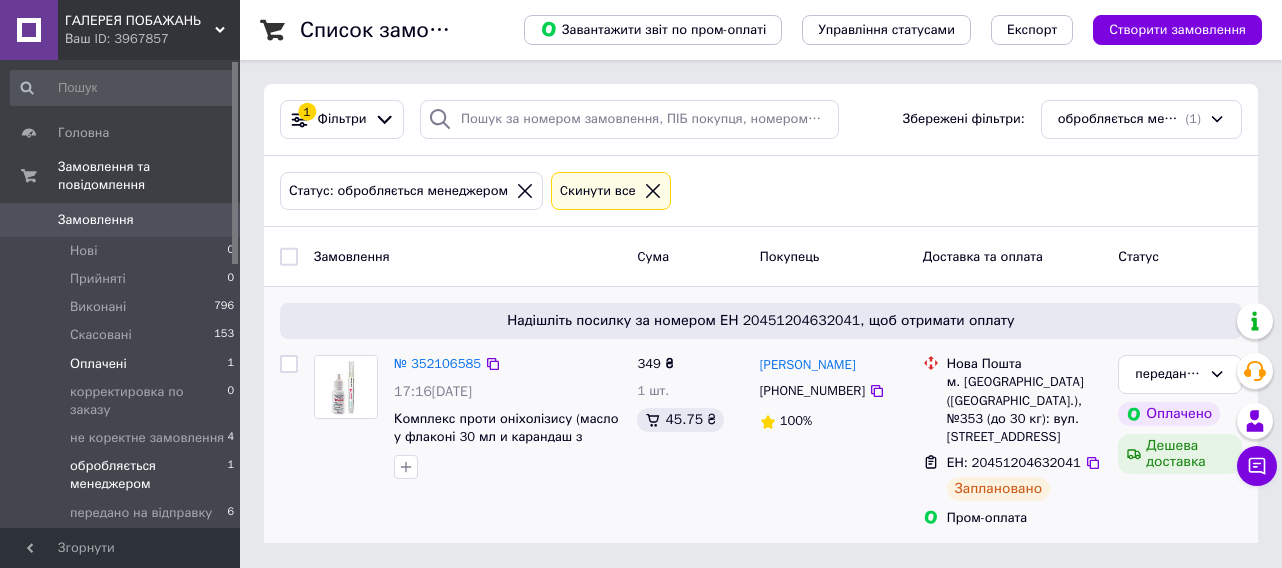 click on "Оплачені" at bounding box center (98, 364) 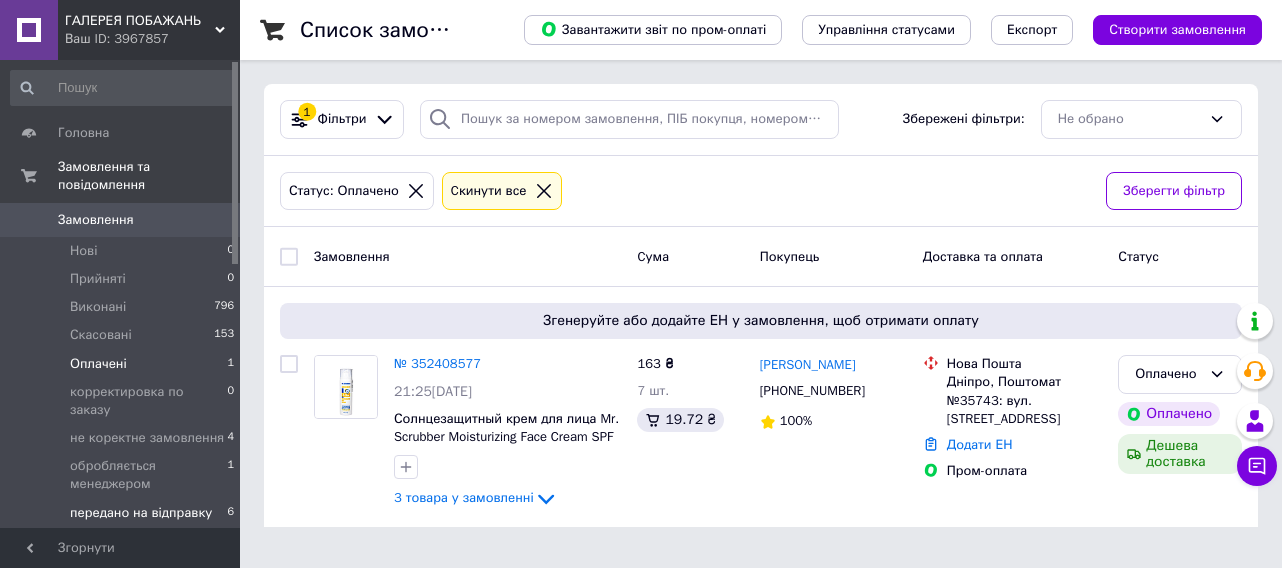click on "передано на відправку" at bounding box center [141, 513] 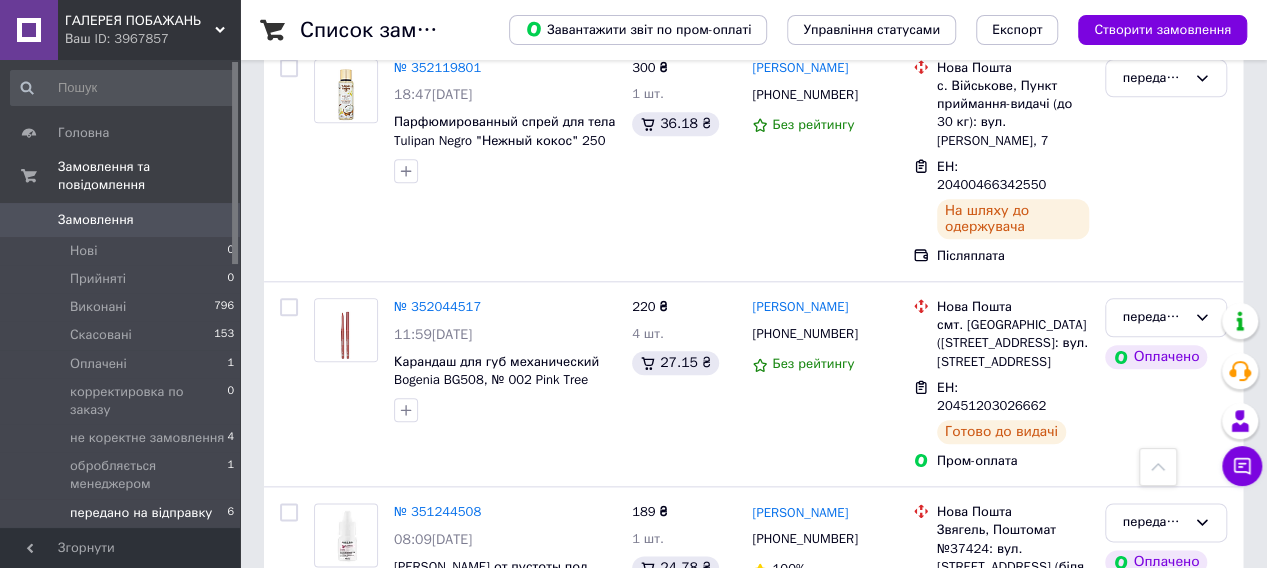 scroll, scrollTop: 944, scrollLeft: 0, axis: vertical 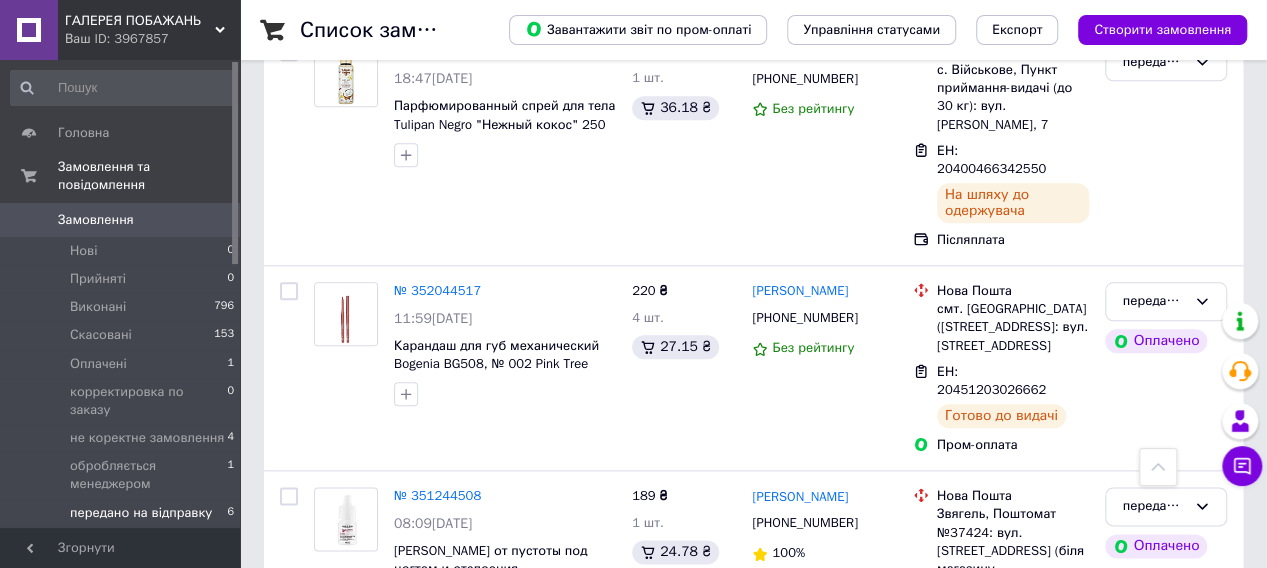 click on "ГАЛЕРЕЯ ПОБАЖАНЬ Ваш ID: 3967857" at bounding box center [149, 30] 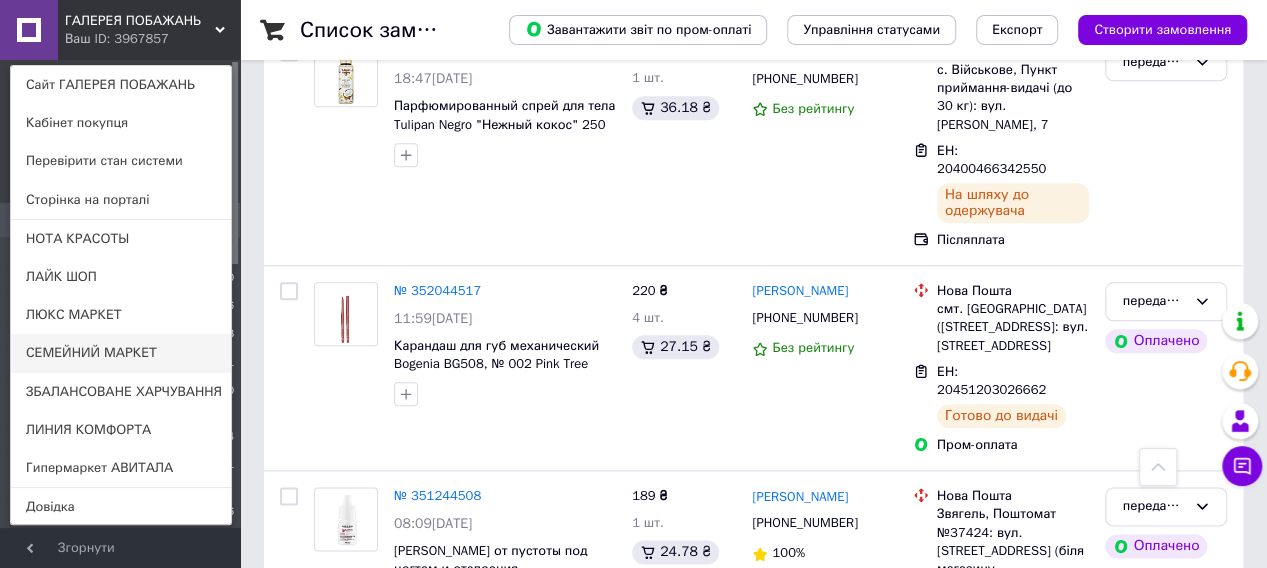 click on "СЕМЕЙНИЙ МАРКЕТ" at bounding box center (121, 353) 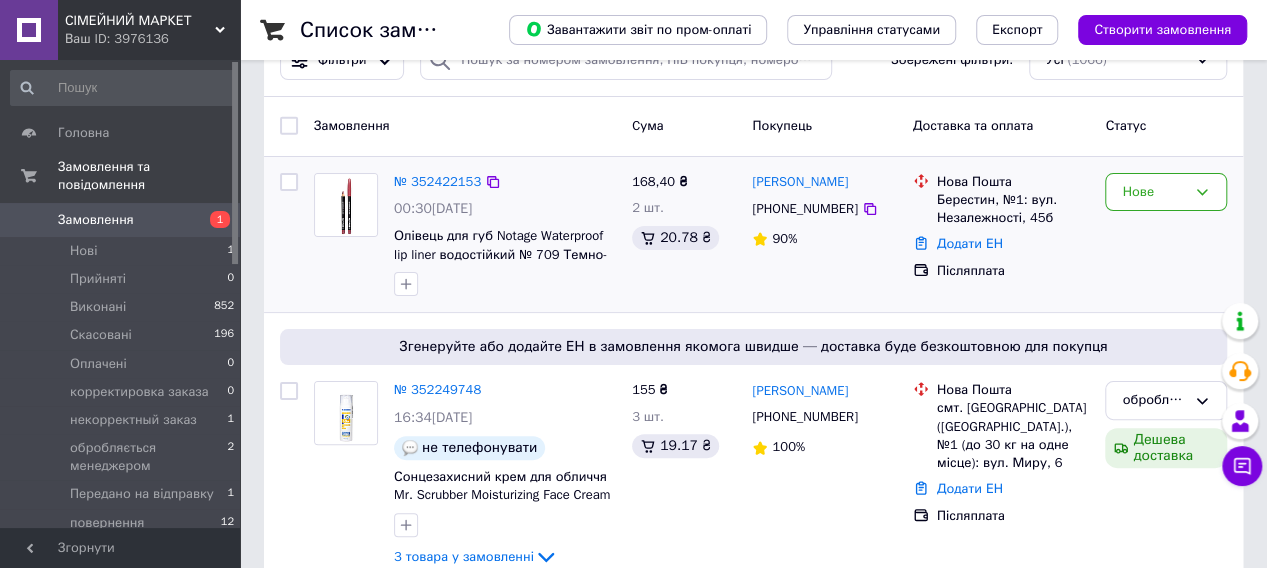 scroll, scrollTop: 100, scrollLeft: 0, axis: vertical 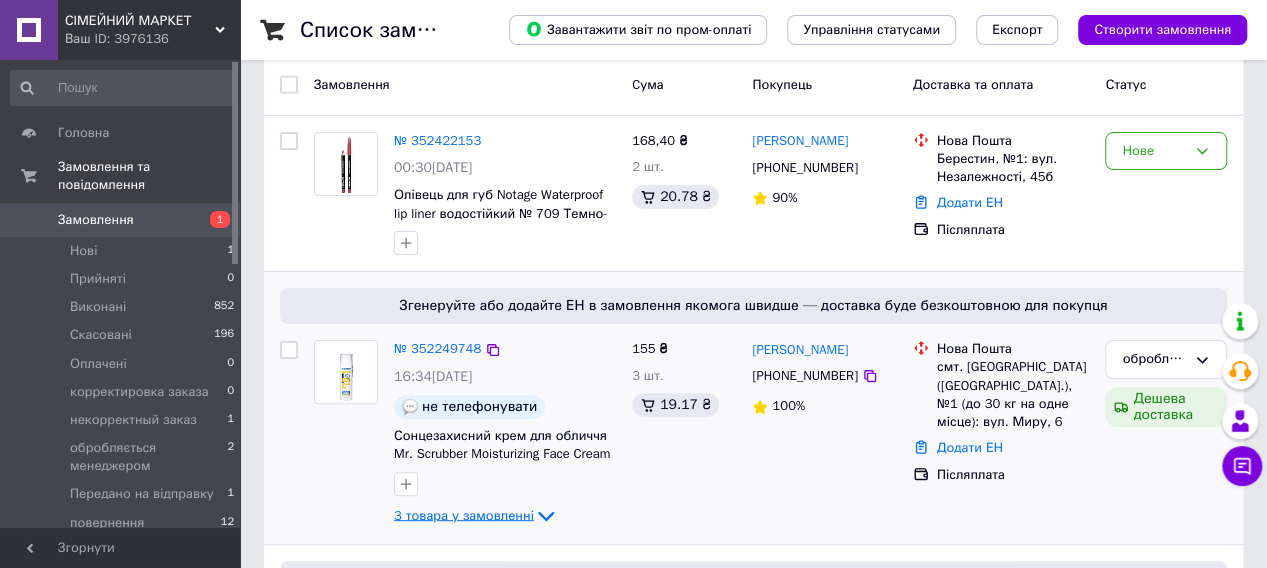 click on "3 товара у замовленні" at bounding box center (464, 515) 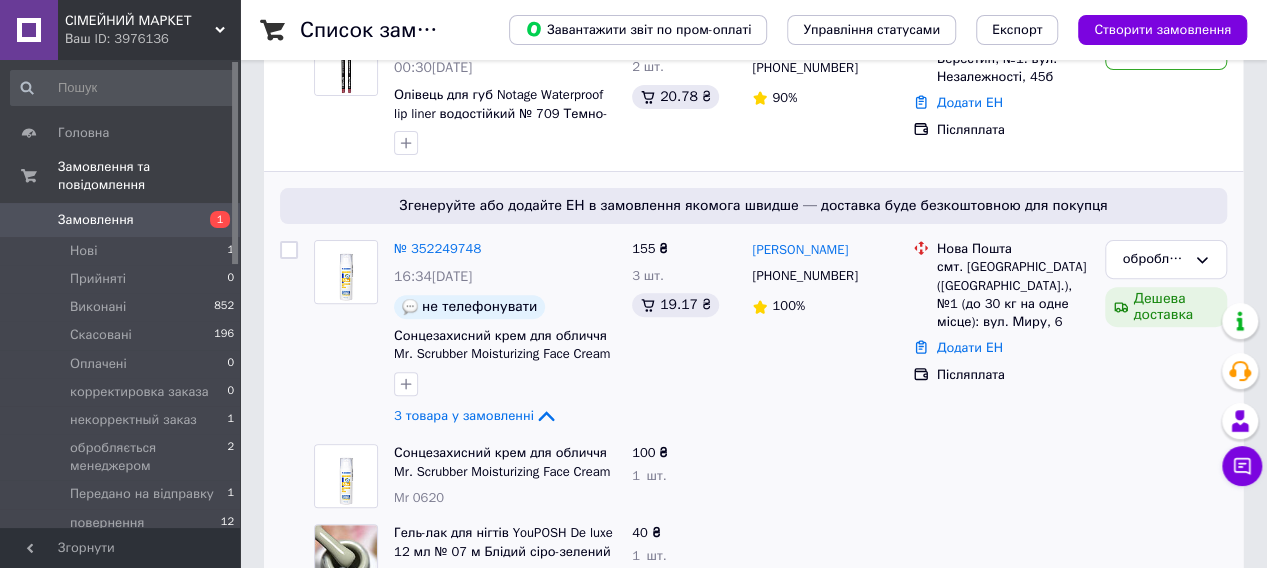 scroll, scrollTop: 300, scrollLeft: 0, axis: vertical 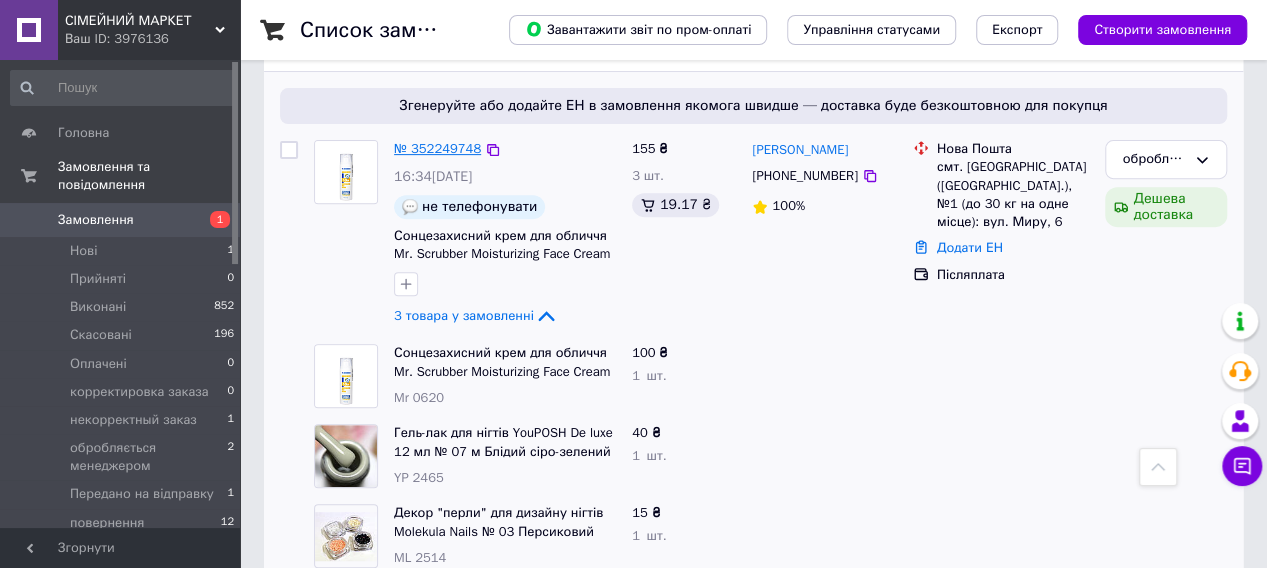 click on "№ 352249748" at bounding box center (437, 148) 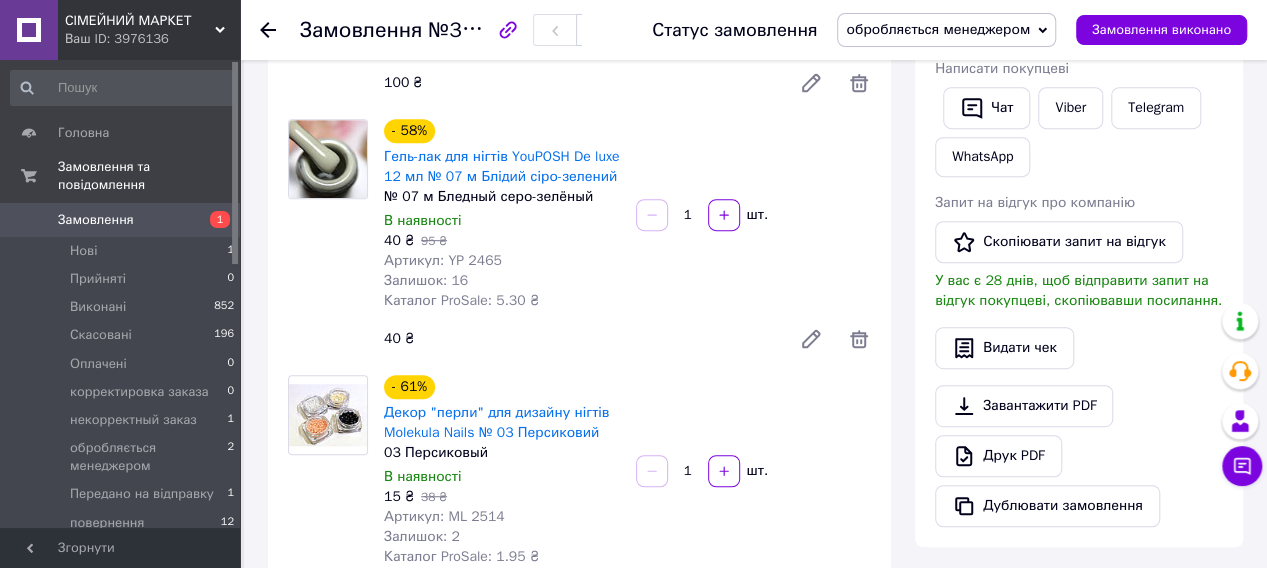scroll, scrollTop: 500, scrollLeft: 0, axis: vertical 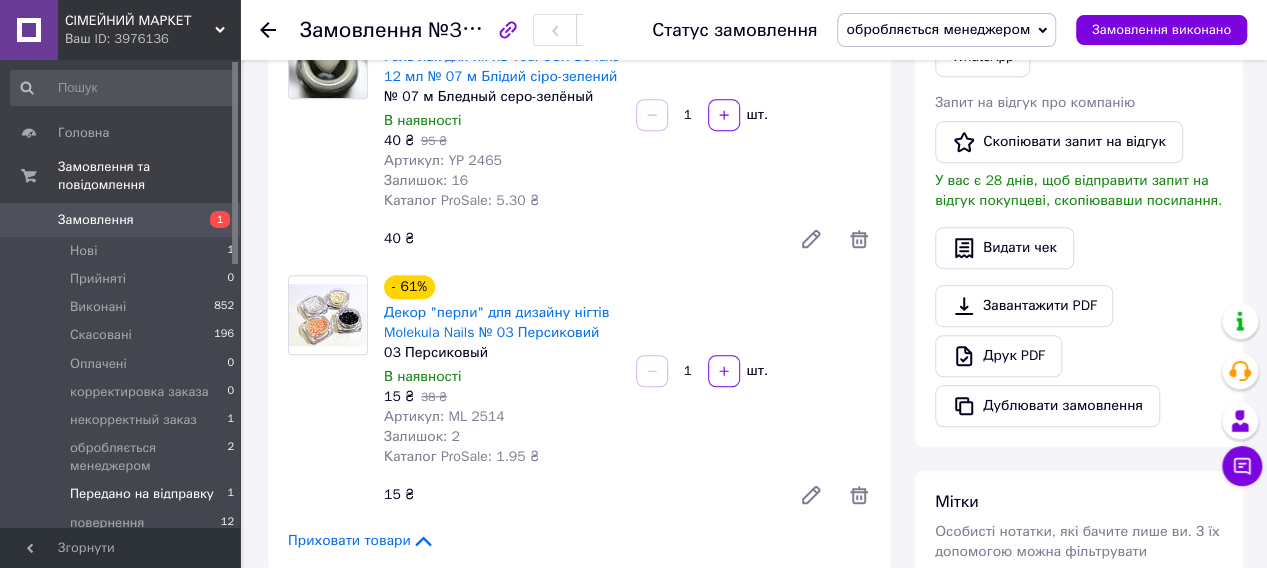 click on "Передано на відправку" at bounding box center [142, 494] 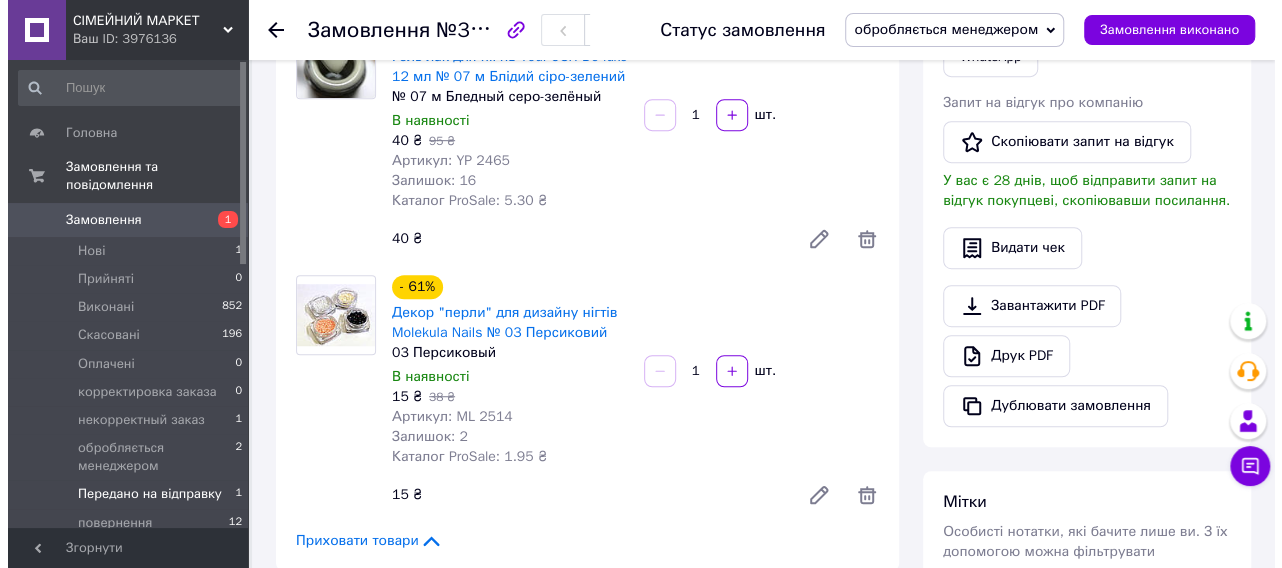 scroll, scrollTop: 0, scrollLeft: 0, axis: both 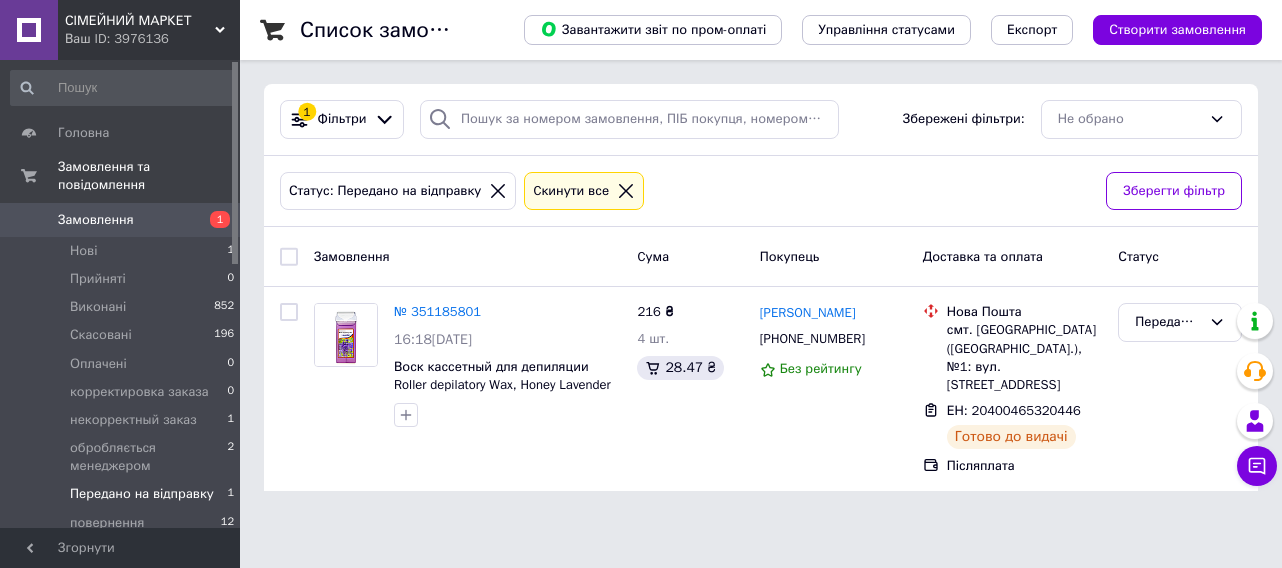 click 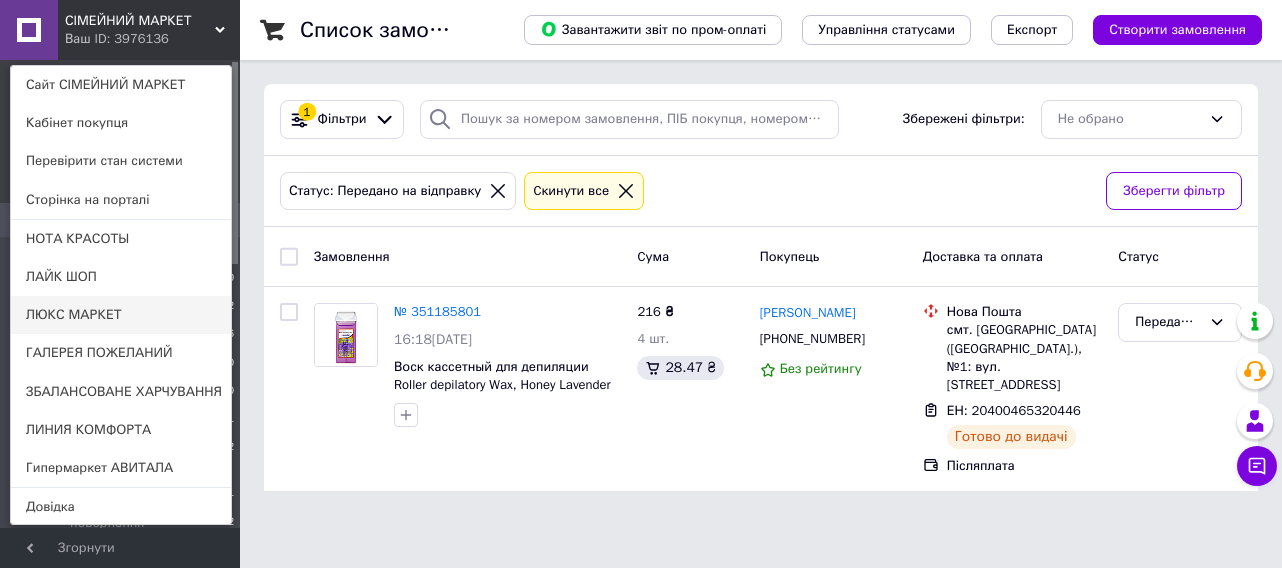 click on "ЛЮКС  МАРКЕТ" at bounding box center (121, 315) 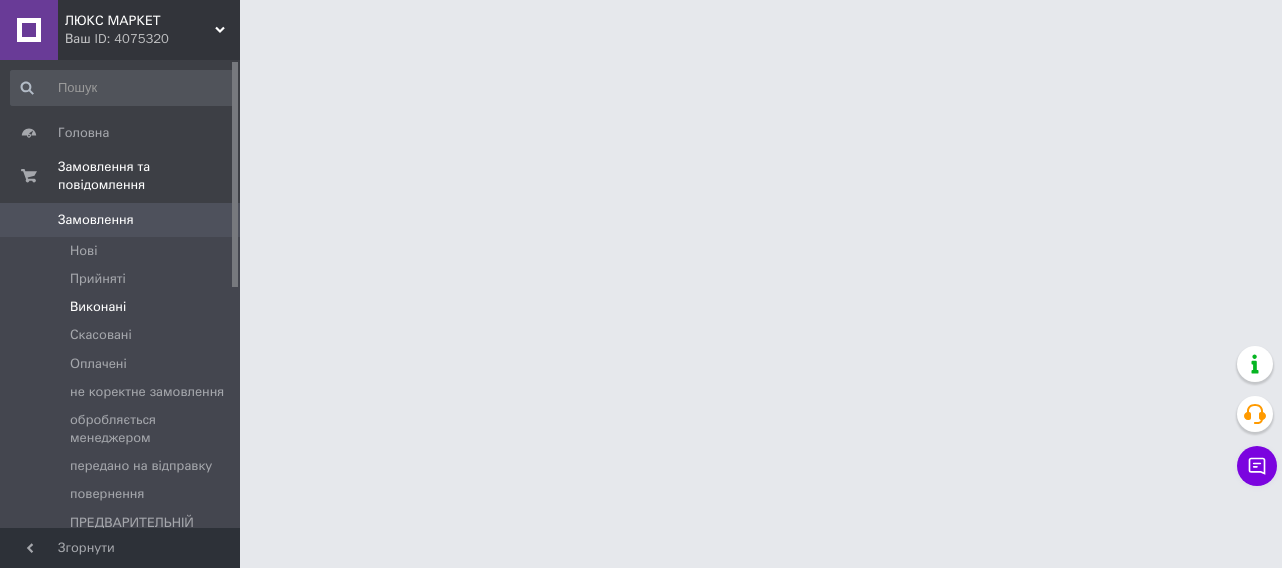 scroll, scrollTop: 0, scrollLeft: 0, axis: both 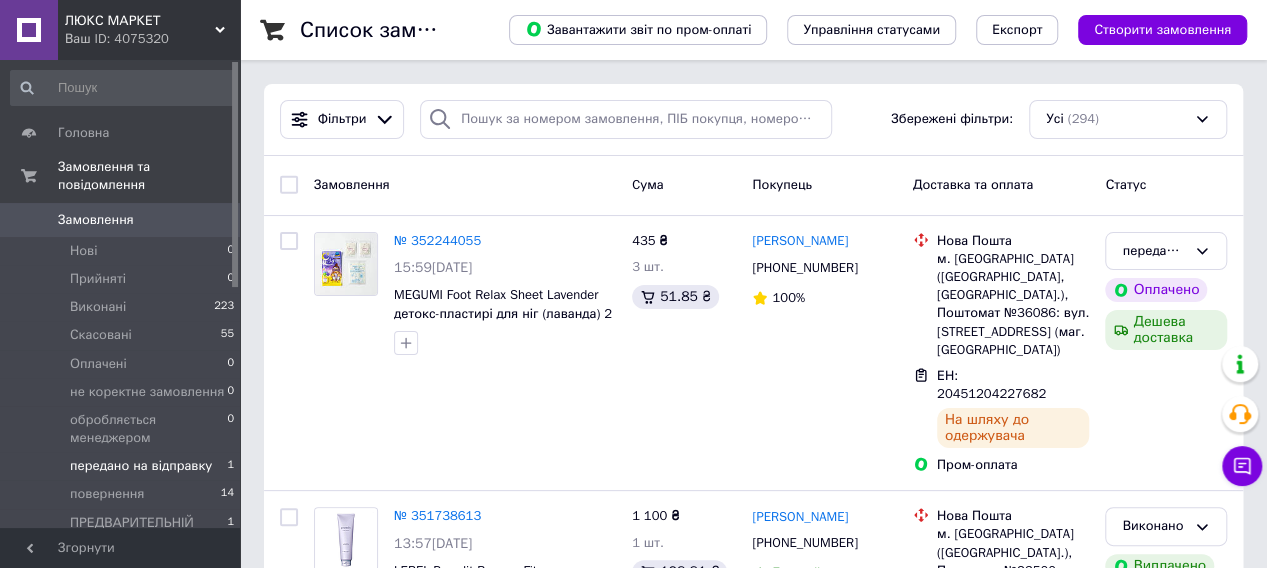 click on "передано на відправку" at bounding box center [141, 466] 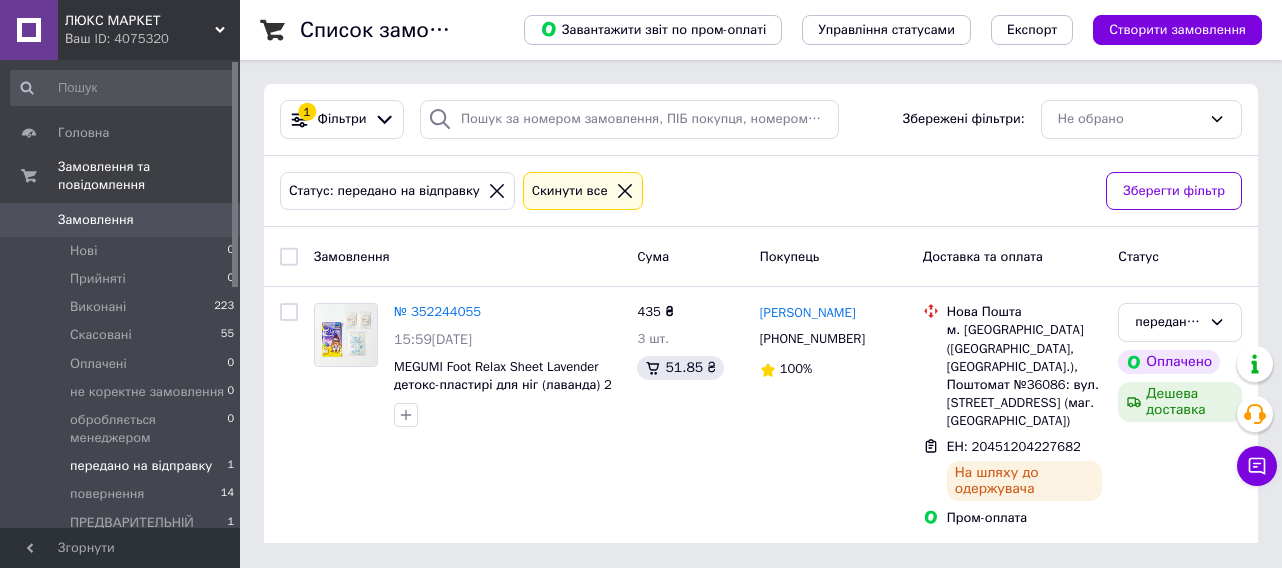 click 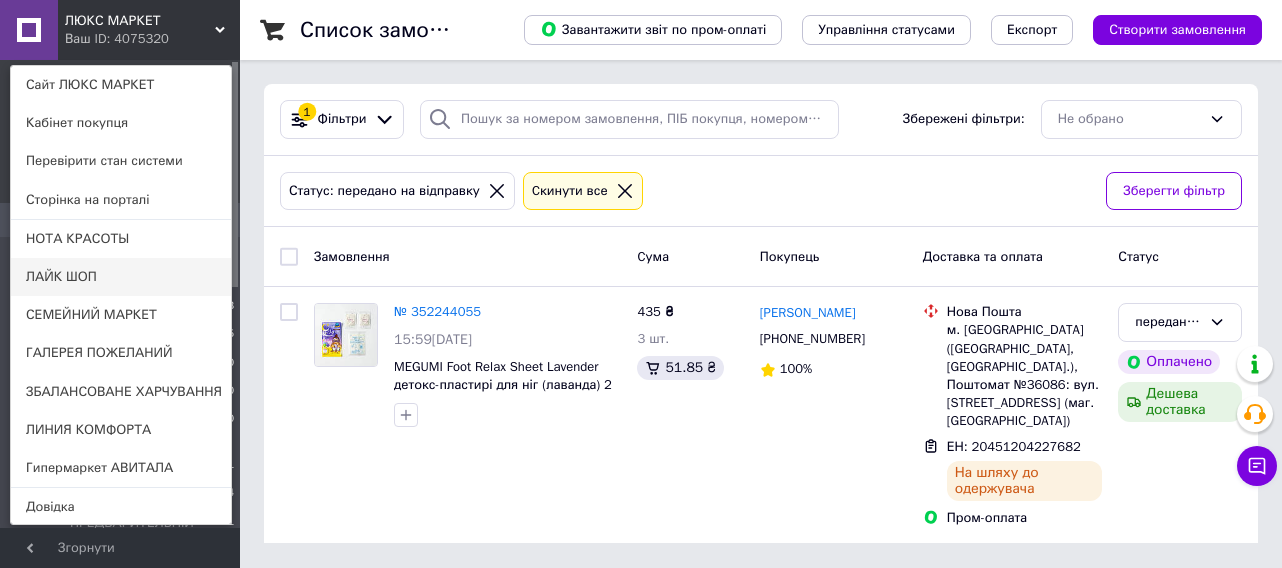 click on "ЛАЙК  ШОП" at bounding box center [121, 277] 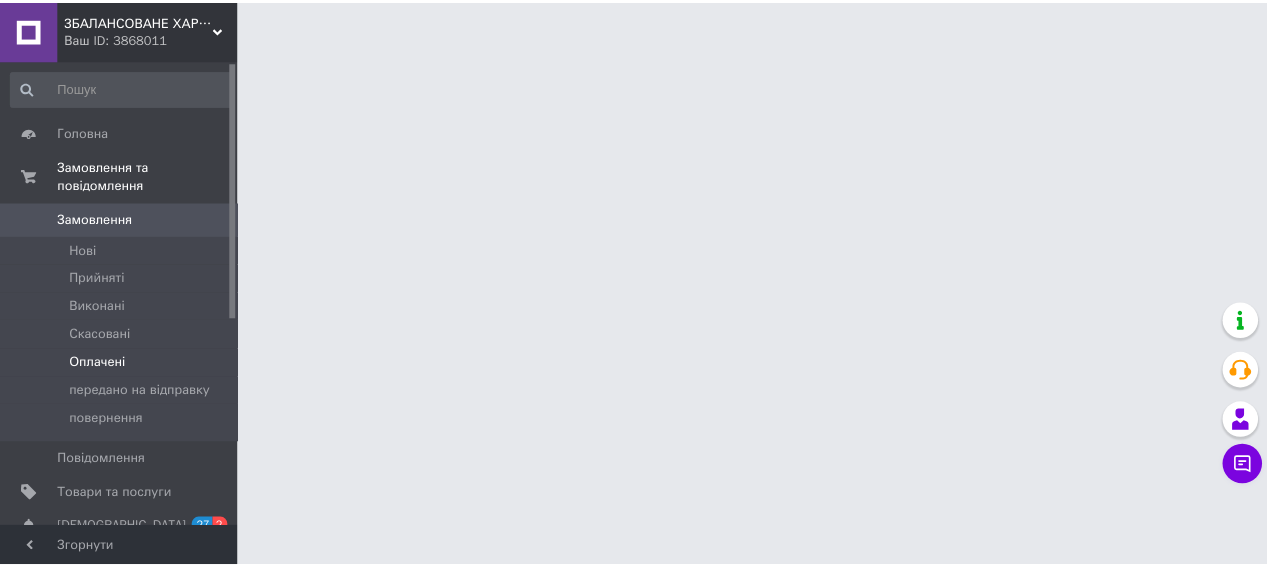 scroll, scrollTop: 0, scrollLeft: 0, axis: both 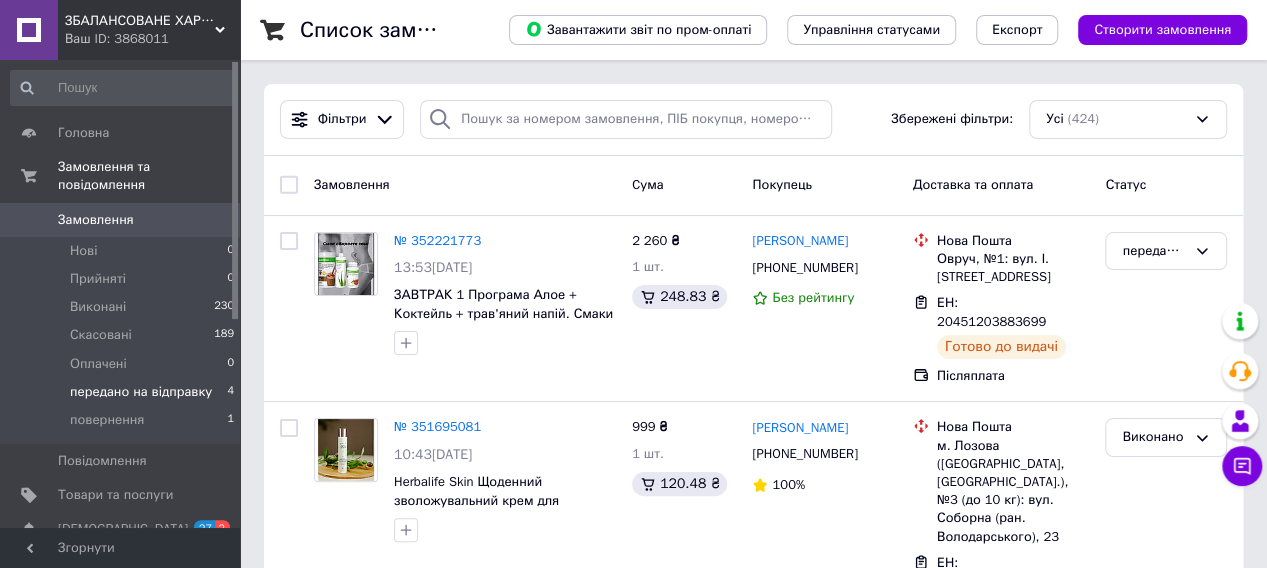 click on "передано на відправку" at bounding box center (141, 392) 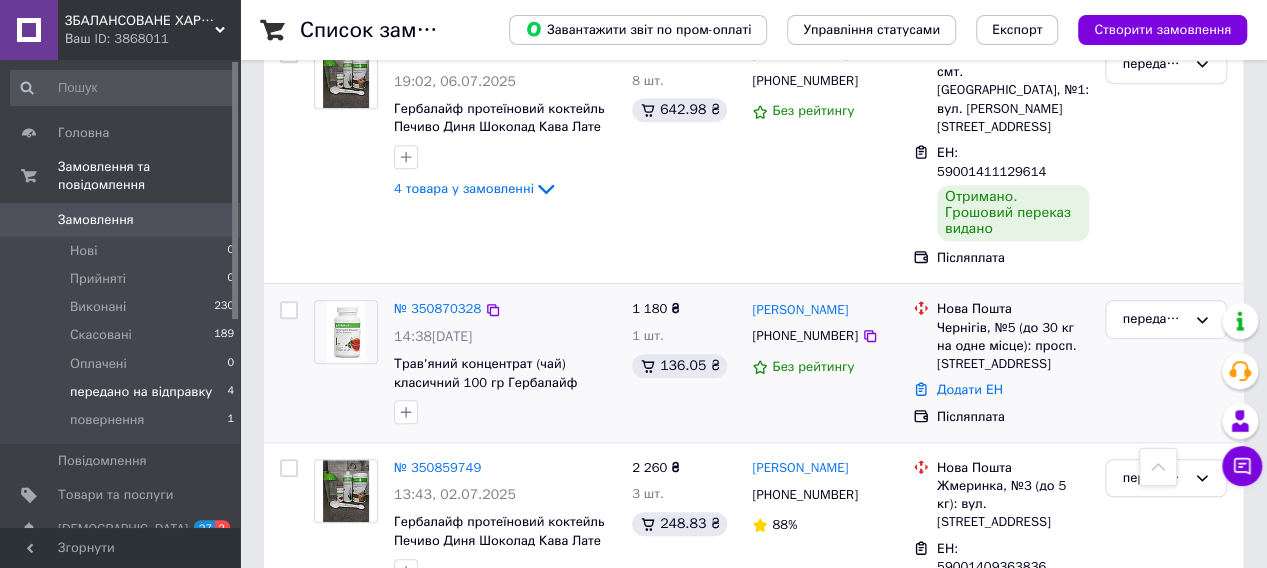 scroll, scrollTop: 466, scrollLeft: 0, axis: vertical 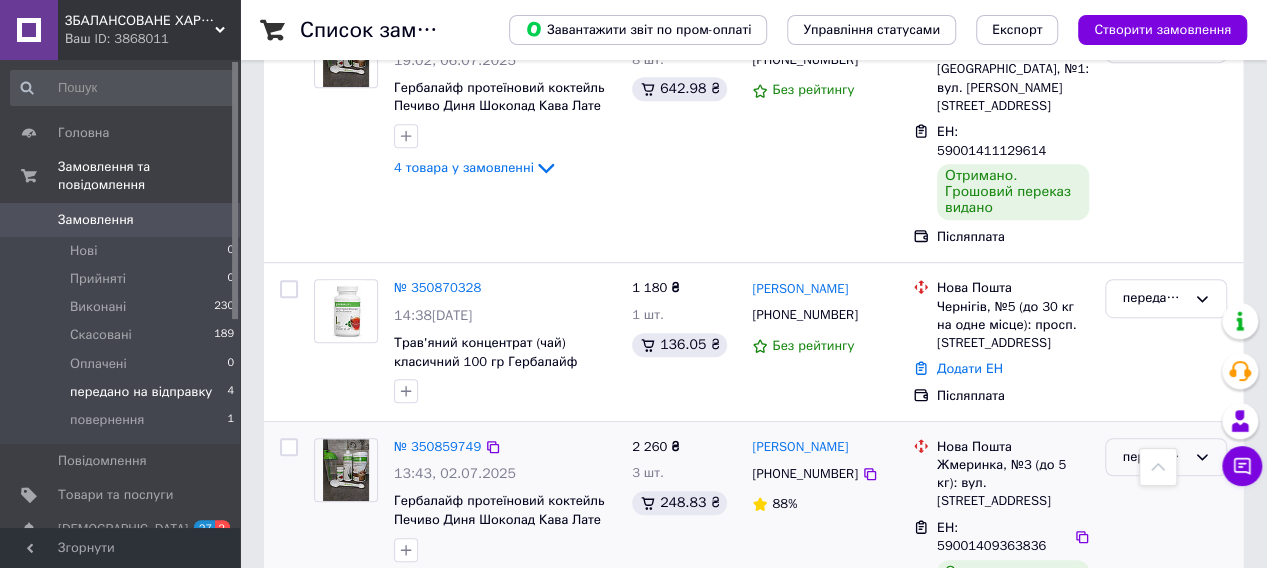 click 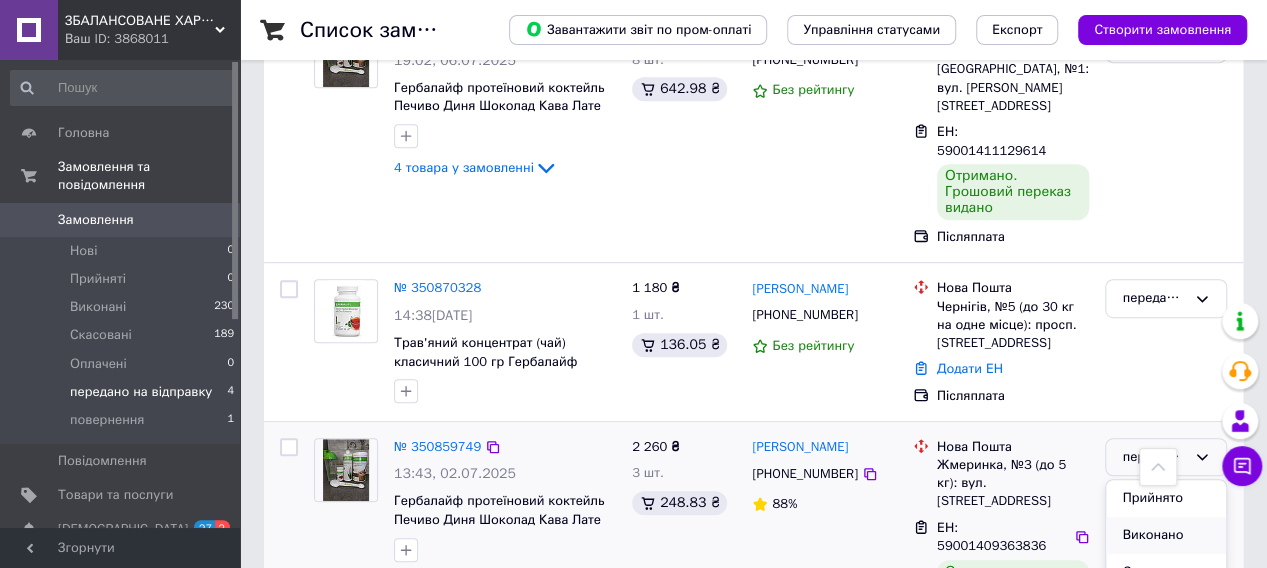 click on "Виконано" at bounding box center [1166, 535] 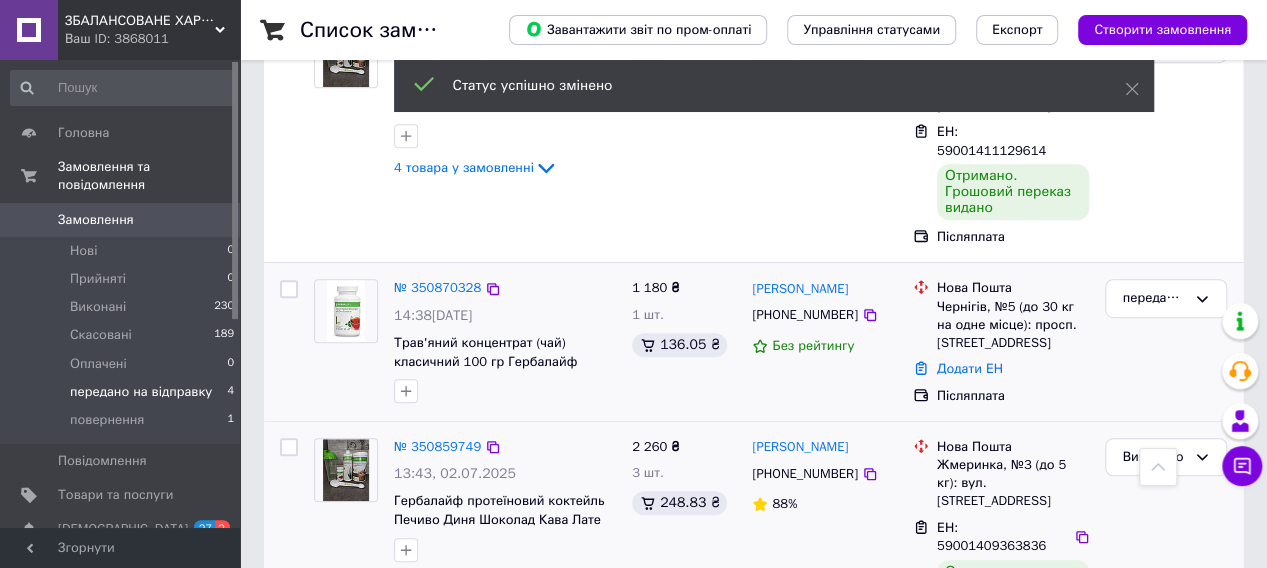 scroll, scrollTop: 366, scrollLeft: 0, axis: vertical 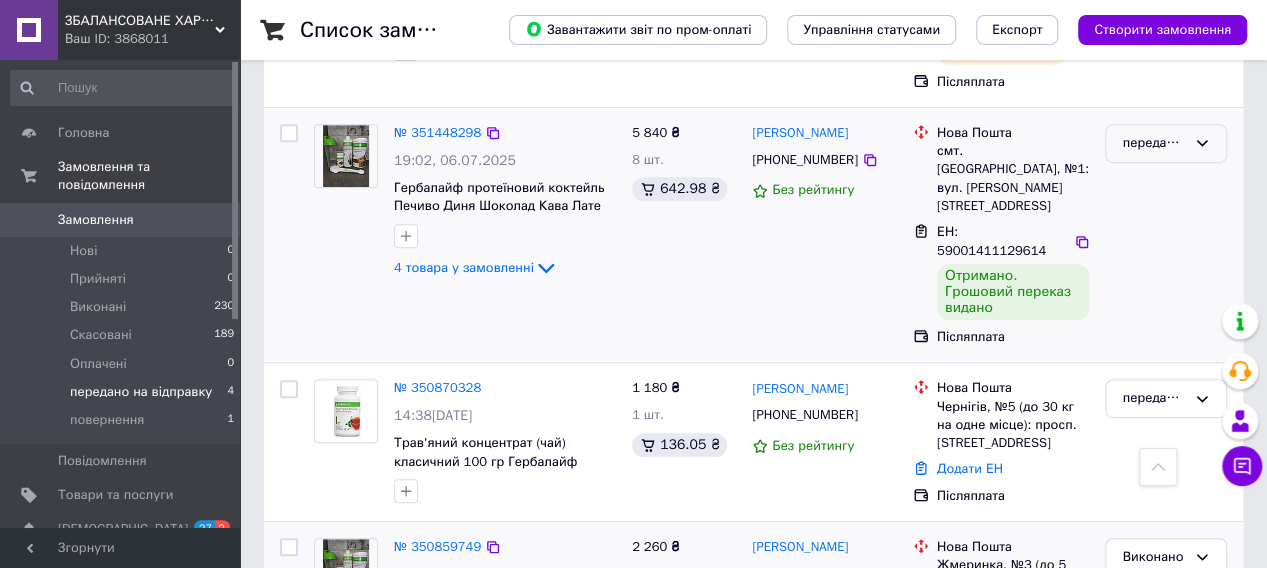 click 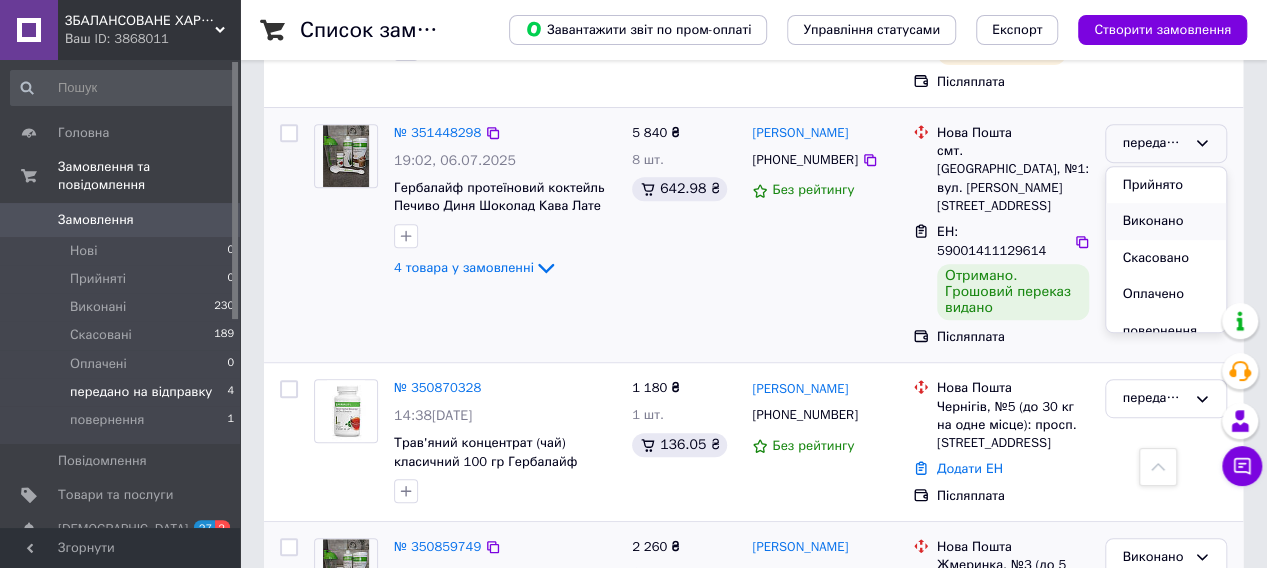 click on "Виконано" at bounding box center (1166, 221) 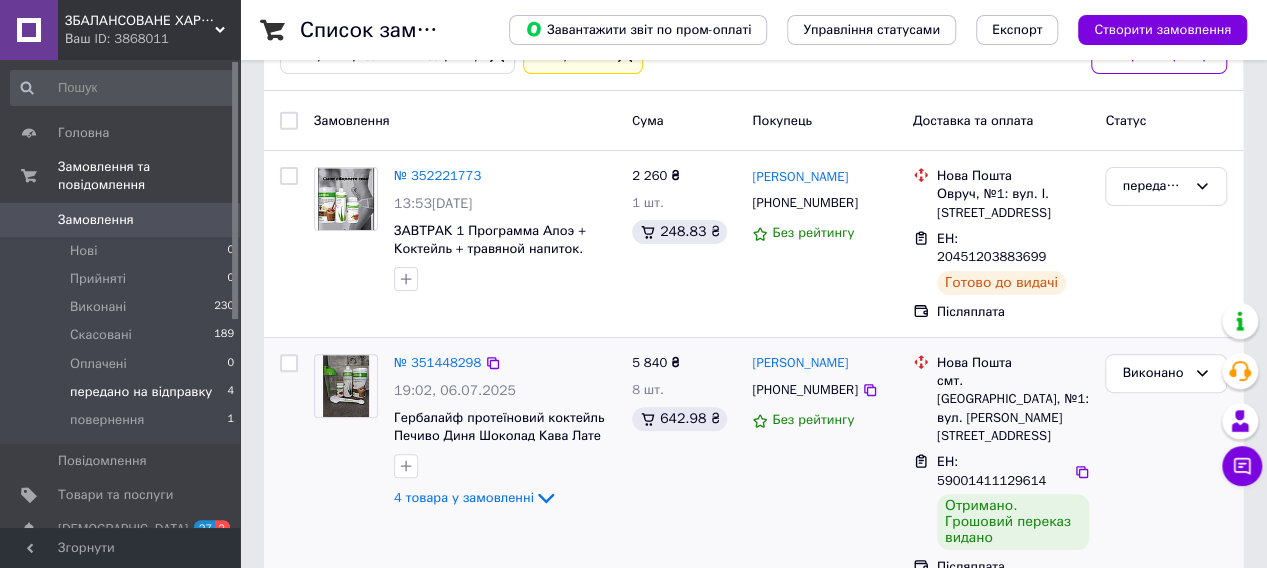scroll, scrollTop: 166, scrollLeft: 0, axis: vertical 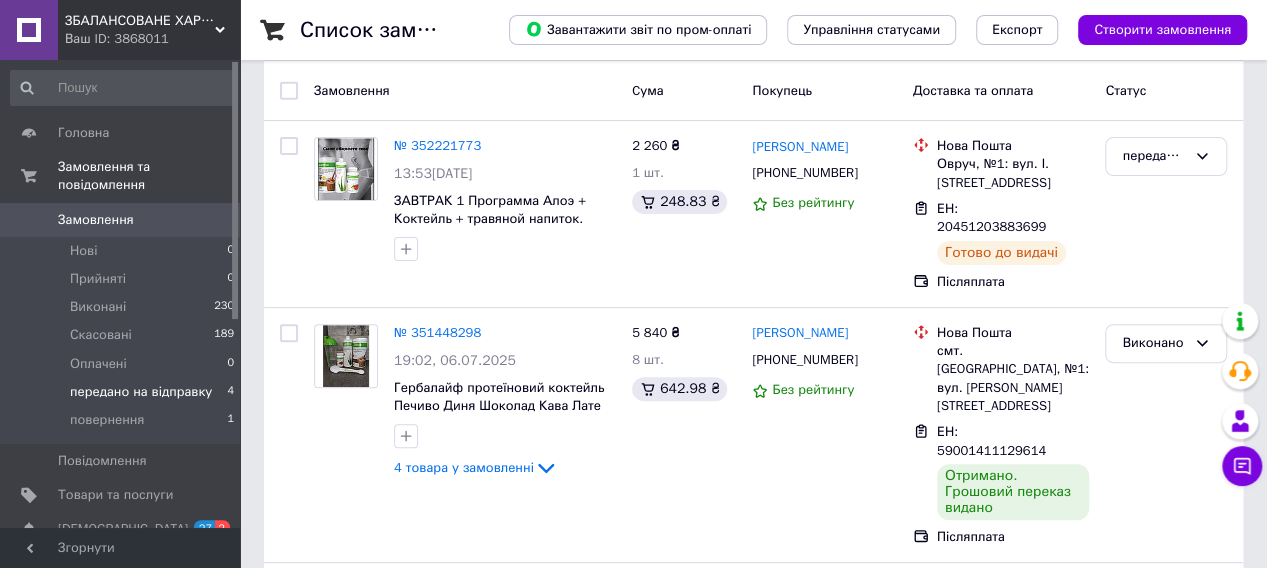 click on "передано на відправку" at bounding box center (141, 392) 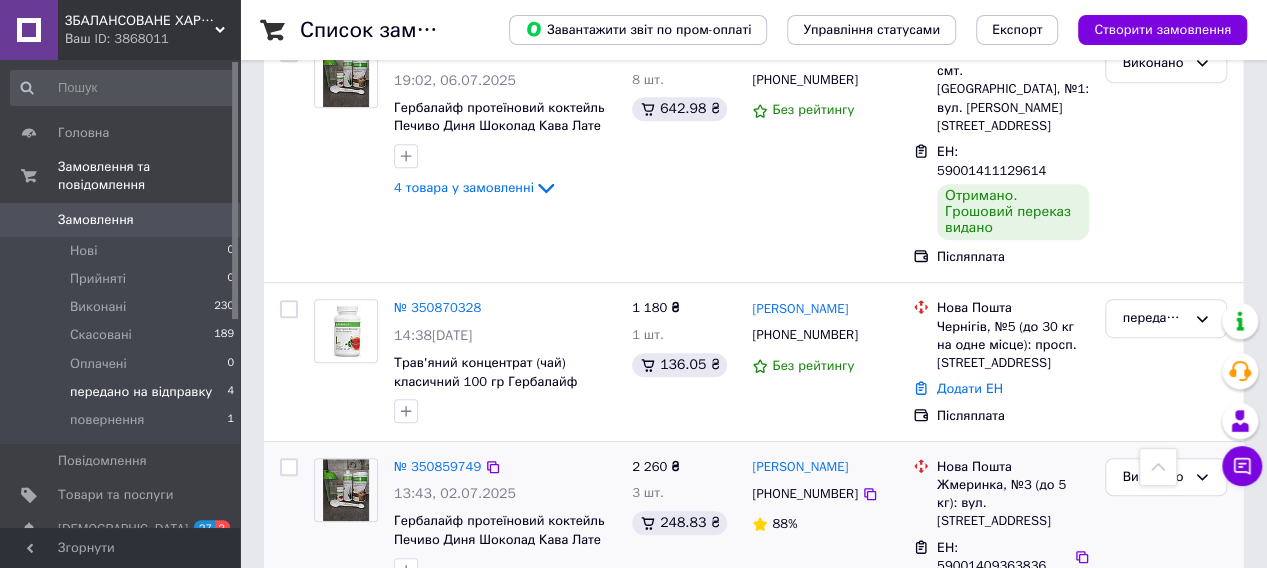 scroll, scrollTop: 466, scrollLeft: 0, axis: vertical 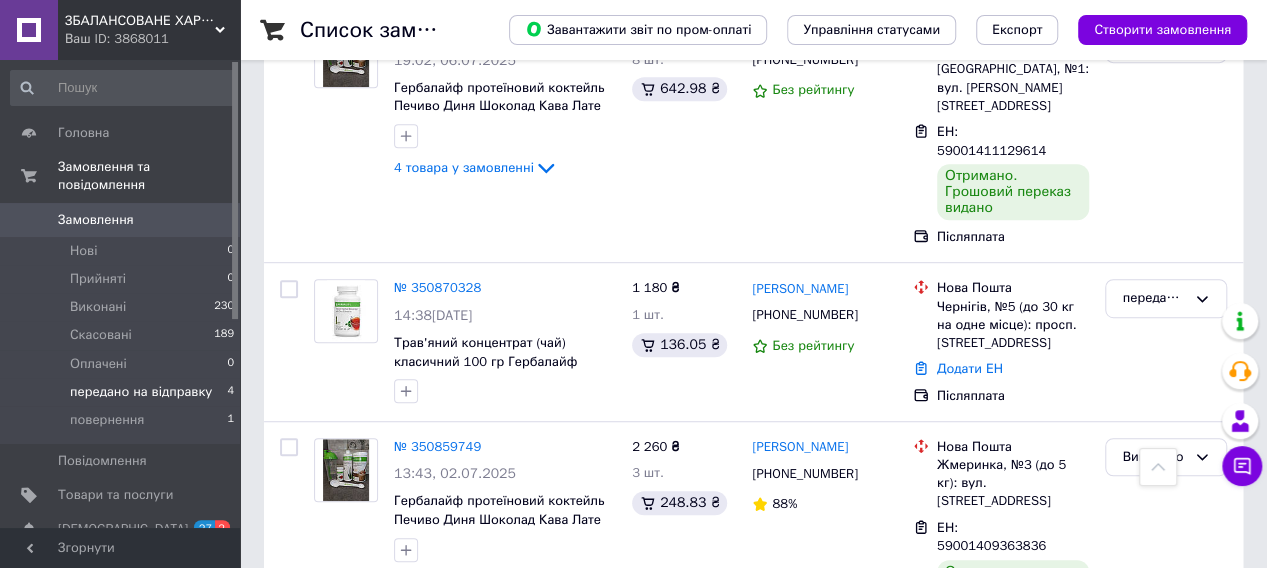 click on "Замовлення" at bounding box center [96, 220] 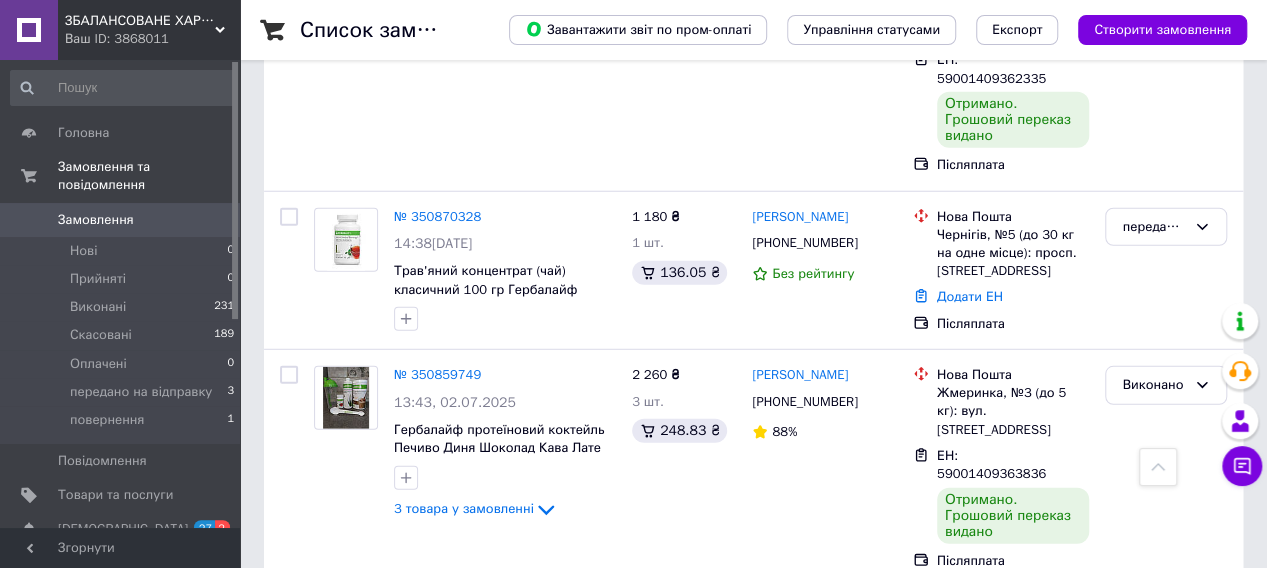 scroll, scrollTop: 2700, scrollLeft: 0, axis: vertical 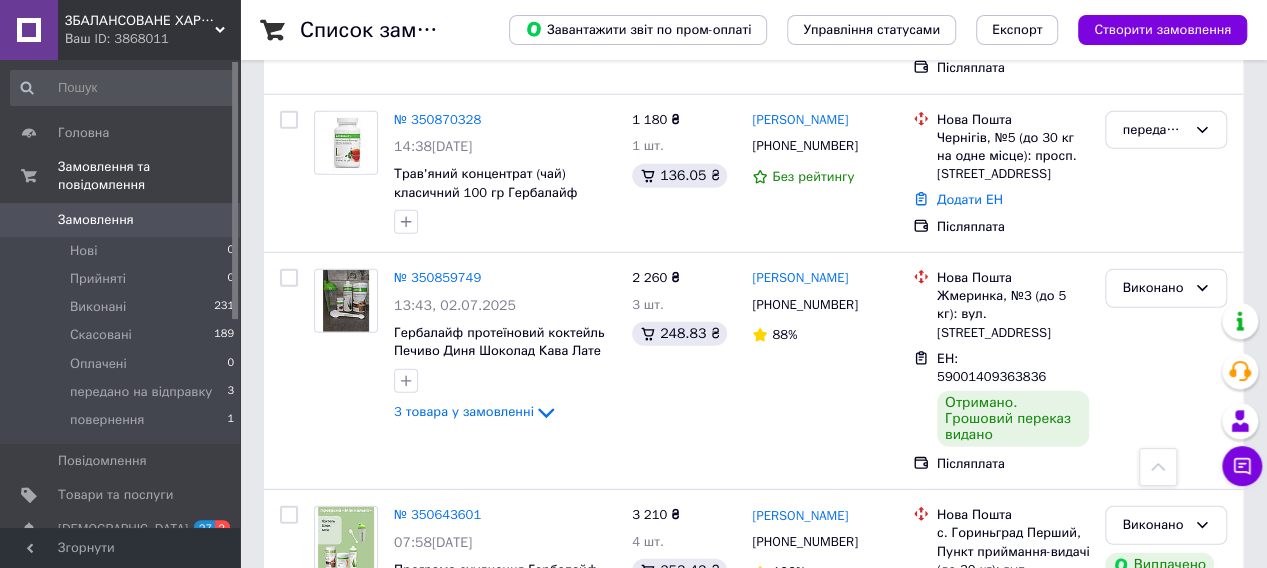 click on "Ваш ID: 3868011" at bounding box center (152, 39) 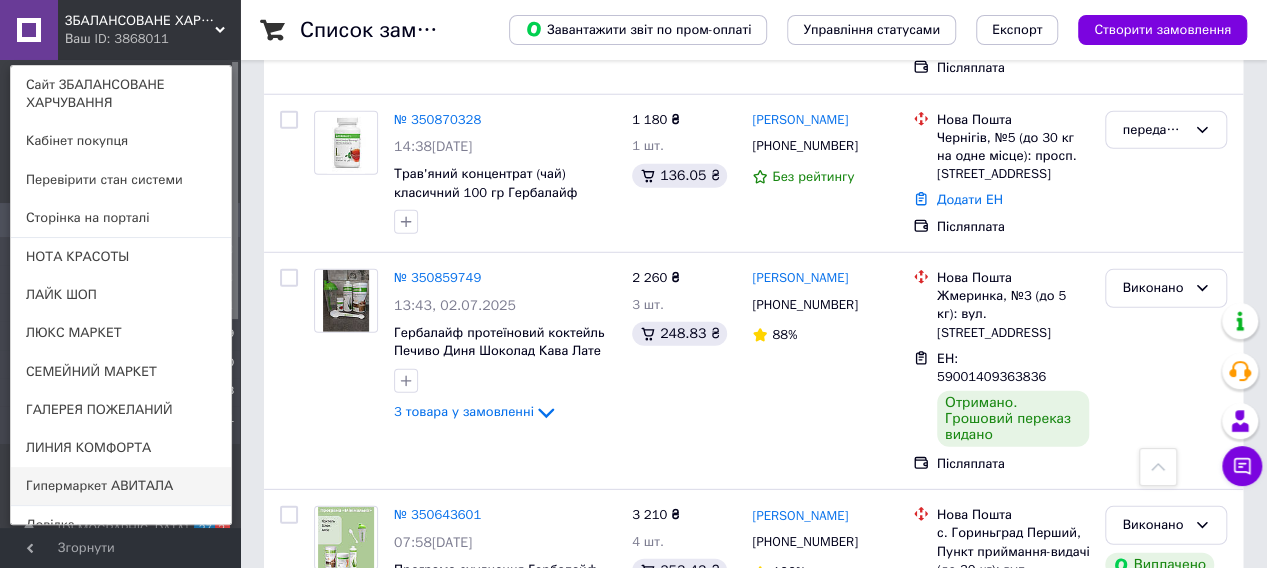 click on "Гипермаркет АВИТАЛА" at bounding box center [121, 486] 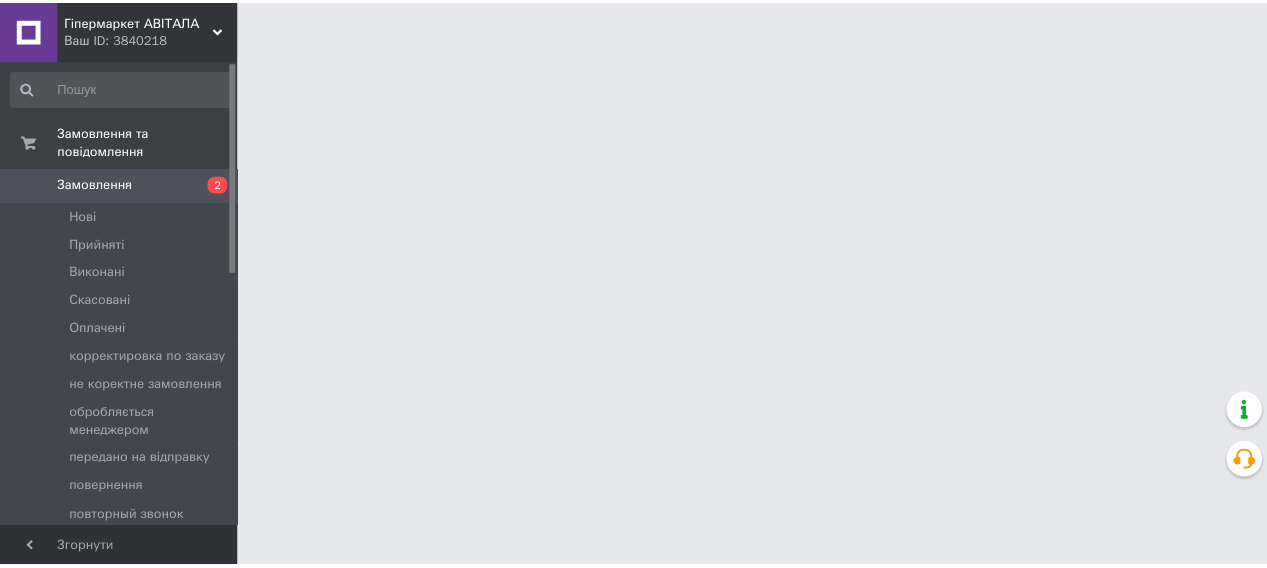 scroll, scrollTop: 0, scrollLeft: 0, axis: both 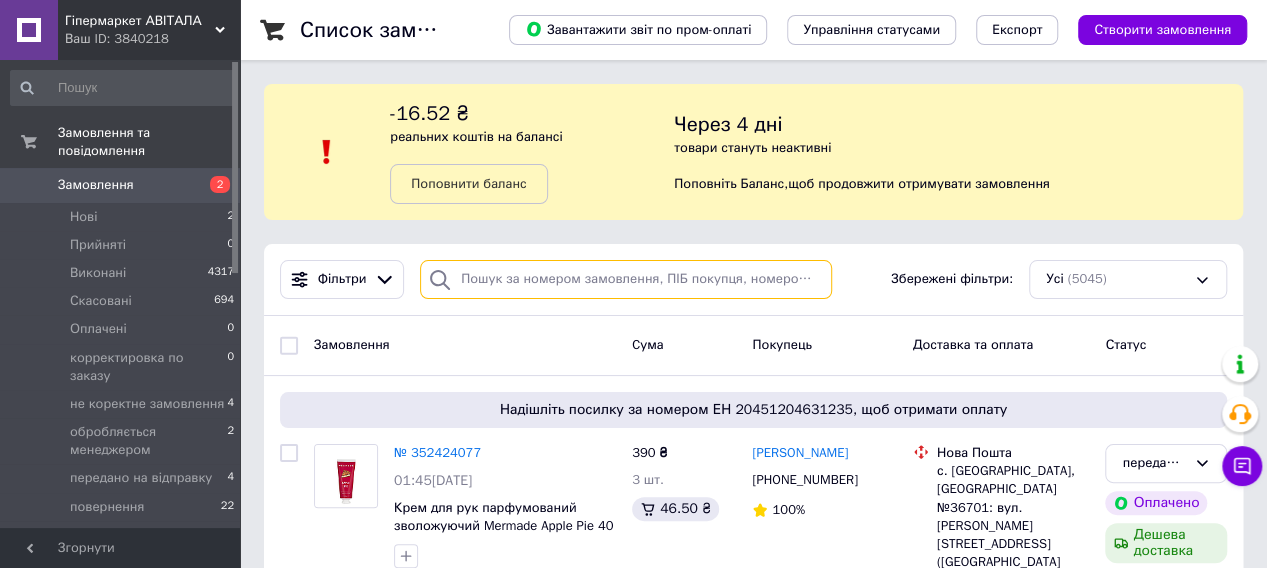 click at bounding box center [626, 279] 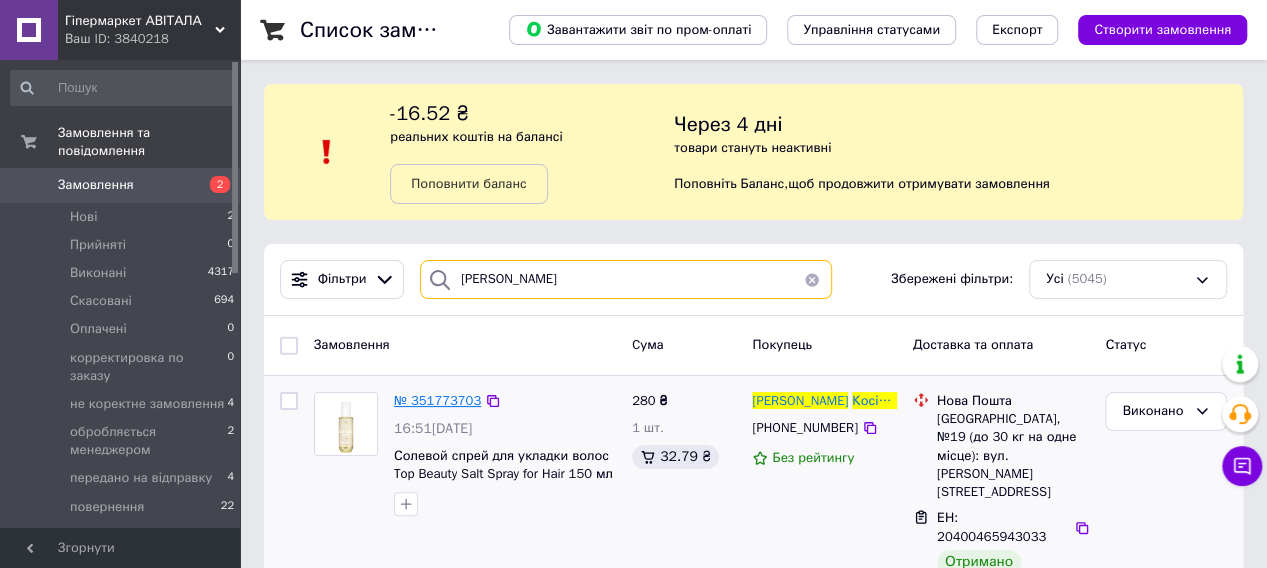 type on "Косінська Христина" 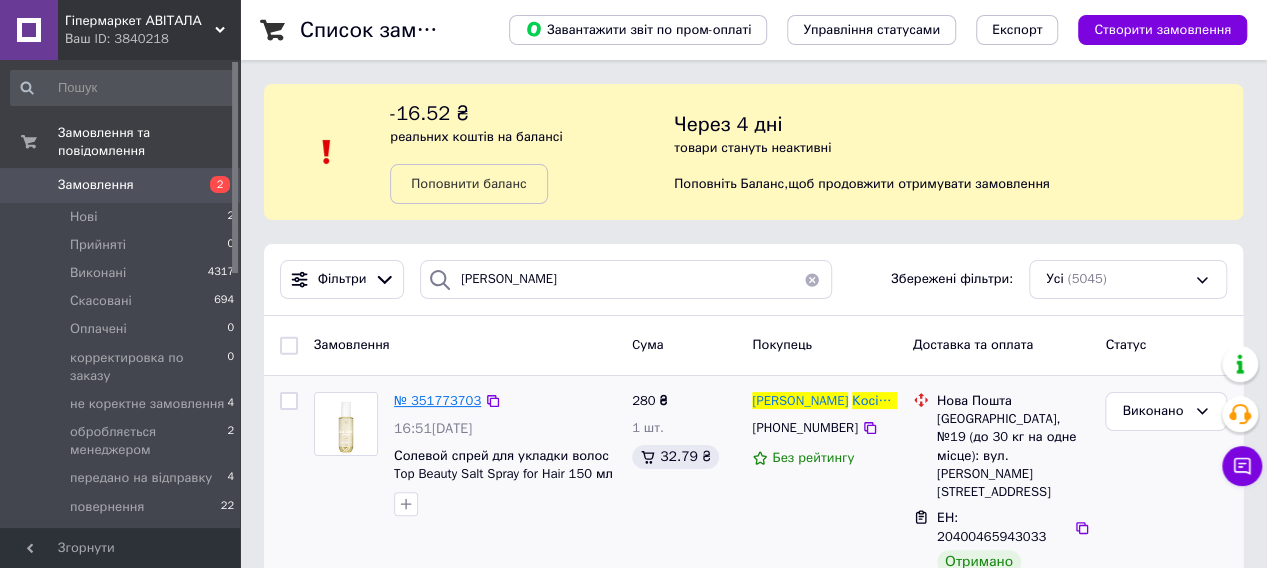 click on "№ 351773703" at bounding box center [437, 400] 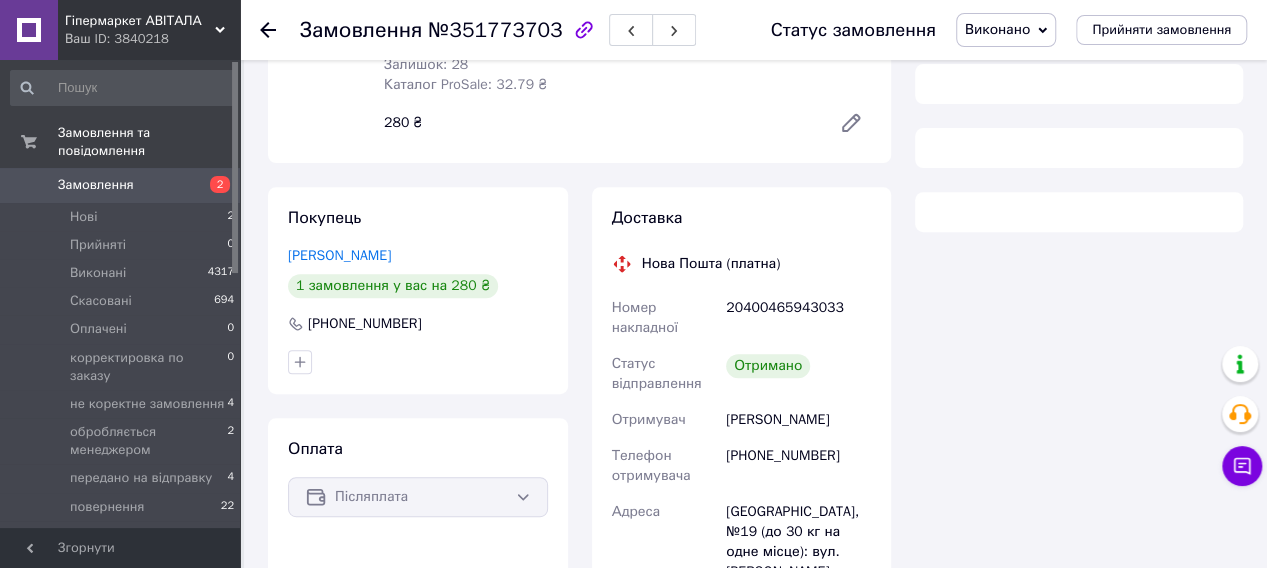 scroll, scrollTop: 400, scrollLeft: 0, axis: vertical 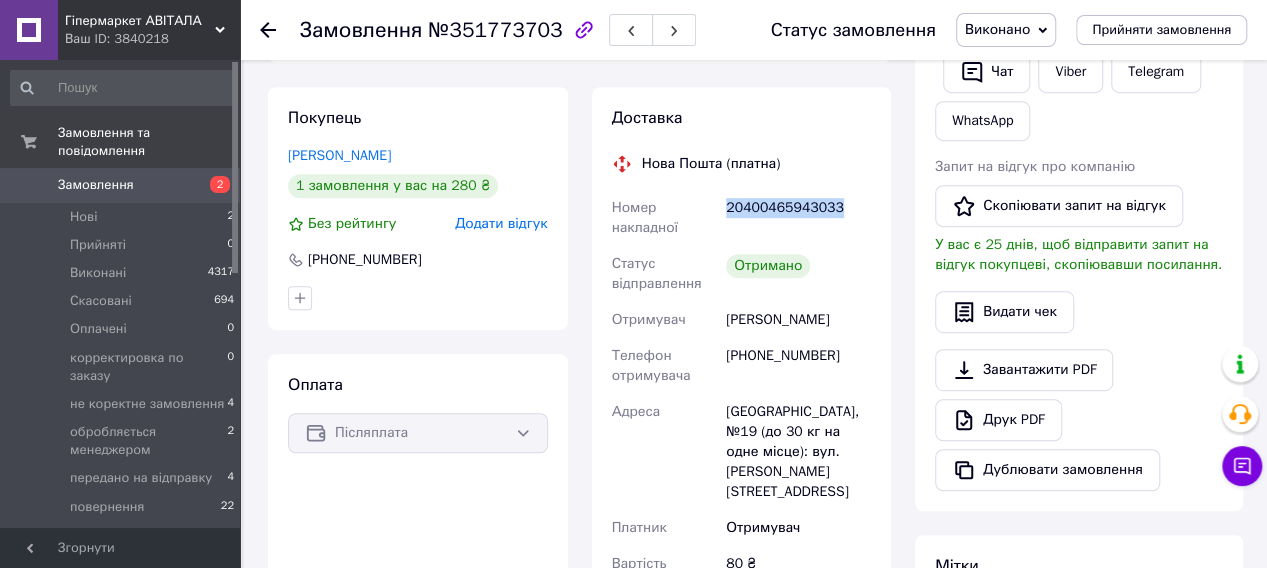 drag, startPoint x: 833, startPoint y: 180, endPoint x: 724, endPoint y: 182, distance: 109.01835 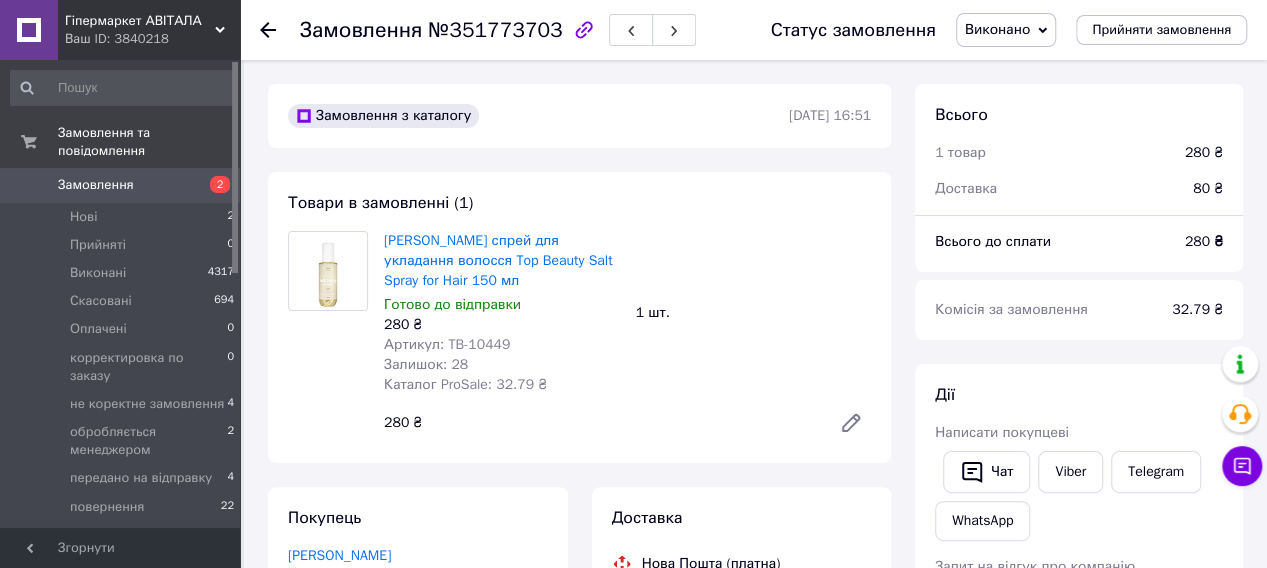 click on "Замовлення" at bounding box center (96, 185) 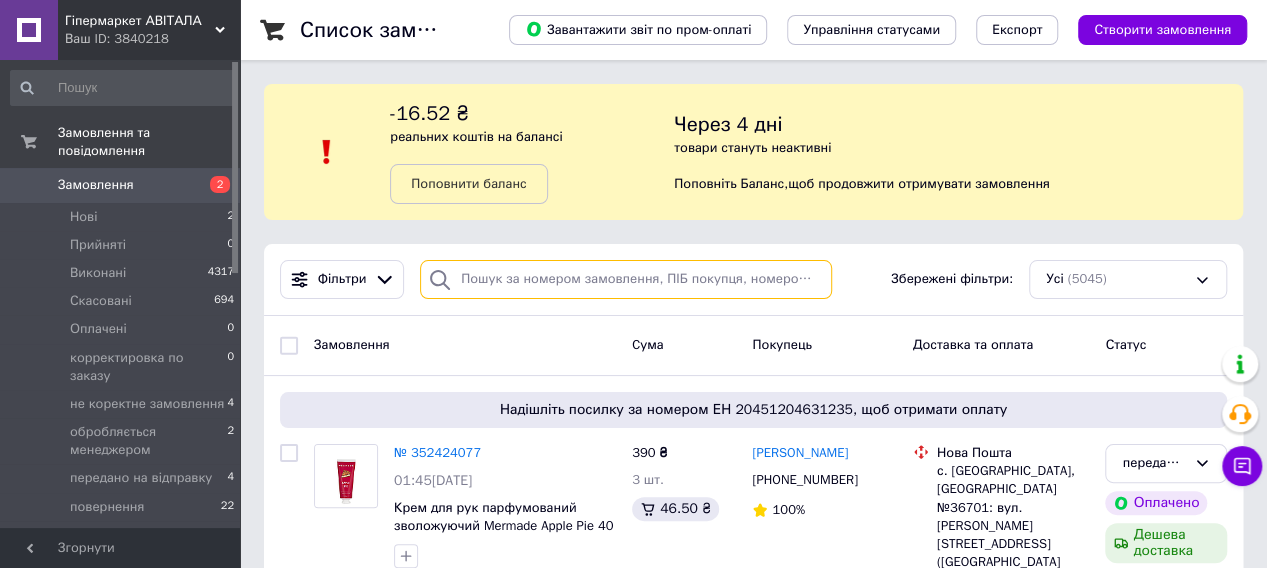 click at bounding box center [626, 279] 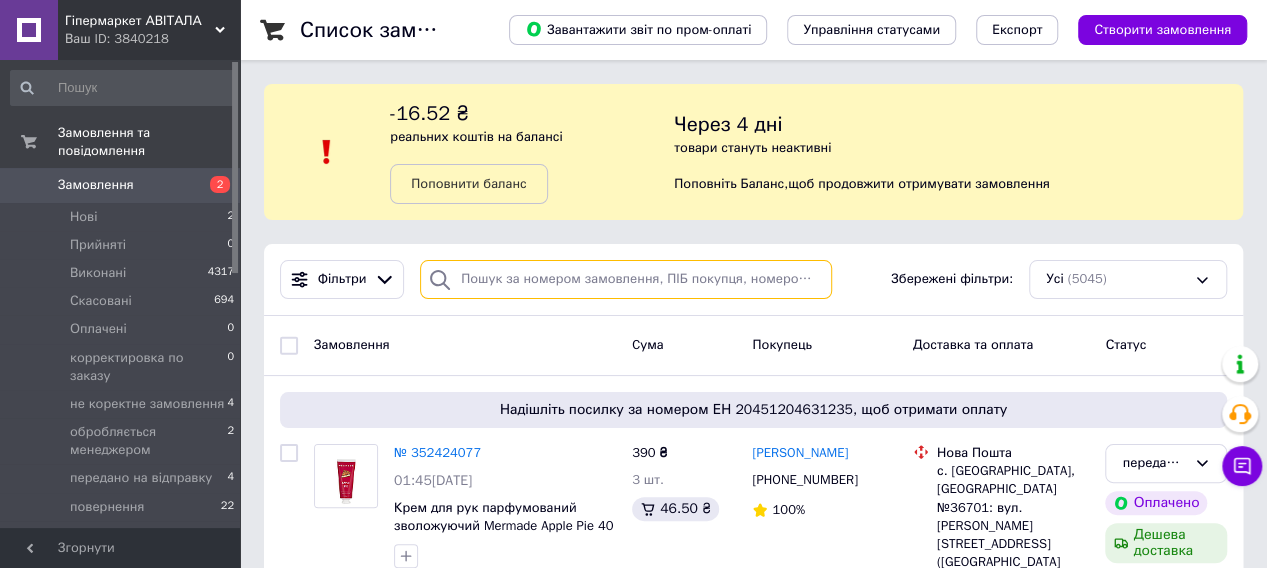 paste on "Скороход Алёна" 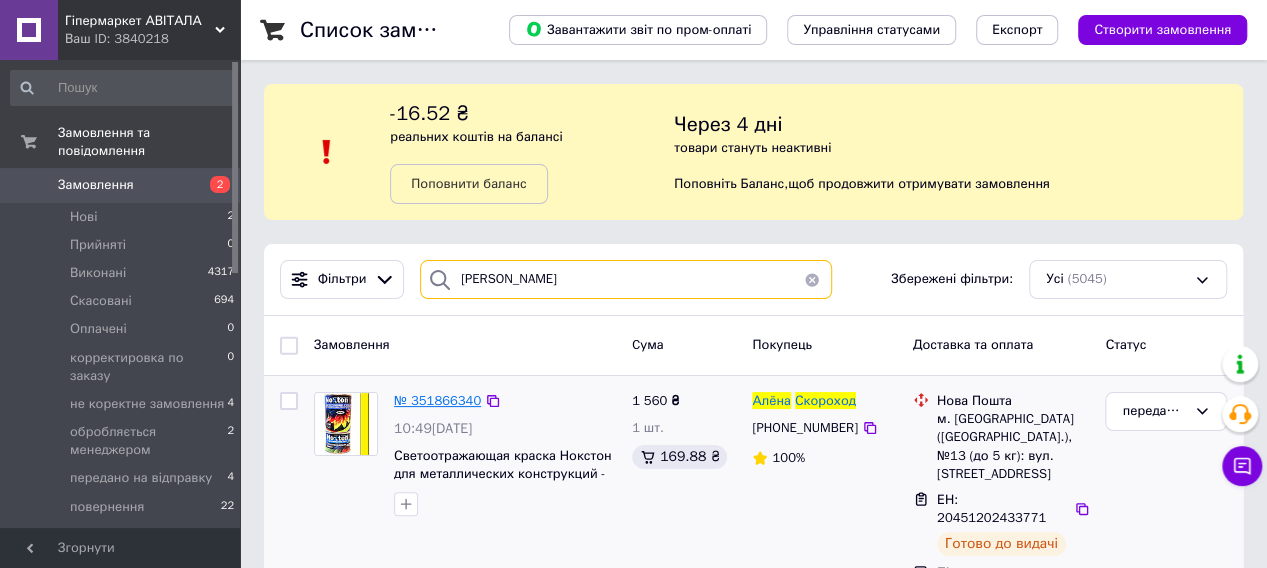 type on "Скороход Алёна" 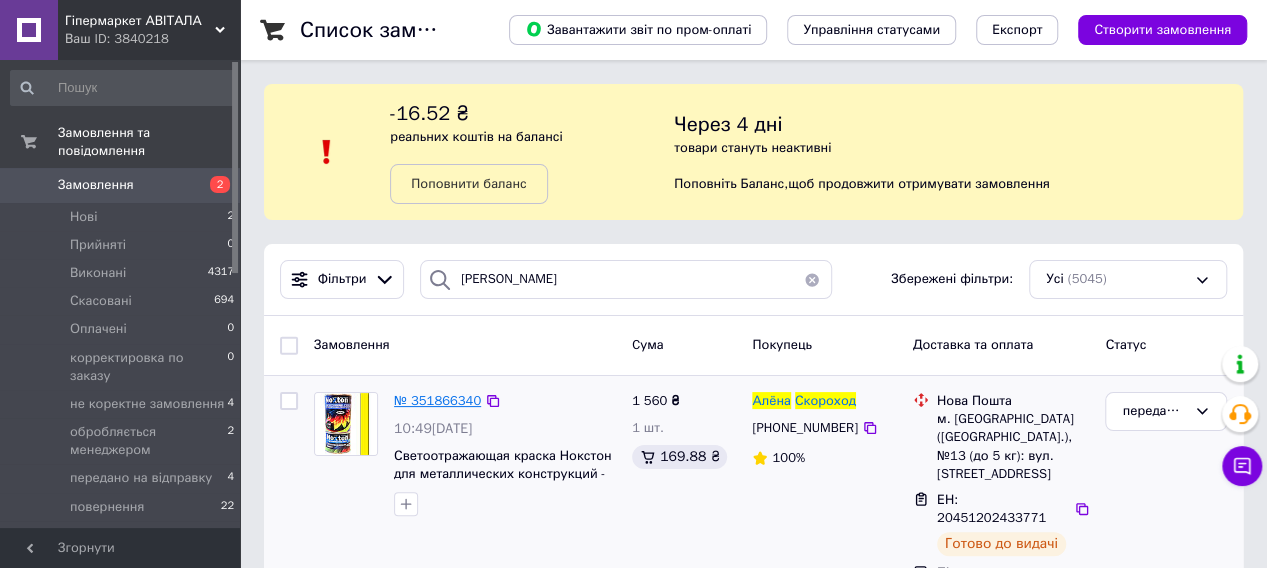 click on "№ 351866340" at bounding box center (437, 400) 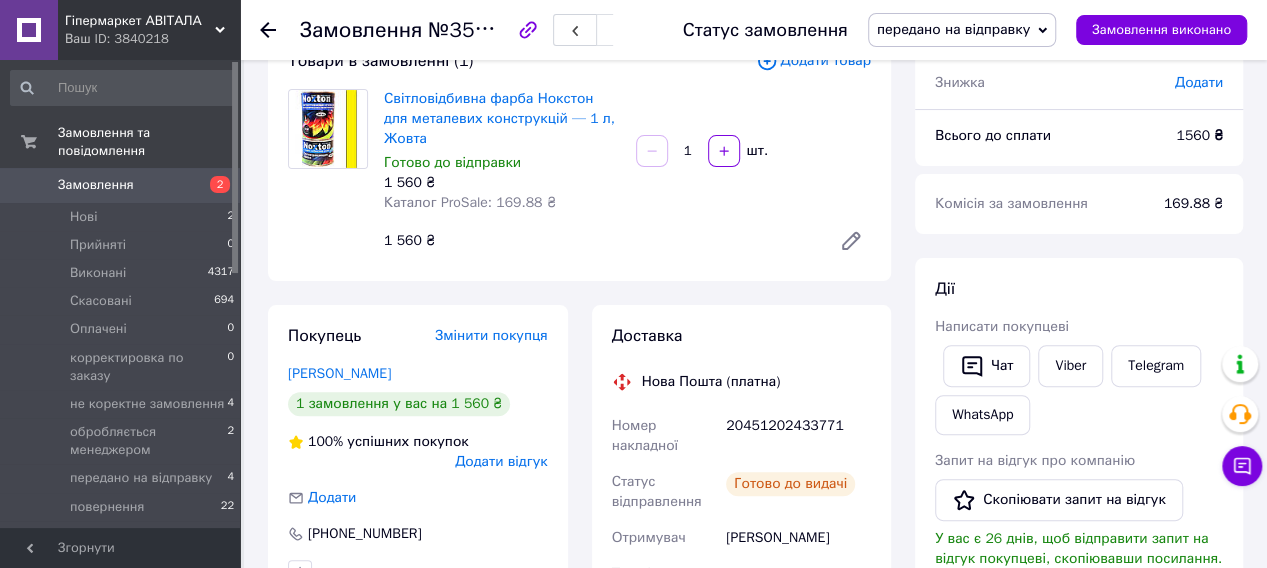 scroll, scrollTop: 300, scrollLeft: 0, axis: vertical 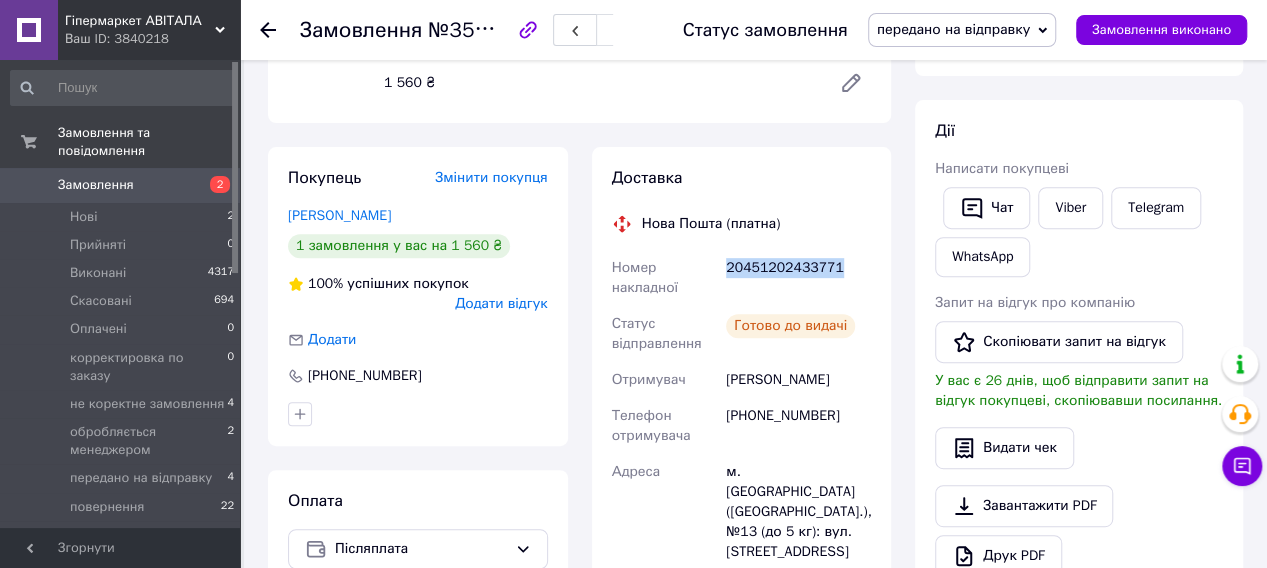 drag, startPoint x: 844, startPoint y: 257, endPoint x: 724, endPoint y: 255, distance: 120.01666 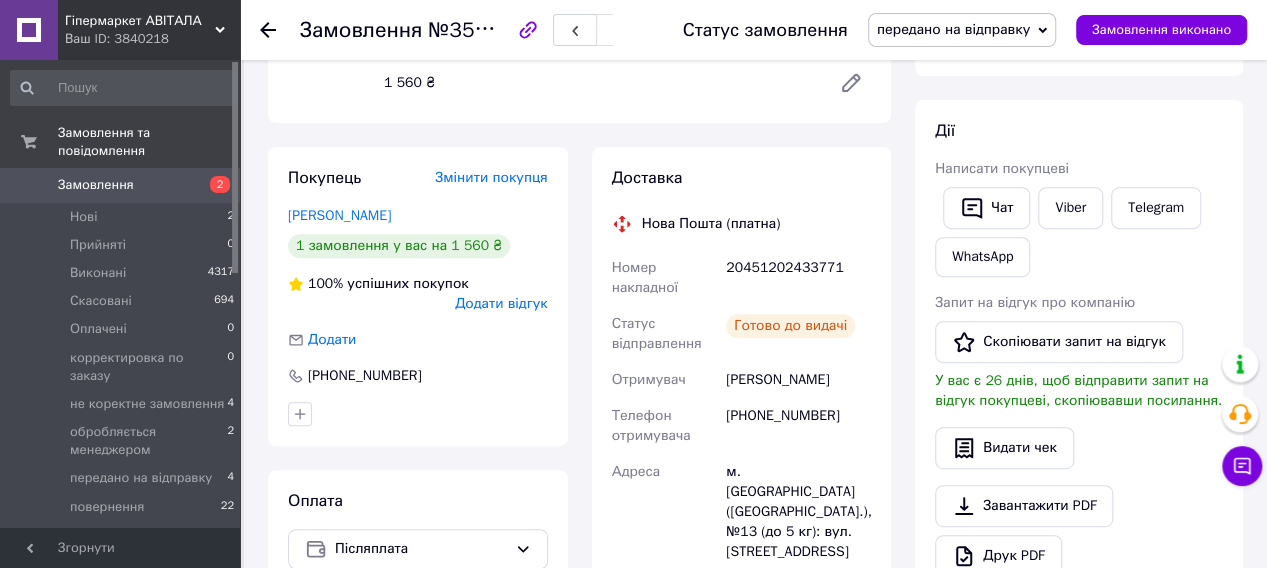 click 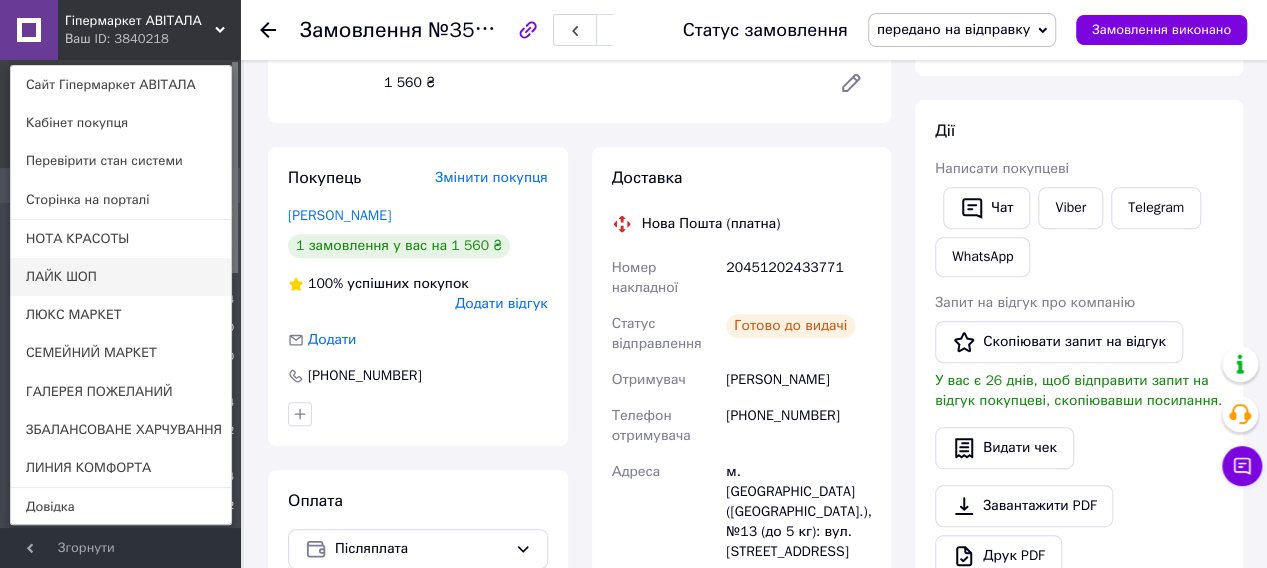 click on "ЛАЙК  ШОП" at bounding box center [121, 277] 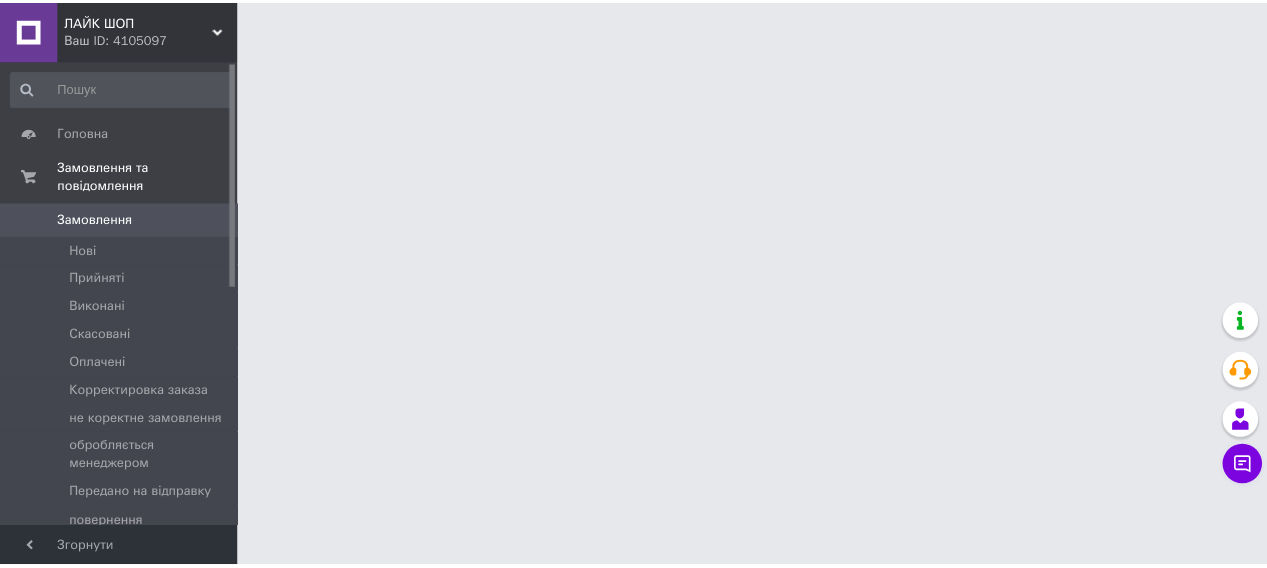 scroll, scrollTop: 0, scrollLeft: 0, axis: both 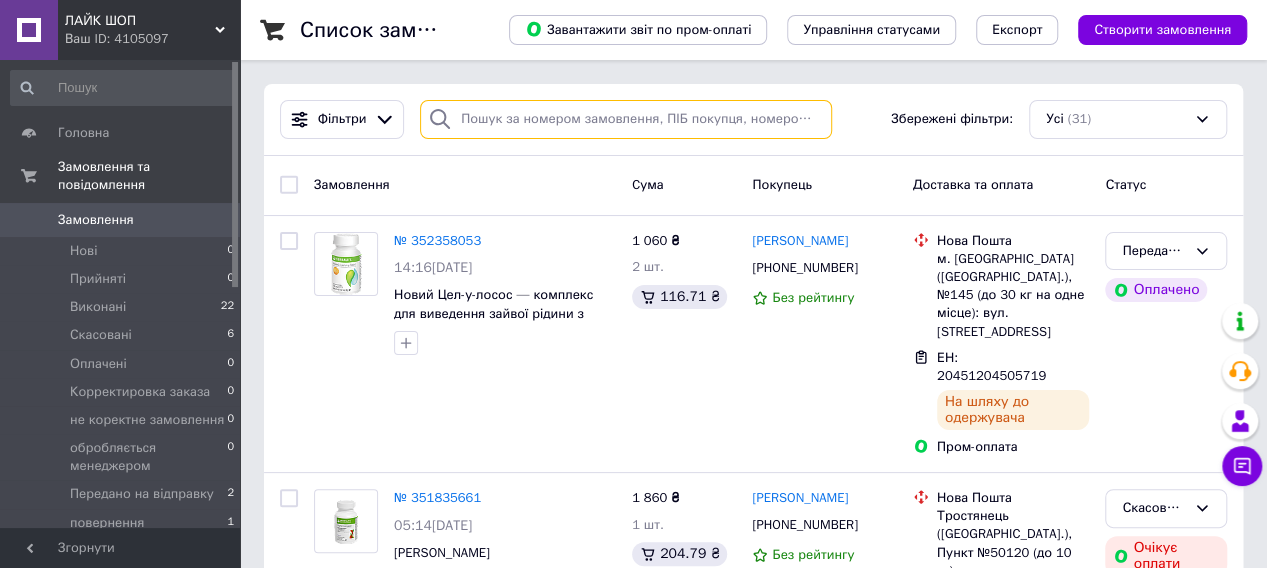 click at bounding box center [626, 119] 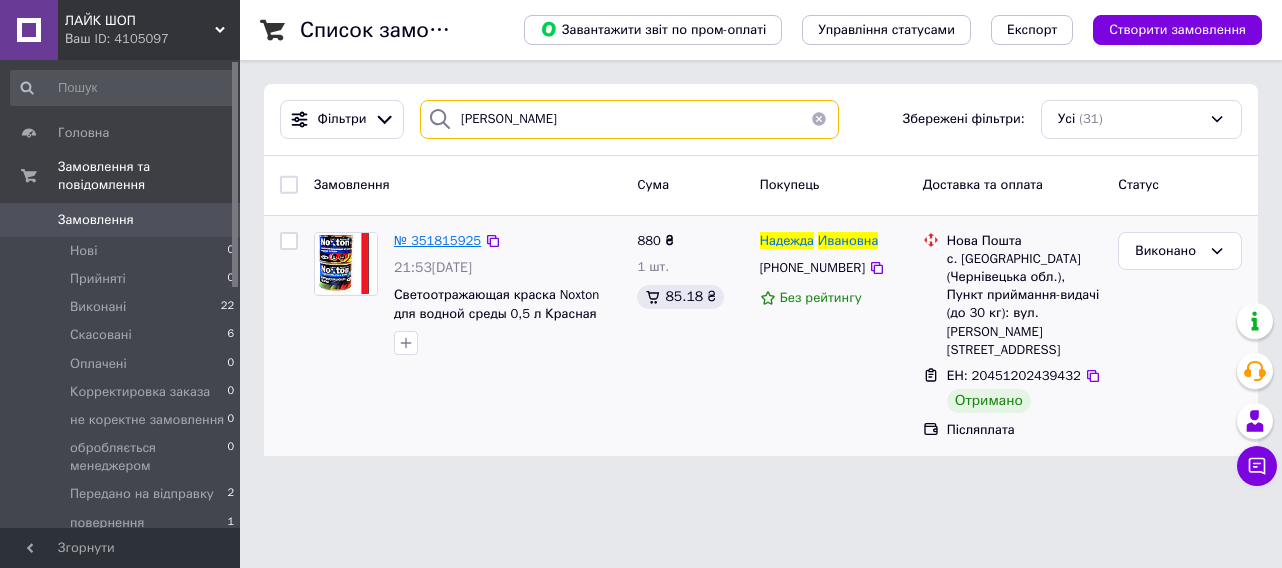 type on "Ивановна Надежда" 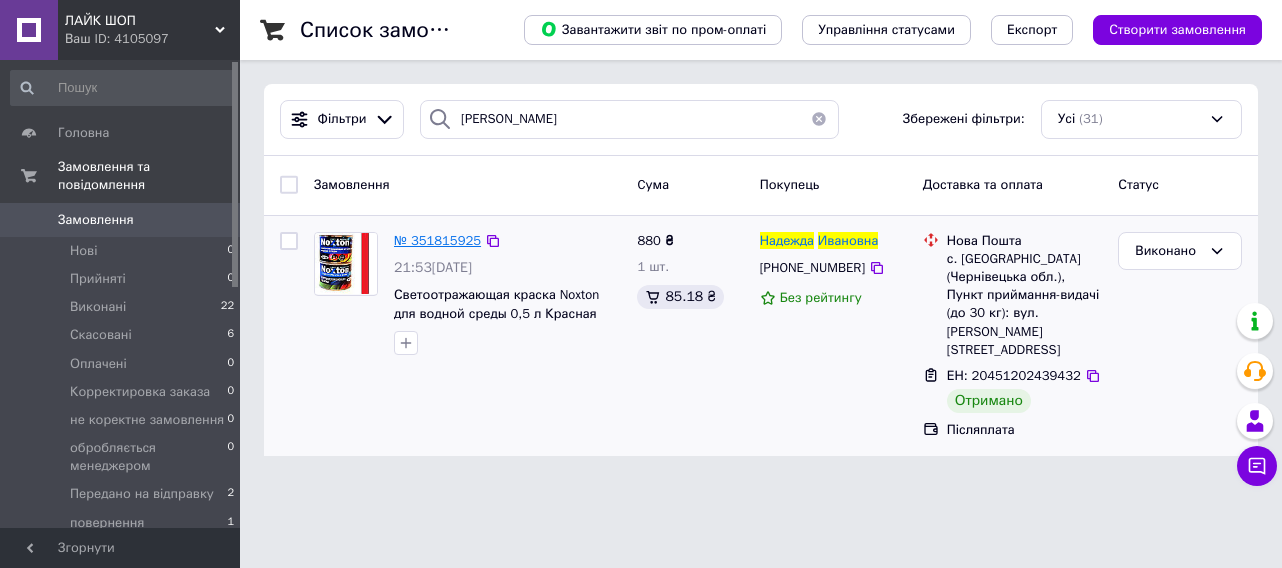 click on "№ 351815925" at bounding box center (437, 240) 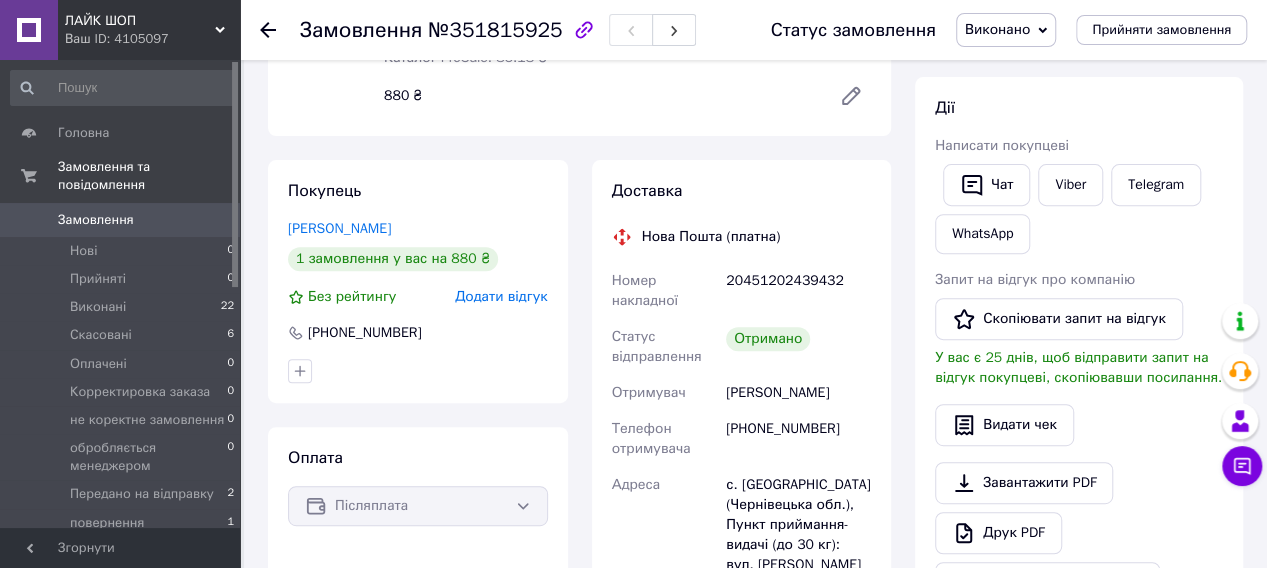 scroll, scrollTop: 289, scrollLeft: 0, axis: vertical 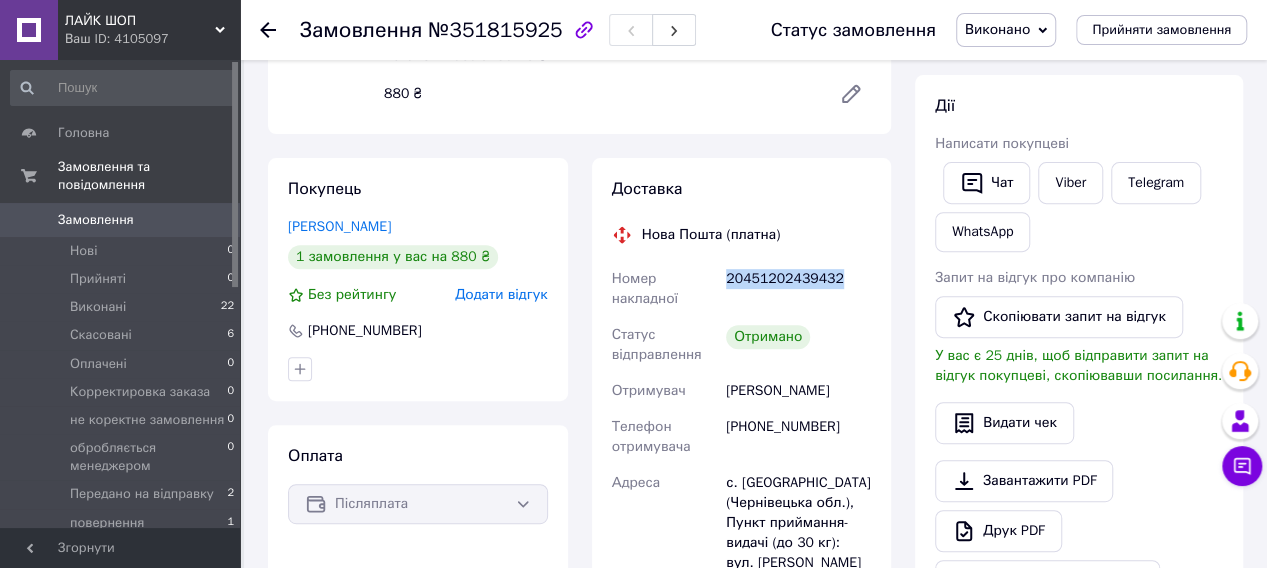 drag, startPoint x: 841, startPoint y: 250, endPoint x: 726, endPoint y: 249, distance: 115.00435 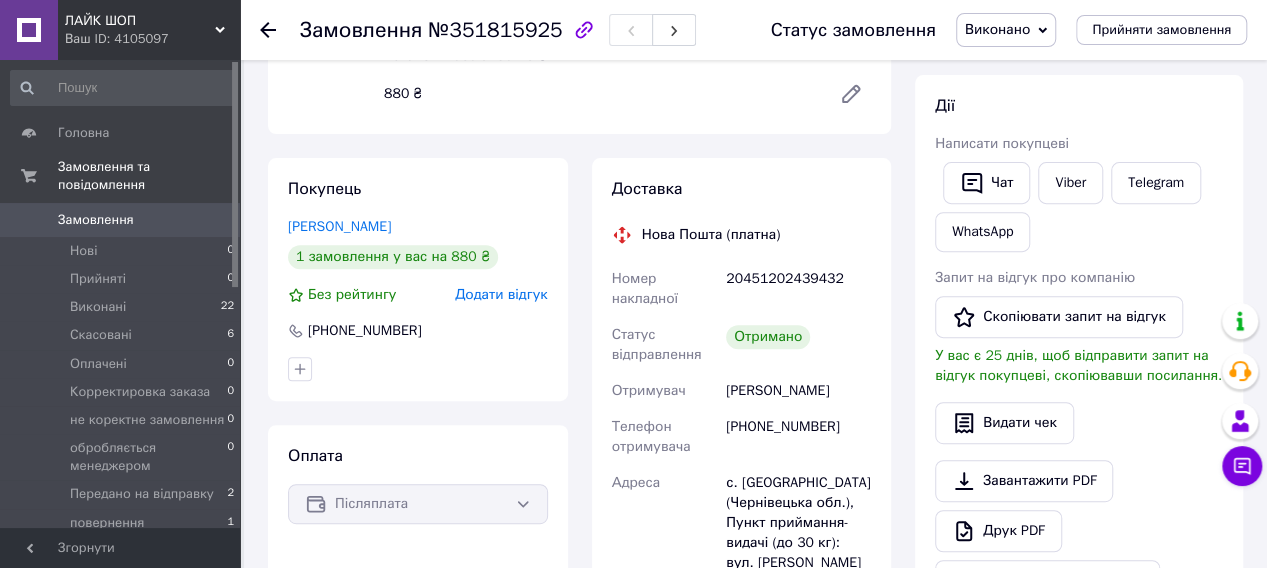 click 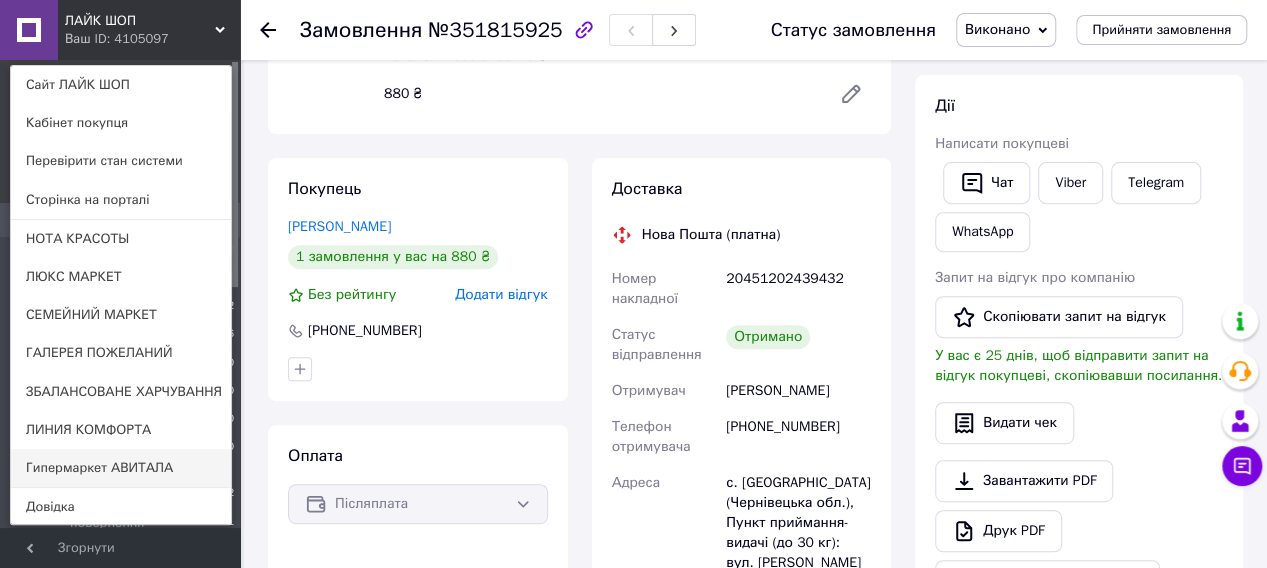 click on "Гипермаркет АВИТАЛА" at bounding box center (121, 468) 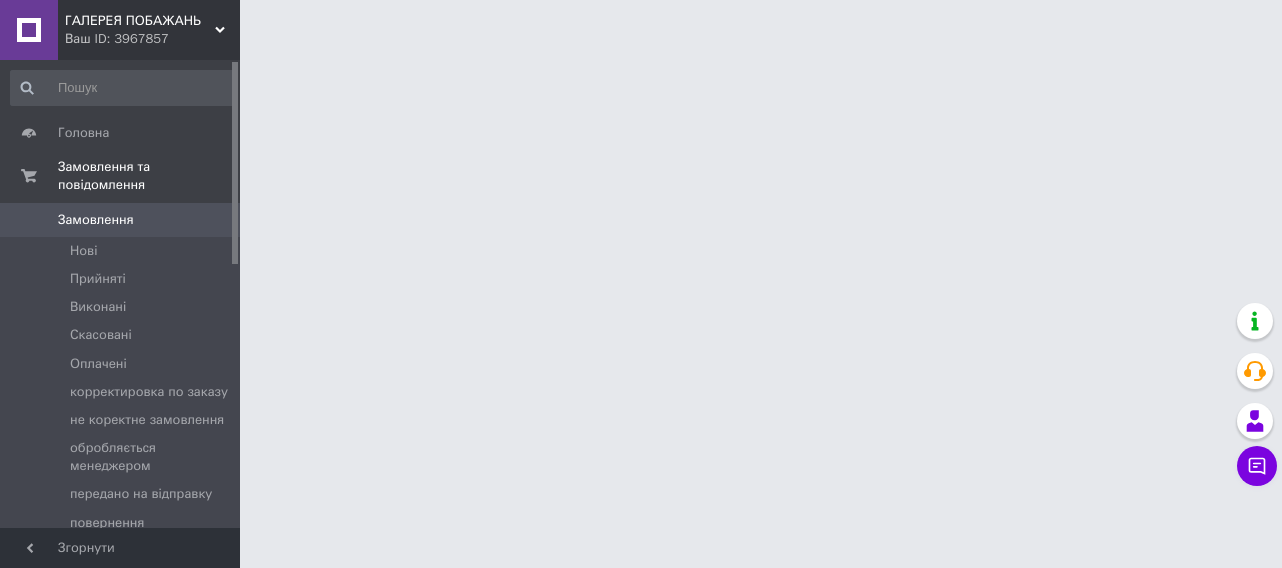 scroll, scrollTop: 0, scrollLeft: 0, axis: both 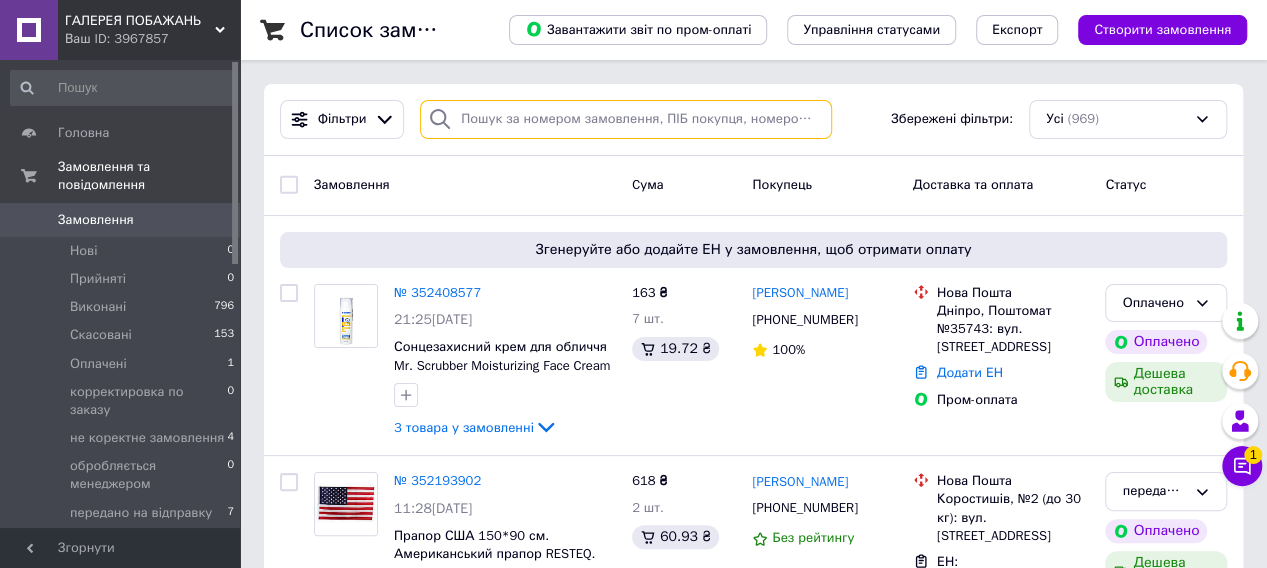 click at bounding box center (626, 119) 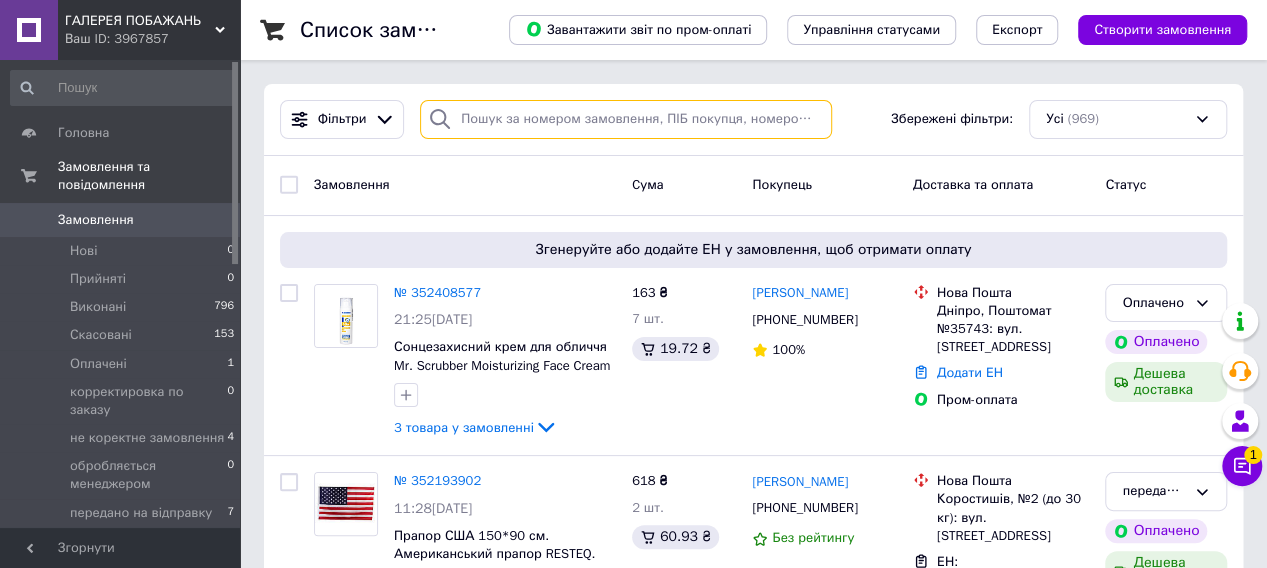 paste on "[PERSON_NAME]" 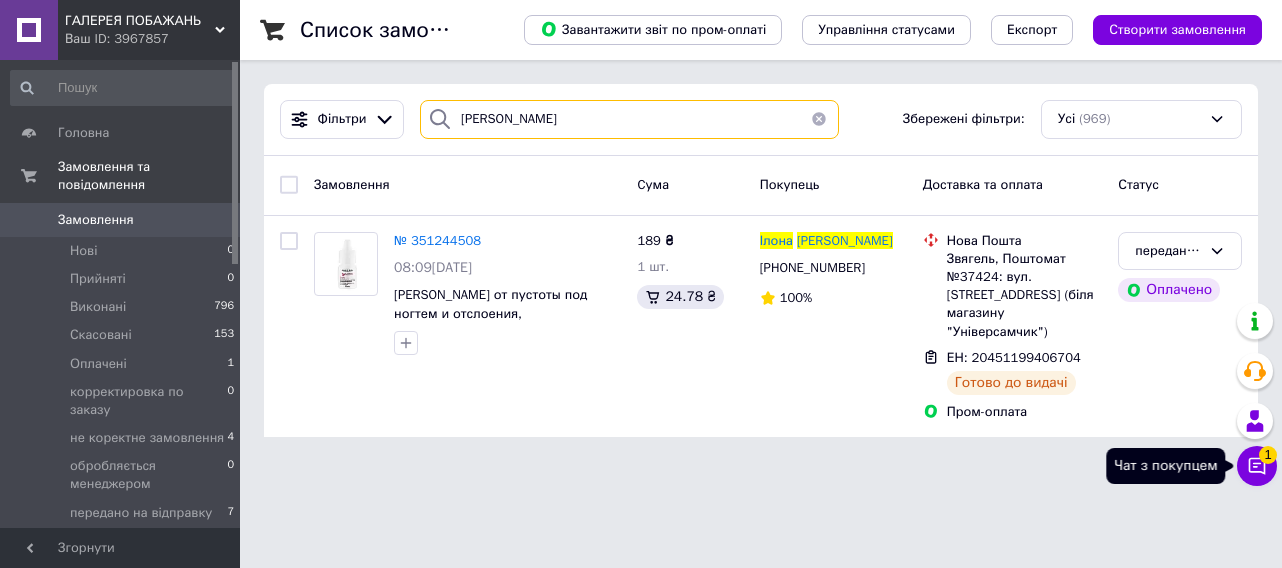 type on "[PERSON_NAME]" 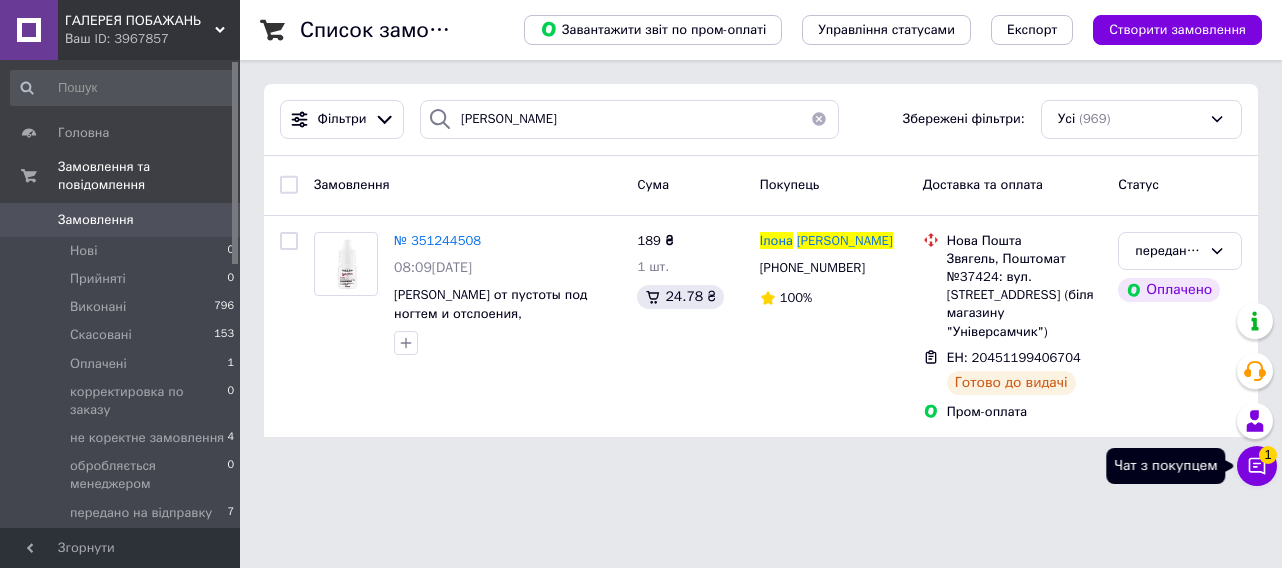 click 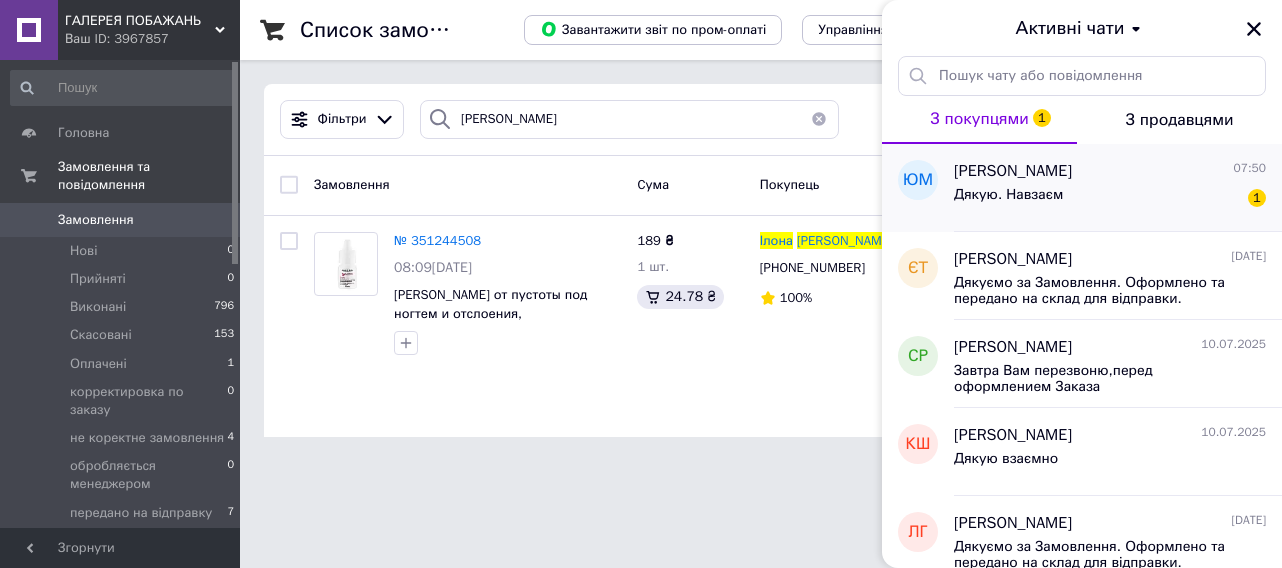 click on "Дякую.
Навзаєм 1" at bounding box center [1110, 199] 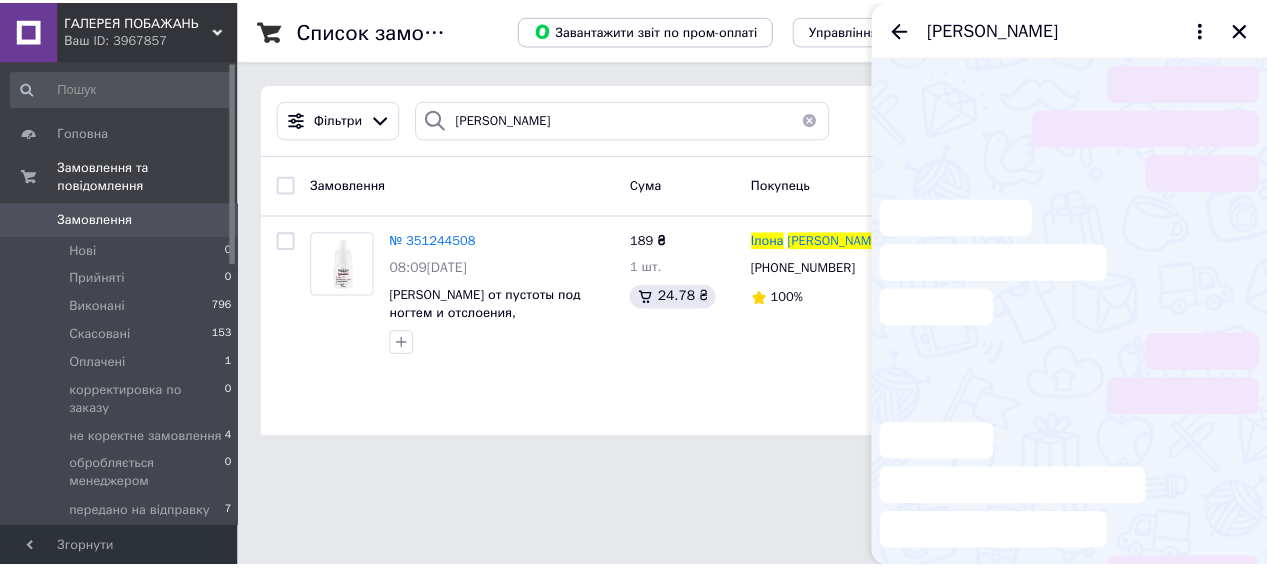 scroll, scrollTop: 534, scrollLeft: 0, axis: vertical 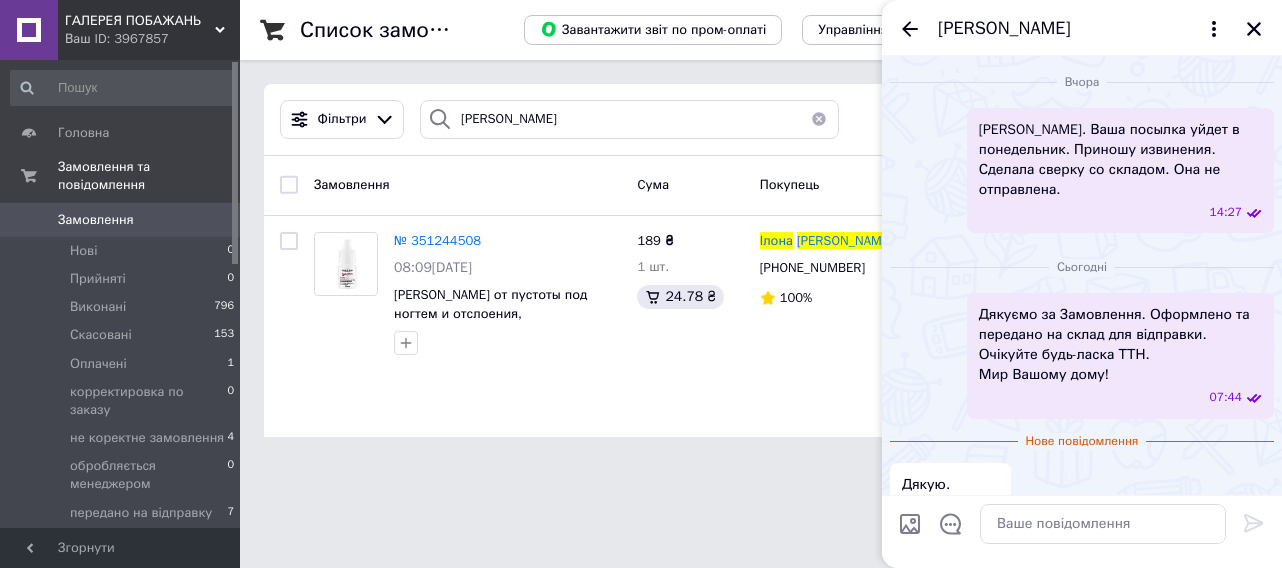 click on "ГАЛЕРЕЯ ПОБАЖАНЬ Ваш ID: 3967857 Сайт ГАЛЕРЕЯ ПОБАЖАНЬ Кабінет покупця Перевірити стан системи Сторінка на порталі НОТА КРАСОТЫ ЛАЙК  ШОП ЛЮКС  МАРКЕТ СЕМЕЙНИЙ МАРКЕТ ЗБАЛАНСОВАНЕ ХАРЧУВАННЯ ЛИНИЯ КОМФОРТА Гипермаркет АВИТАЛА Довідка Вийти Головна Замовлення та повідомлення Замовлення 0 Нові 0 Прийняті 0 Виконані 796 Скасовані 153 Оплачені 1 корректировка по заказу 0 не коректне замовлення 4 обробляється менеджером 0 передано на відправку 7 повернення 7 повторний звонок 0 ПРЕДВАРИТЕЛЬНЫЙ ЗАКАЗ 1 Повідомлення 0" at bounding box center (641, 230) 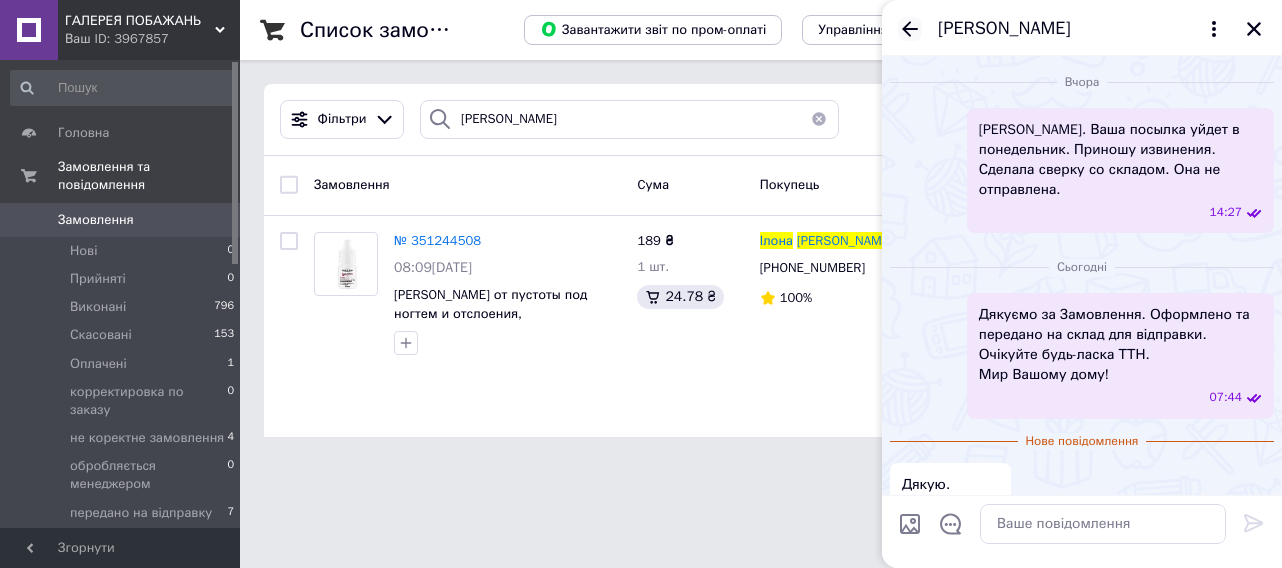 click 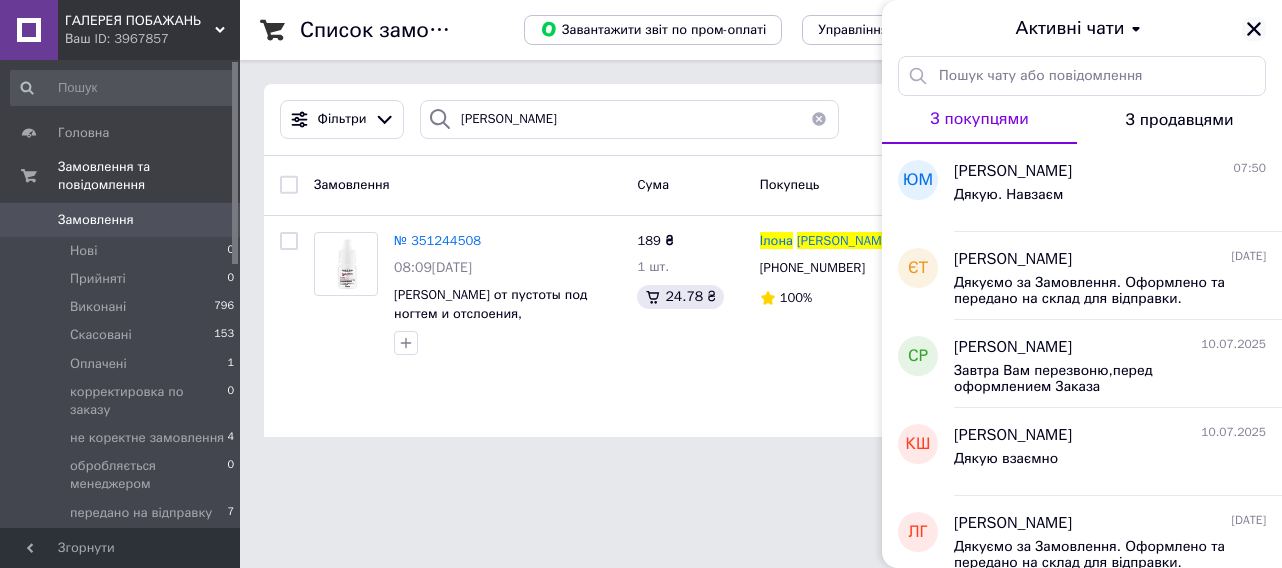 click 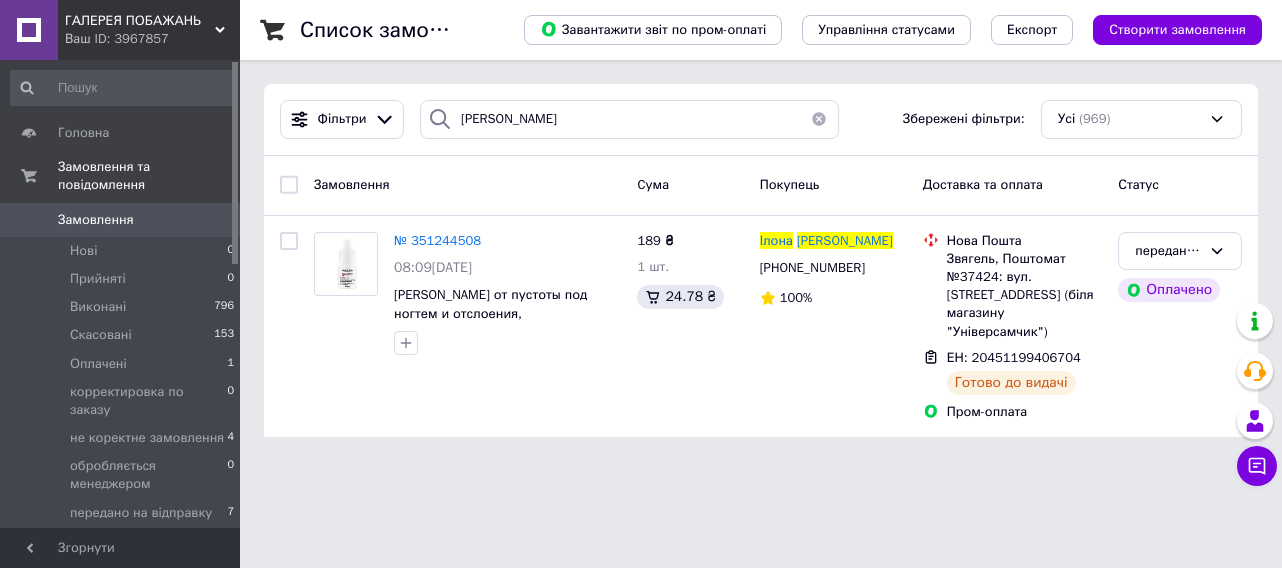 click on "Замовлення" at bounding box center (96, 220) 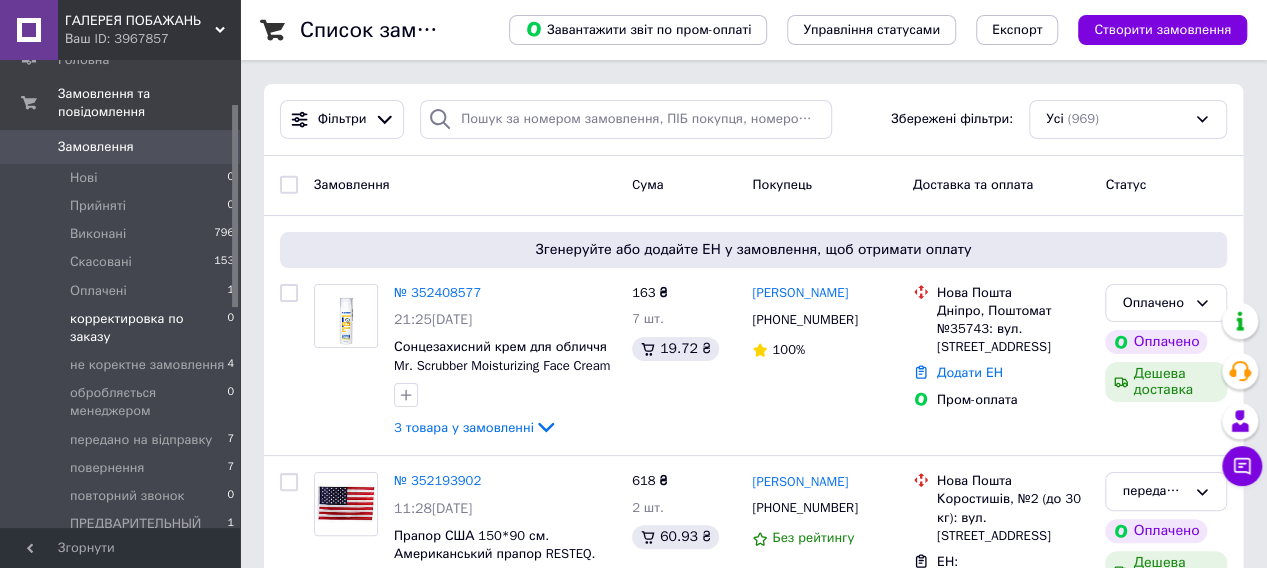 scroll, scrollTop: 100, scrollLeft: 0, axis: vertical 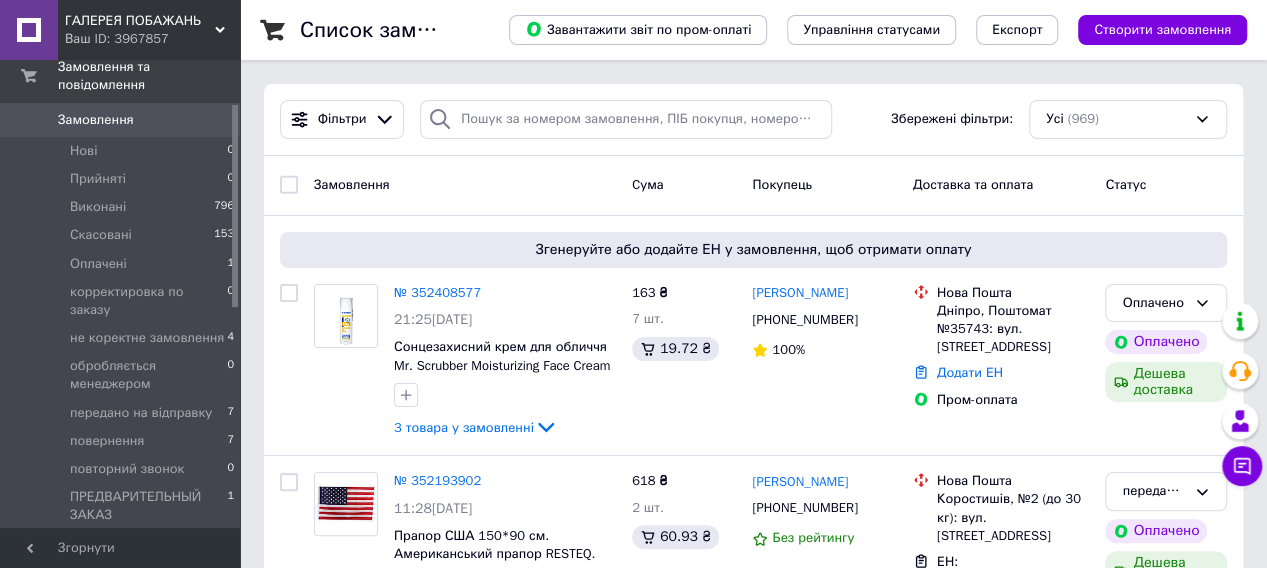 click on "Замовлення" at bounding box center [96, 120] 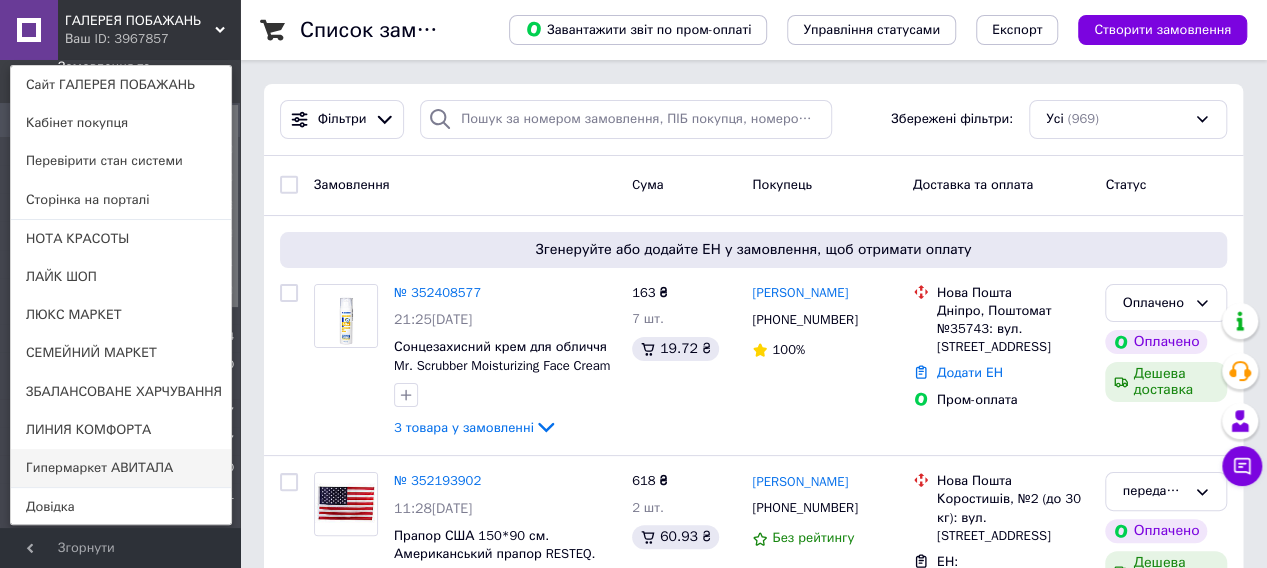 click on "Гипермаркет АВИТАЛА" at bounding box center (121, 468) 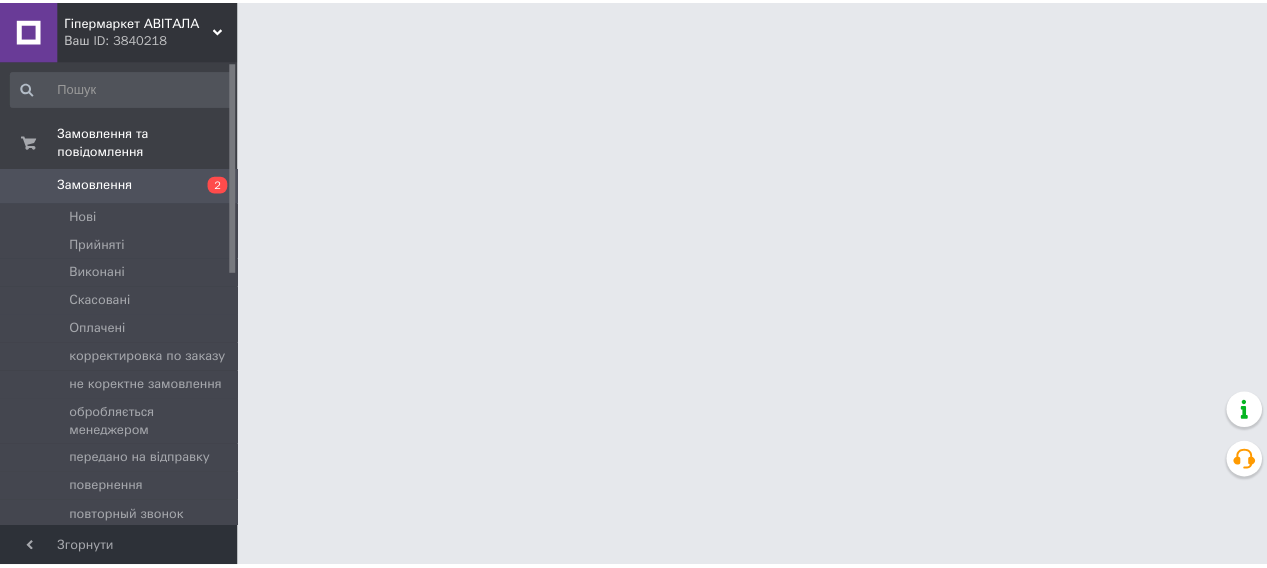 scroll, scrollTop: 0, scrollLeft: 0, axis: both 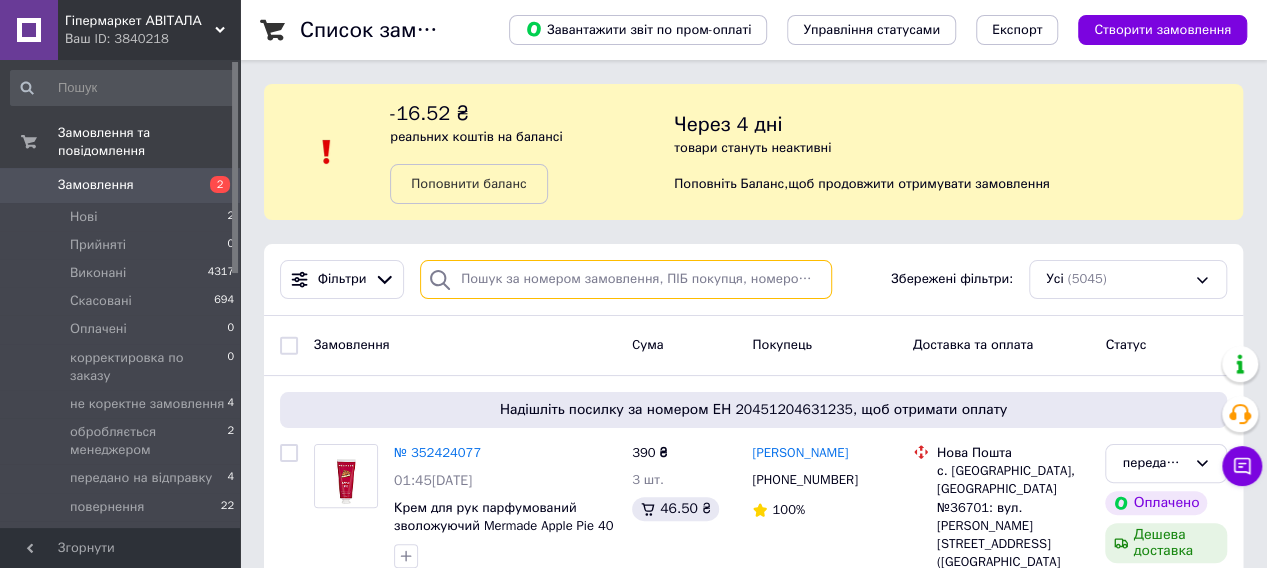 click at bounding box center (626, 279) 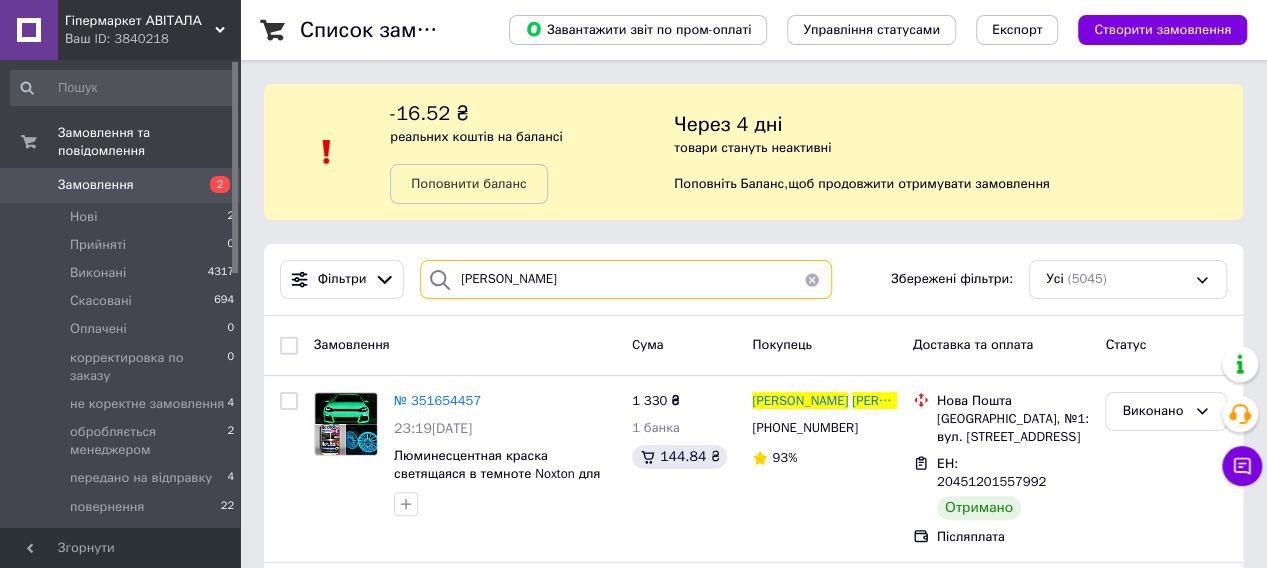 scroll, scrollTop: 100, scrollLeft: 0, axis: vertical 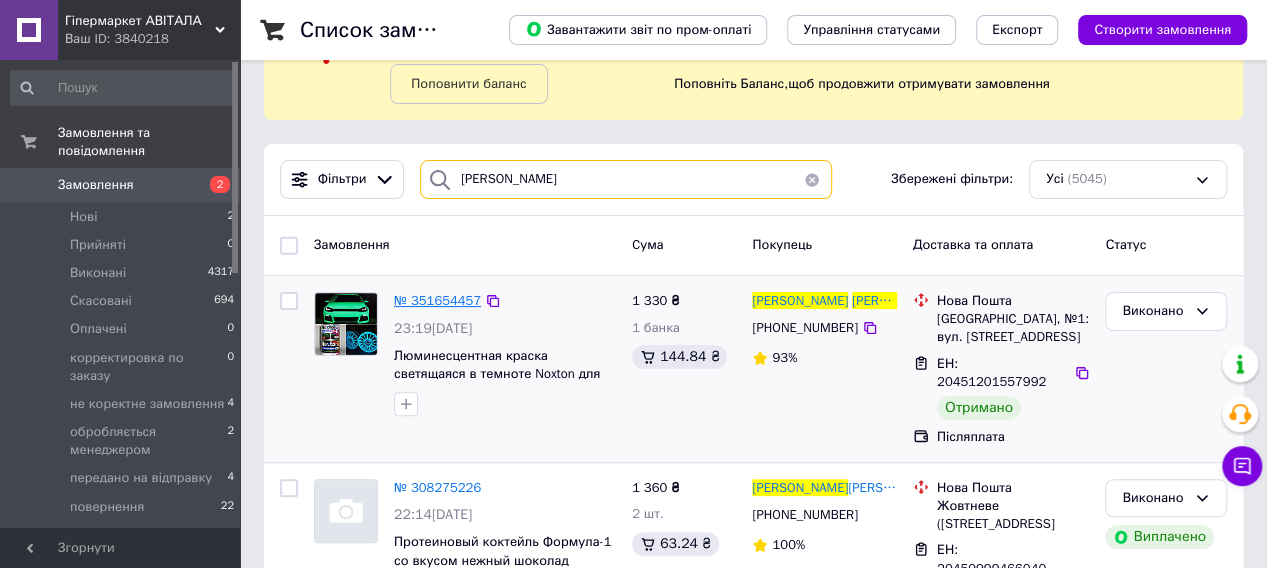 type on "[PERSON_NAME]" 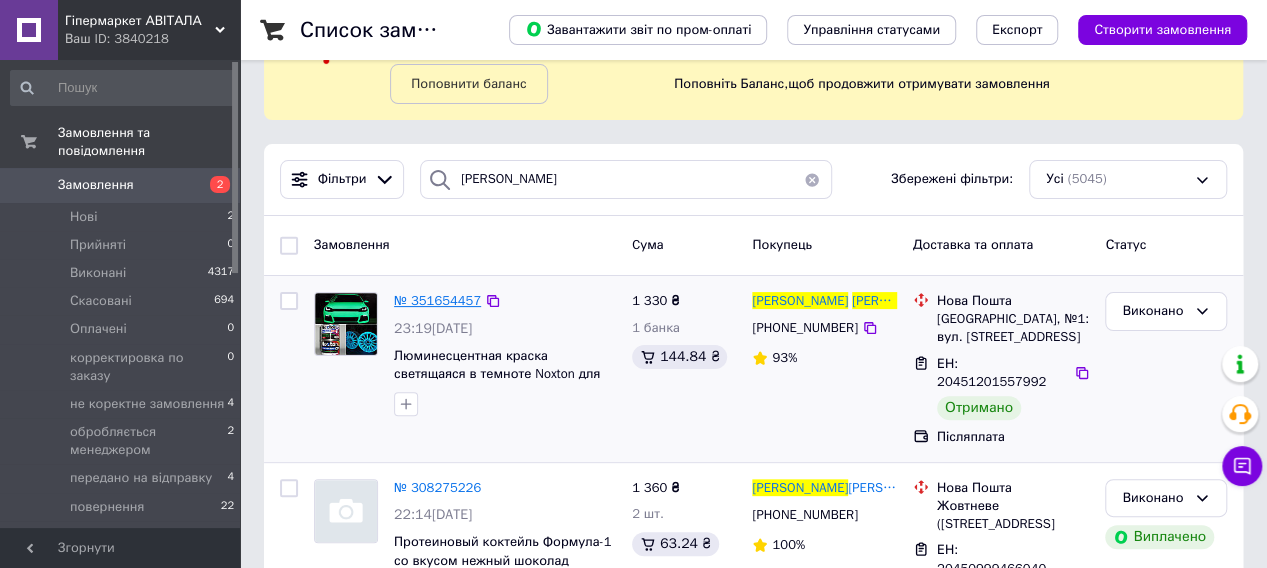 click on "№ 351654457" at bounding box center [437, 300] 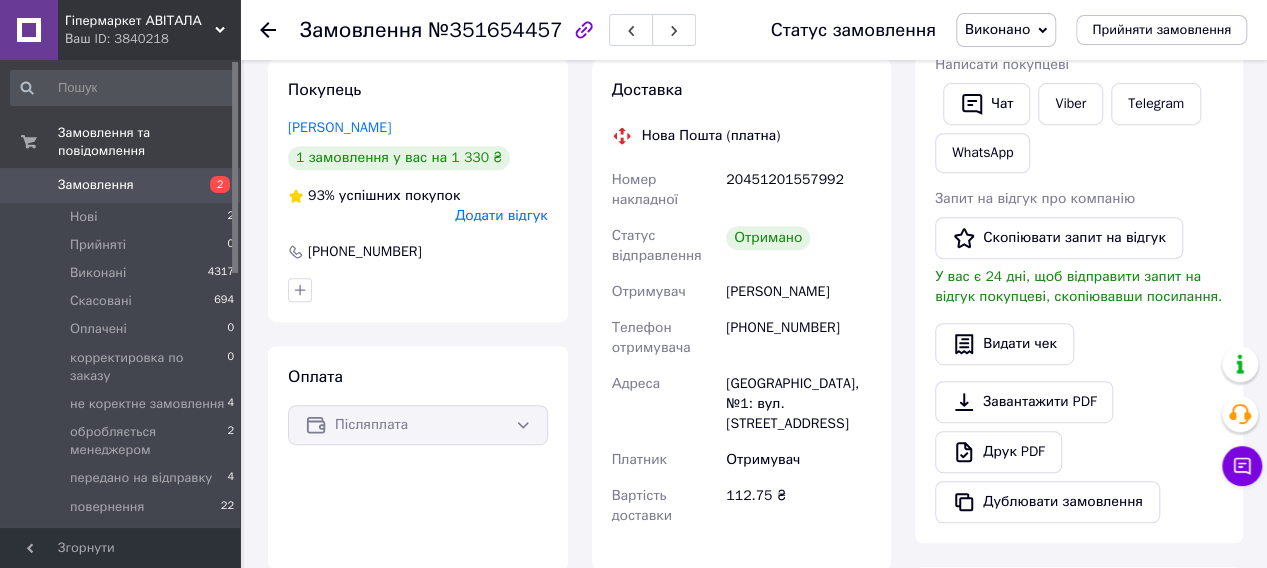 scroll, scrollTop: 400, scrollLeft: 0, axis: vertical 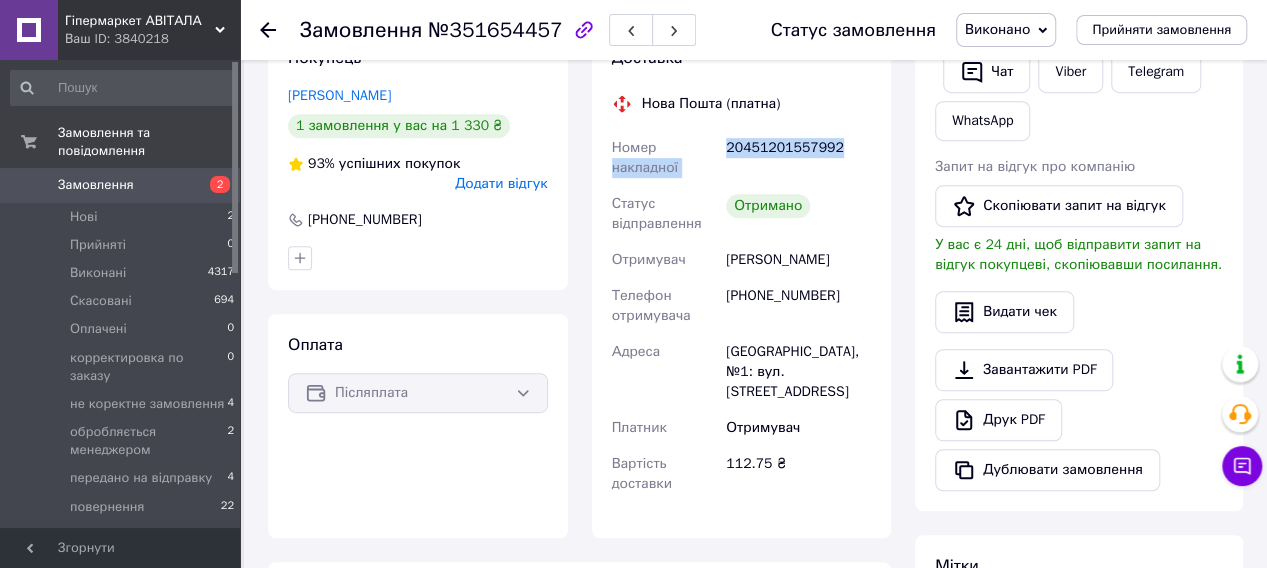 drag, startPoint x: 843, startPoint y: 155, endPoint x: 720, endPoint y: 152, distance: 123.03658 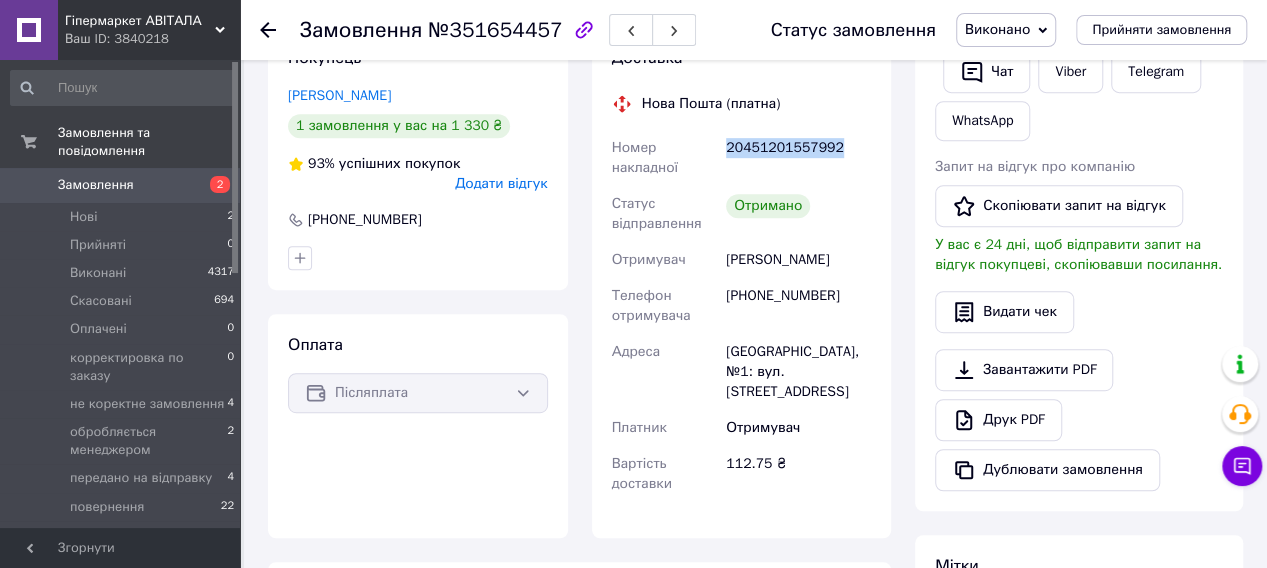 drag, startPoint x: 846, startPoint y: 162, endPoint x: 726, endPoint y: 163, distance: 120.004166 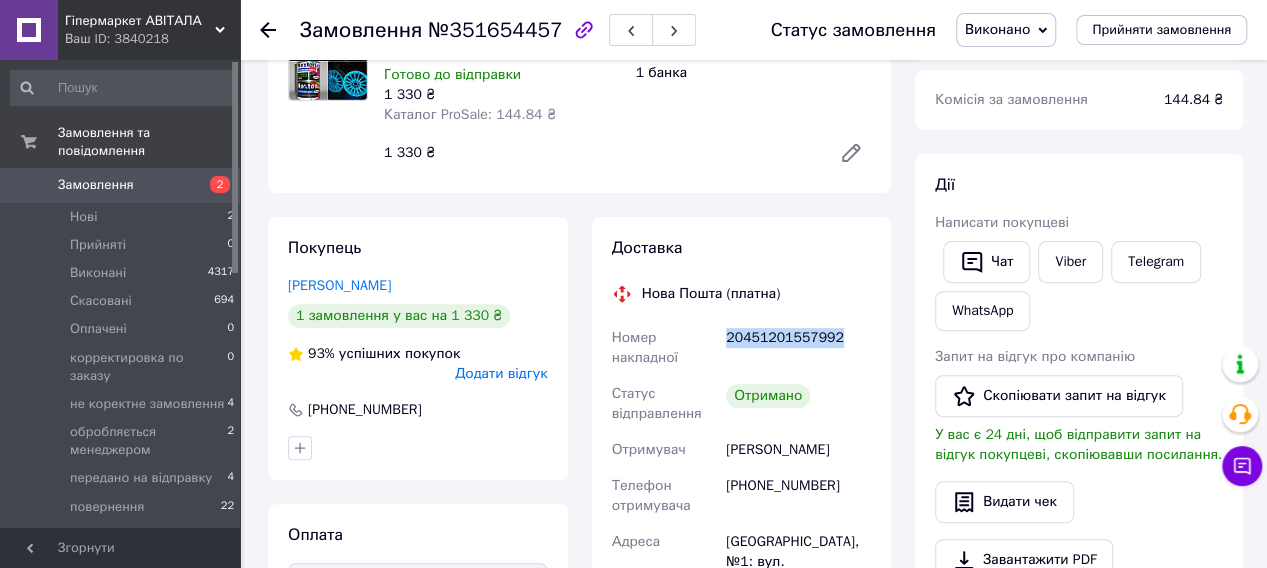 scroll, scrollTop: 0, scrollLeft: 0, axis: both 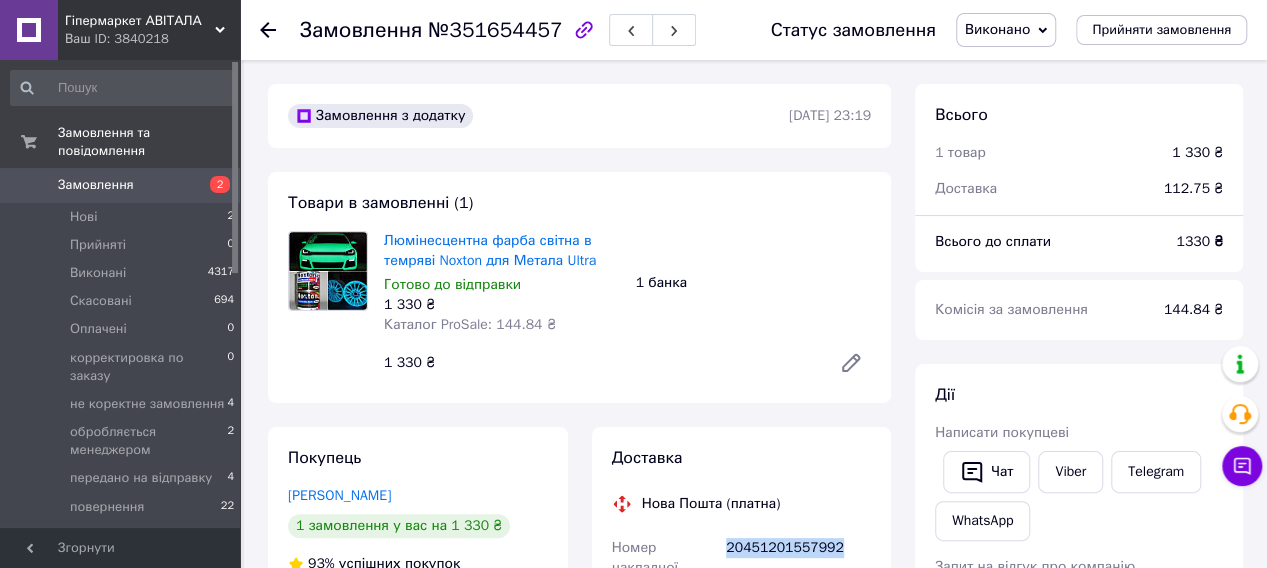 click on "Замовлення" at bounding box center (96, 185) 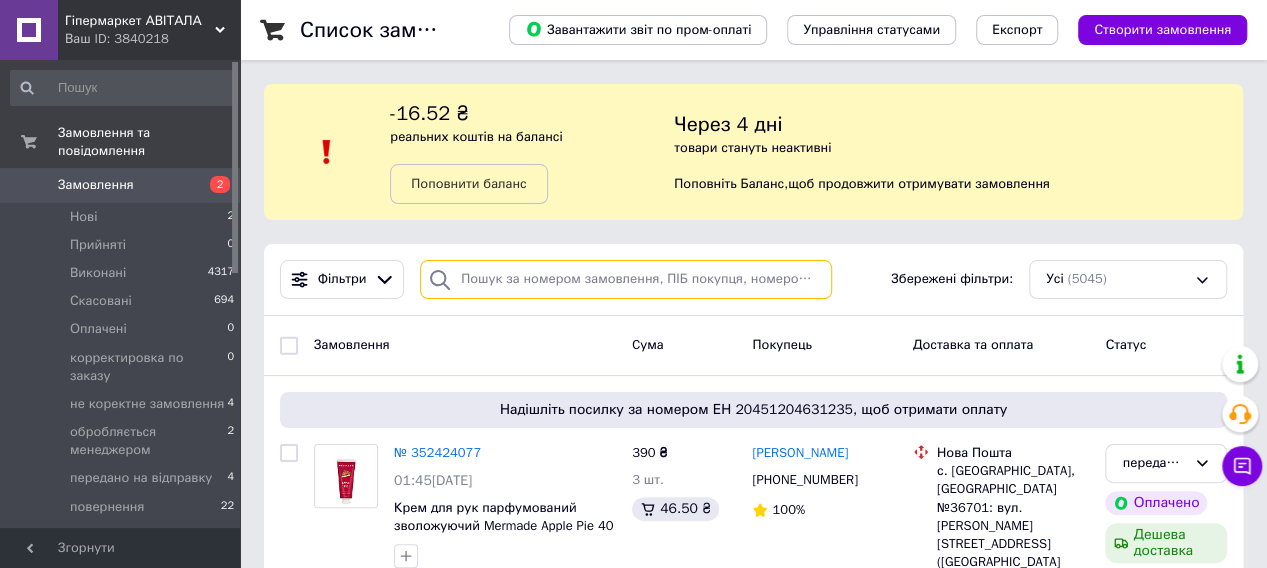 click at bounding box center [626, 279] 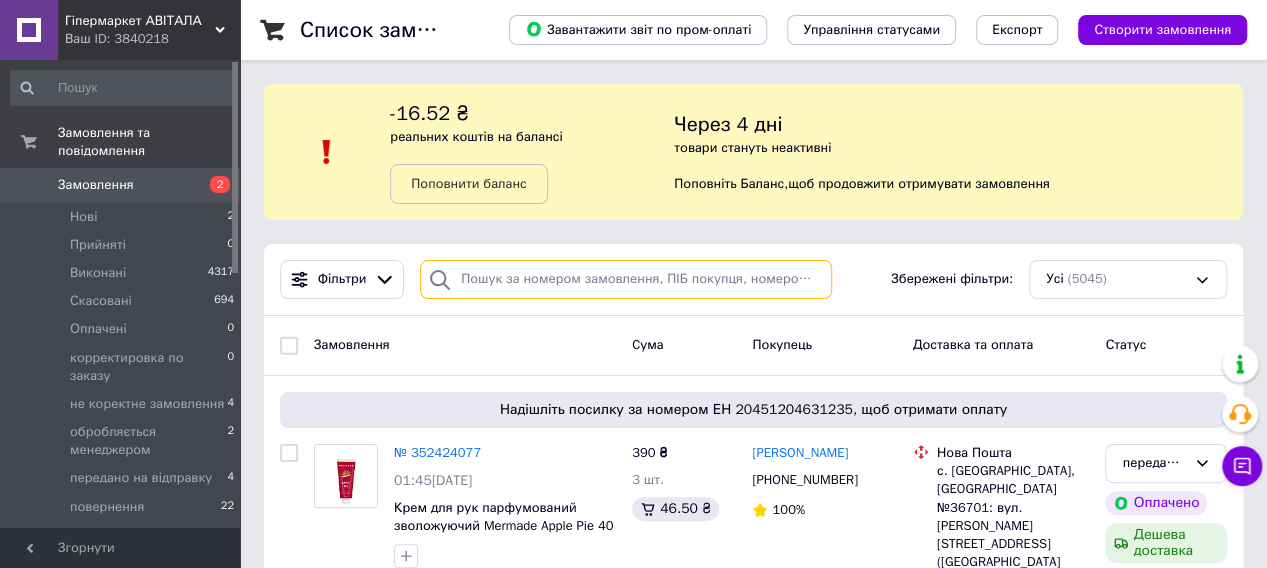 paste on "[PERSON_NAME]" 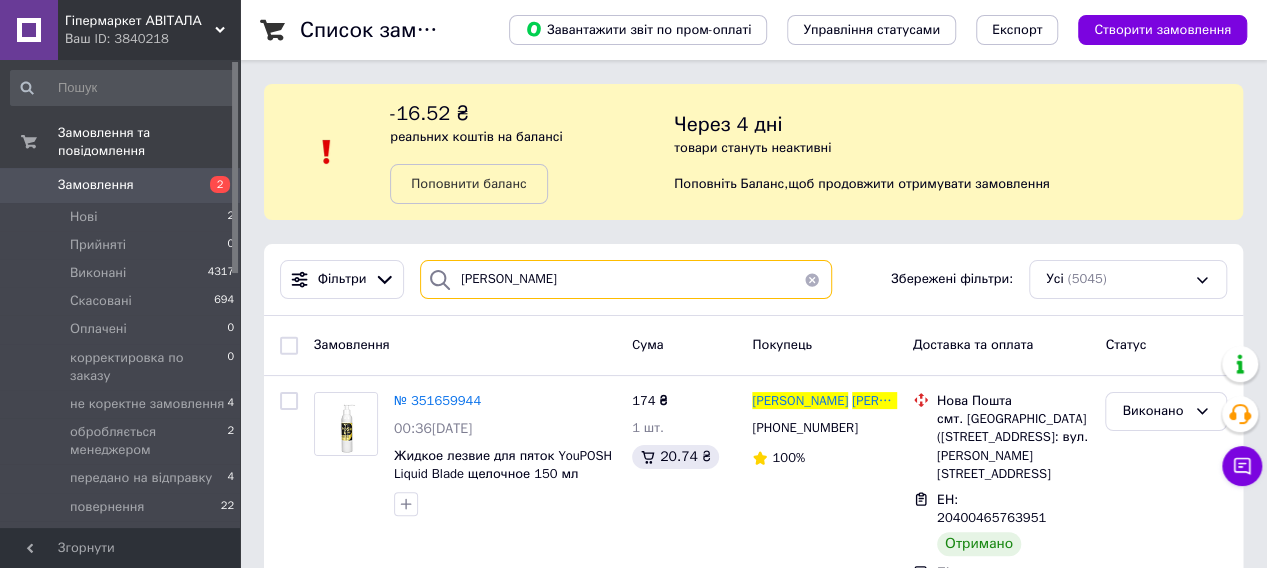scroll, scrollTop: 200, scrollLeft: 0, axis: vertical 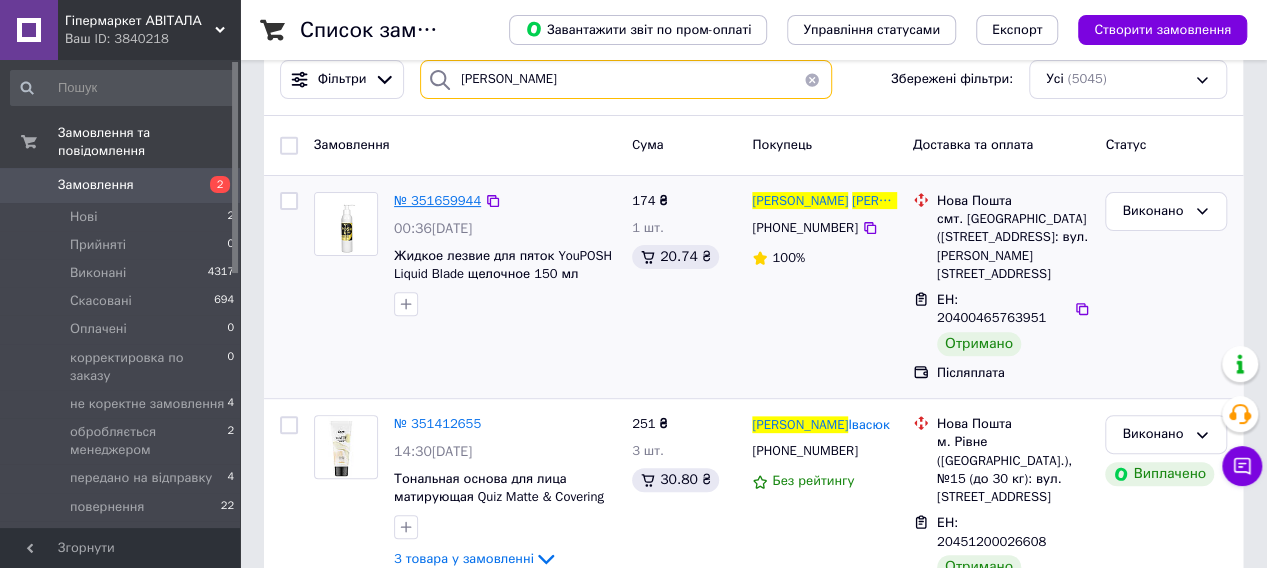 type on "[PERSON_NAME]" 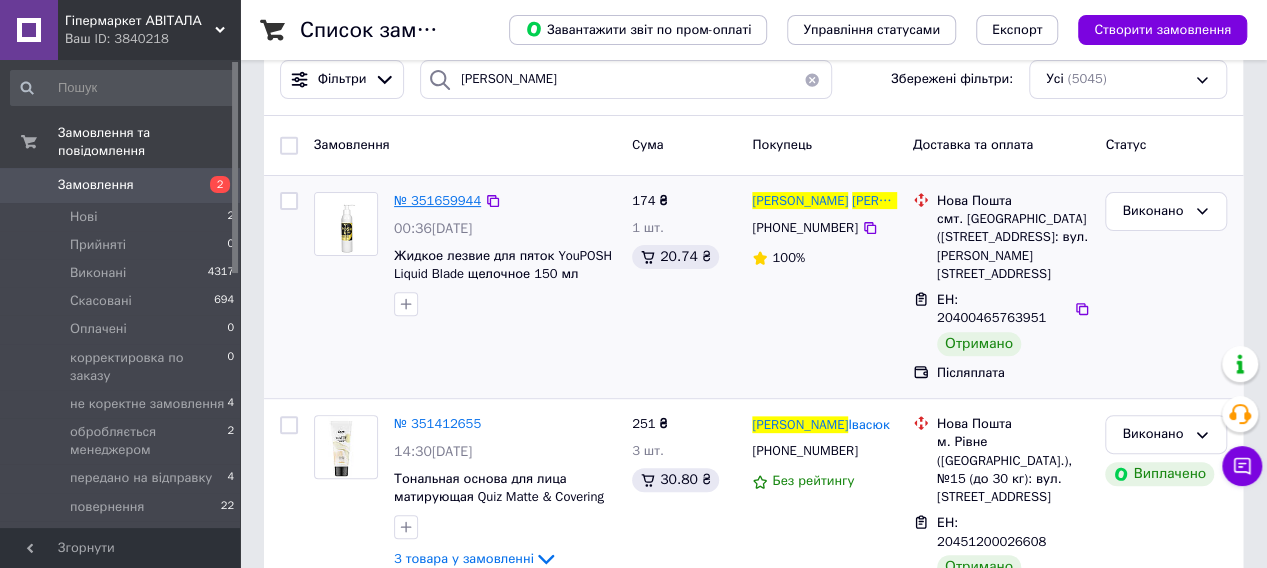 click on "№ 351659944" at bounding box center (437, 200) 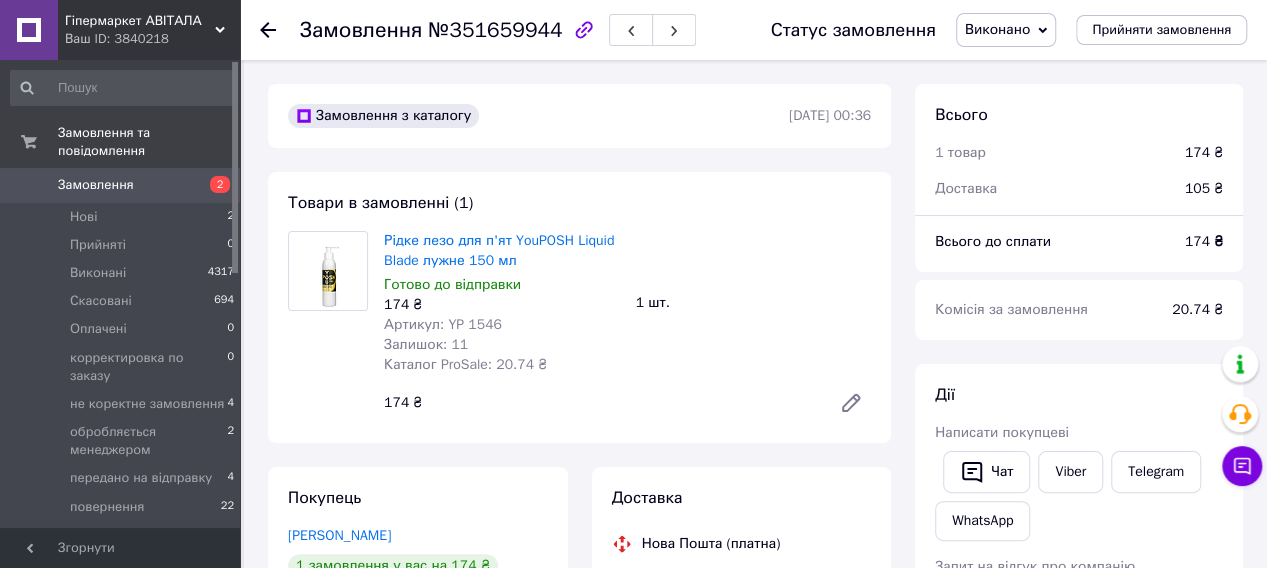 scroll, scrollTop: 200, scrollLeft: 0, axis: vertical 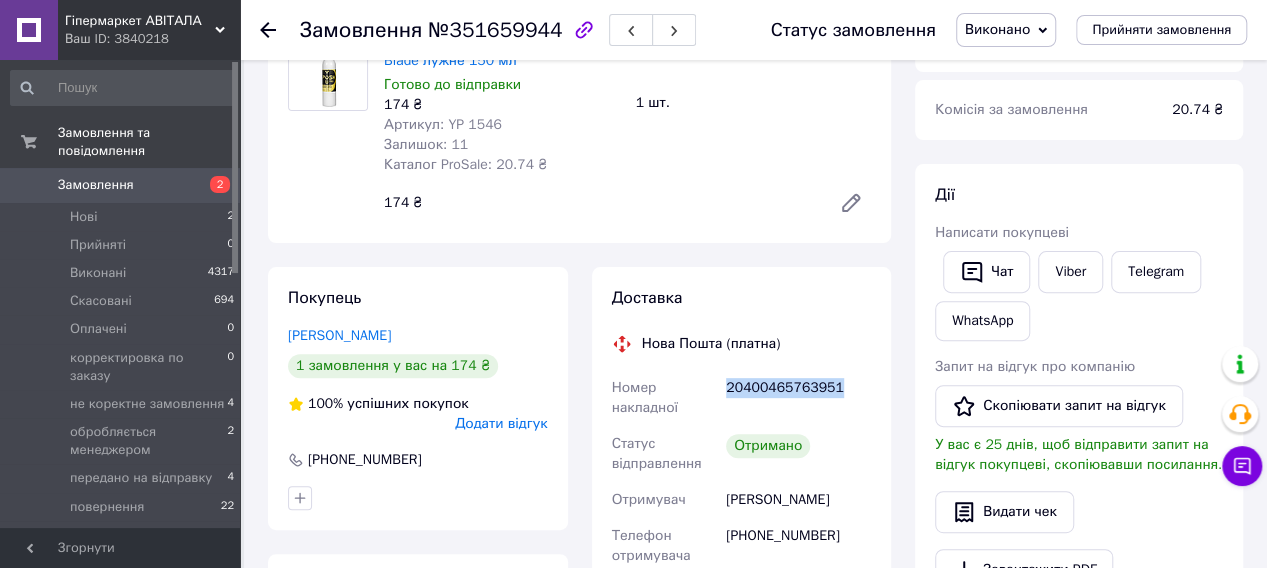 drag, startPoint x: 840, startPoint y: 356, endPoint x: 721, endPoint y: 355, distance: 119.0042 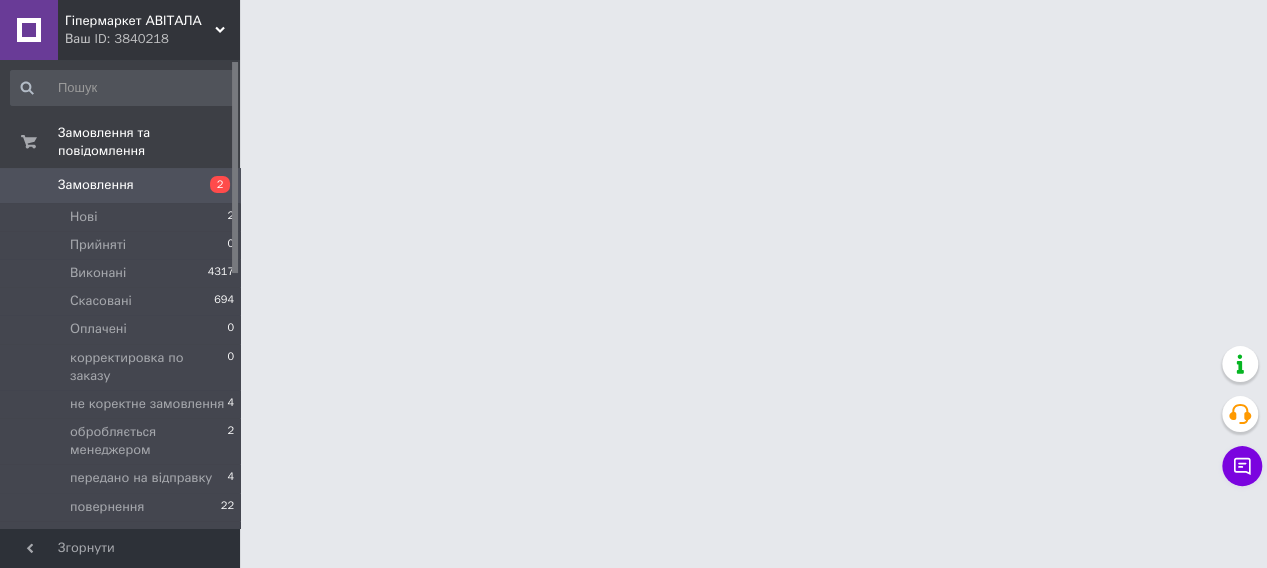 scroll, scrollTop: 0, scrollLeft: 0, axis: both 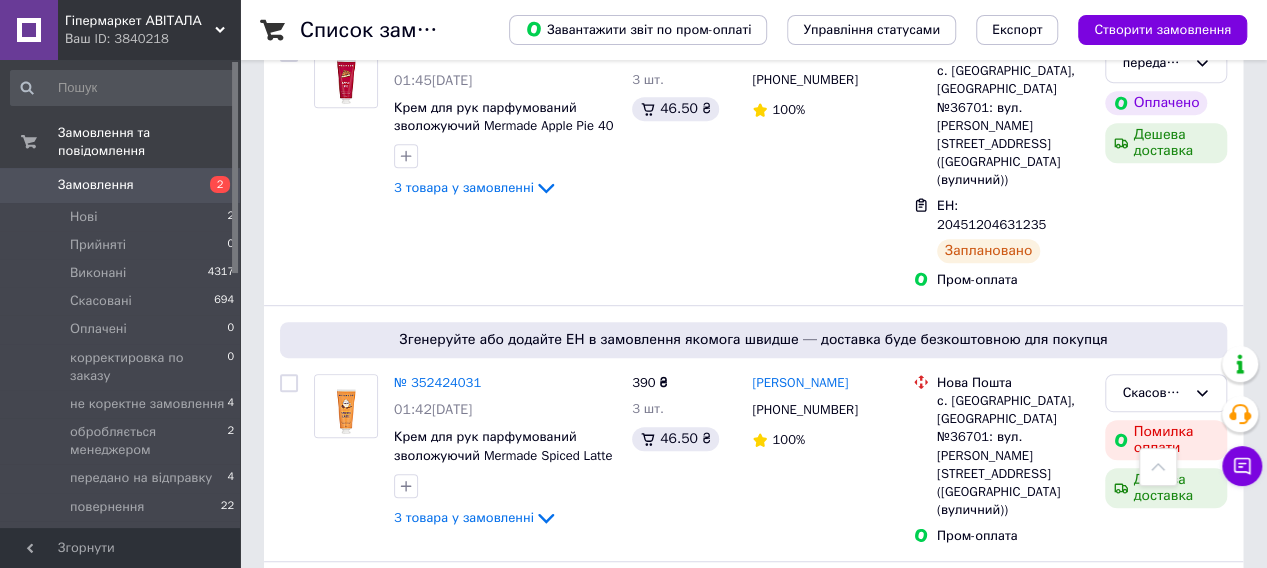 drag, startPoint x: 223, startPoint y: 30, endPoint x: 193, endPoint y: 137, distance: 111.12605 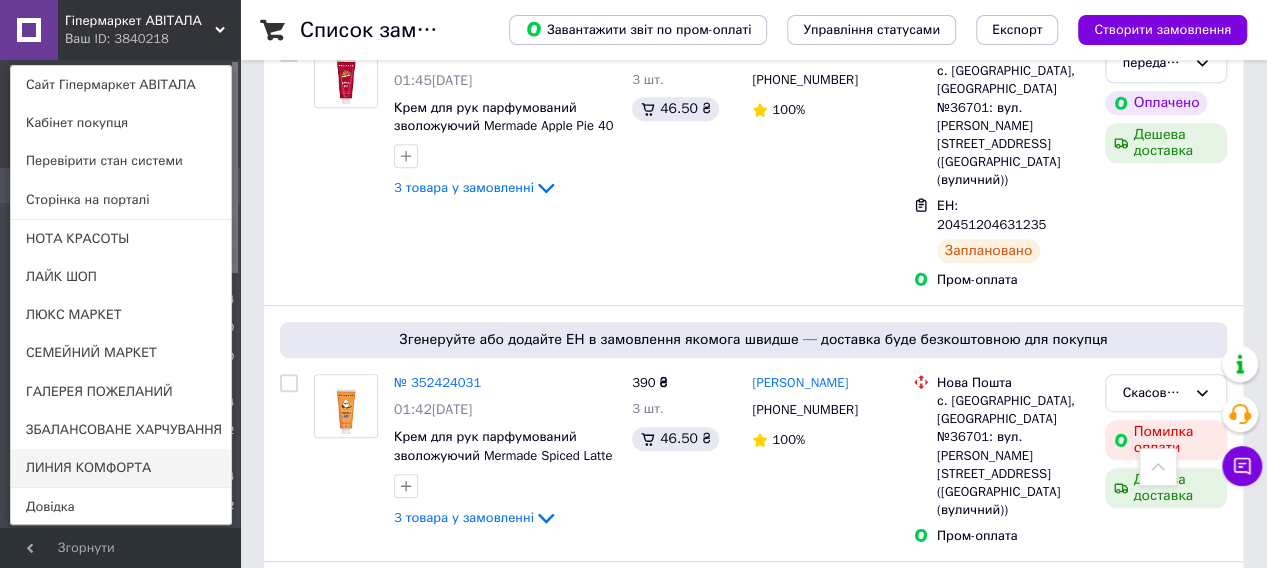 click on "ЛИНИЯ КОМФОРТА" at bounding box center (121, 468) 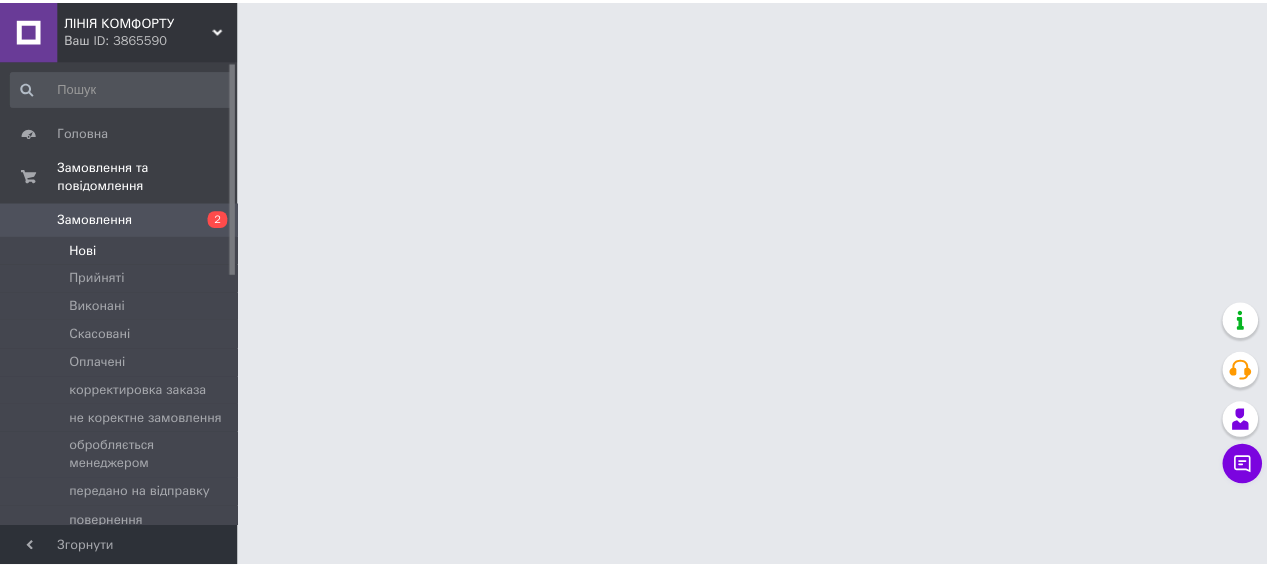 scroll, scrollTop: 0, scrollLeft: 0, axis: both 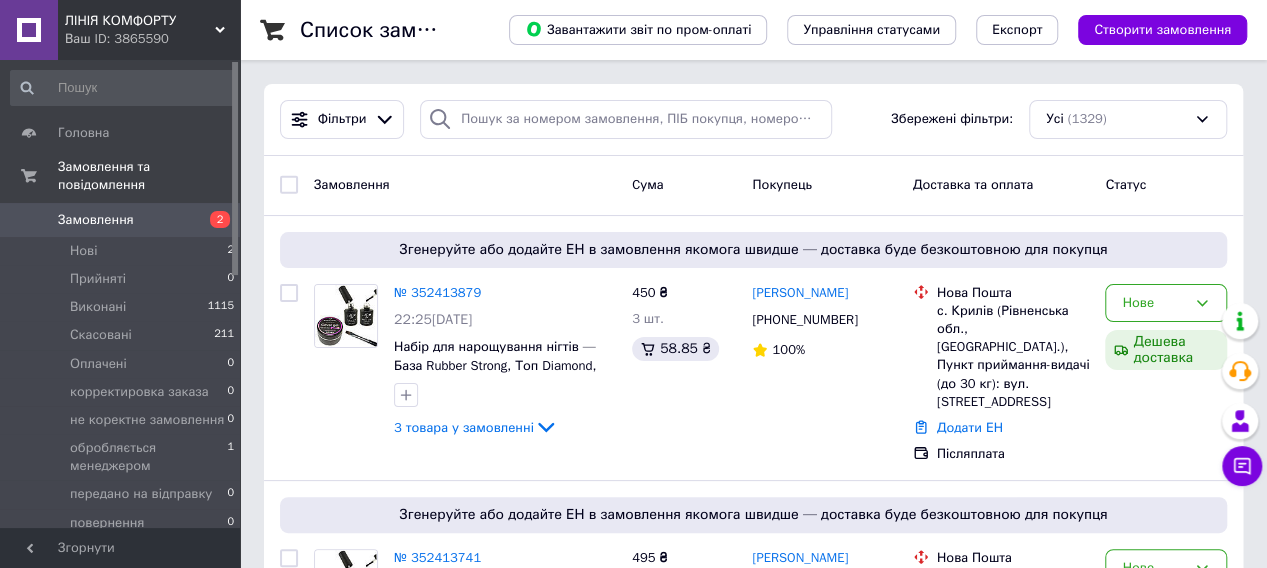 click 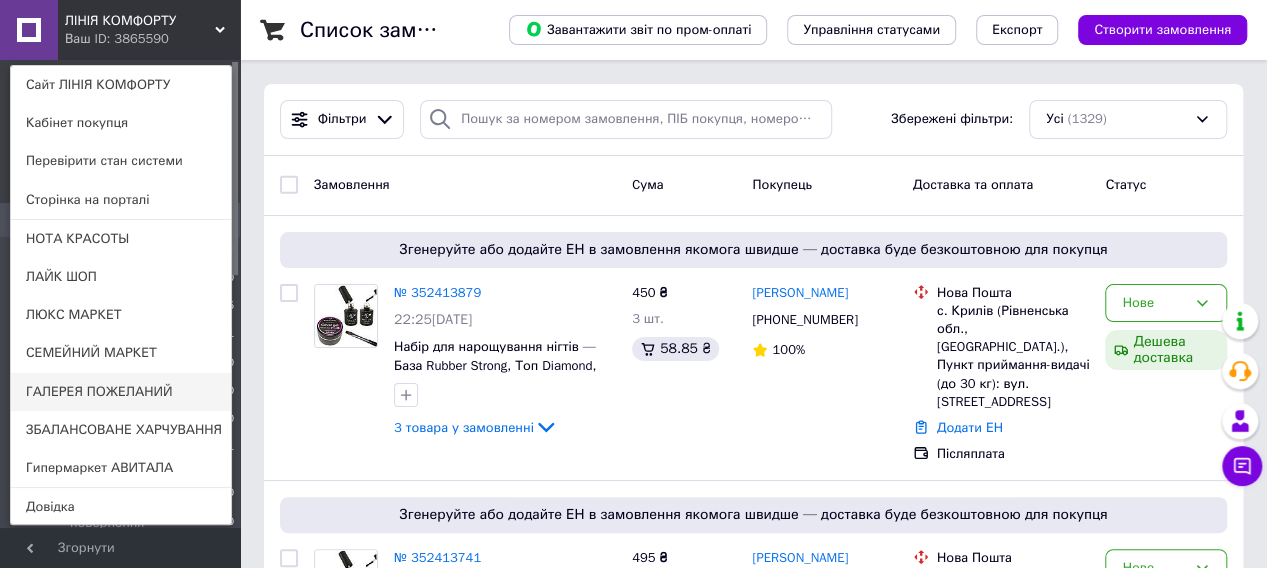 click on "ГАЛЕРЕЯ ПОЖЕЛАНИЙ" at bounding box center [121, 392] 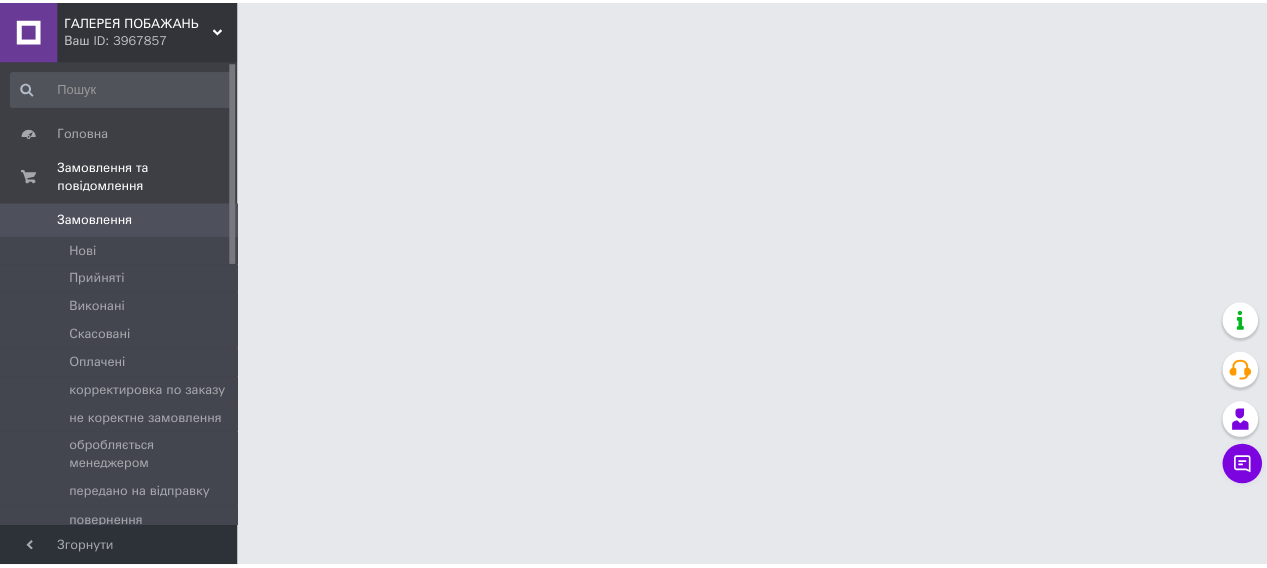scroll, scrollTop: 0, scrollLeft: 0, axis: both 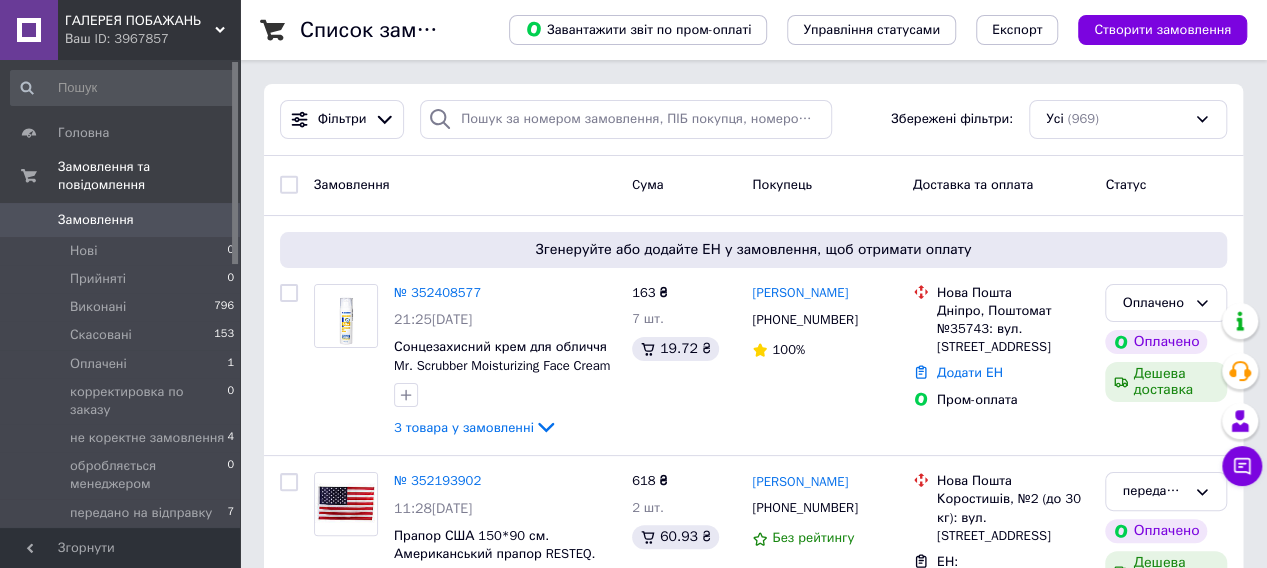 drag, startPoint x: 224, startPoint y: 28, endPoint x: 216, endPoint y: 48, distance: 21.540659 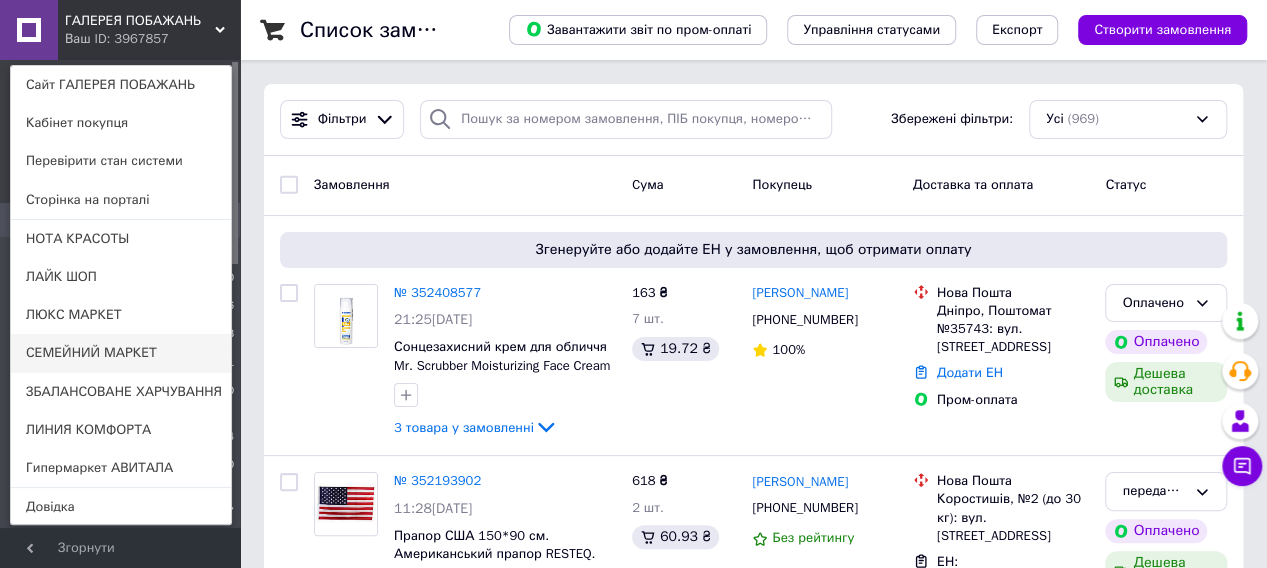 click on "СЕМЕЙНИЙ МАРКЕТ" at bounding box center [121, 353] 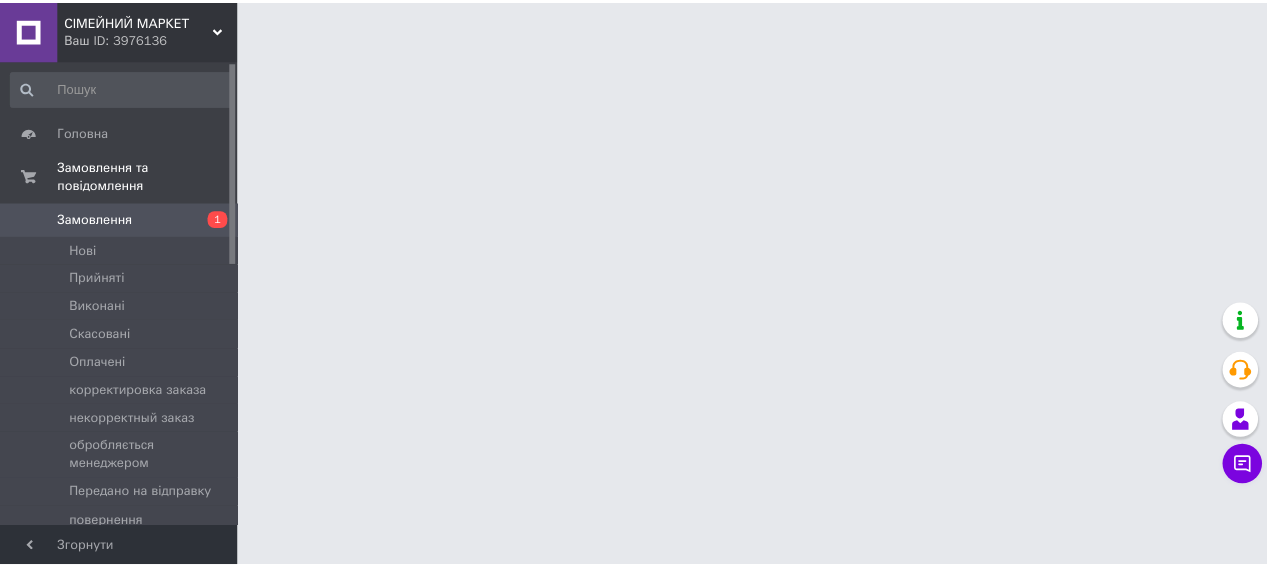 scroll, scrollTop: 0, scrollLeft: 0, axis: both 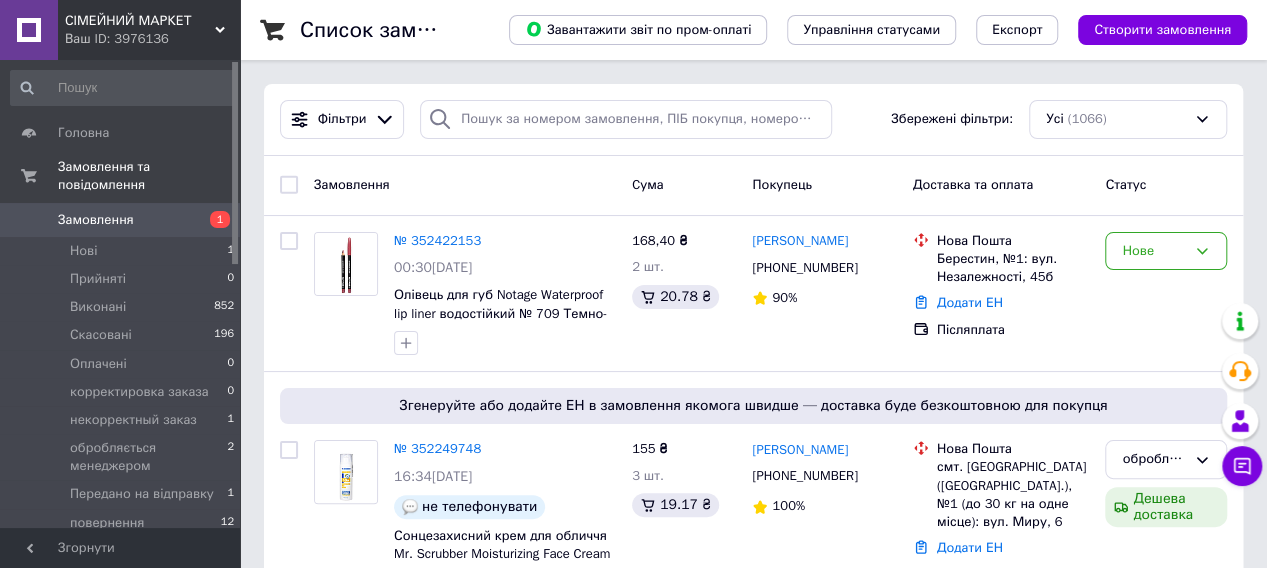 click 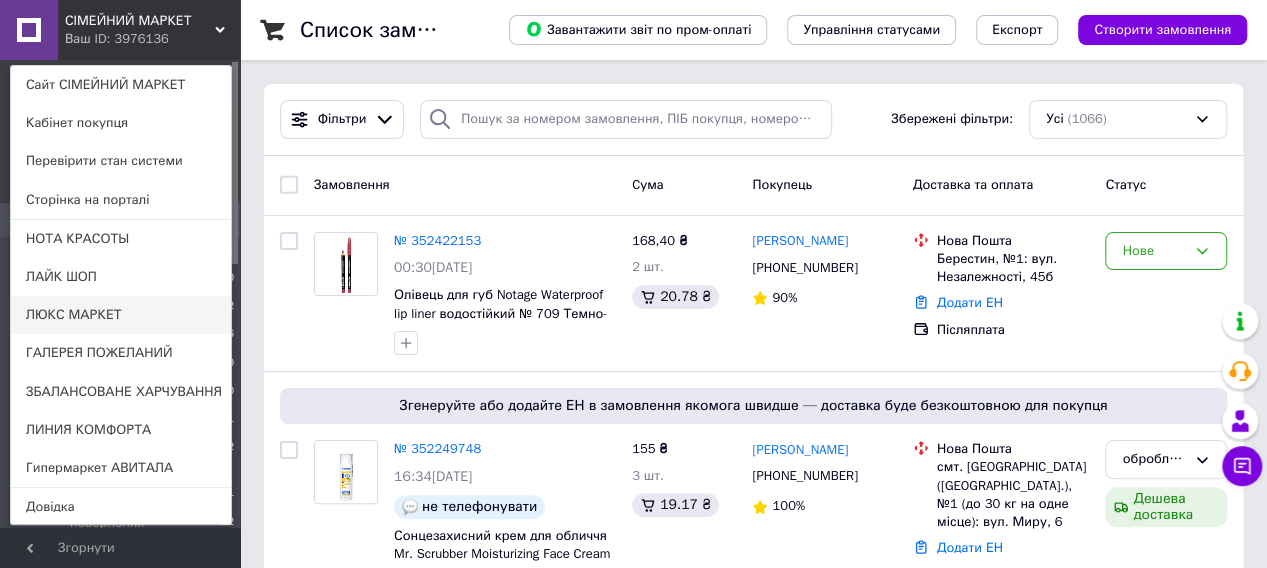 click on "ЛЮКС  МАРКЕТ" at bounding box center [121, 315] 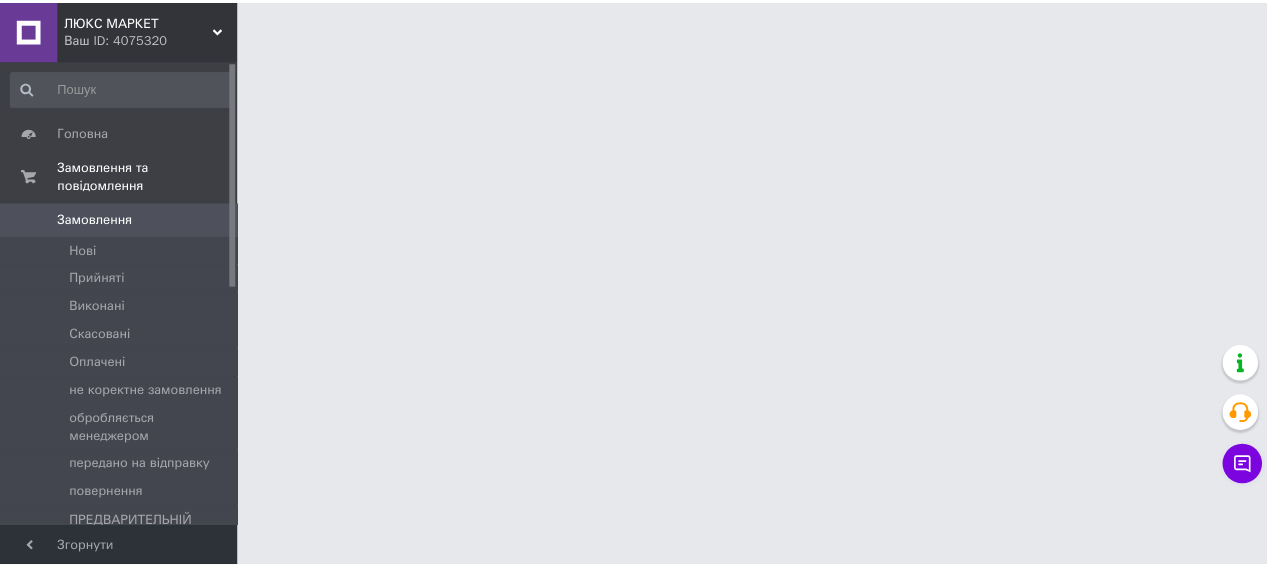 scroll, scrollTop: 0, scrollLeft: 0, axis: both 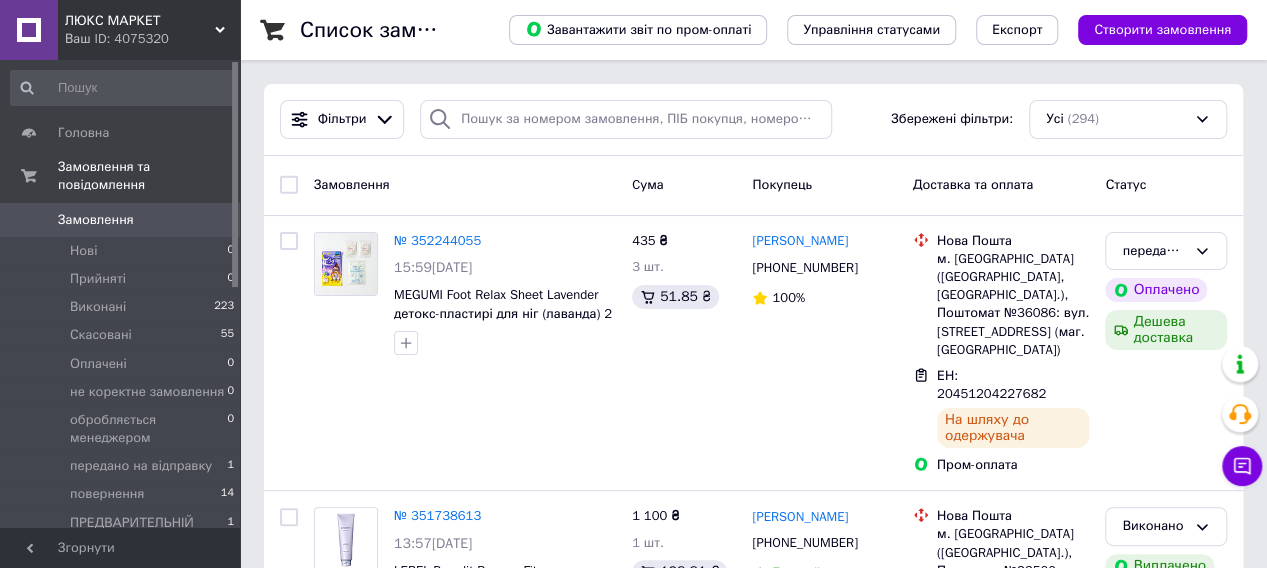 drag, startPoint x: 217, startPoint y: 27, endPoint x: 204, endPoint y: 59, distance: 34.539833 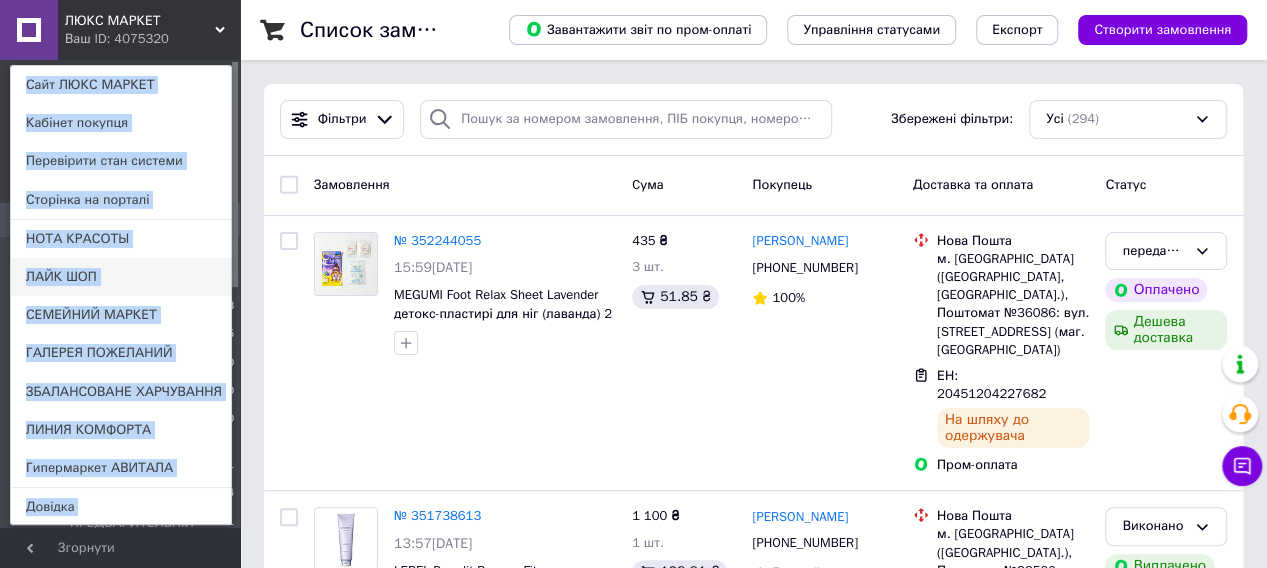 click on "ЛАЙК  ШОП" at bounding box center [121, 277] 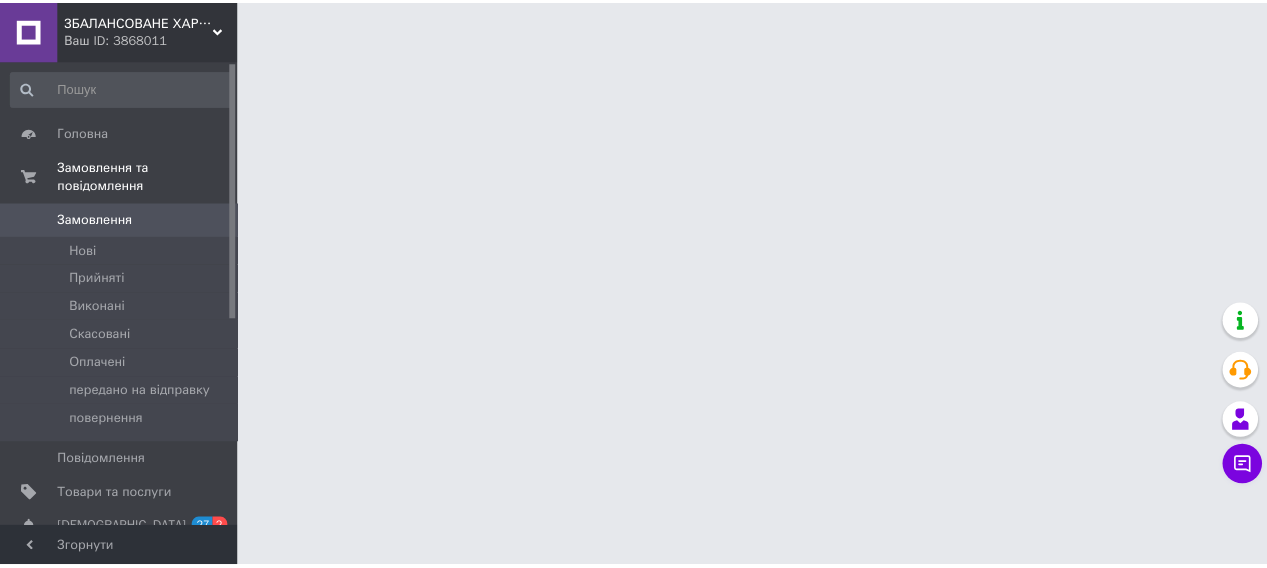 scroll, scrollTop: 0, scrollLeft: 0, axis: both 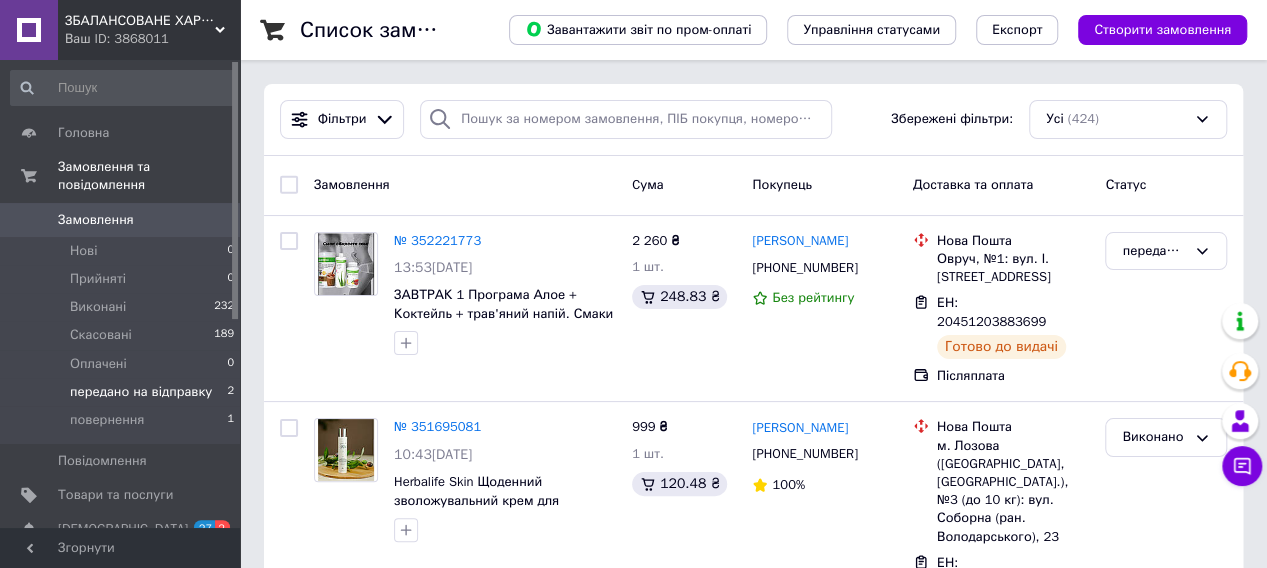 click on "передано на відправку" at bounding box center (141, 392) 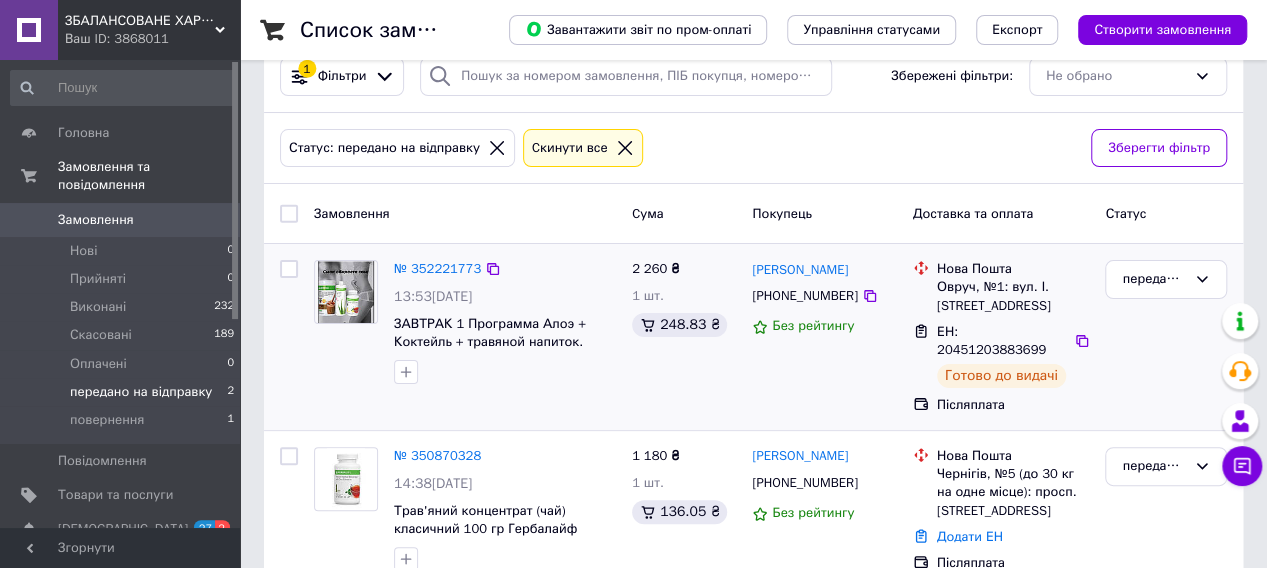 scroll, scrollTop: 66, scrollLeft: 0, axis: vertical 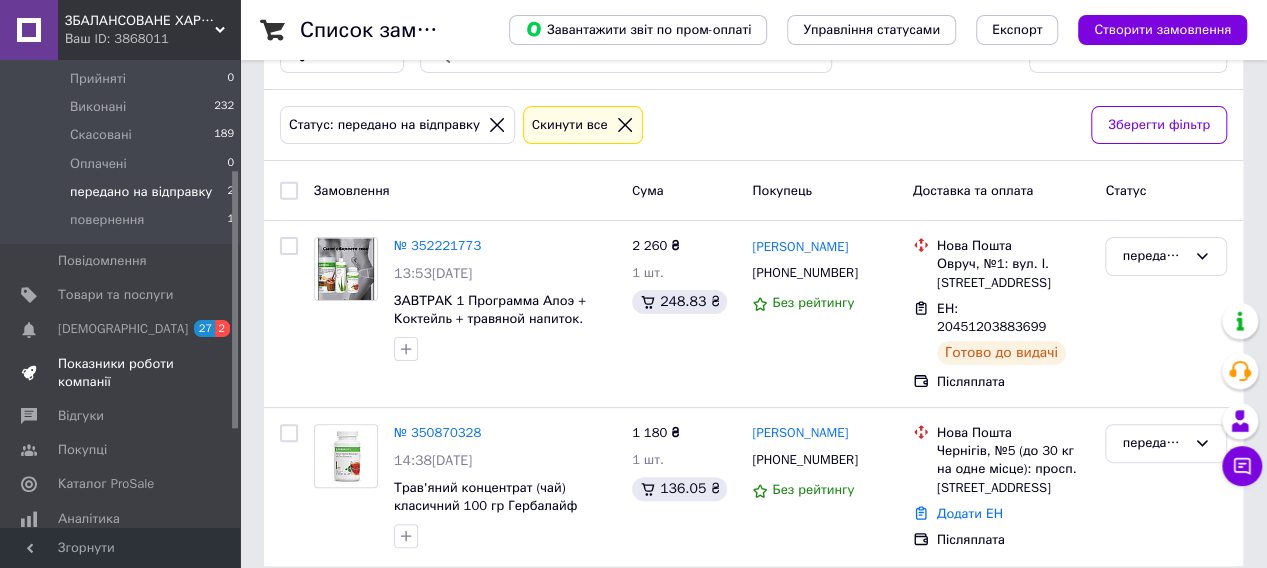 click on "Показники роботи компанії" at bounding box center (121, 373) 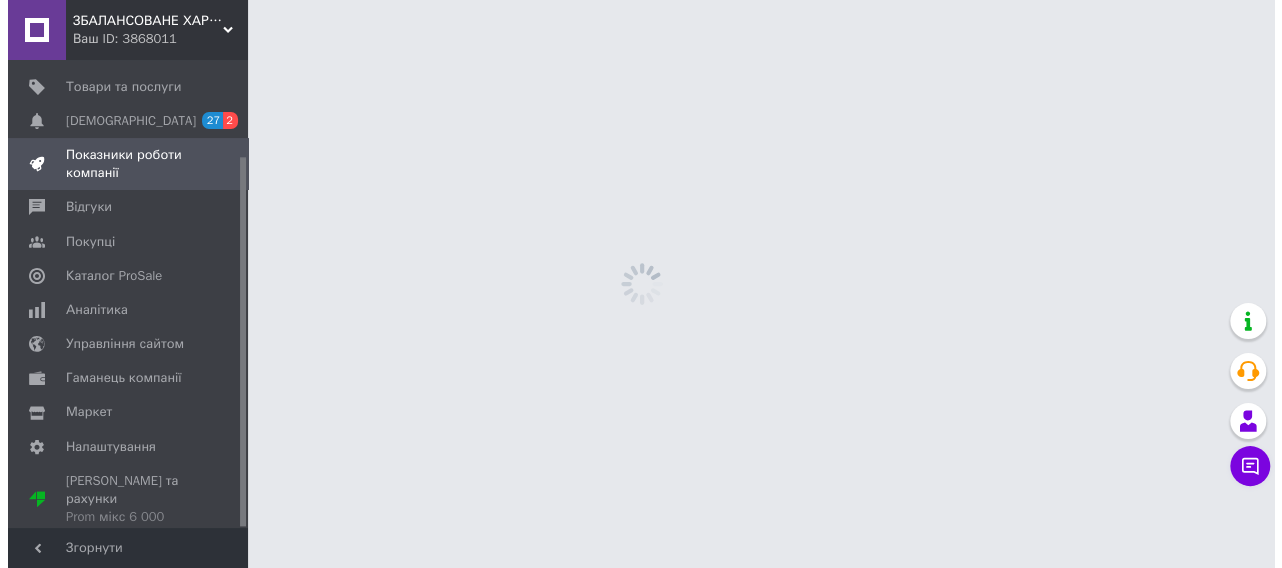 scroll, scrollTop: 0, scrollLeft: 0, axis: both 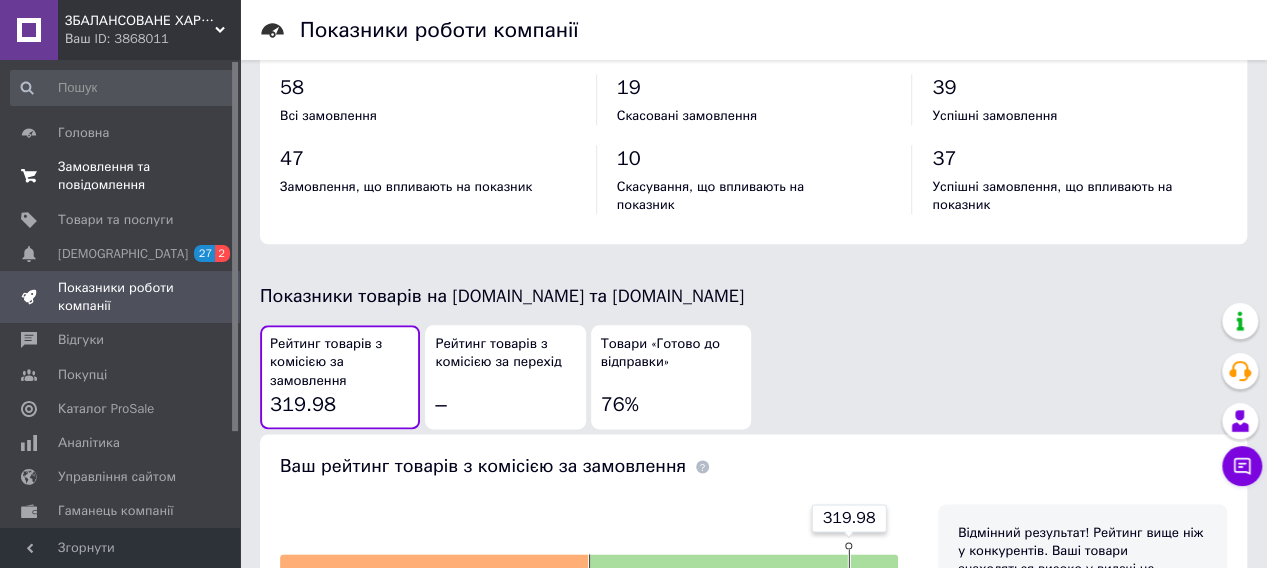 click on "Замовлення та повідомлення" at bounding box center [121, 176] 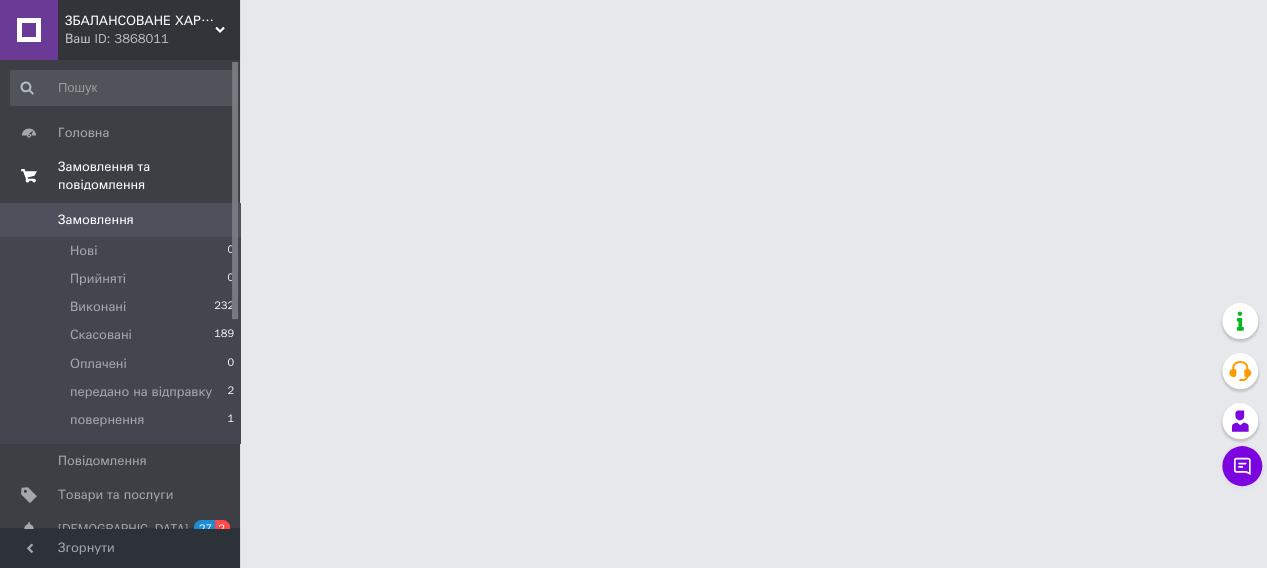 scroll, scrollTop: 0, scrollLeft: 0, axis: both 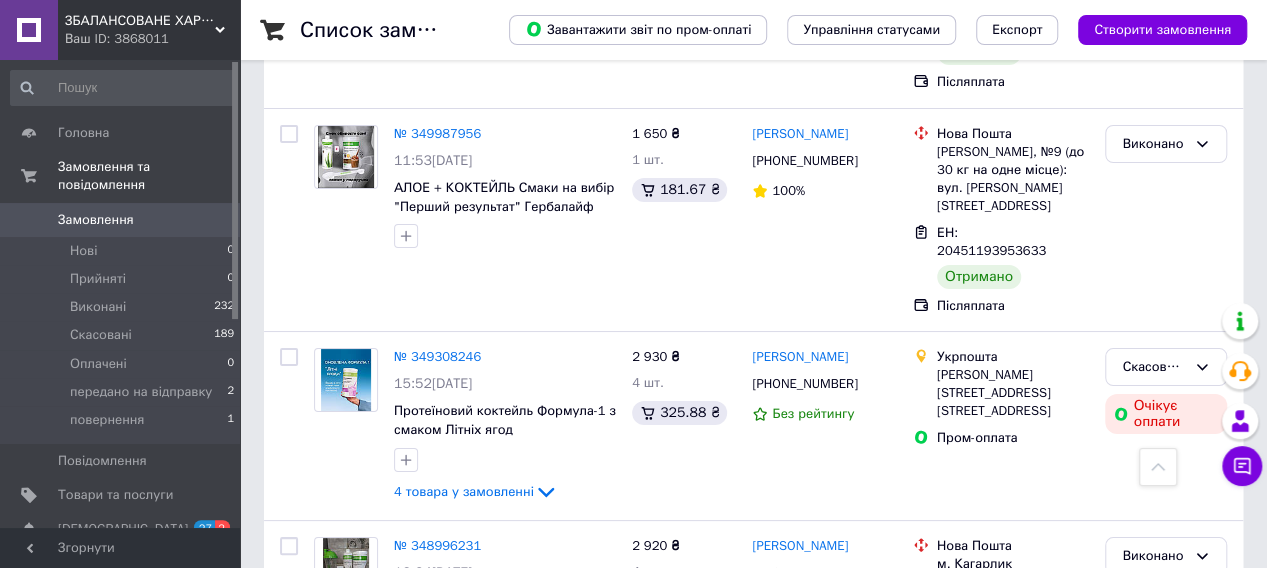 click on "2" at bounding box center (327, 1025) 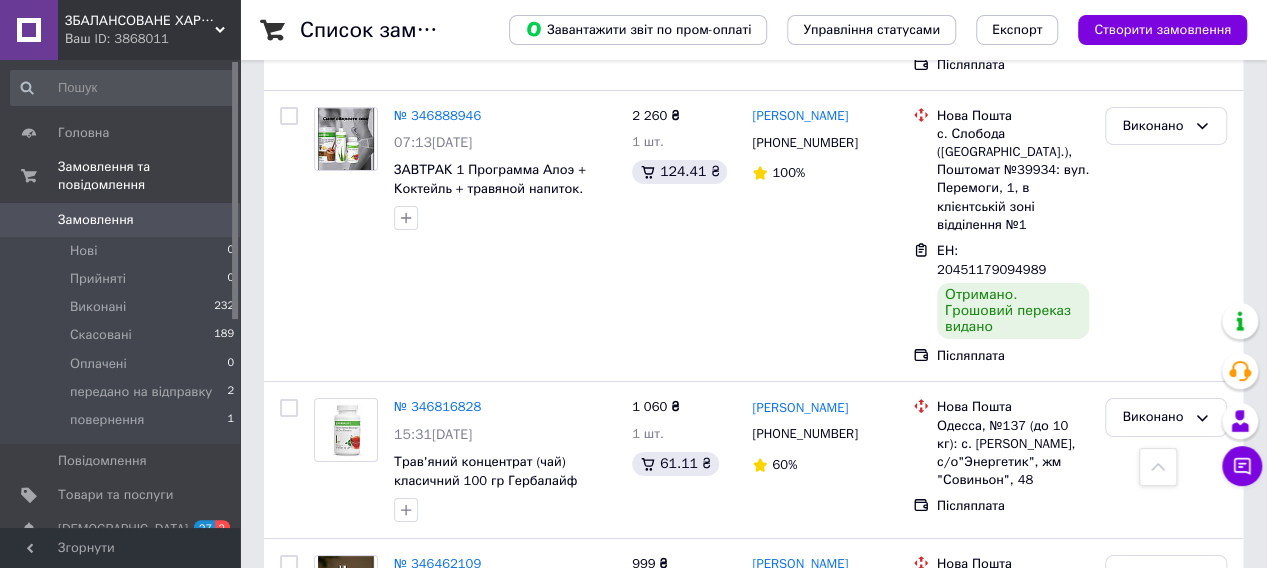 scroll, scrollTop: 3865, scrollLeft: 0, axis: vertical 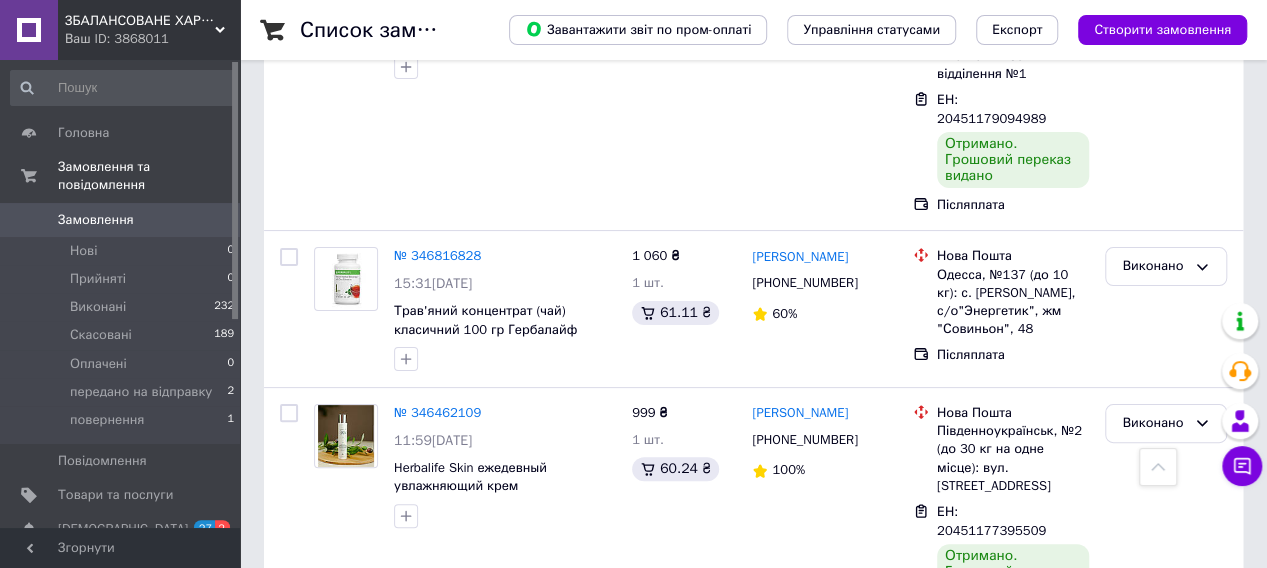 click on "3" at bounding box center [494, 965] 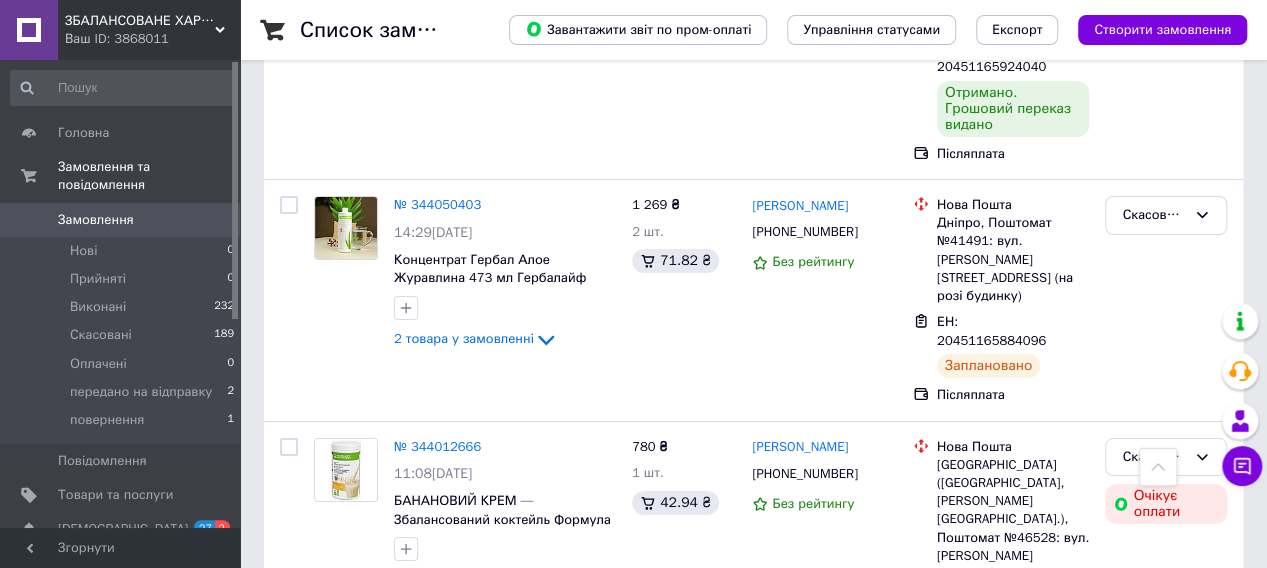 scroll, scrollTop: 3593, scrollLeft: 0, axis: vertical 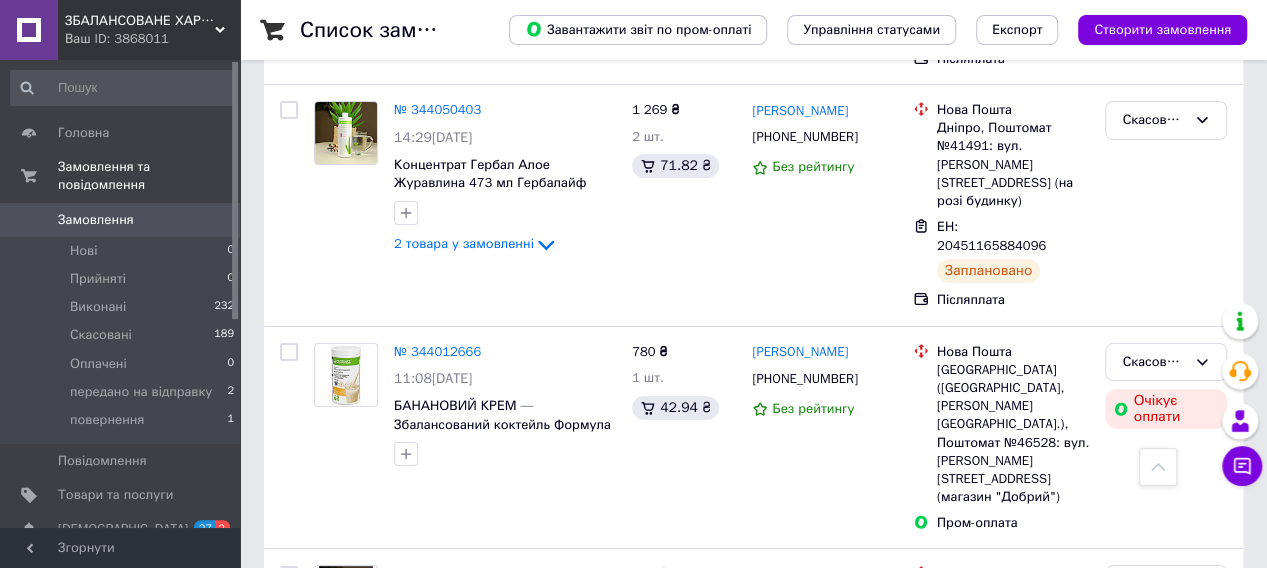 click on "4" at bounding box center (539, 1072) 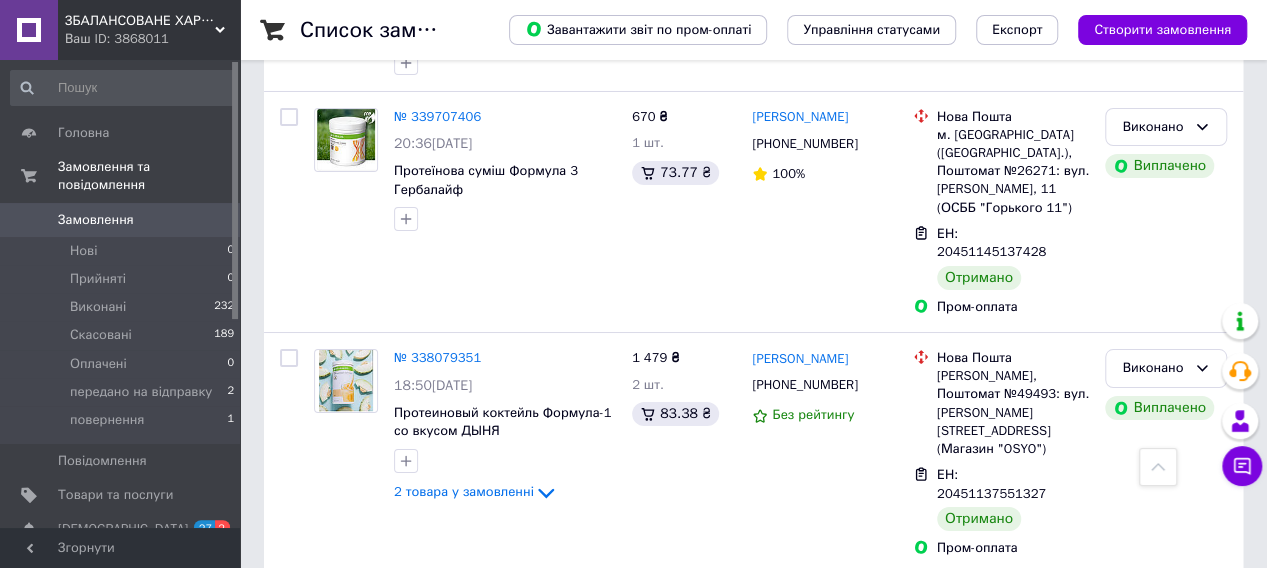 scroll, scrollTop: 3707, scrollLeft: 0, axis: vertical 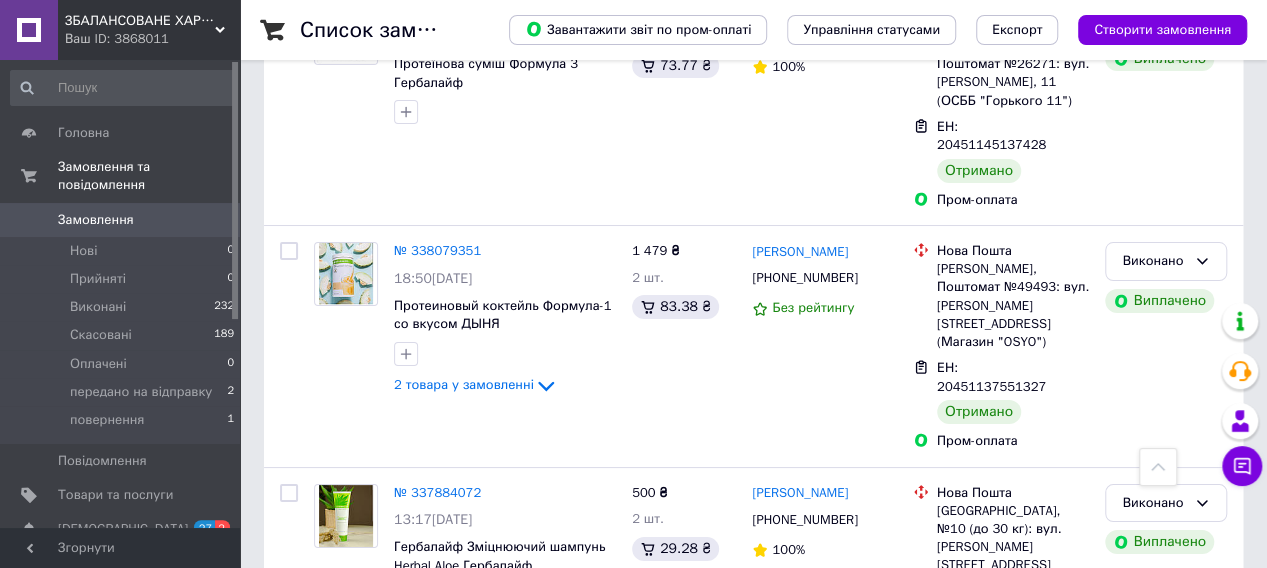 click on "5" at bounding box center [584, 1108] 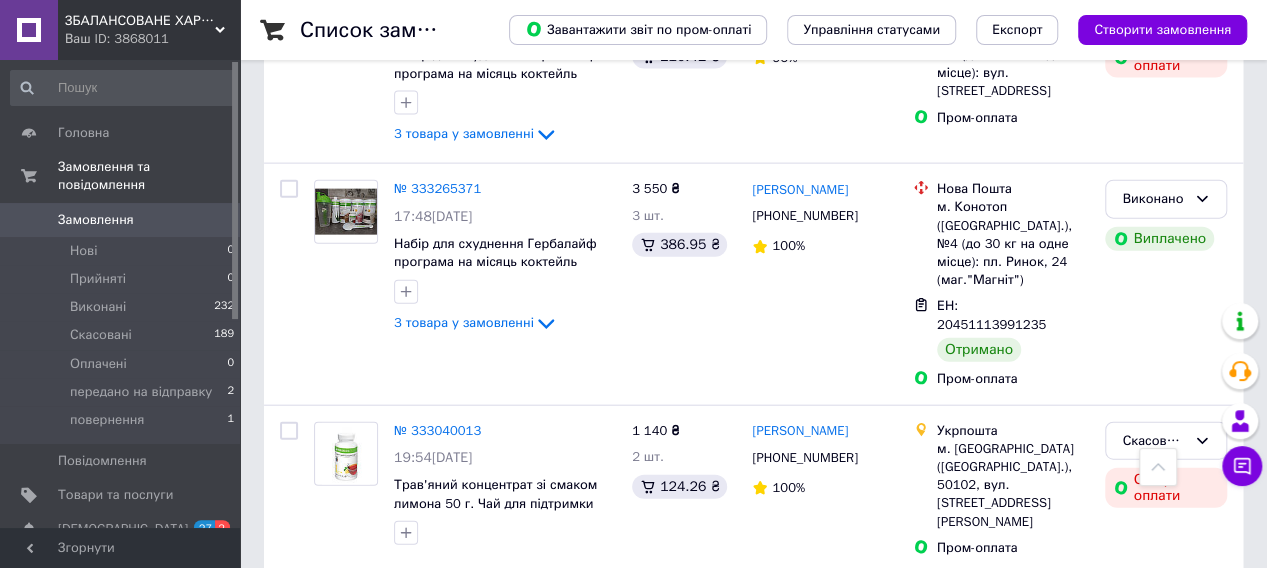 scroll, scrollTop: 2200, scrollLeft: 0, axis: vertical 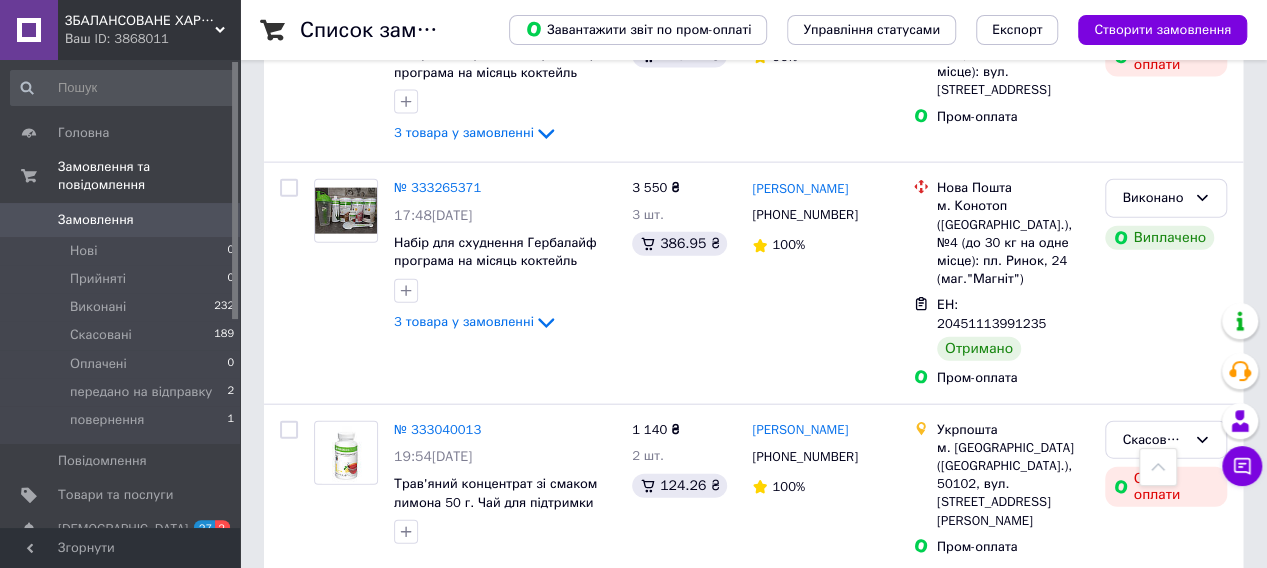 click on "Замовлення" at bounding box center (96, 220) 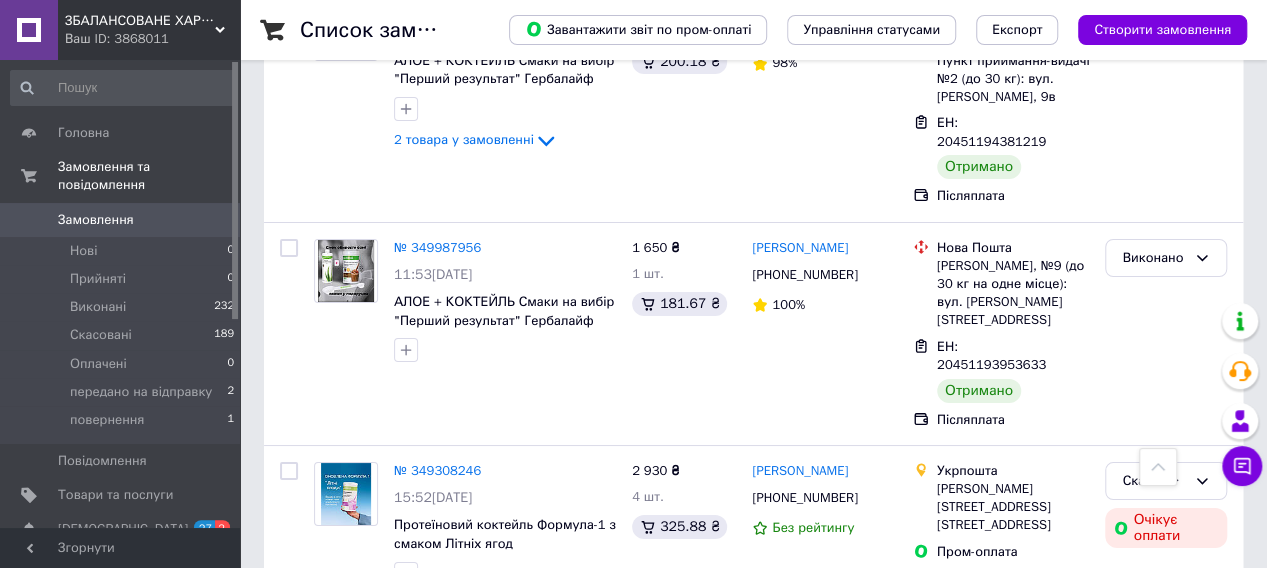 scroll, scrollTop: 3535, scrollLeft: 0, axis: vertical 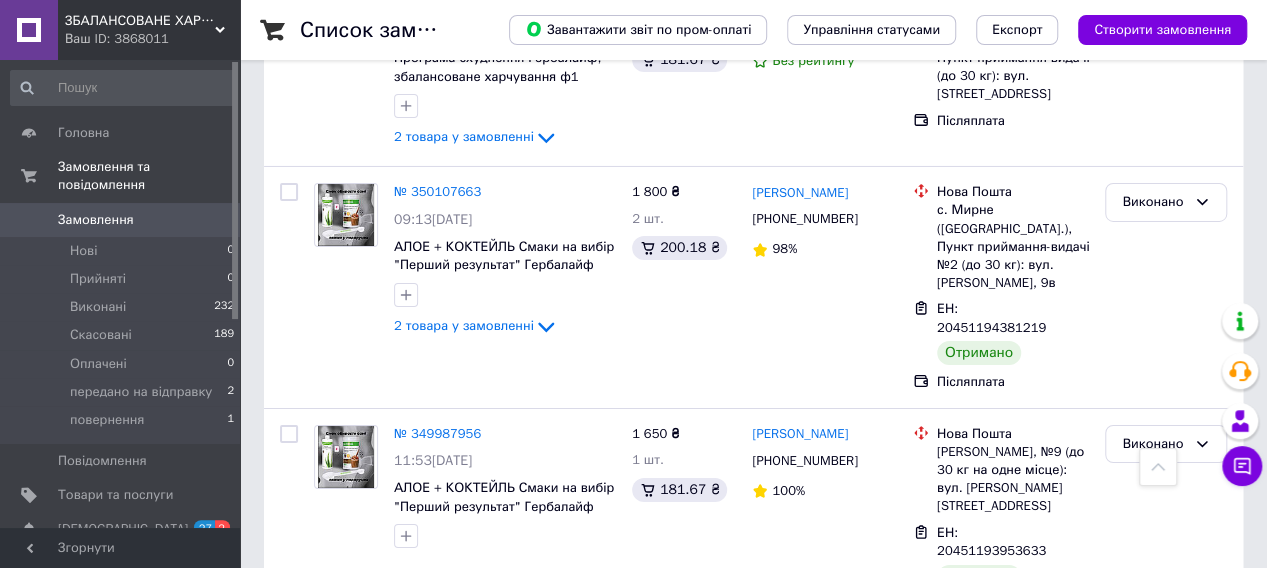 click on "Замовлення" at bounding box center (96, 220) 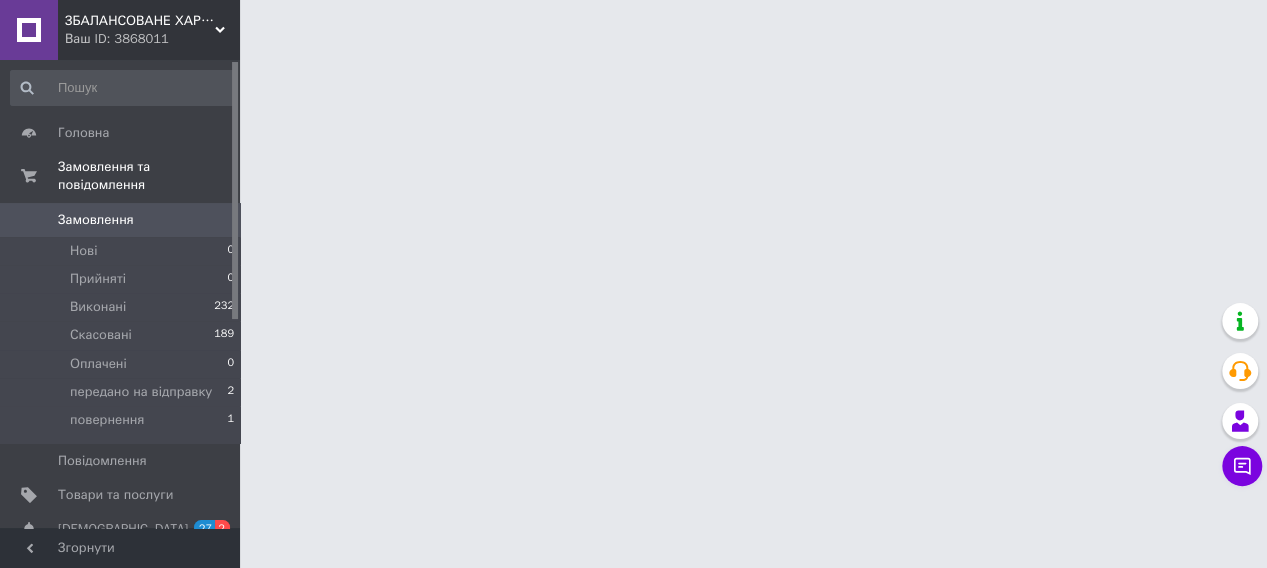 scroll, scrollTop: 0, scrollLeft: 0, axis: both 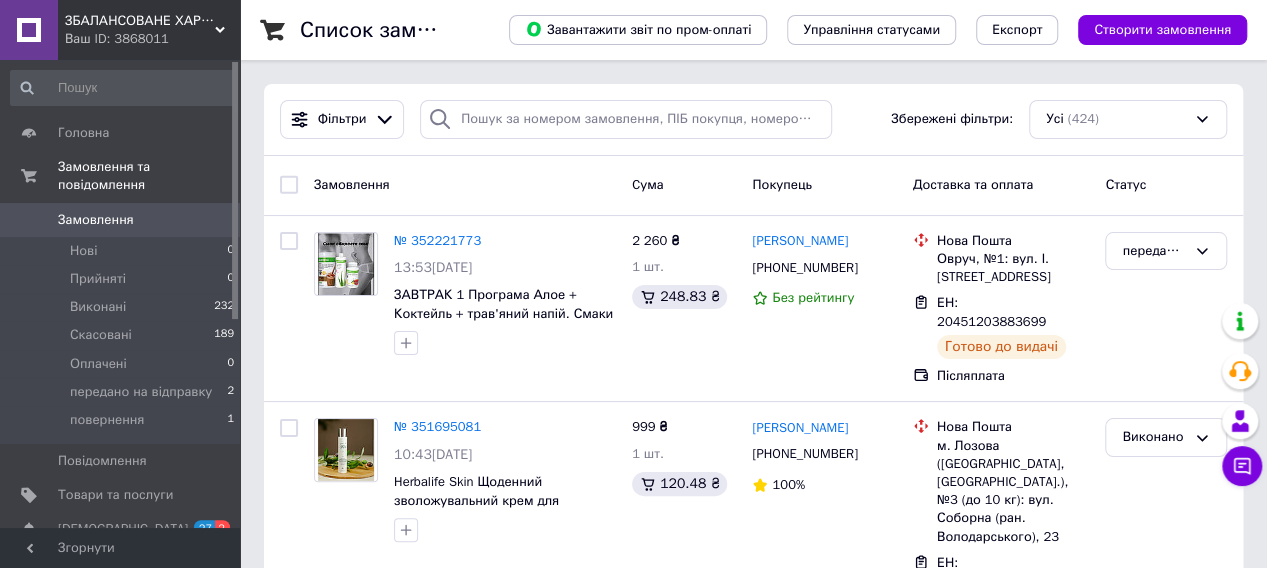 click 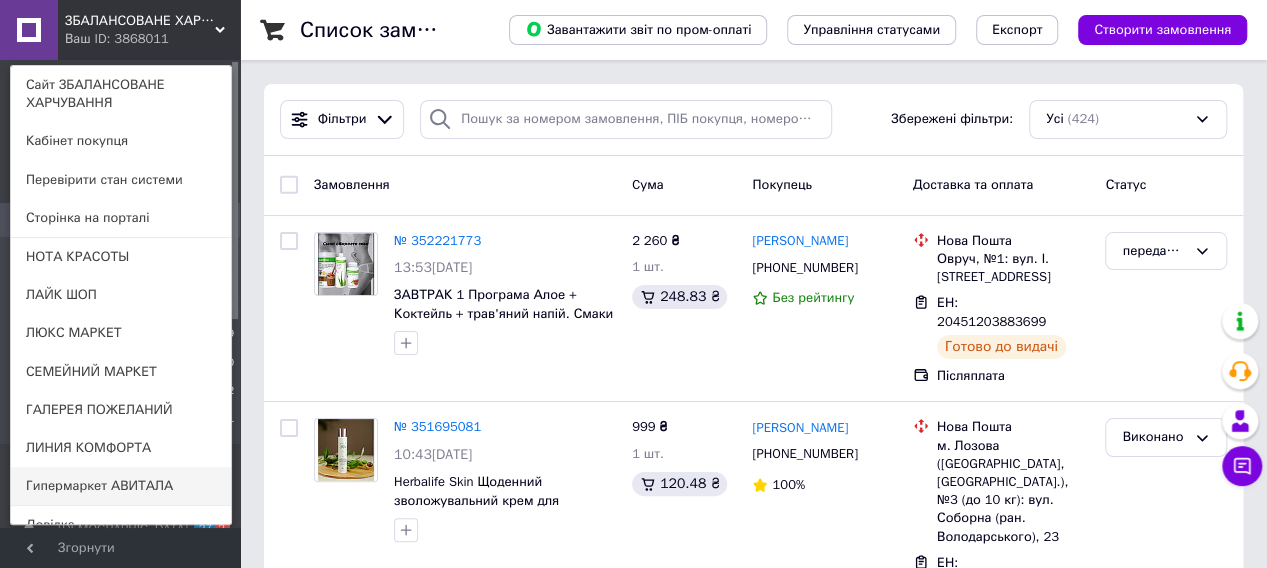 click on "Гипермаркет АВИТАЛА" at bounding box center (121, 486) 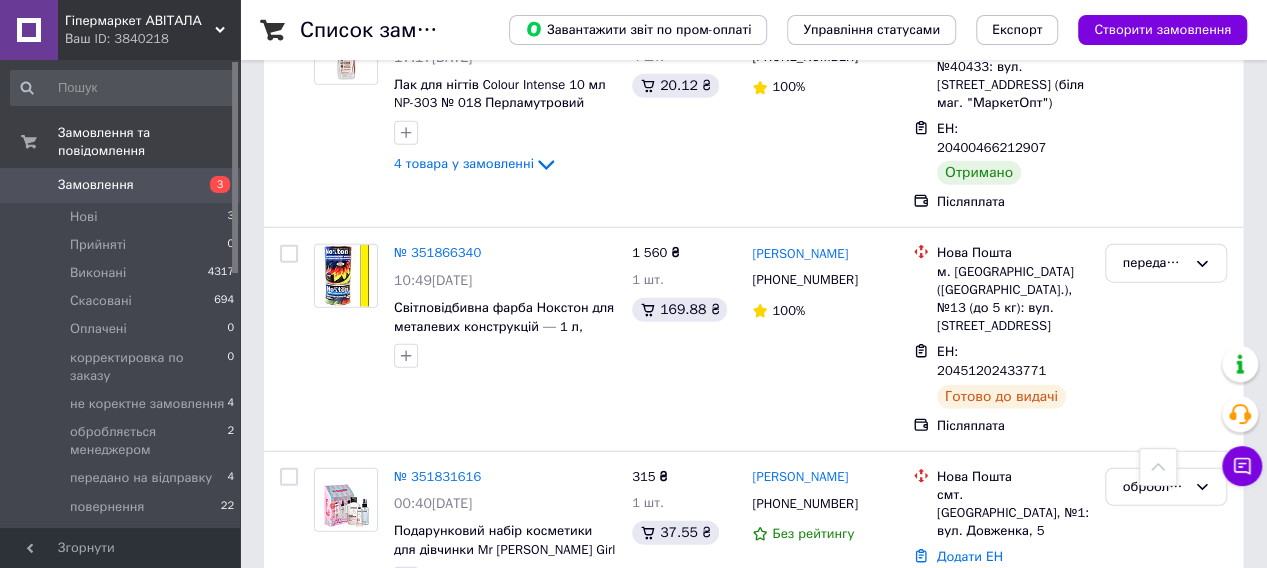 scroll, scrollTop: 2400, scrollLeft: 0, axis: vertical 